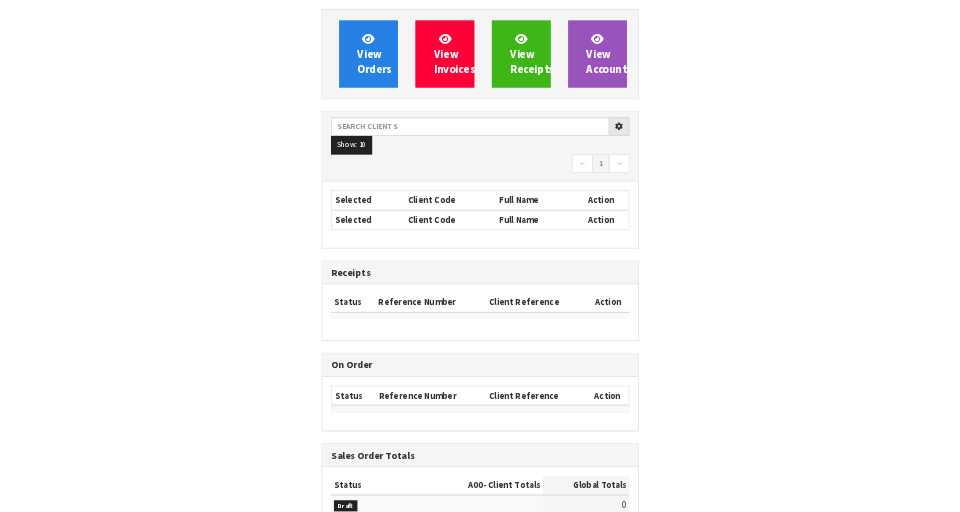 scroll, scrollTop: 0, scrollLeft: 0, axis: both 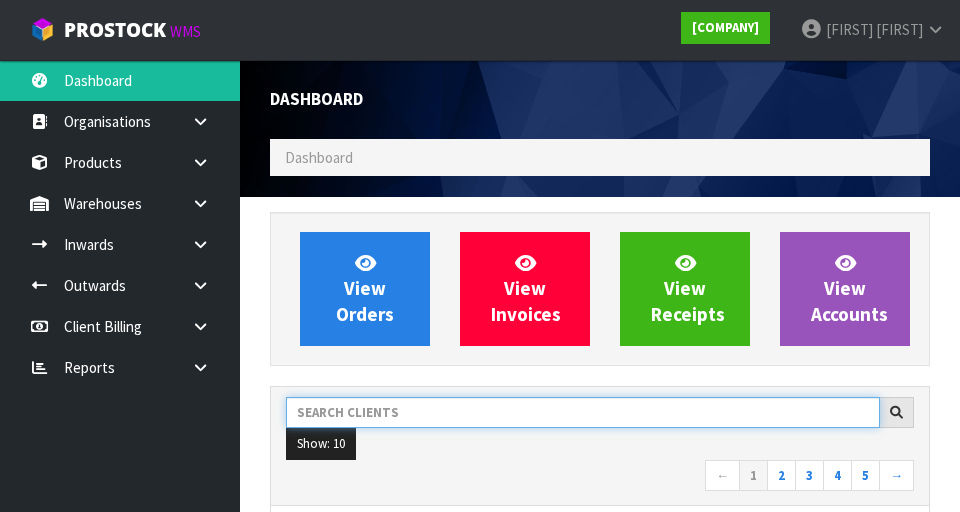 click at bounding box center (583, 412) 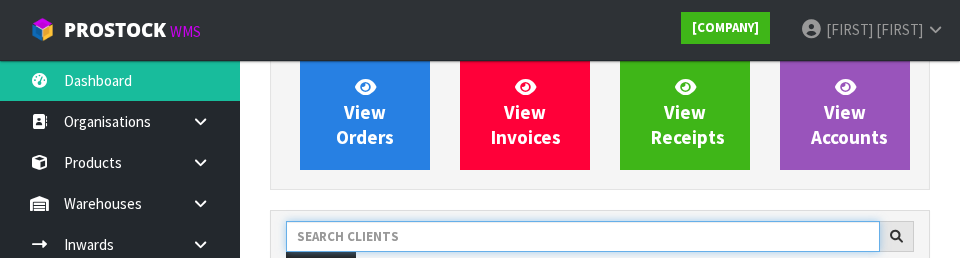 scroll, scrollTop: 274, scrollLeft: 0, axis: vertical 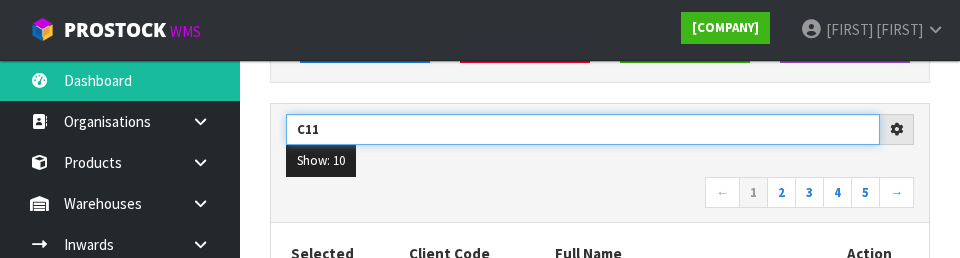 type on "C11" 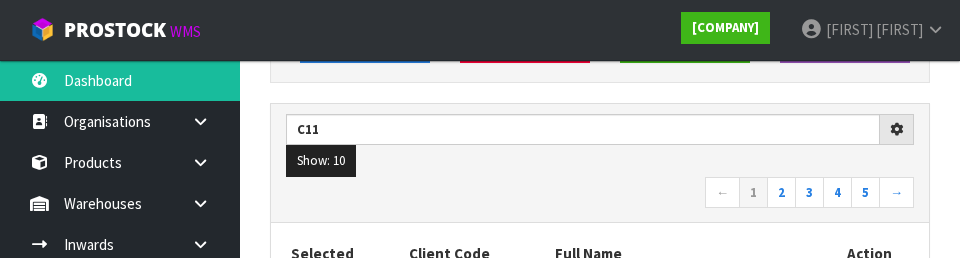 click on "←
1 2 3 4 5
→" at bounding box center [600, 194] 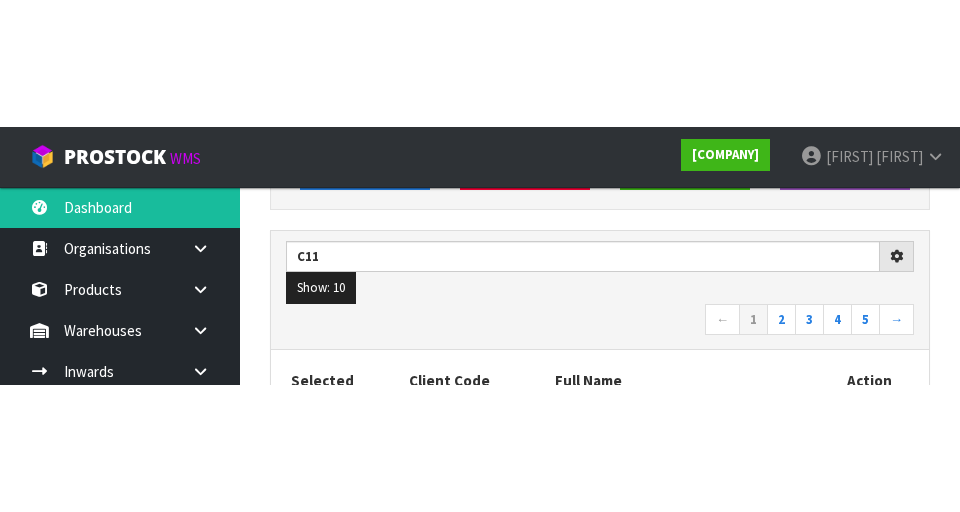 scroll, scrollTop: 283, scrollLeft: 0, axis: vertical 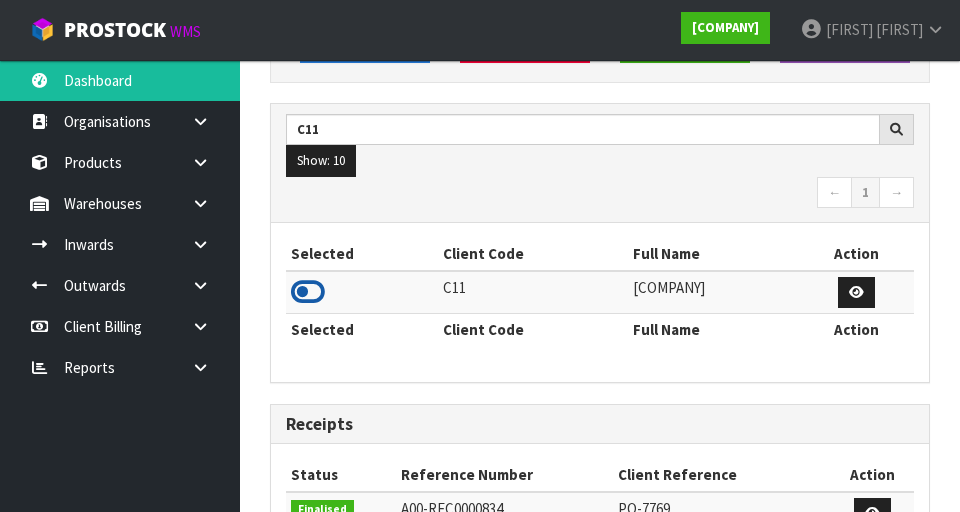 click at bounding box center [308, 292] 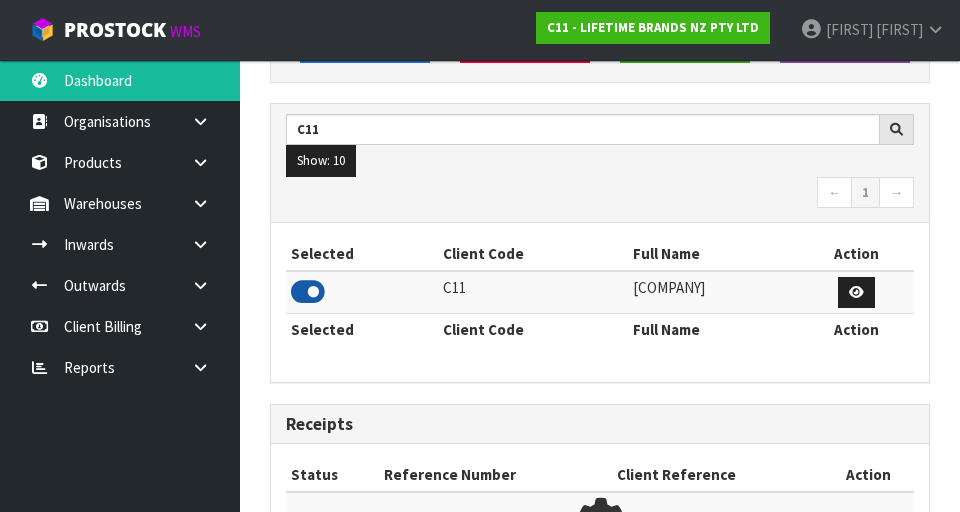 scroll, scrollTop: 1318, scrollLeft: 690, axis: both 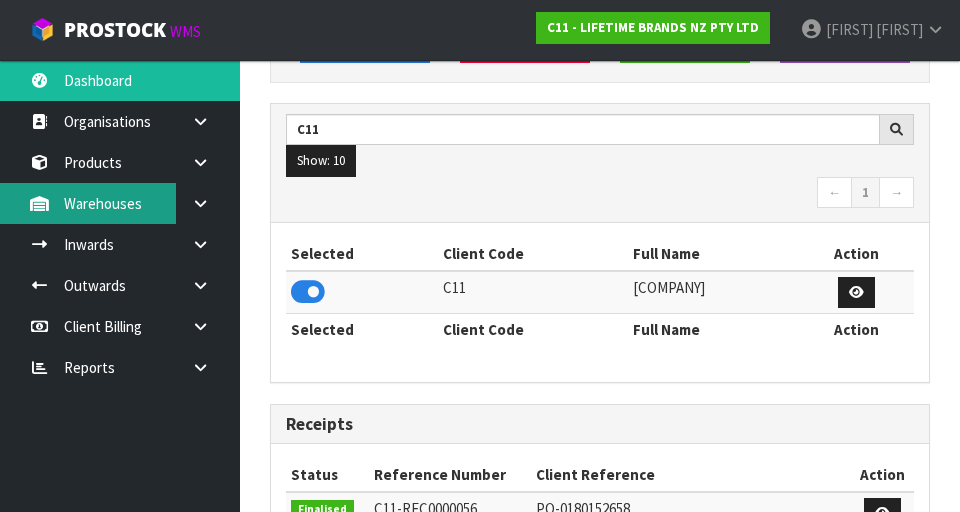 click on "Warehouses" at bounding box center (120, 203) 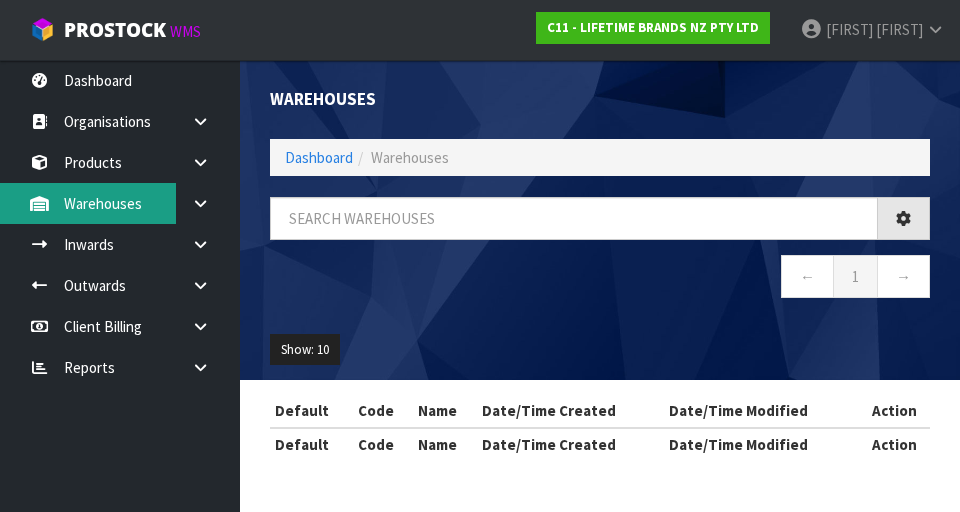 scroll, scrollTop: 0, scrollLeft: 0, axis: both 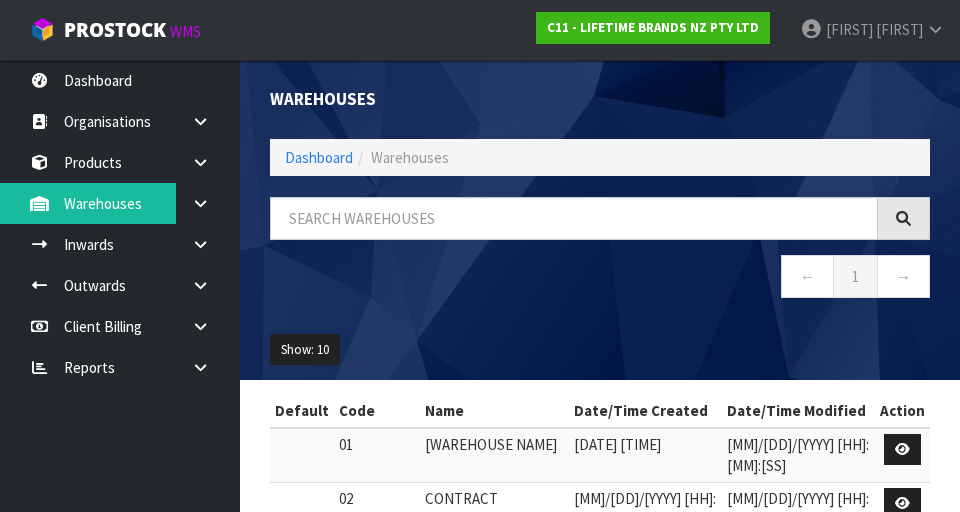 click on "[DATE] [TIME]" at bounding box center [480, 436] 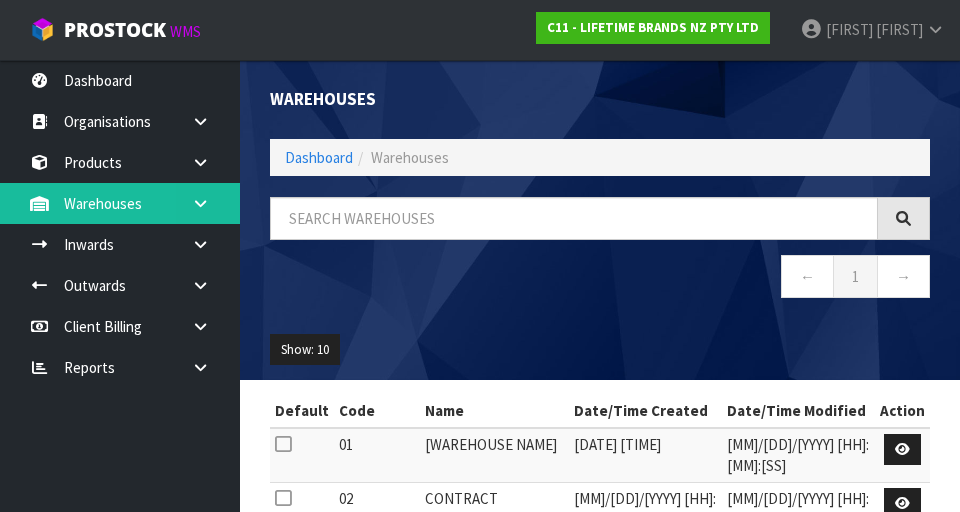 click at bounding box center [200, 121] 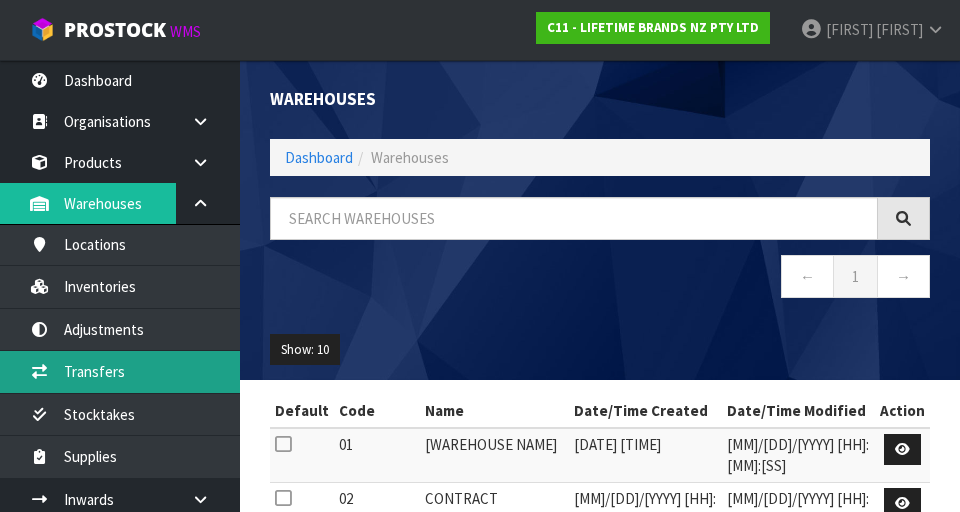 click on "Transfers" at bounding box center [120, 371] 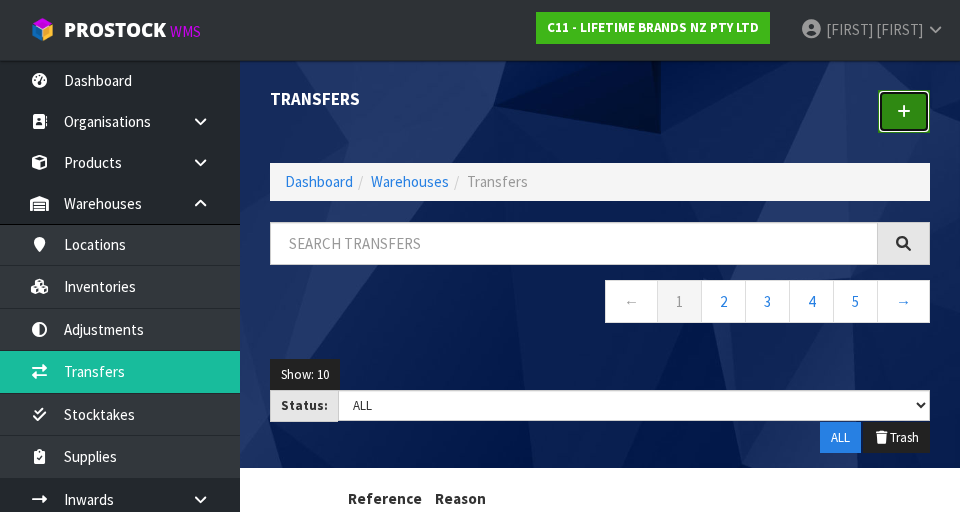 click at bounding box center [904, 111] 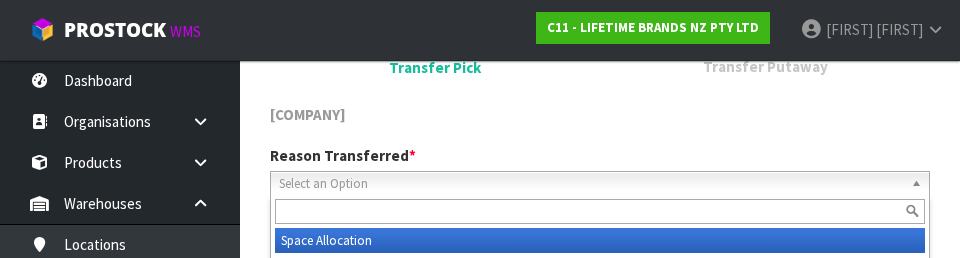 scroll, scrollTop: 276, scrollLeft: 0, axis: vertical 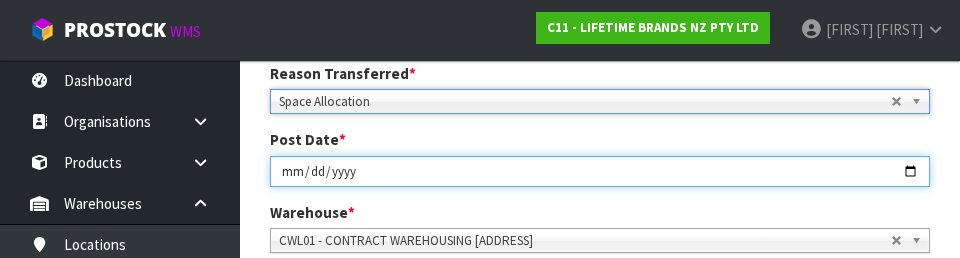 click on "[DATE]" at bounding box center (600, 171) 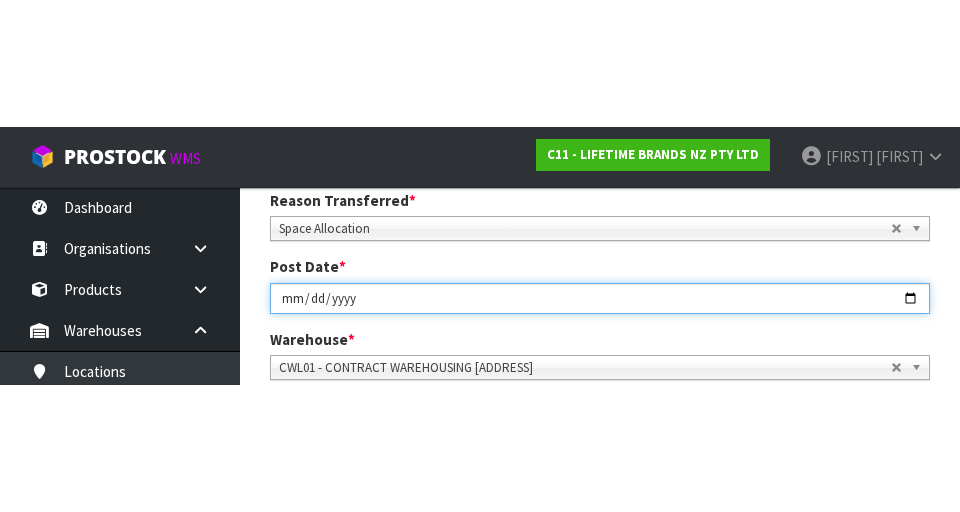 scroll, scrollTop: 285, scrollLeft: 0, axis: vertical 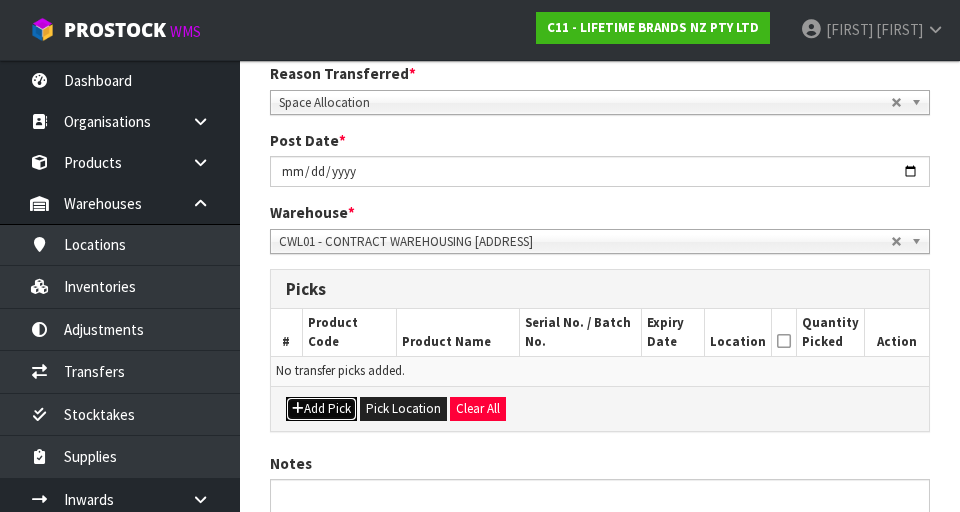 click on "Add Pick" at bounding box center (321, 409) 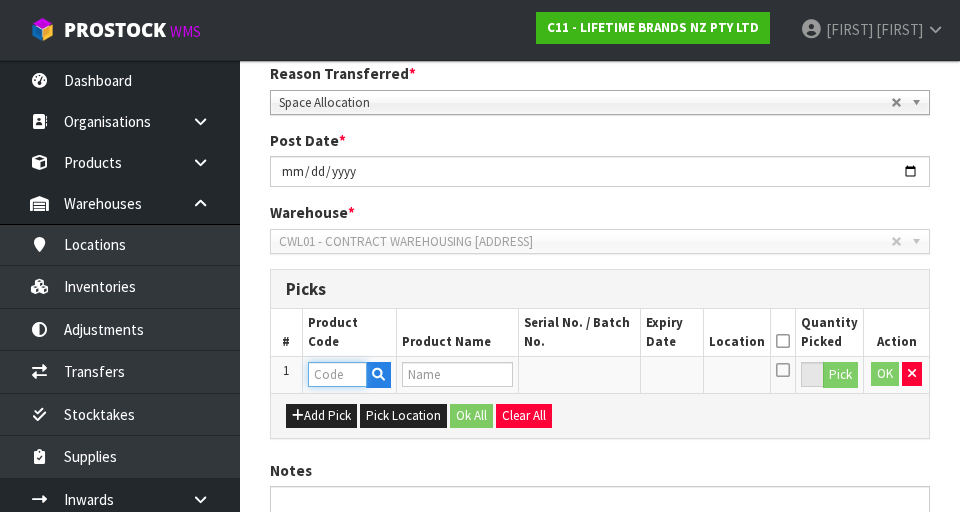 paste on "KQ902G" 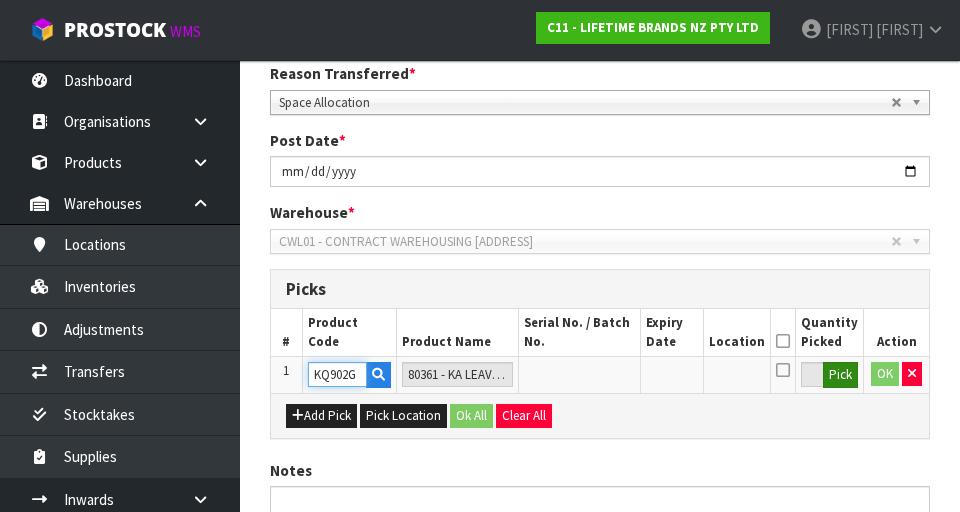 type on "KQ902G" 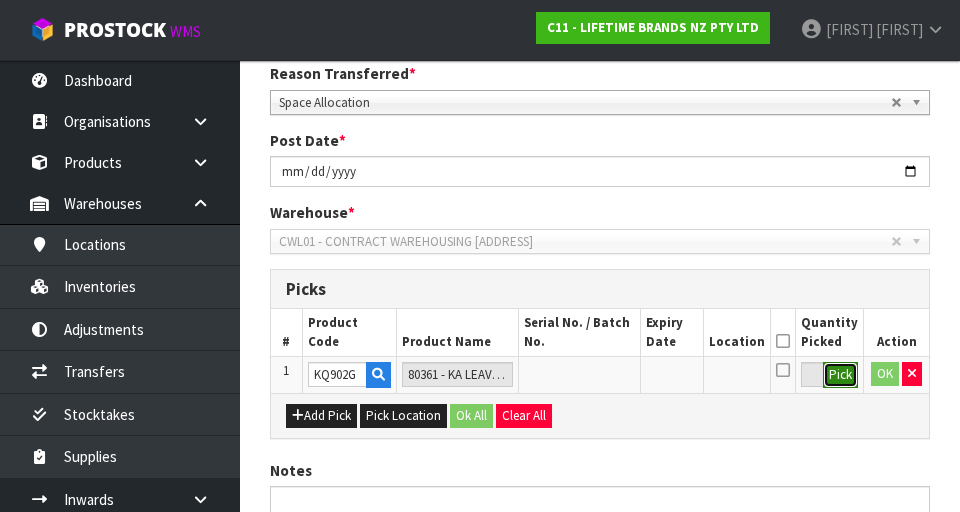 click on "Pick" at bounding box center [840, 375] 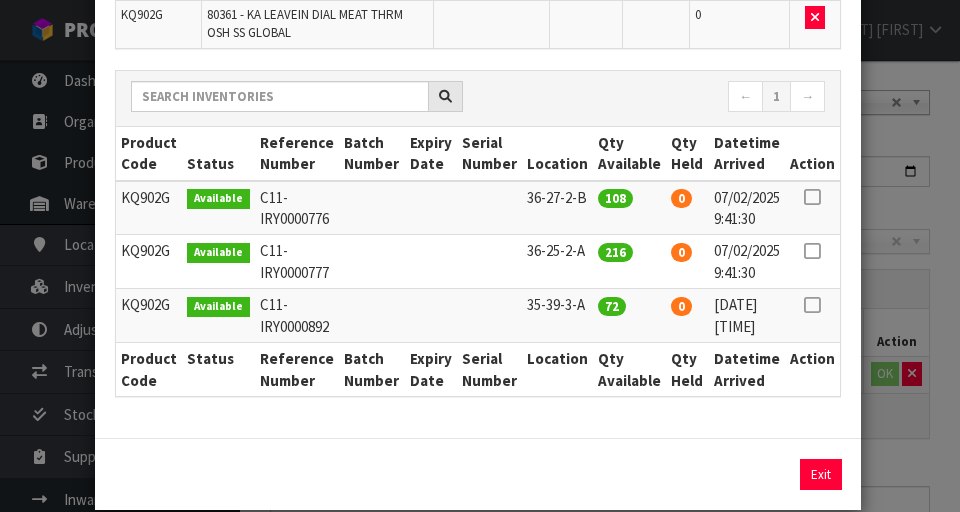 scroll, scrollTop: 209, scrollLeft: 0, axis: vertical 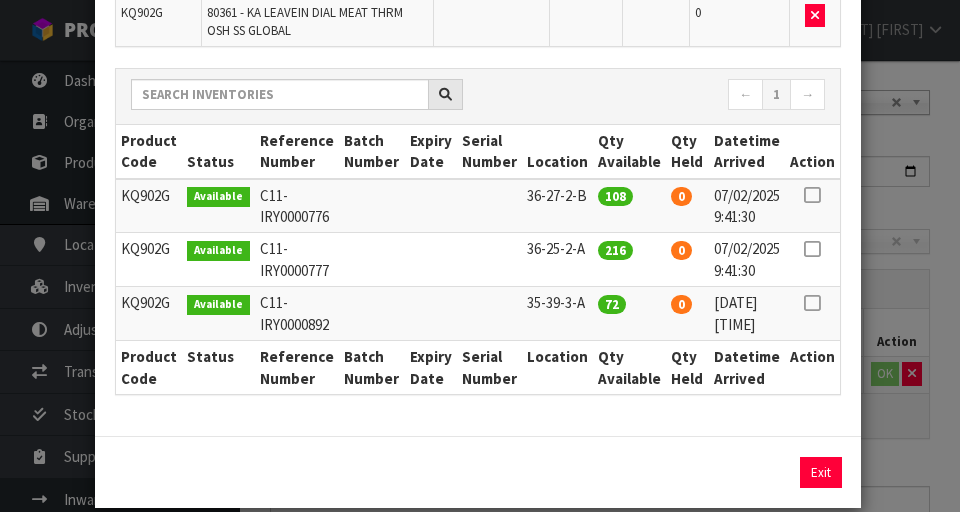 click at bounding box center [812, 195] 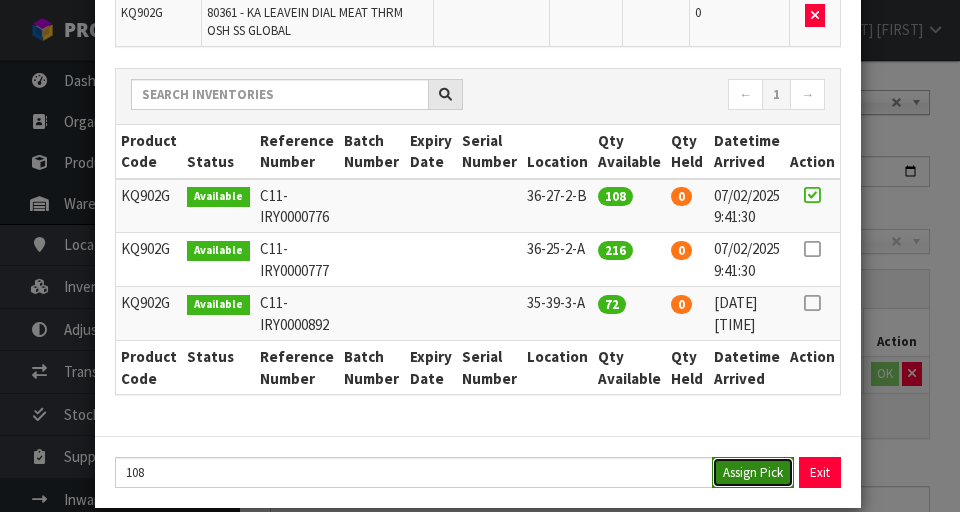 click on "Assign Pick" at bounding box center (753, 472) 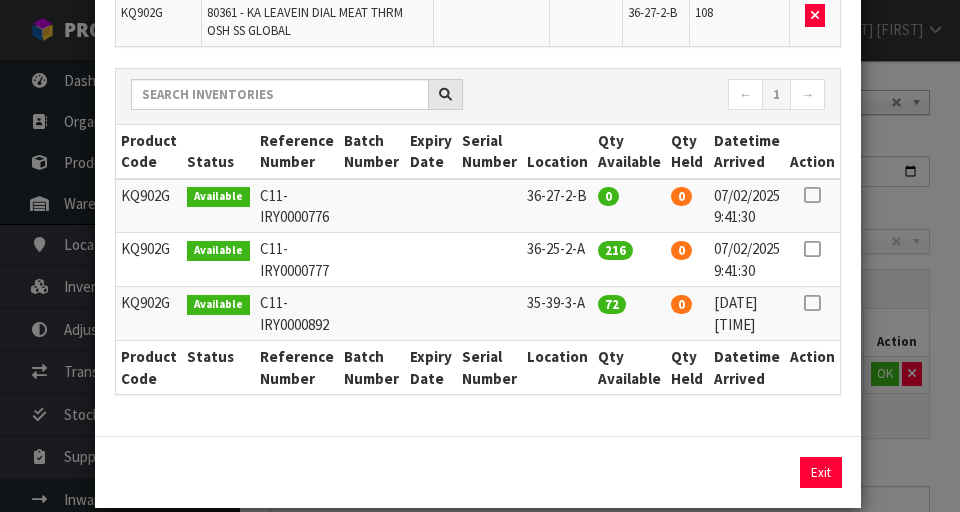 click at bounding box center [812, 195] 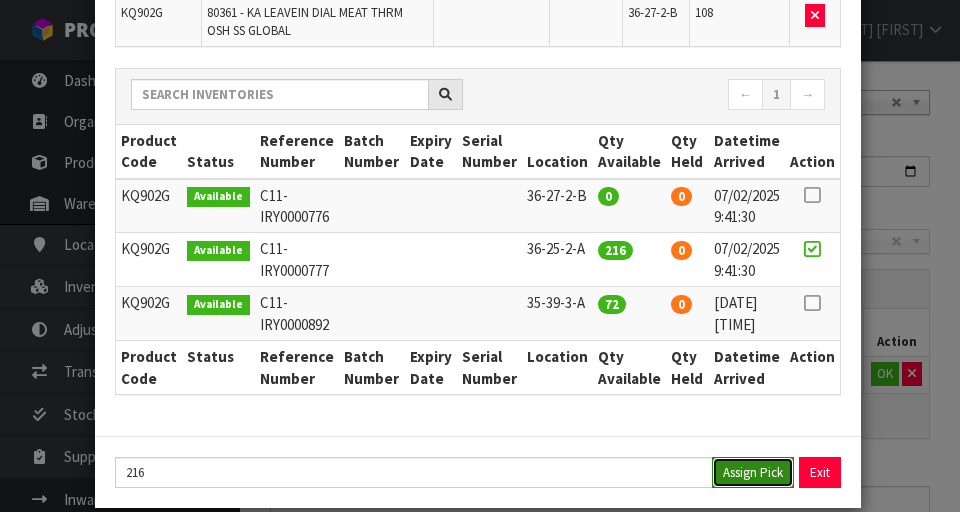click on "Assign Pick" at bounding box center (753, 472) 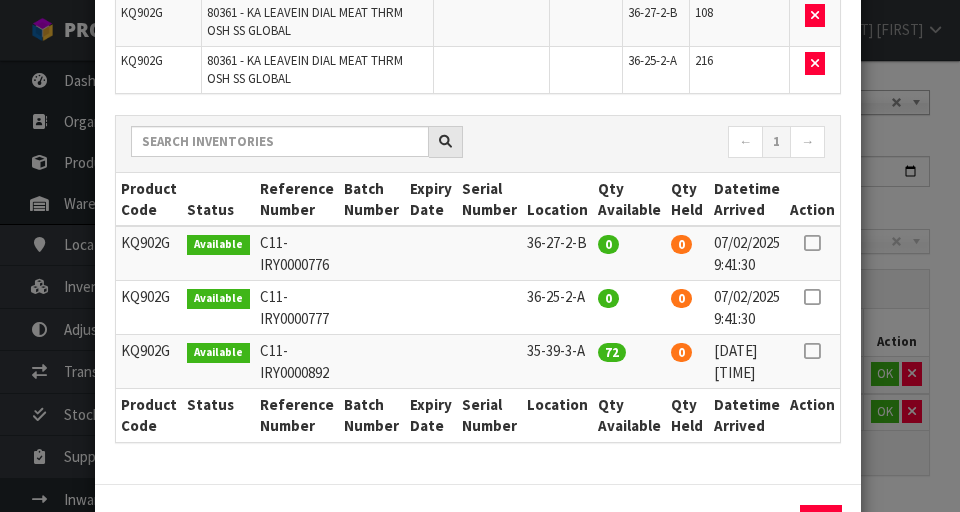 click on "Pick Line
Picks
Product Code
Product Name
Serial No. / Batch No.
Expiry Date
Location
Quantity Picked
Action
KQ902G
80361 - KA LEAVEIN DIAL MEAT THRM OSH SS GLOBAL
36-25-2-A
216
KQ902G
80361 - KA LEAVEIN DIAL MEAT THRM OSH SS GLOBAL
36-25-2-A
216
←
1
→" at bounding box center (480, 256) 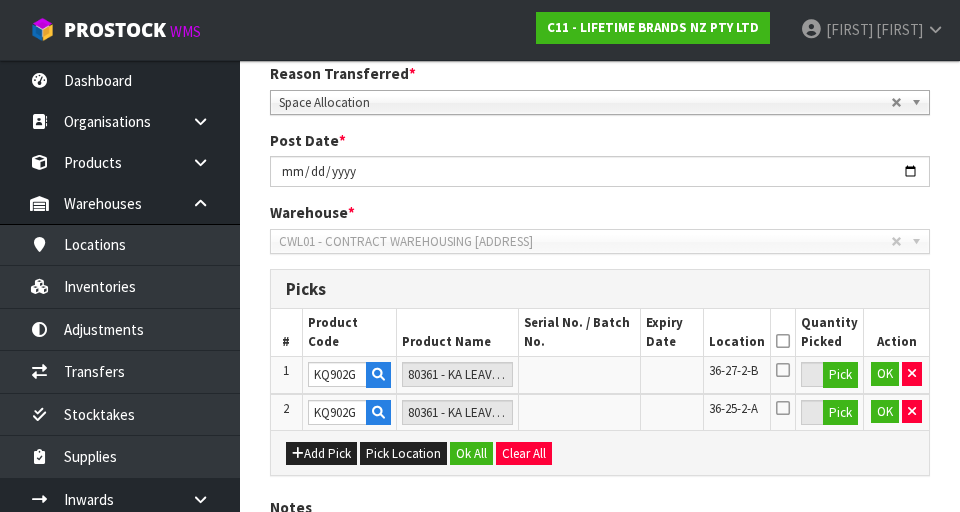 click at bounding box center (783, 341) 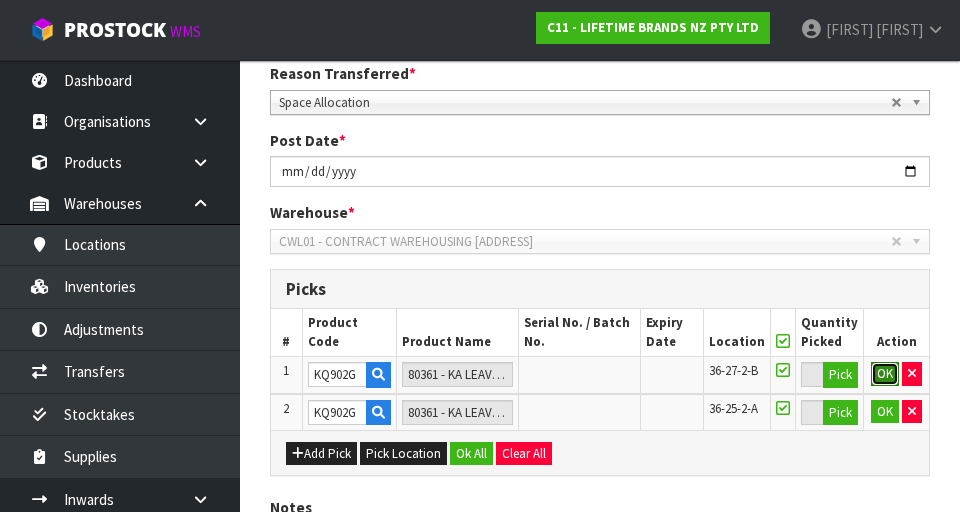 click on "OK" at bounding box center [885, 374] 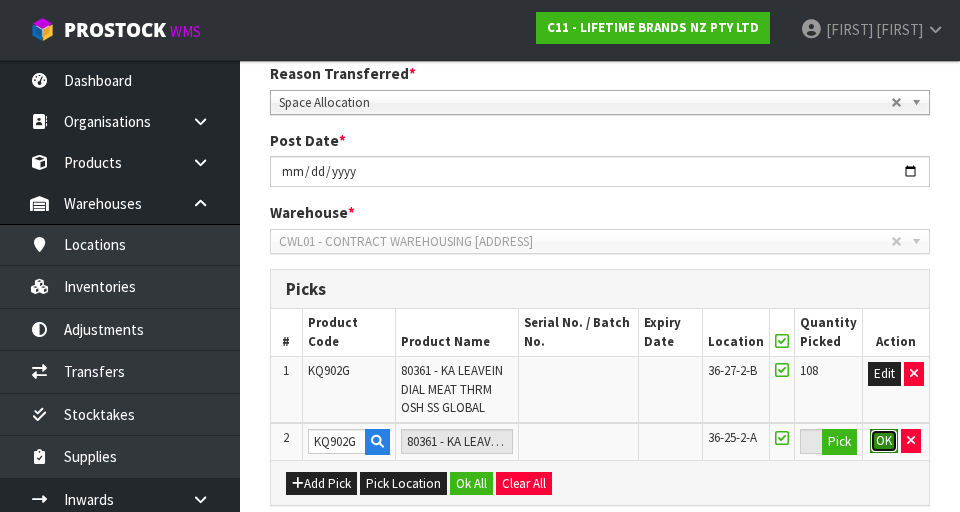 click on "OK" at bounding box center [884, 441] 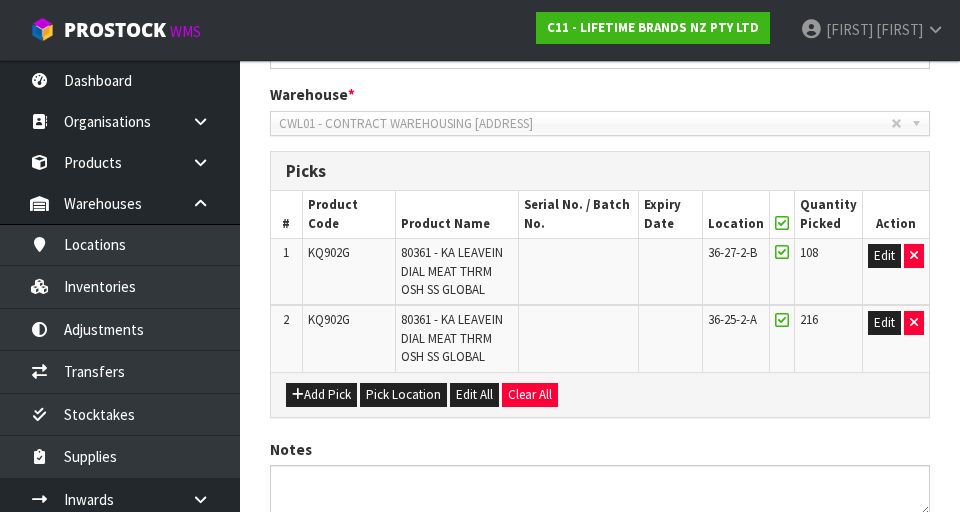 scroll, scrollTop: 553, scrollLeft: 0, axis: vertical 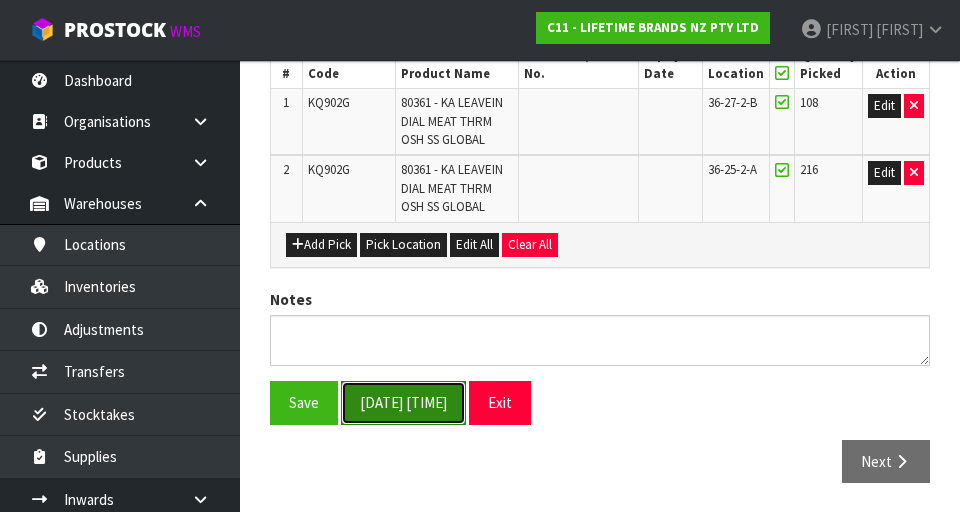 click on "[DATE] [TIME]" at bounding box center [403, 402] 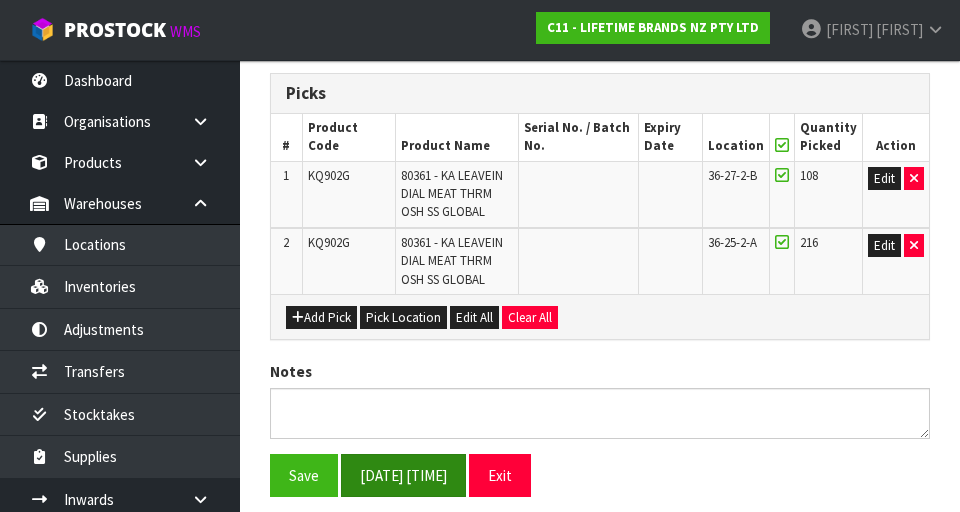 scroll, scrollTop: 0, scrollLeft: 0, axis: both 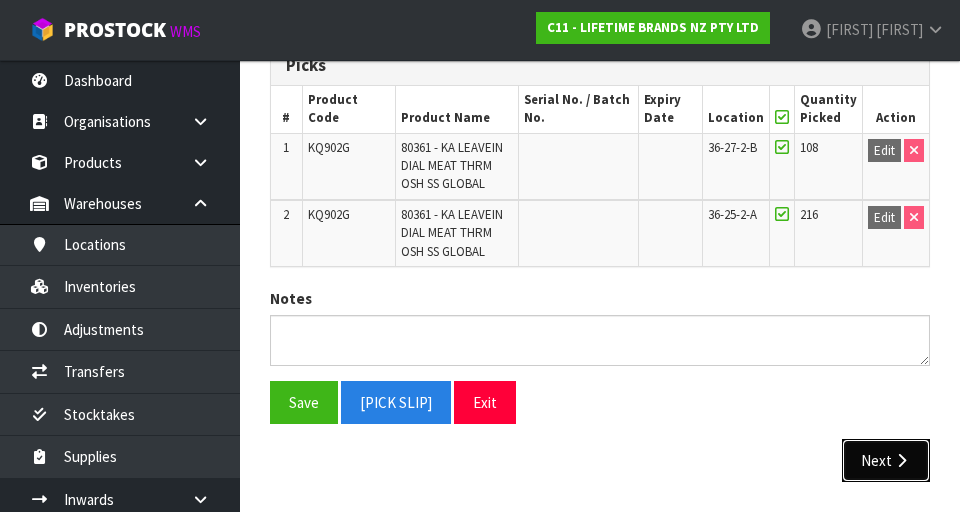 click on "Next" at bounding box center (886, 460) 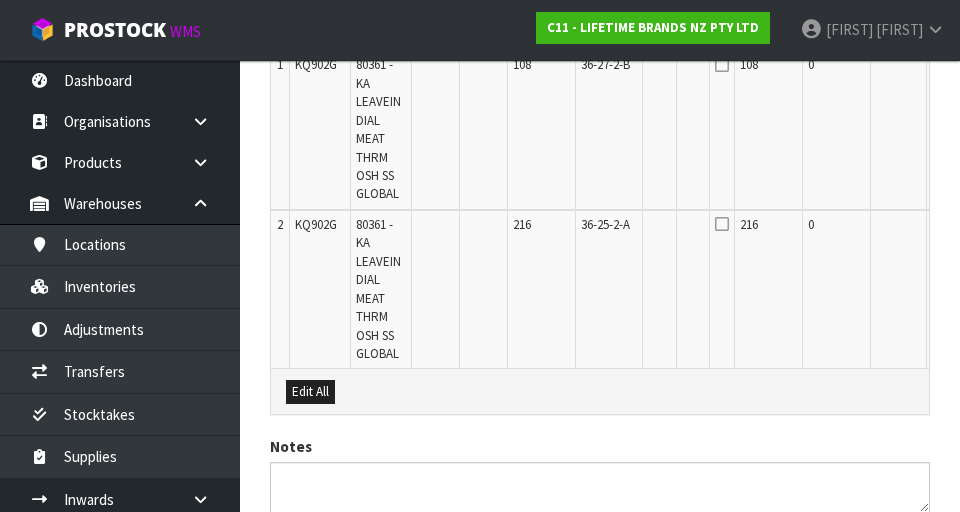 scroll, scrollTop: 695, scrollLeft: 0, axis: vertical 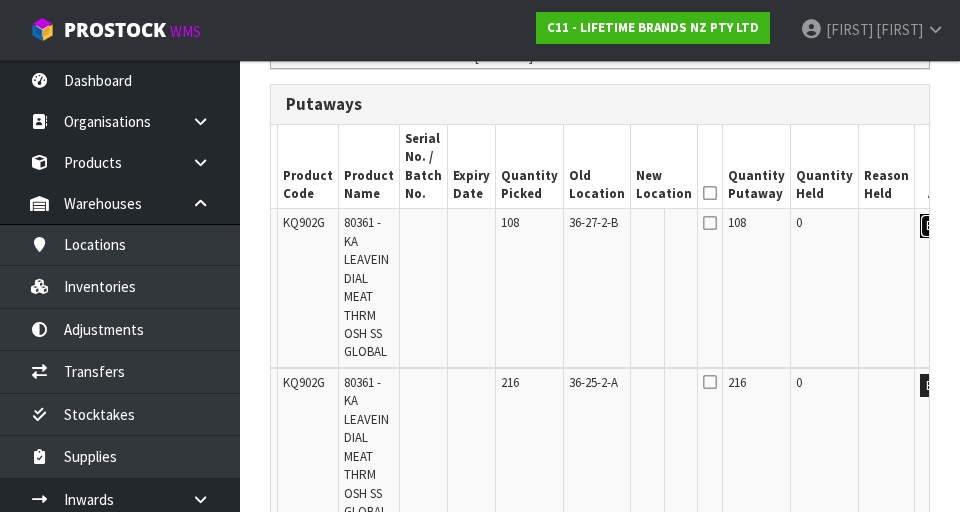click on "Edit" at bounding box center (936, 226) 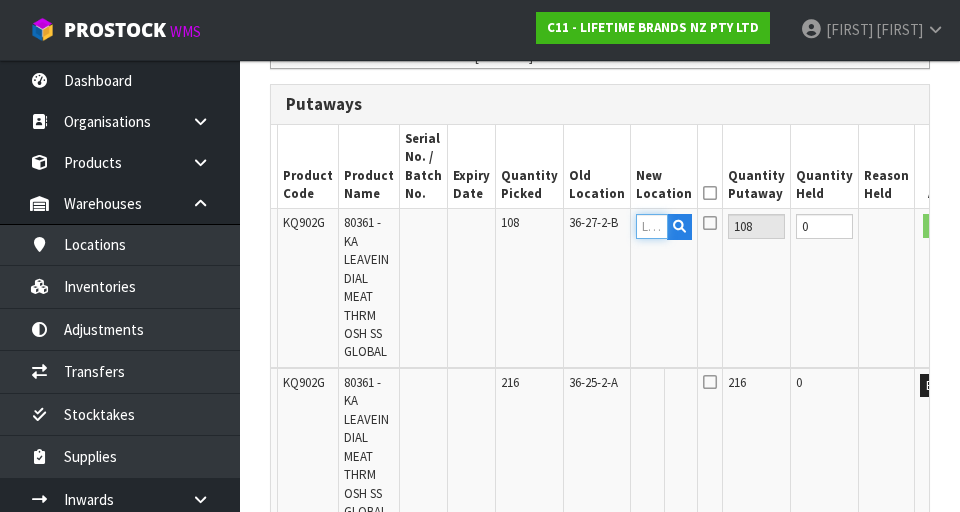 click at bounding box center [652, 226] 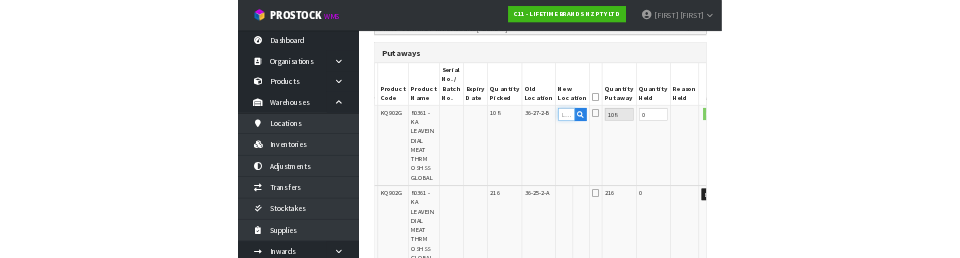scroll, scrollTop: 533, scrollLeft: 0, axis: vertical 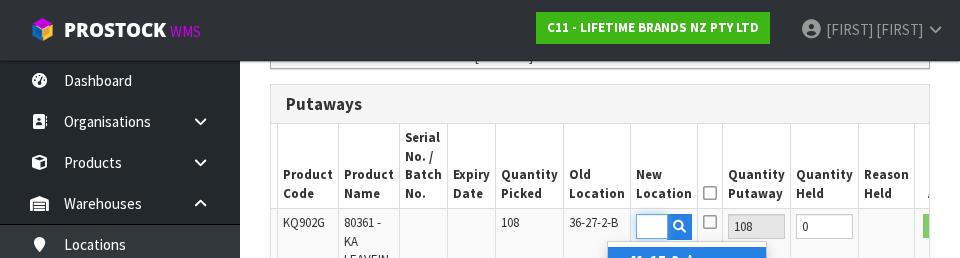 type on "41-15-3-B" 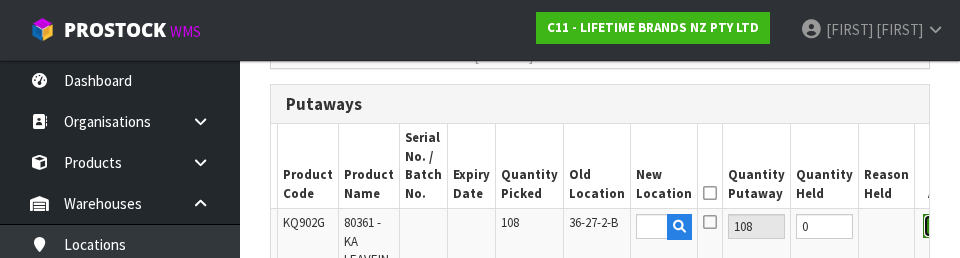 click on "OK" at bounding box center (937, 226) 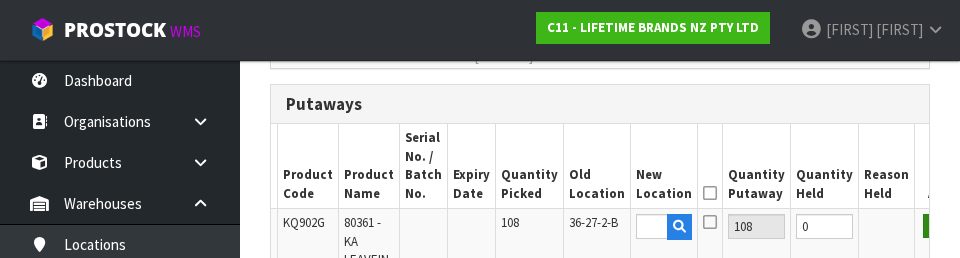 scroll, scrollTop: 0, scrollLeft: 0, axis: both 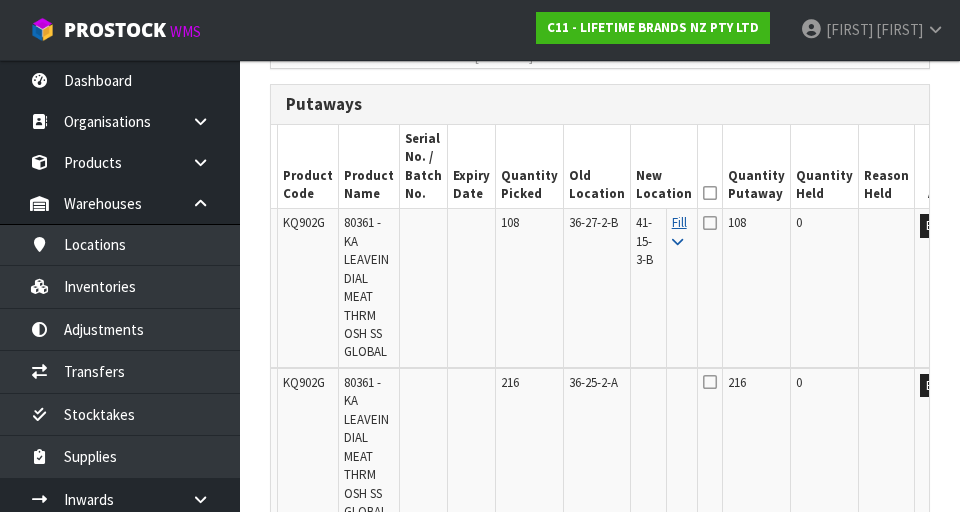 click at bounding box center (677, 242) 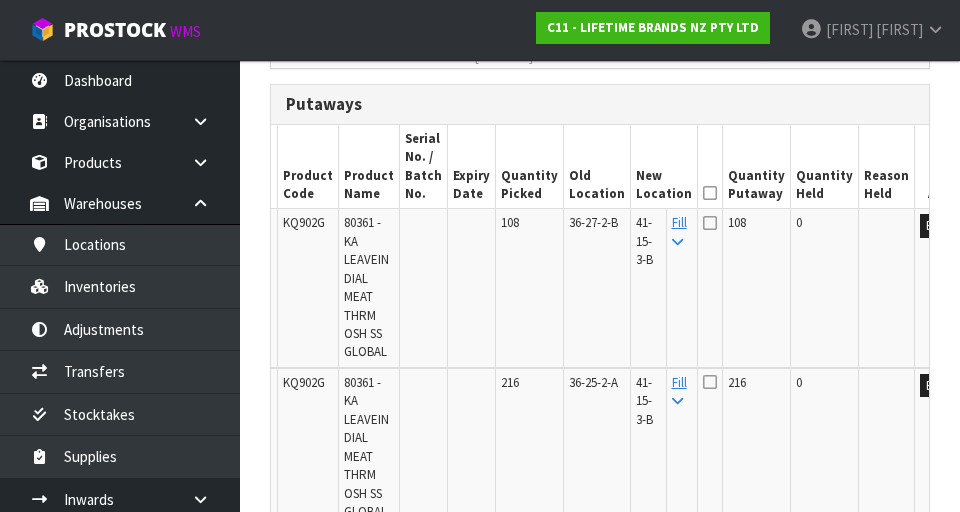 click at bounding box center (710, 193) 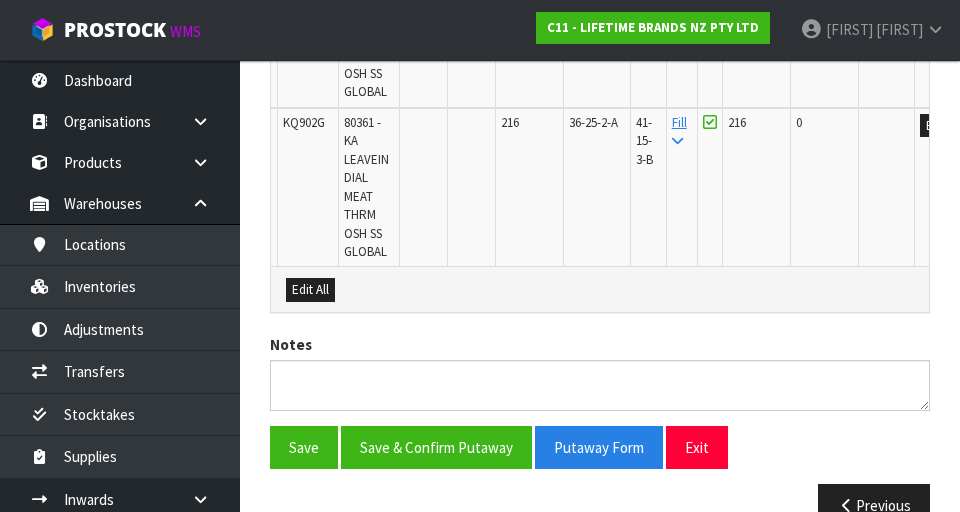 scroll, scrollTop: 847, scrollLeft: 0, axis: vertical 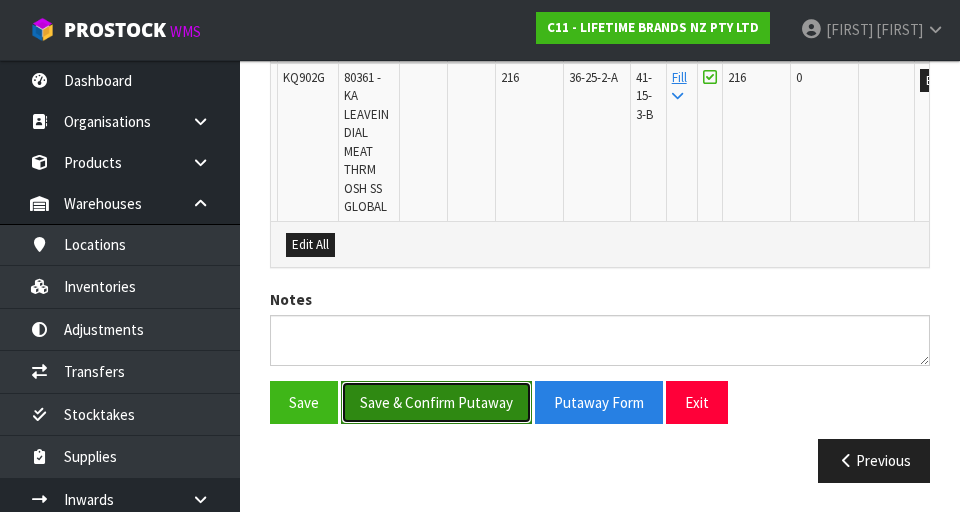 click on "Save & Confirm Putaway" at bounding box center (436, 402) 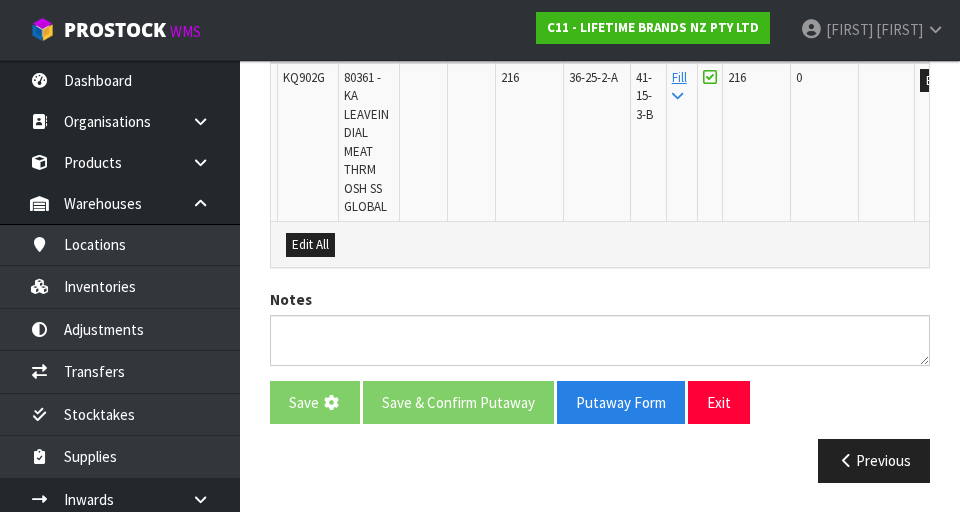 scroll, scrollTop: 0, scrollLeft: 0, axis: both 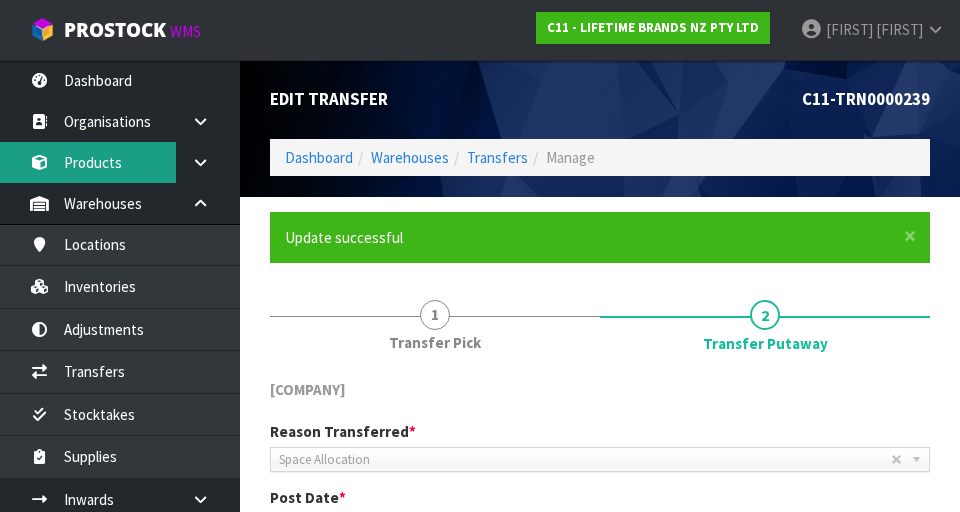 click on "Products" at bounding box center (120, 162) 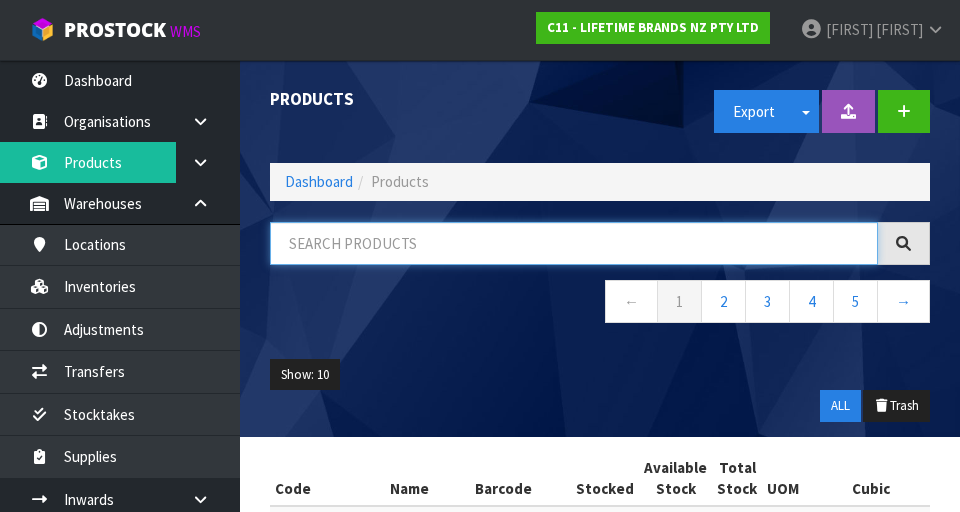 click at bounding box center [574, 243] 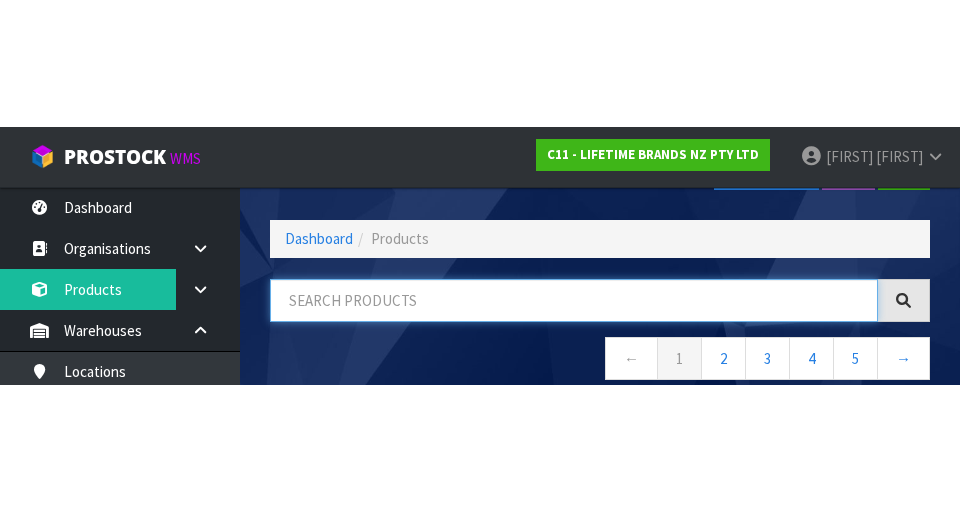scroll, scrollTop: 114, scrollLeft: 0, axis: vertical 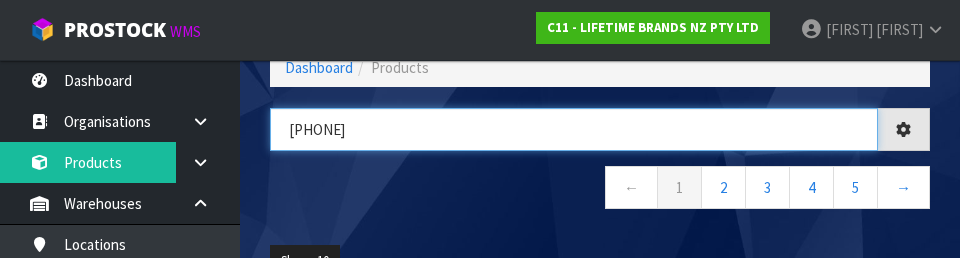 type on "[PHONE]" 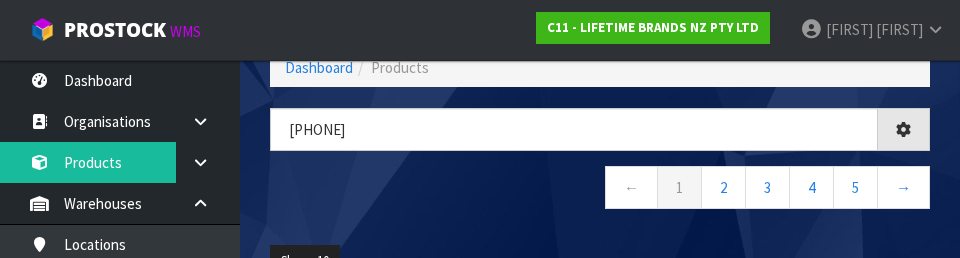 click on "←
1 2 3 4 5
→" at bounding box center [600, 190] 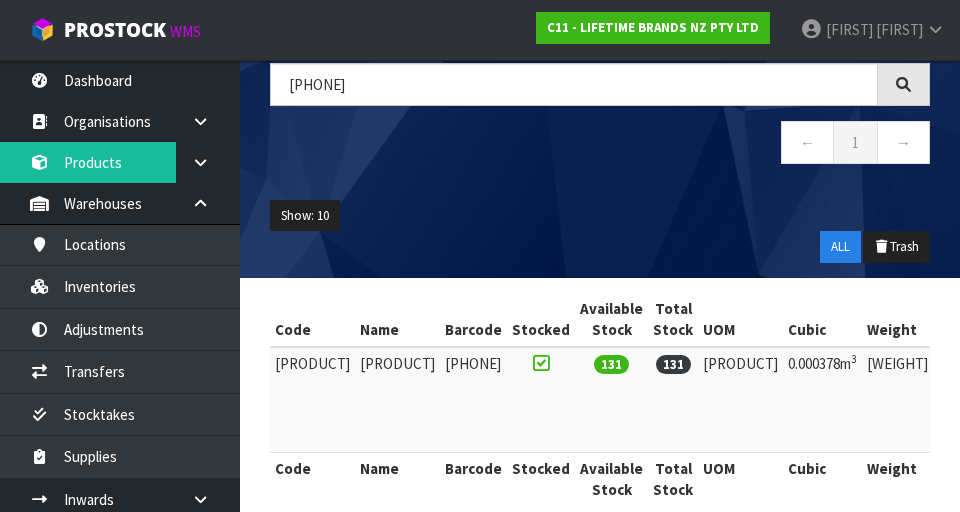 scroll, scrollTop: 223, scrollLeft: 0, axis: vertical 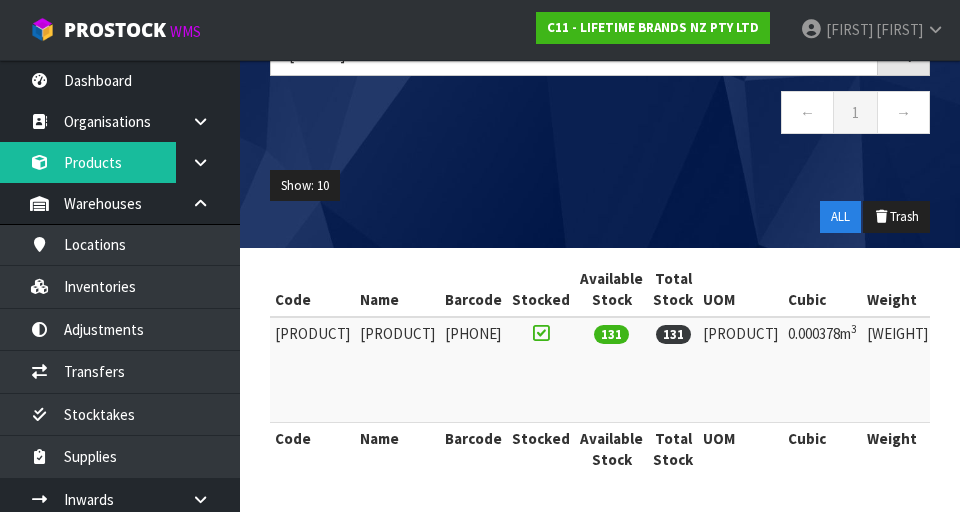 copy on "[PRODUCT]" 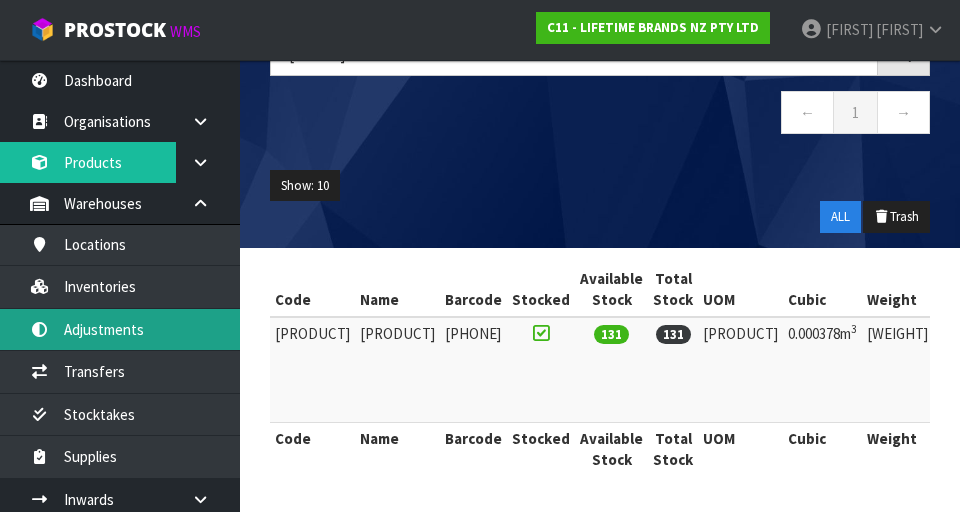 click on "Adjustments" at bounding box center (120, 329) 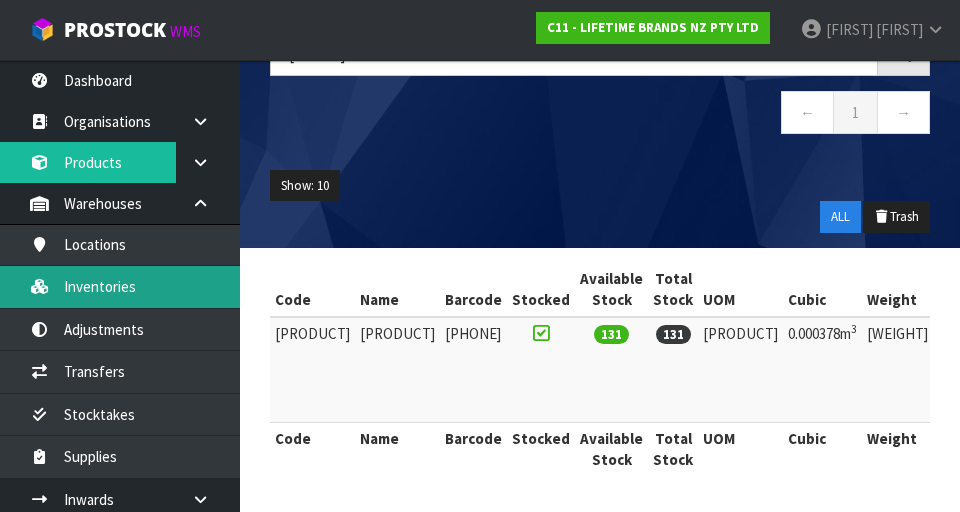 click on "Inventories" at bounding box center (120, 286) 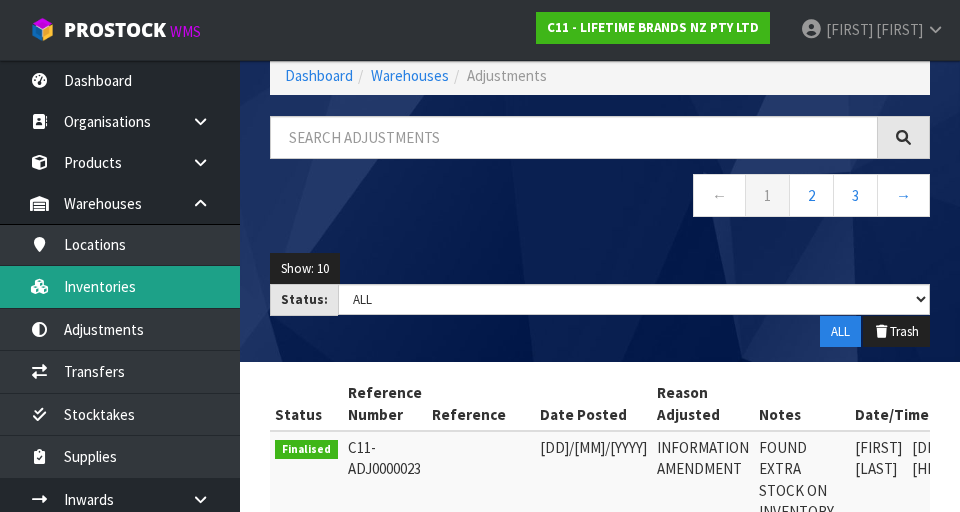 scroll, scrollTop: 0, scrollLeft: 0, axis: both 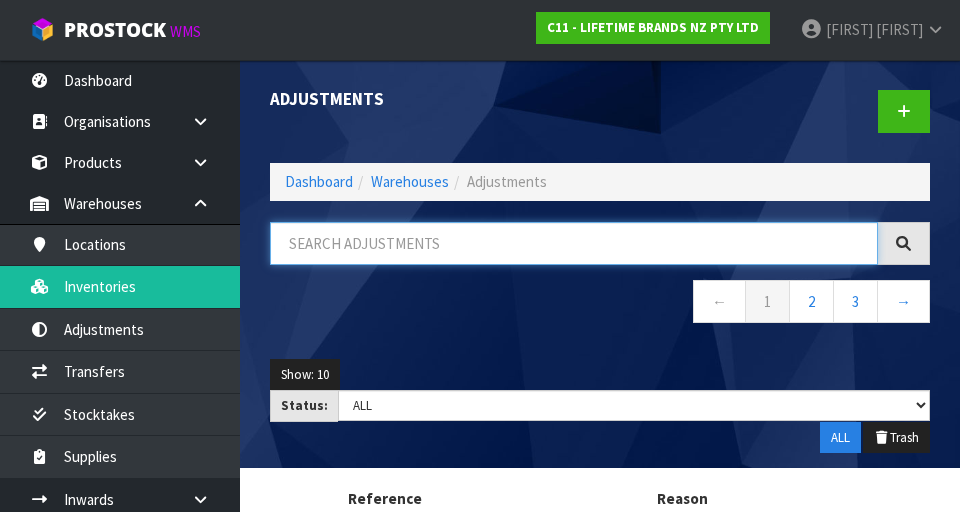 paste on "[PRODUCT]" 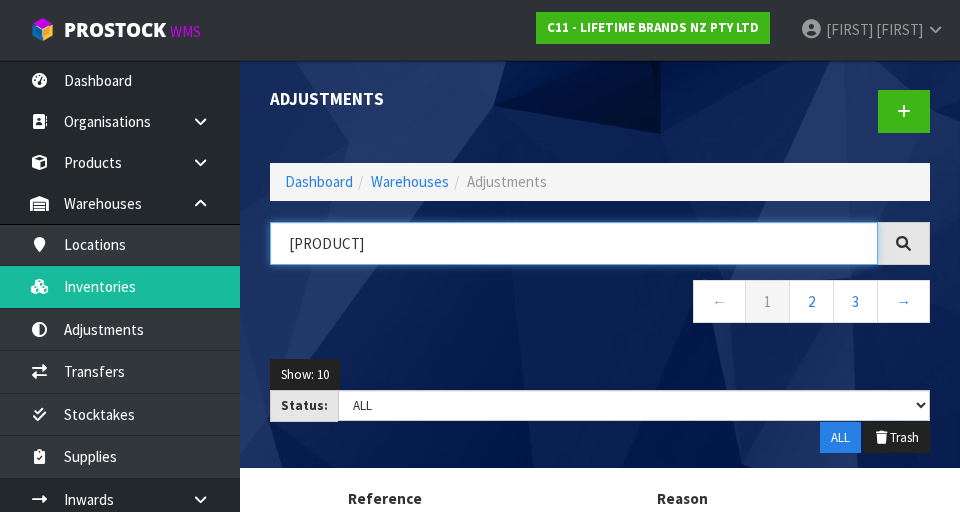 type on "[PRODUCT]" 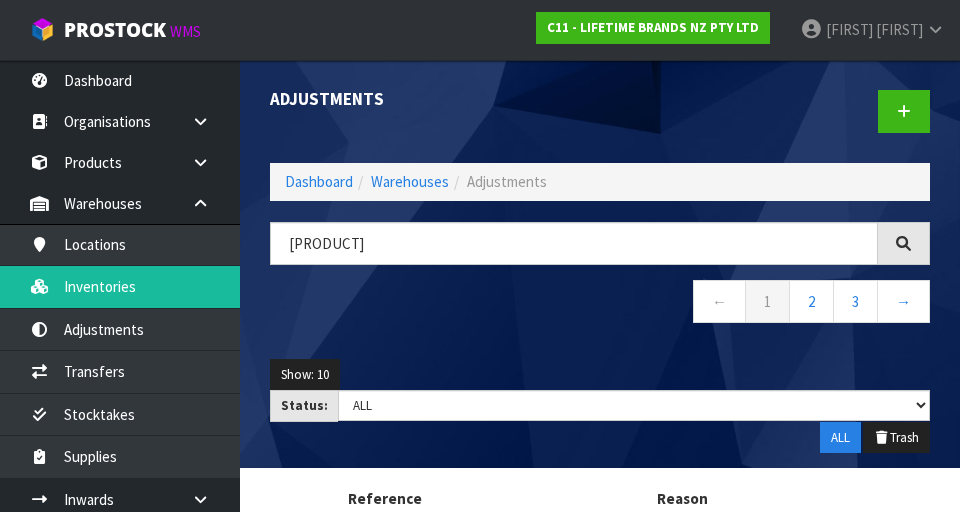 click on "←
1 2 3
→" at bounding box center (600, 304) 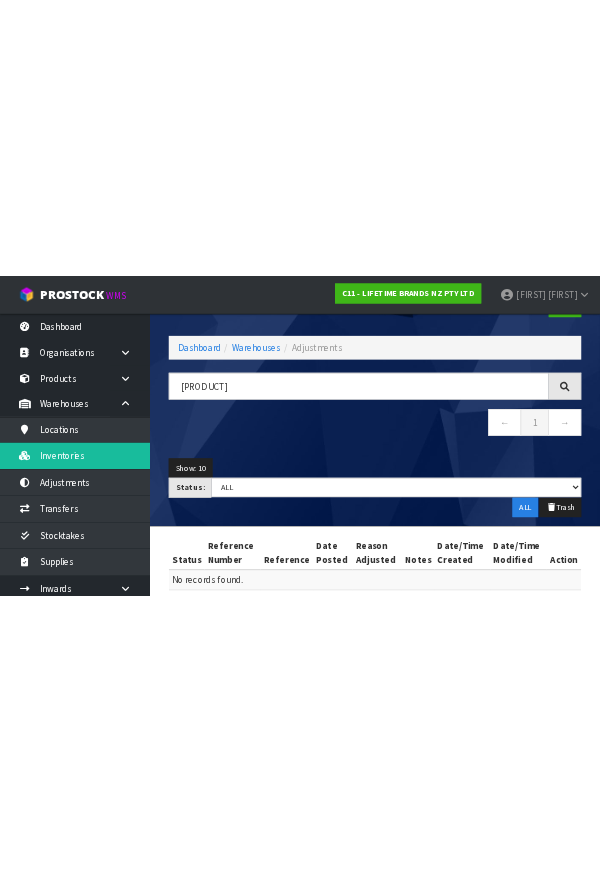 scroll, scrollTop: 0, scrollLeft: 0, axis: both 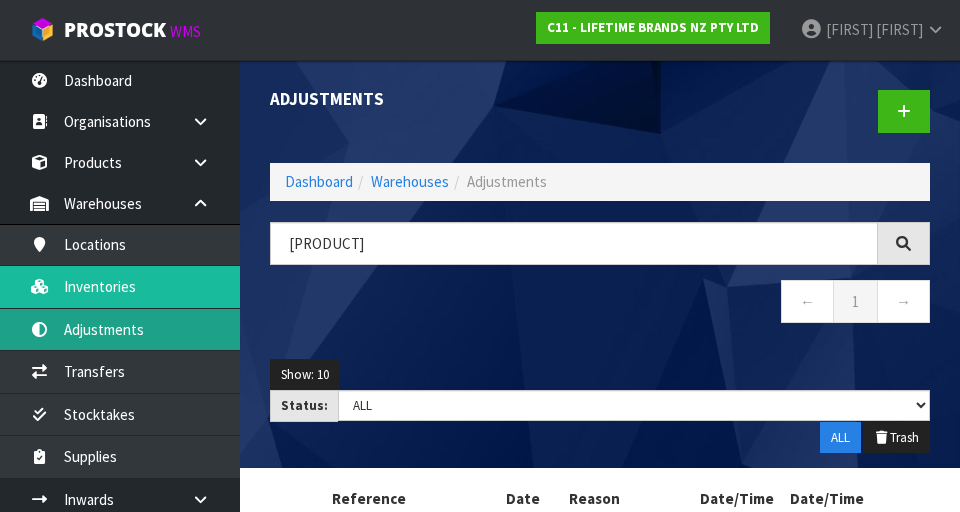 click on "Adjustments" at bounding box center (120, 329) 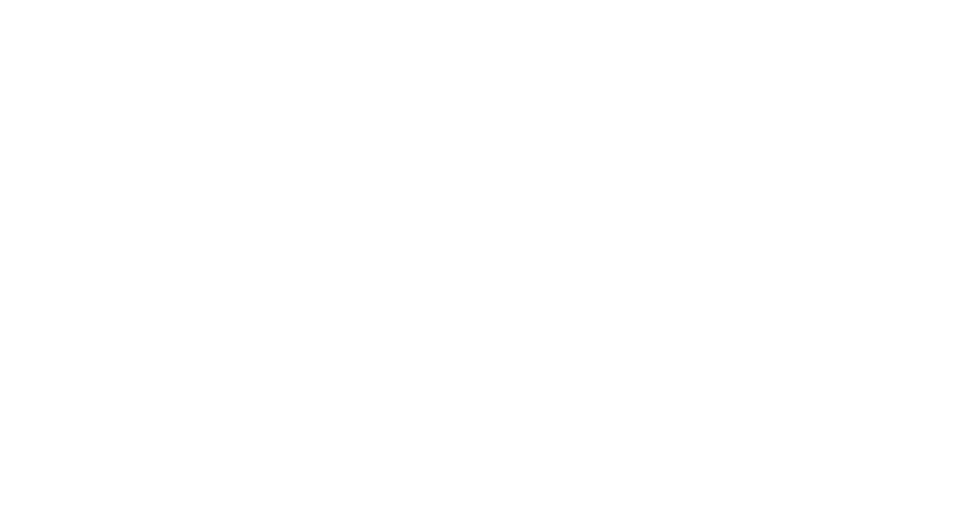 scroll, scrollTop: 0, scrollLeft: 0, axis: both 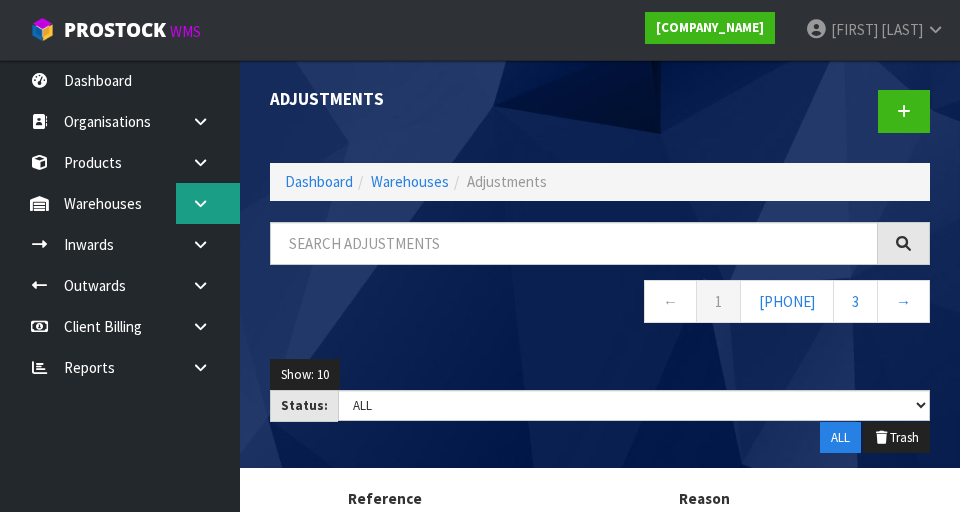 click at bounding box center (208, 121) 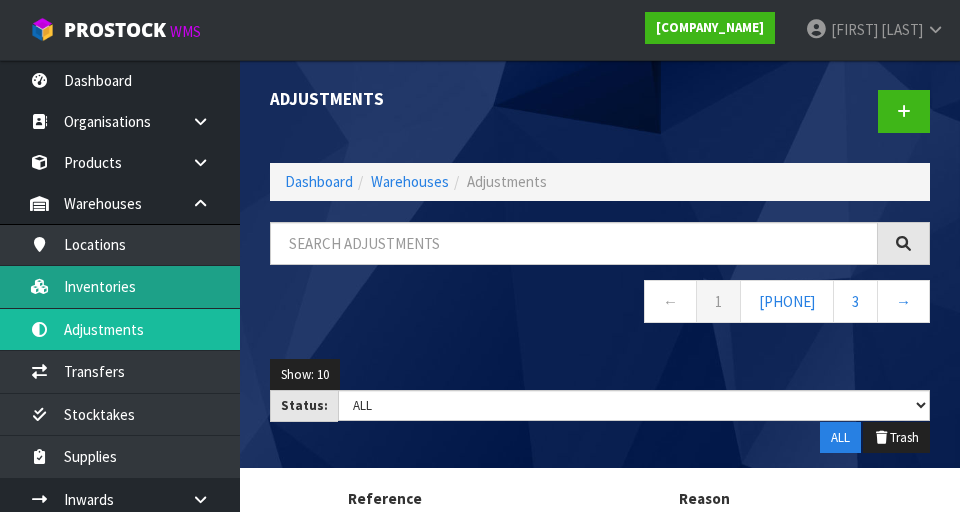 click on "Inventories" at bounding box center (120, 286) 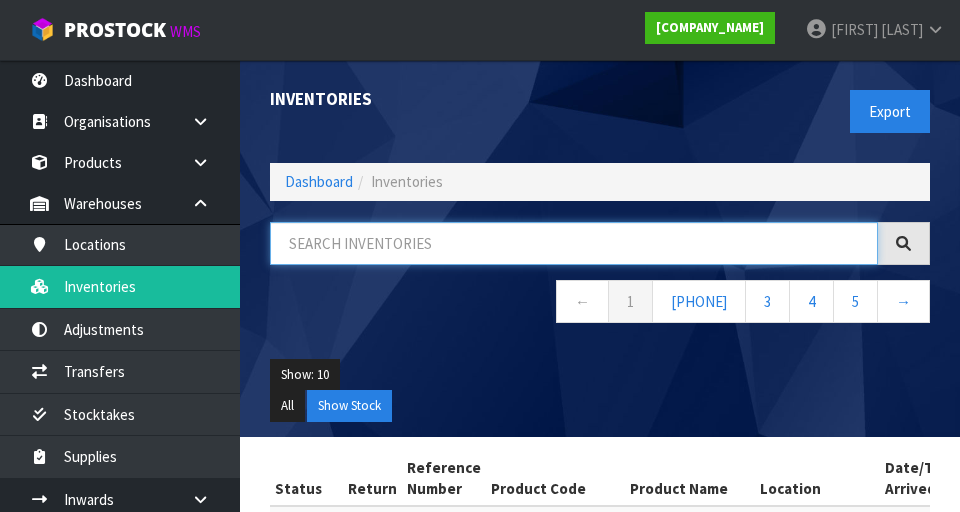 paste on "[PRODUCT CODE]" 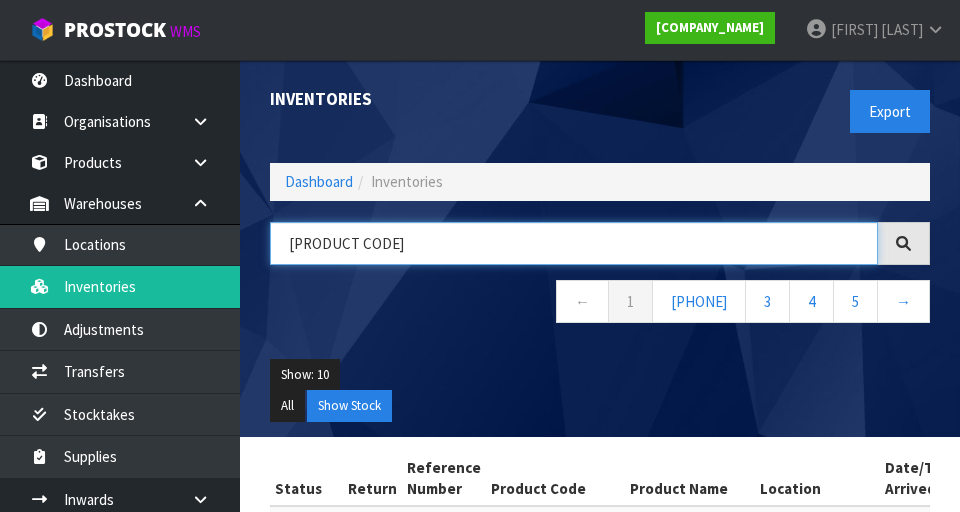 type on "[PRODUCT CODE]" 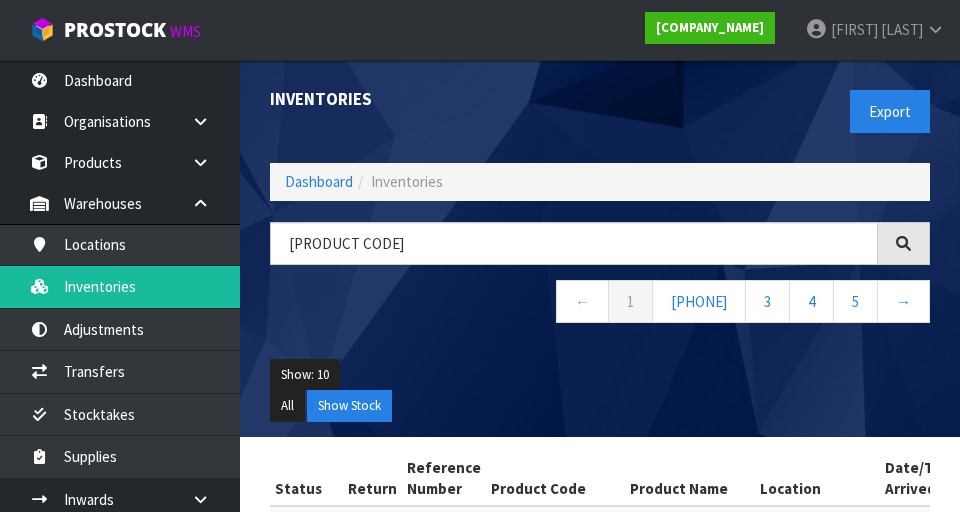 click on "KO8ISLSOHOBAU
←
1 2 3 4 5
→" at bounding box center [600, 283] 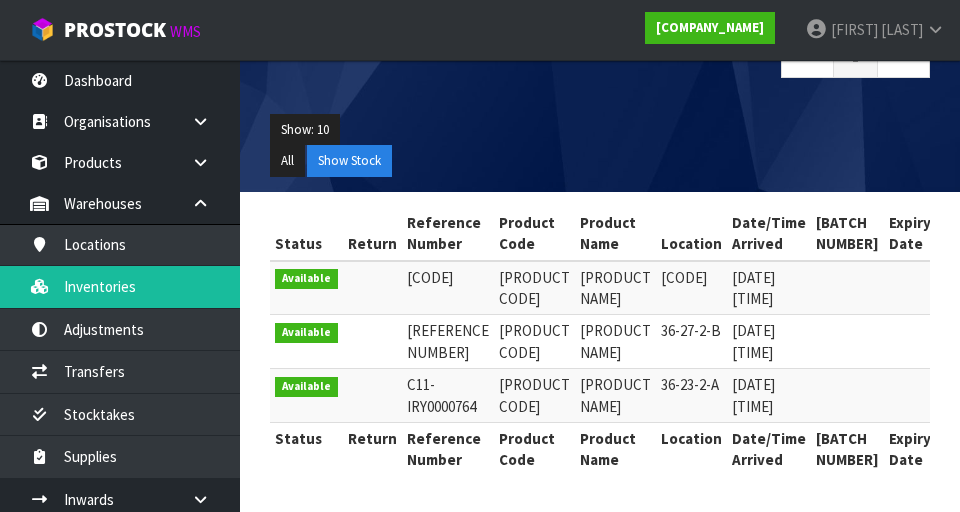 scroll, scrollTop: 375, scrollLeft: 0, axis: vertical 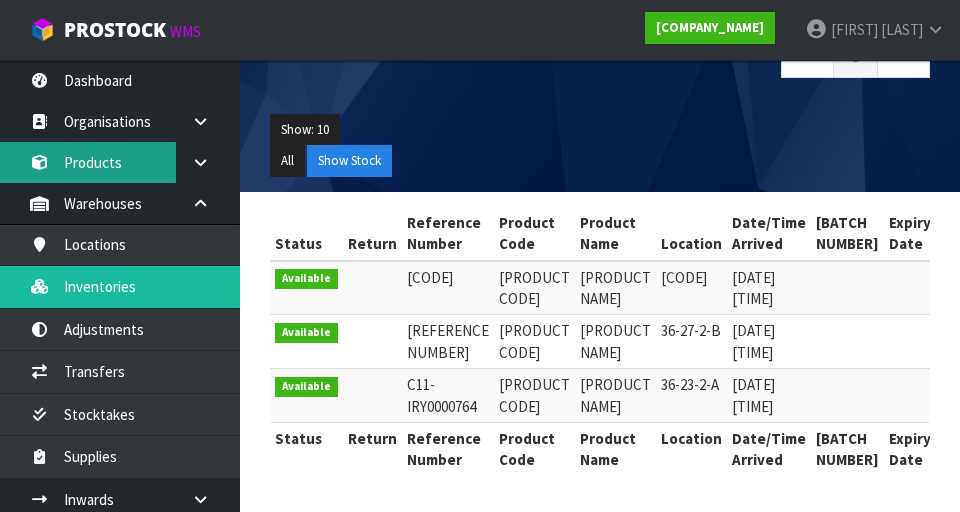click on "Products" at bounding box center [120, 162] 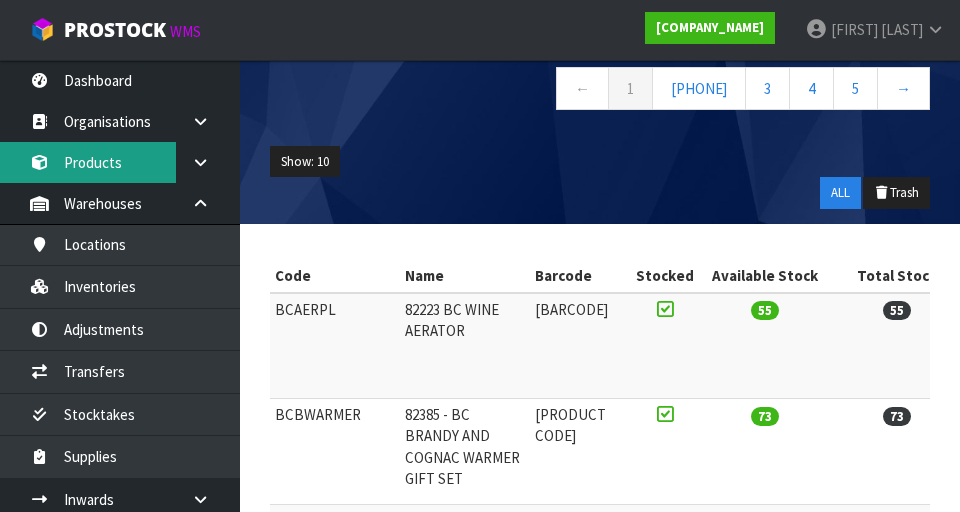 scroll, scrollTop: 0, scrollLeft: 0, axis: both 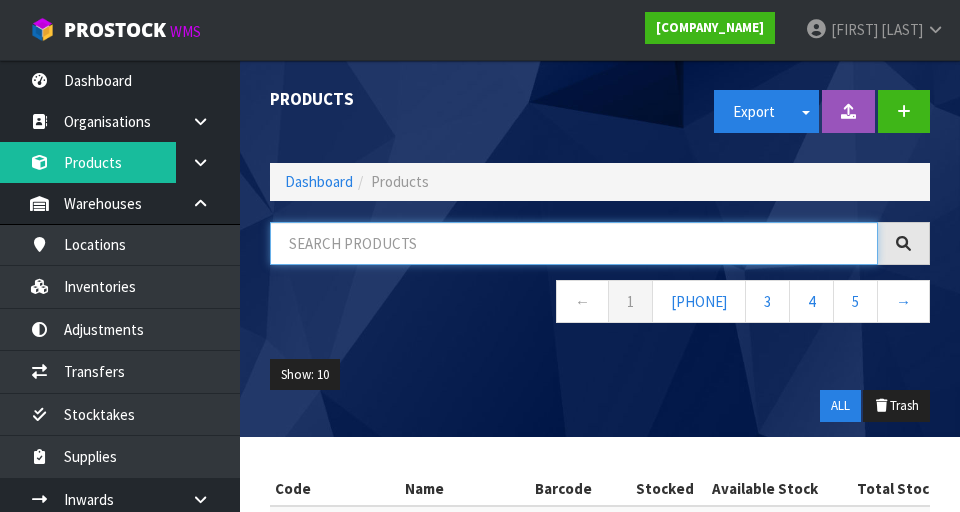 paste on "[PRODUCT CODE]" 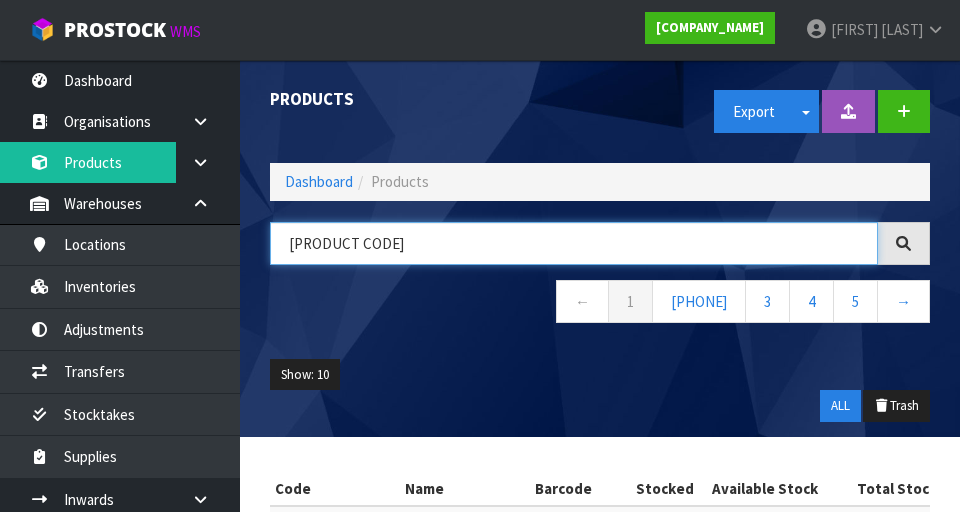 type on "[PRODUCT CODE]" 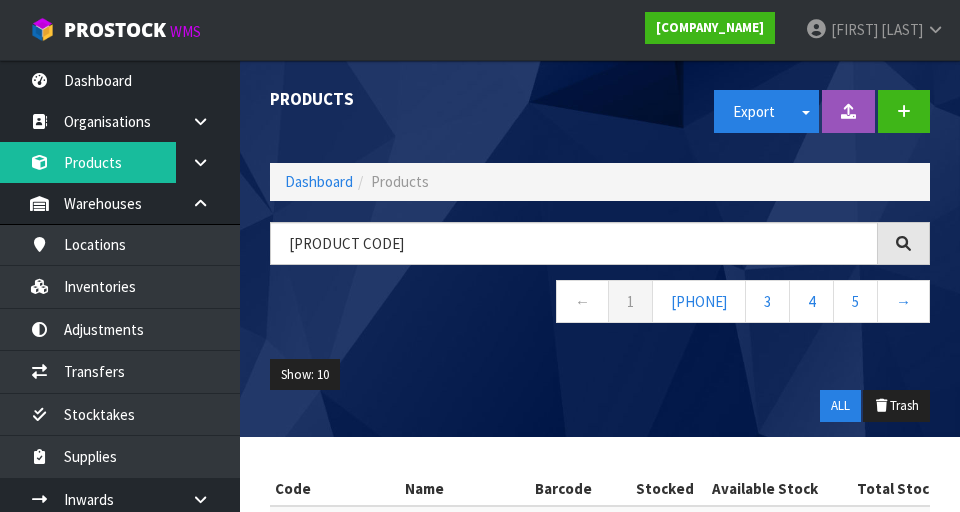 click on "Show: 10
5
10
25
50
ALL
Trash" at bounding box center (600, 390) 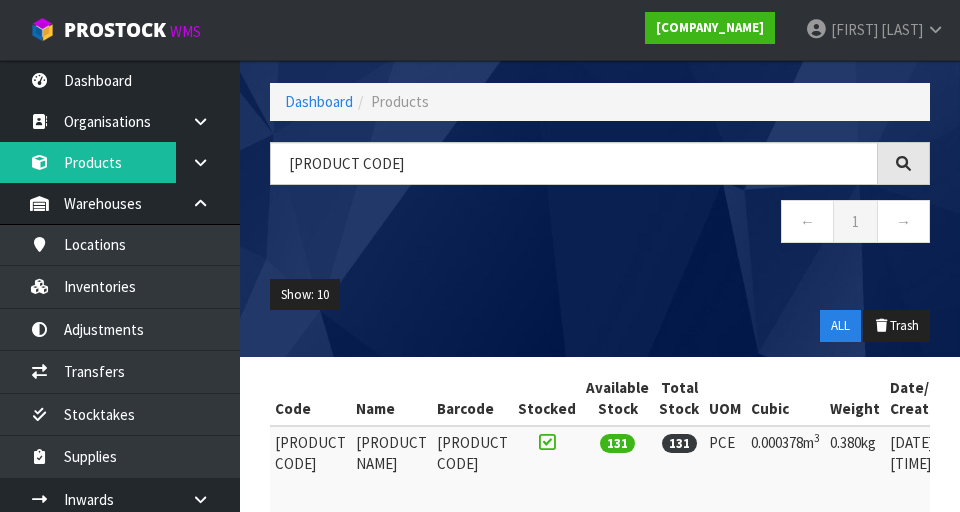 scroll, scrollTop: 223, scrollLeft: 0, axis: vertical 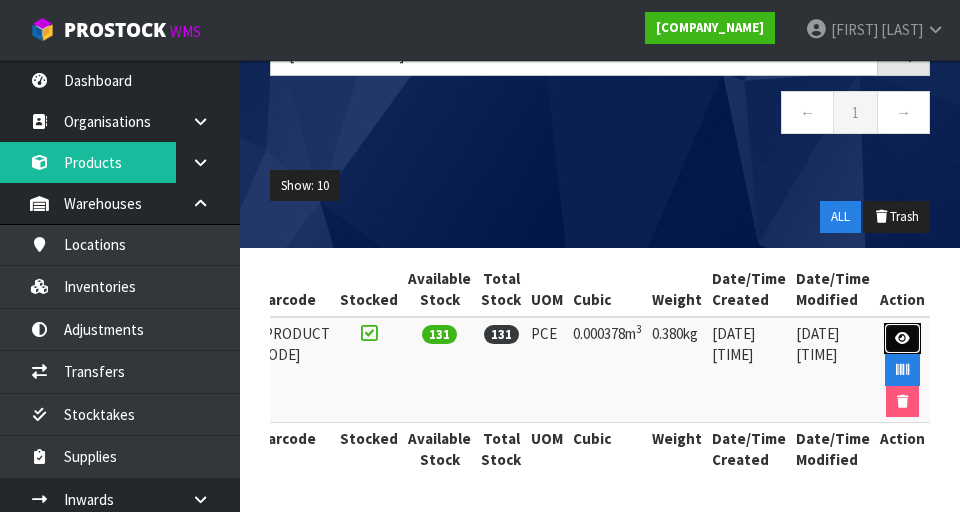 click at bounding box center (902, 338) 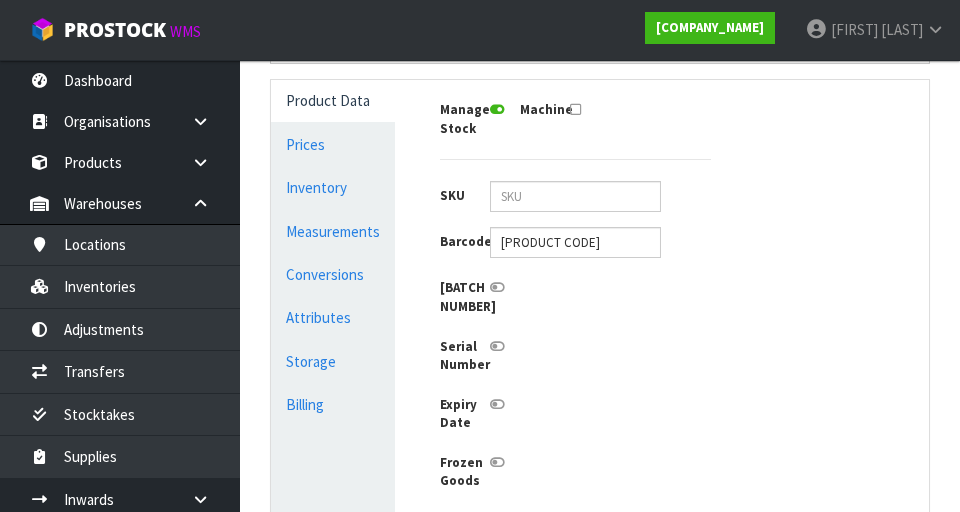 scroll, scrollTop: 520, scrollLeft: 0, axis: vertical 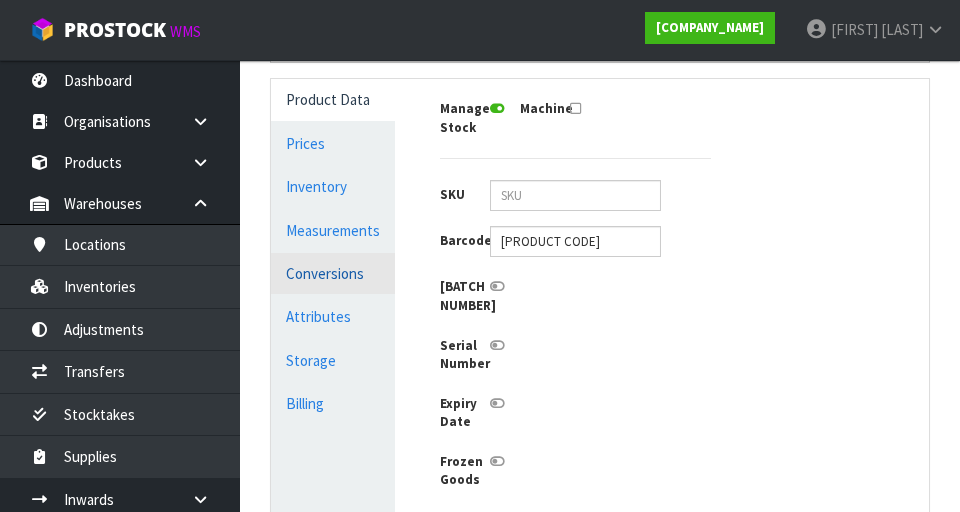 click on "Conversions" at bounding box center [333, 99] 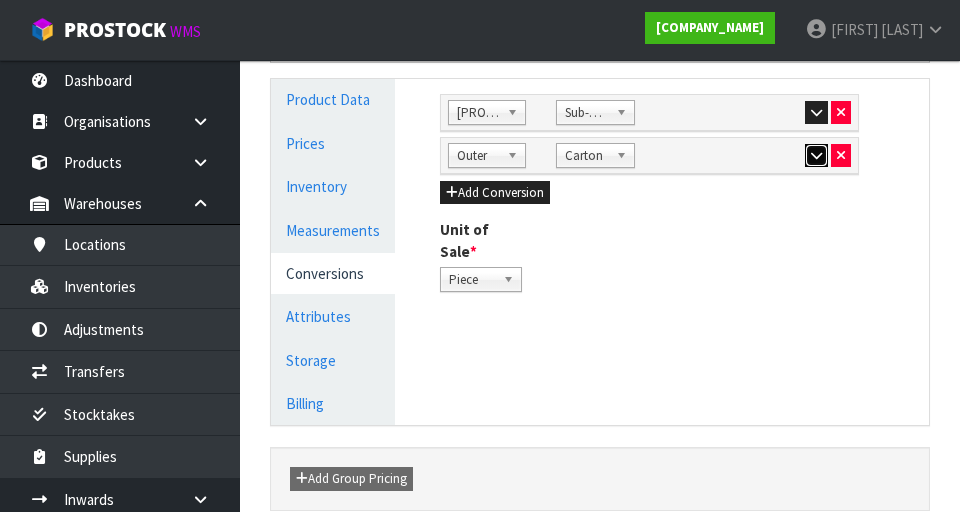 click at bounding box center (816, 113) 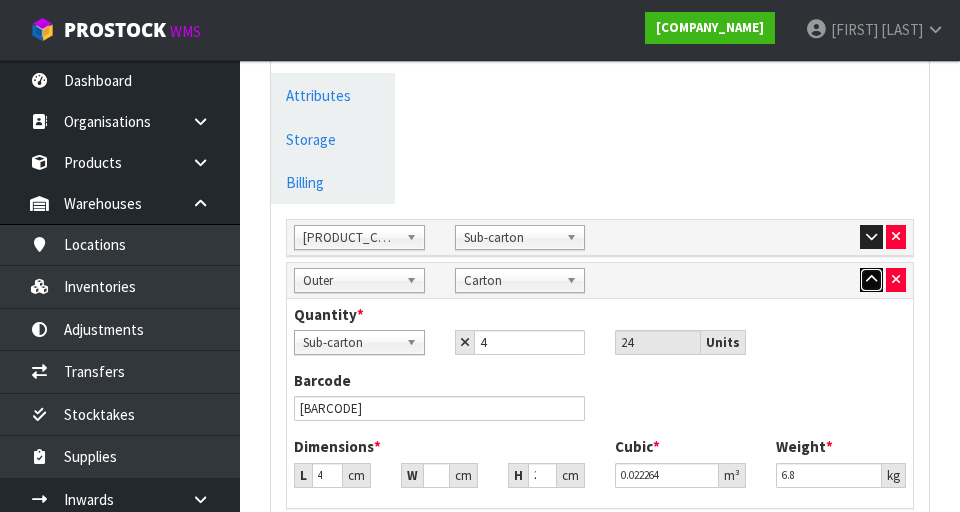 scroll, scrollTop: 739, scrollLeft: 0, axis: vertical 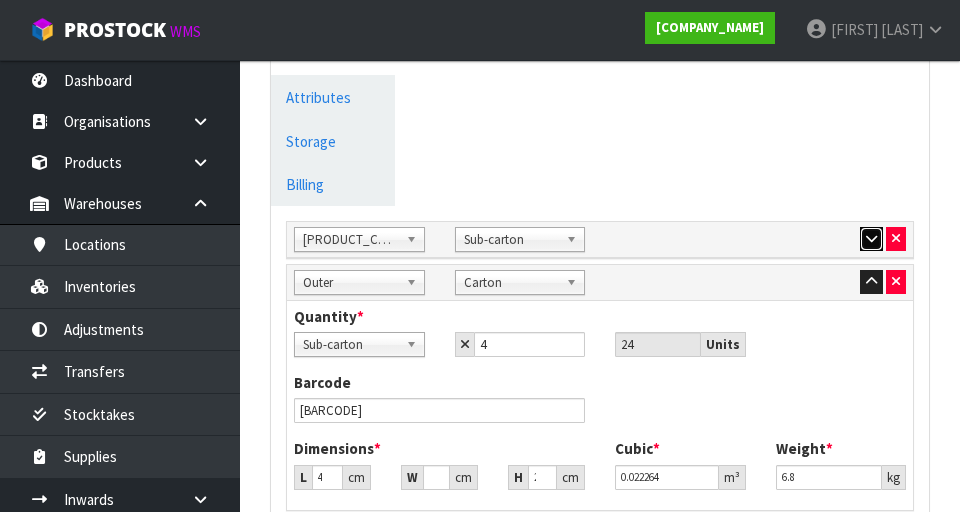 click at bounding box center [871, 238] 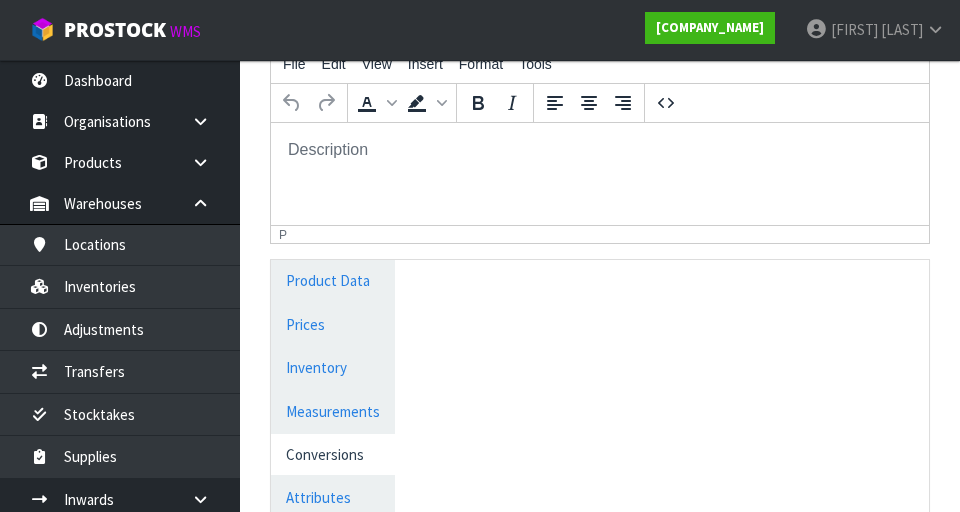 scroll, scrollTop: 342, scrollLeft: 0, axis: vertical 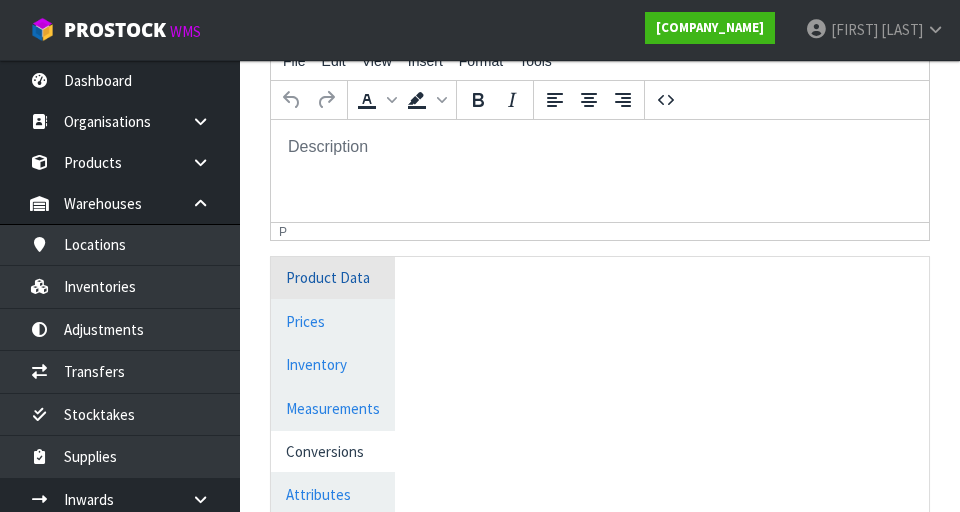 click on "Reference Code  *
[REFERENCE_CODE]
Name  *
[PRODUCT_NAME]
Description
File Edit View Insert Format Tools To open the popup, press Shift+Enter To open the popup, press Shift+Enter p
Product Data
Prices
Inventory
Measurements
Conversions
Attributes
Storage" at bounding box center [600, 888] 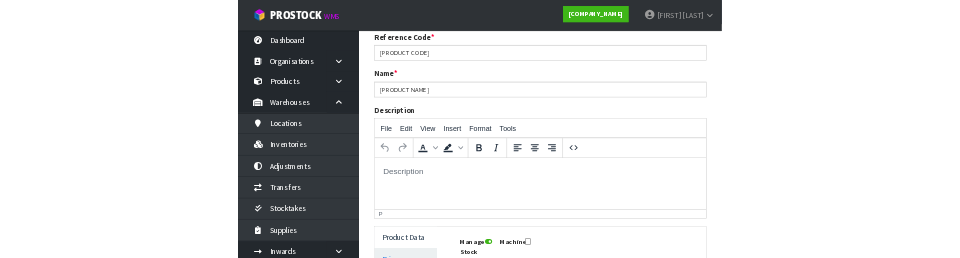 scroll, scrollTop: 0, scrollLeft: 0, axis: both 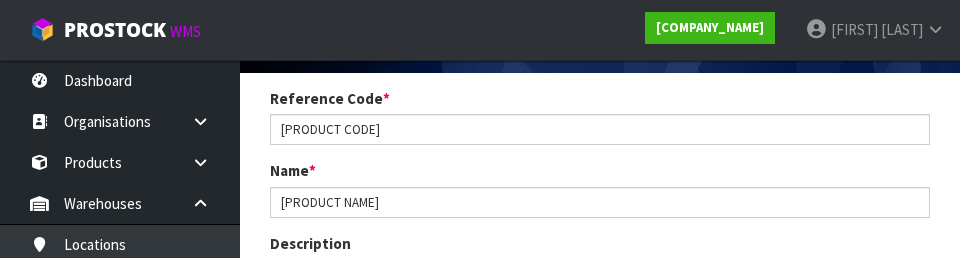 click on "Description
File Edit View Insert Format Tools To open the popup, press Shift+Enter To open the popup, press Shift+Enter p" at bounding box center (600, 346) 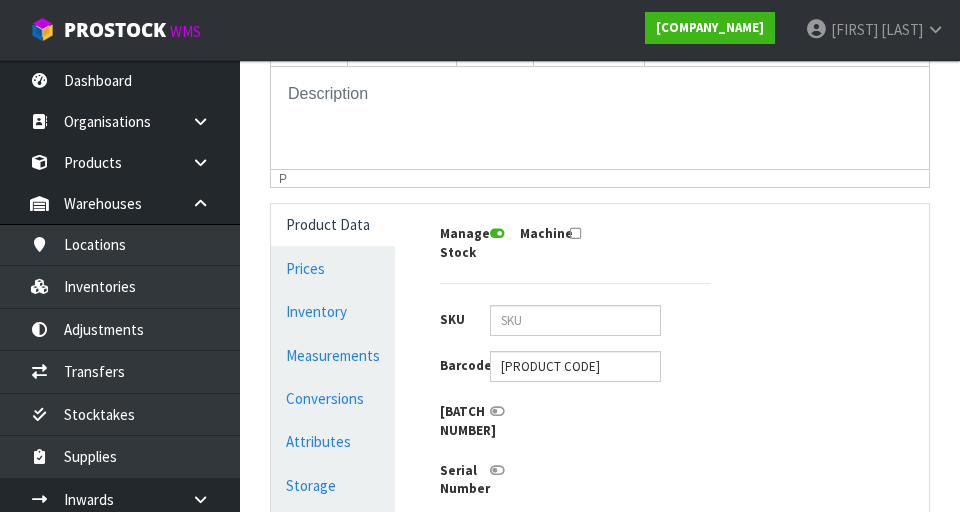 scroll, scrollTop: 482, scrollLeft: 0, axis: vertical 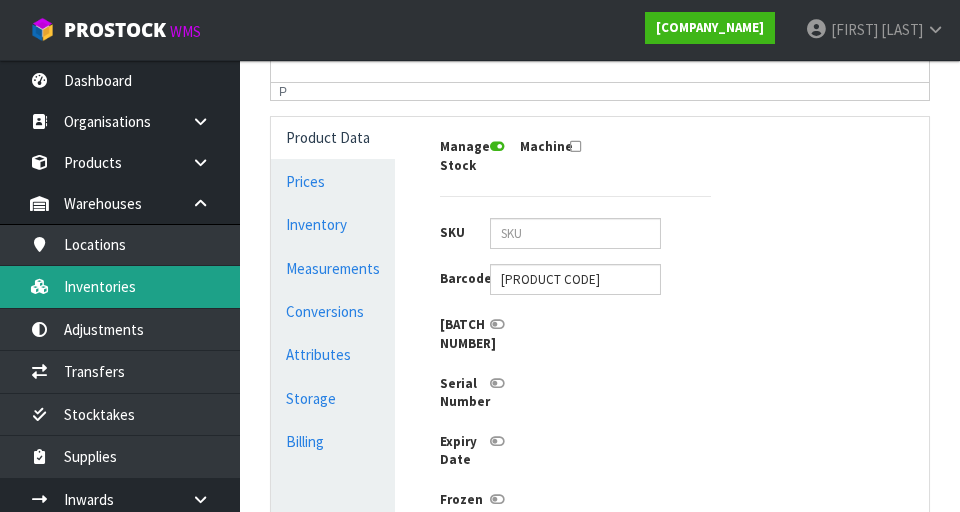 click on "Inventories" at bounding box center (120, 286) 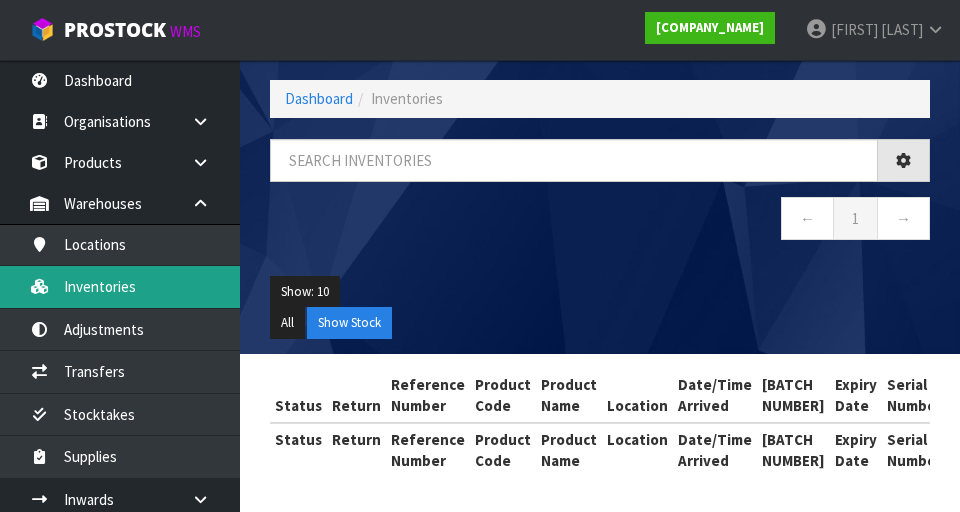 scroll, scrollTop: 0, scrollLeft: 0, axis: both 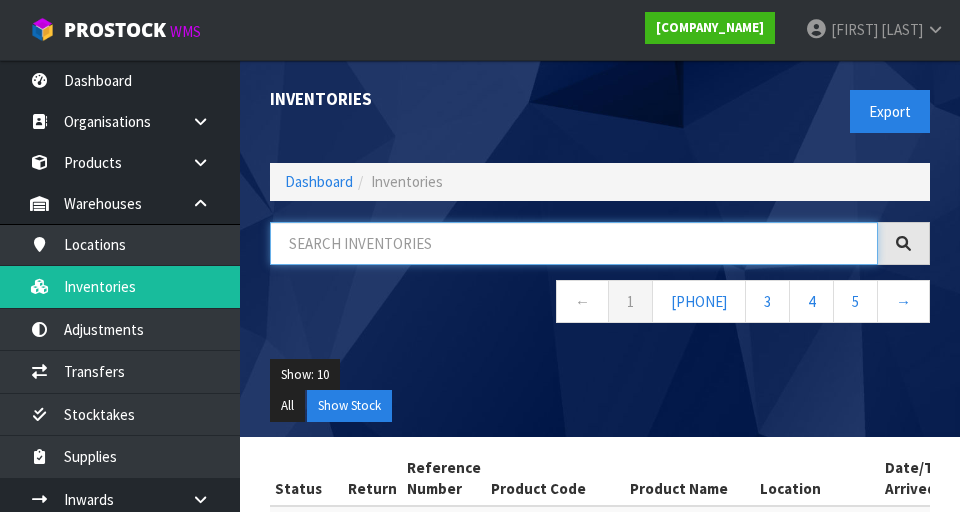 paste on "[PRODUCT CODE]" 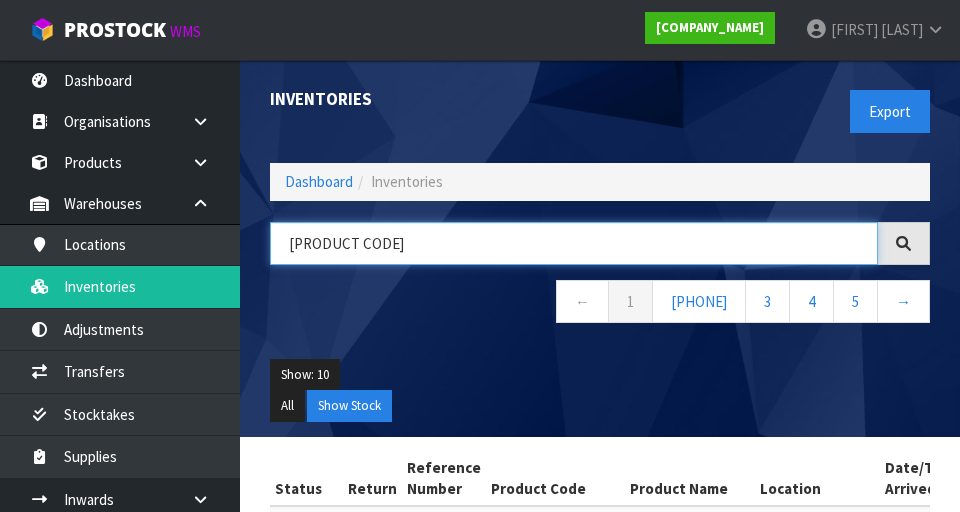 type on "[PRODUCT CODE]" 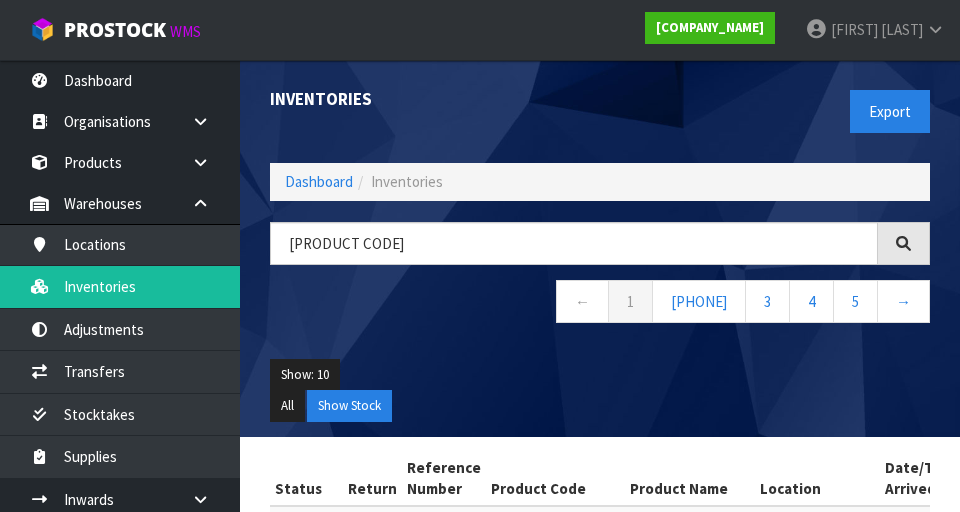 click on "KO8ISLSOHOBAU
←
1 2 3 4 5
→" at bounding box center (600, 283) 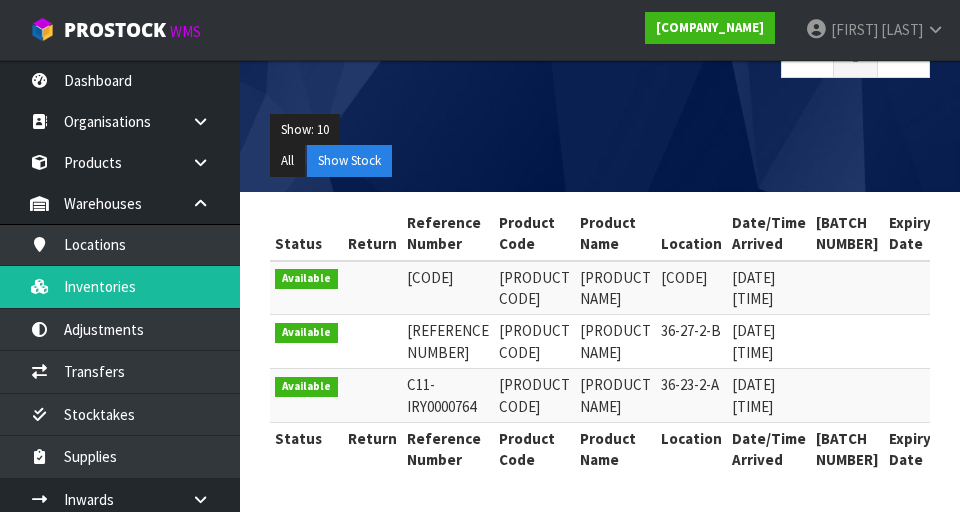 scroll, scrollTop: 391, scrollLeft: 0, axis: vertical 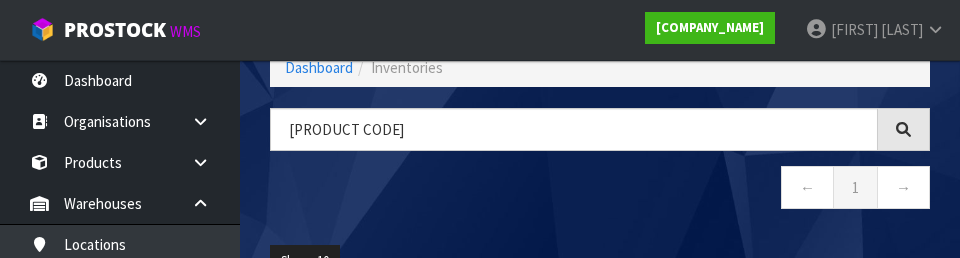 click on "←
1
→" at bounding box center (600, 190) 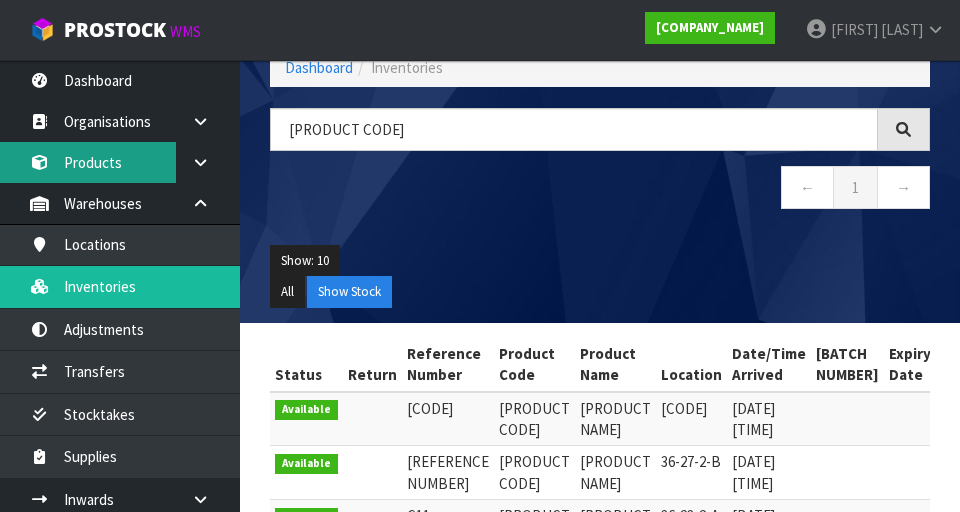 click on "Products" at bounding box center [120, 162] 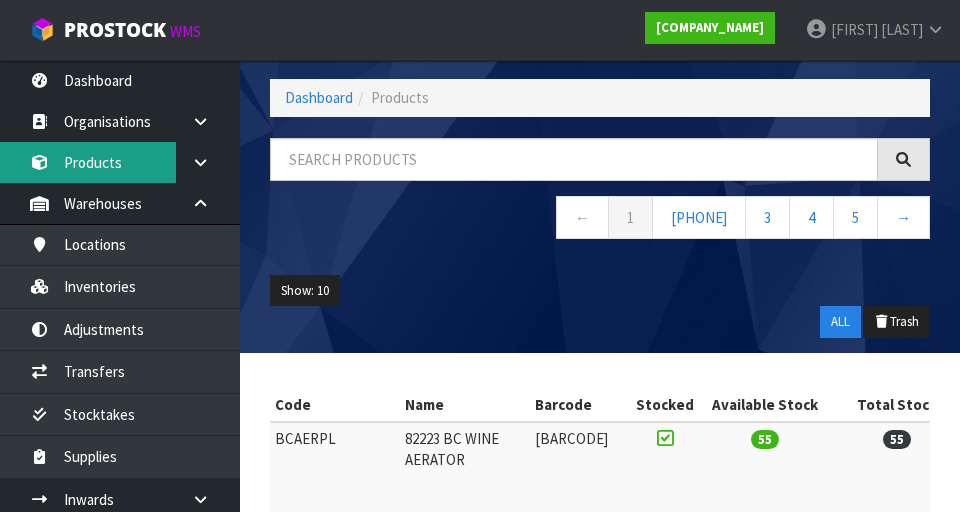scroll, scrollTop: 114, scrollLeft: 0, axis: vertical 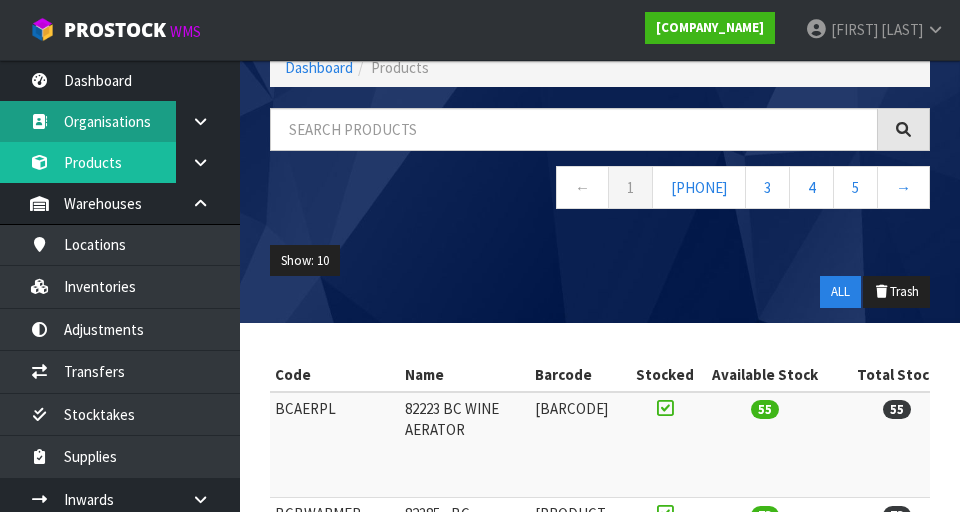 click on "Organisations" at bounding box center (120, 121) 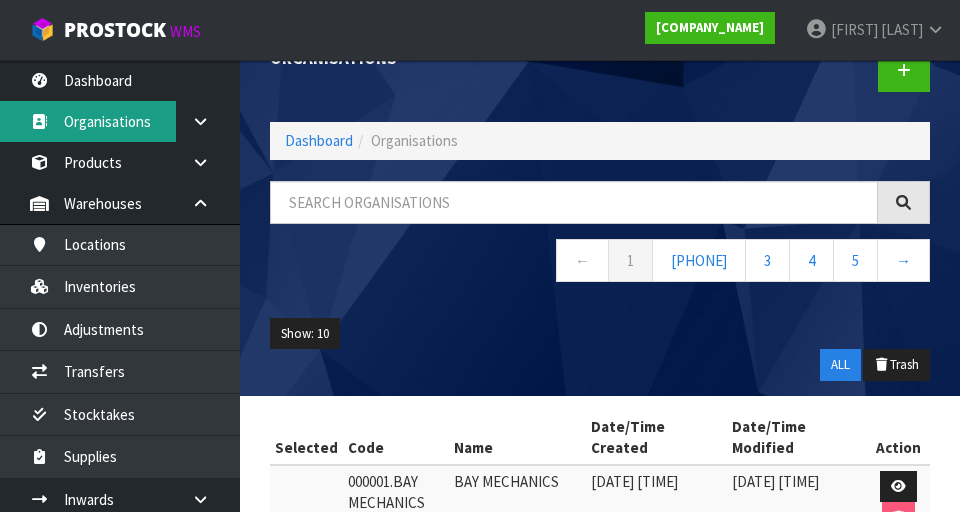 scroll, scrollTop: 114, scrollLeft: 0, axis: vertical 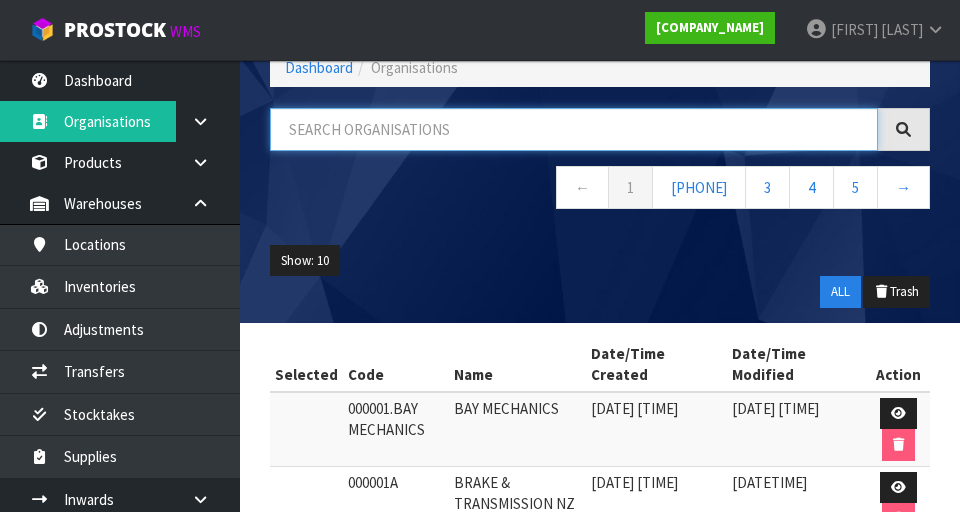 click at bounding box center [574, 129] 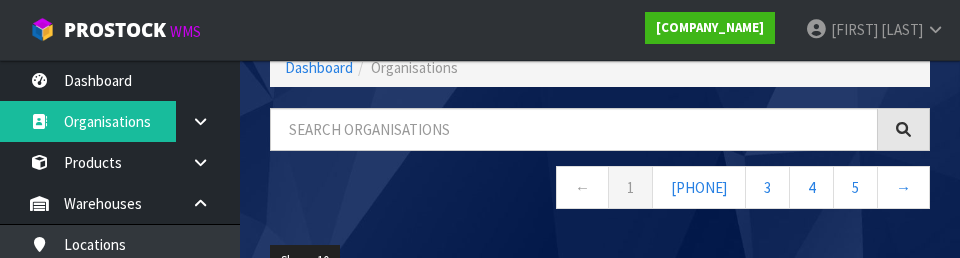 click on "←
1 2 3 4 5
→" at bounding box center (600, 190) 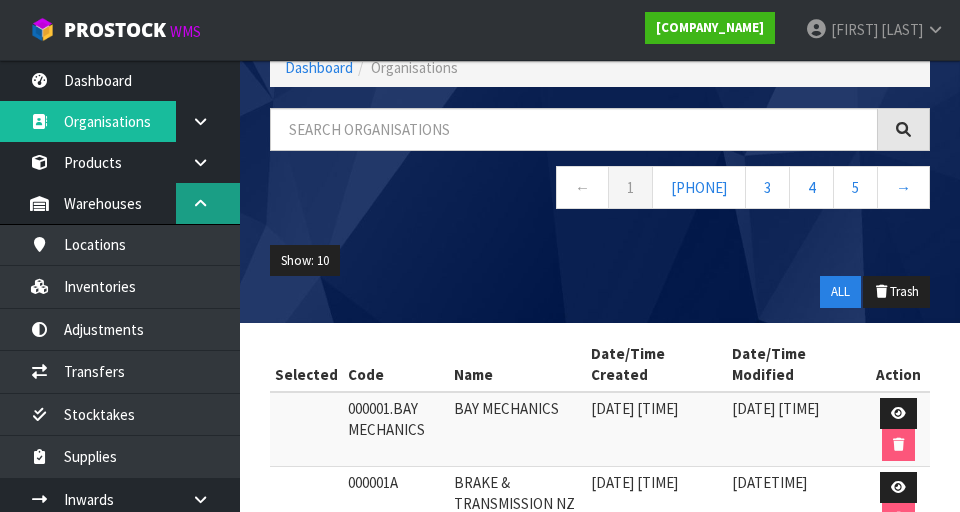 click at bounding box center (200, 203) 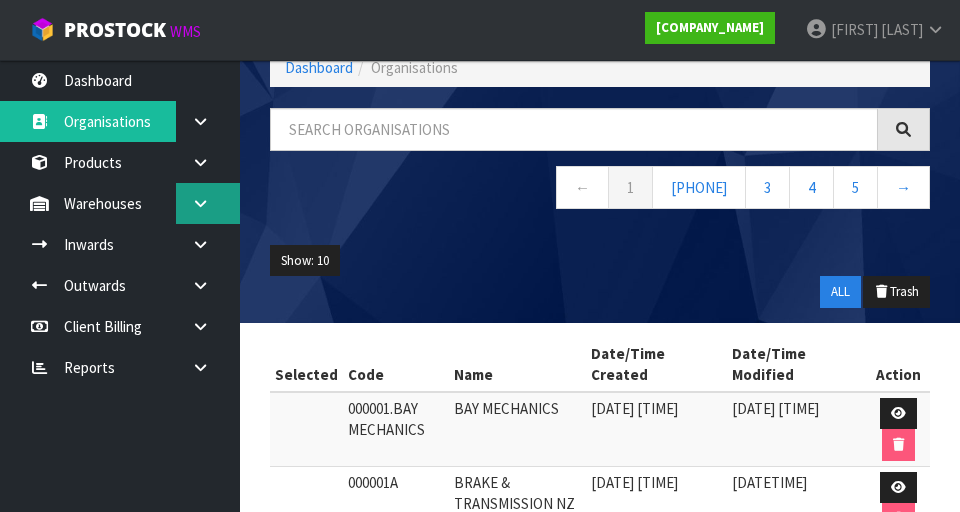 click at bounding box center [208, 121] 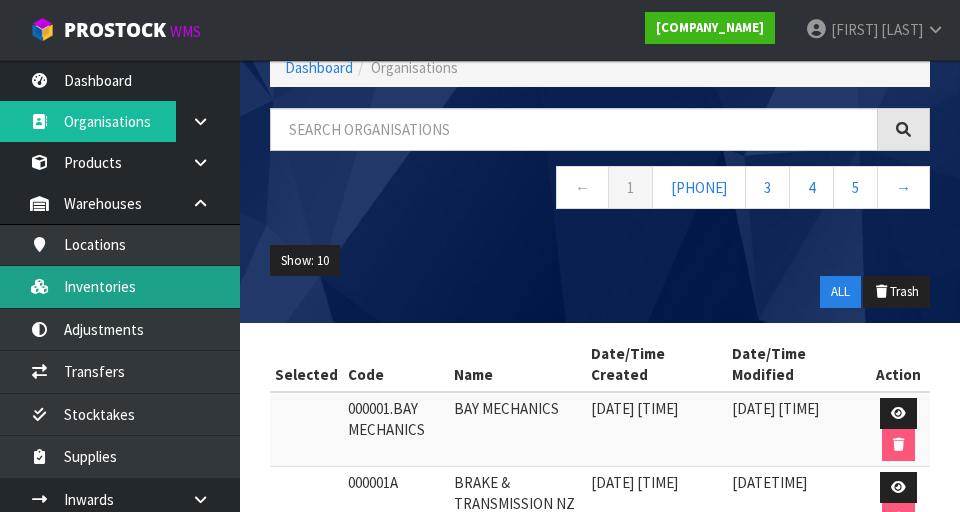 click on "Inventories" at bounding box center (120, 286) 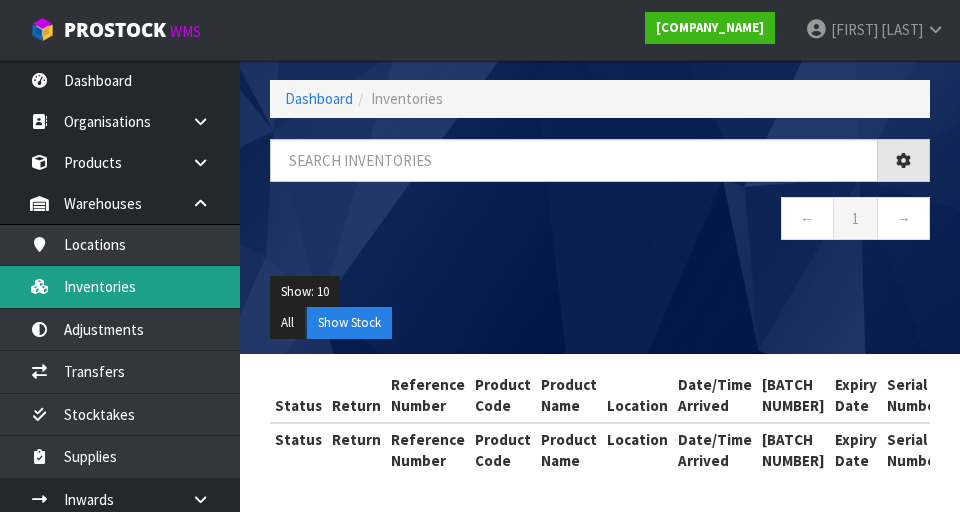 scroll, scrollTop: 114, scrollLeft: 0, axis: vertical 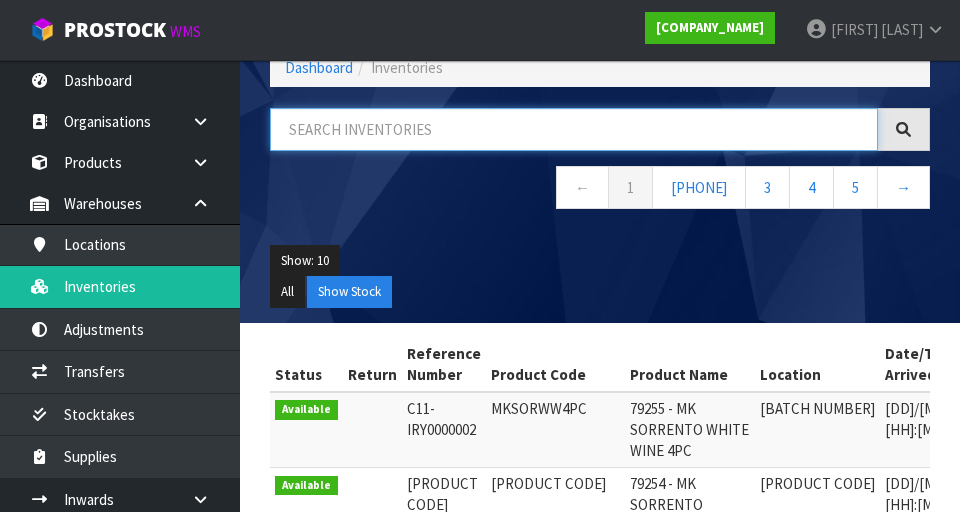 paste on "[PRODUCT CODE]" 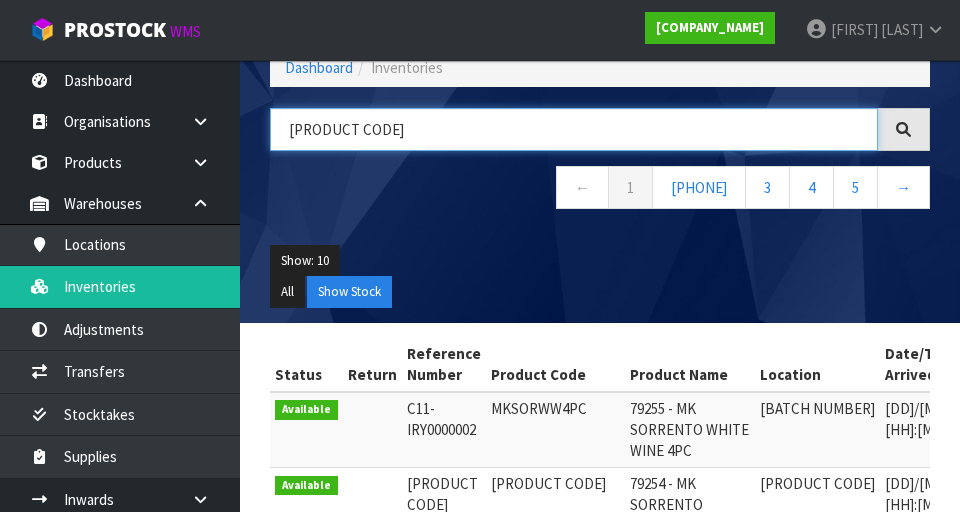 type on "[PRODUCT CODE]" 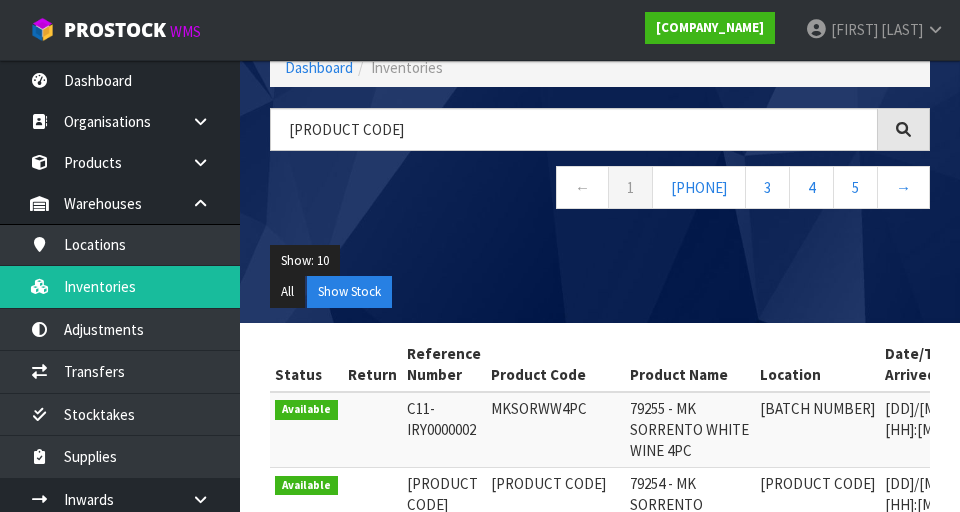 click on "Show: [NUMBER]
[NUMBER]
[NUMBER]
[NUMBER]
[NUMBER]
[ALL]
Show Stock" at bounding box center (600, 276) 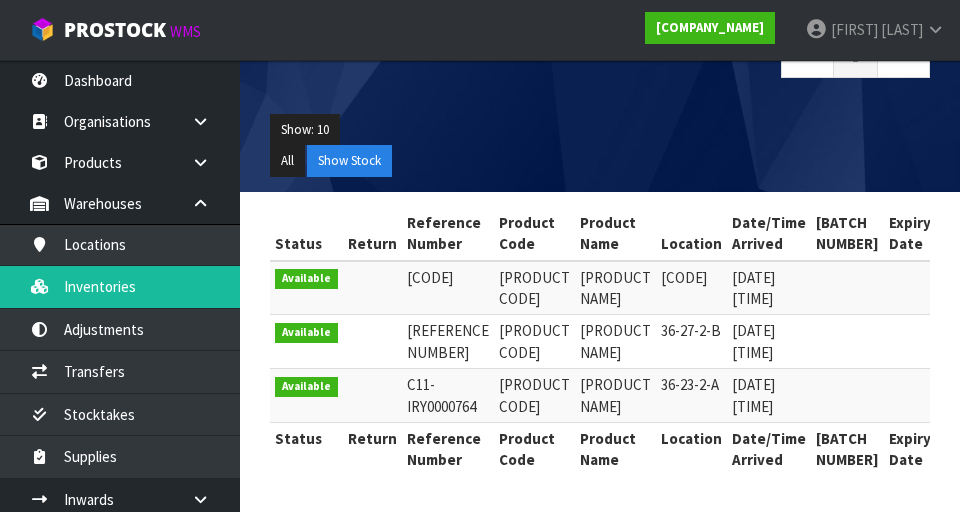 scroll, scrollTop: 0, scrollLeft: 0, axis: both 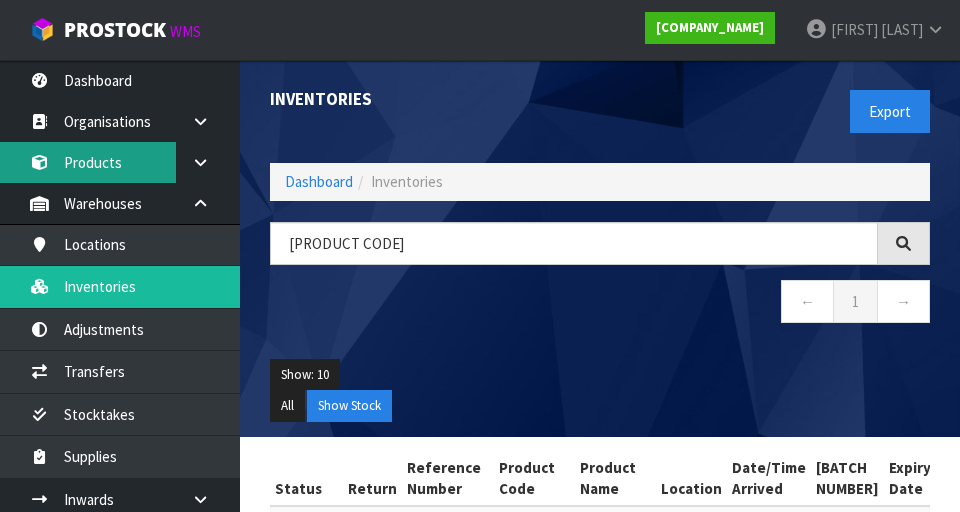 click on "Products" at bounding box center (120, 162) 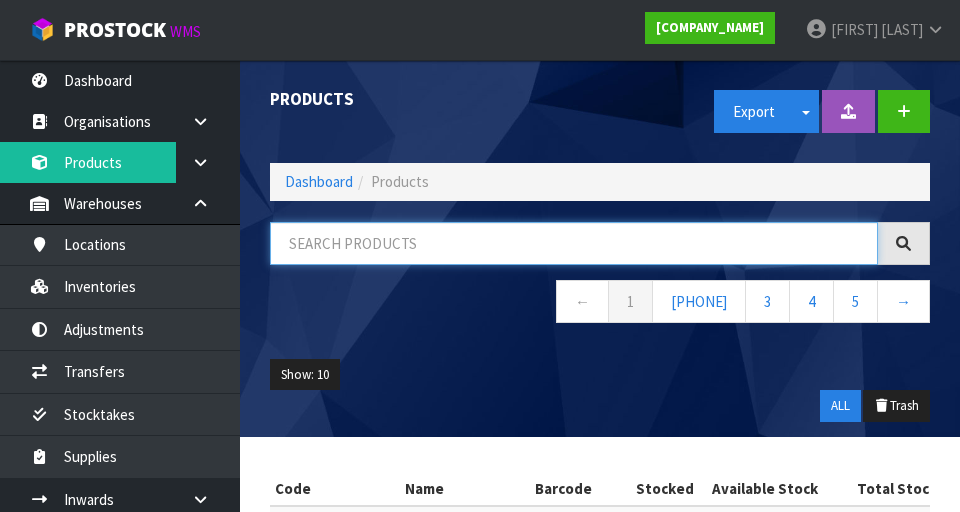 paste on "[PRODUCT CODE]" 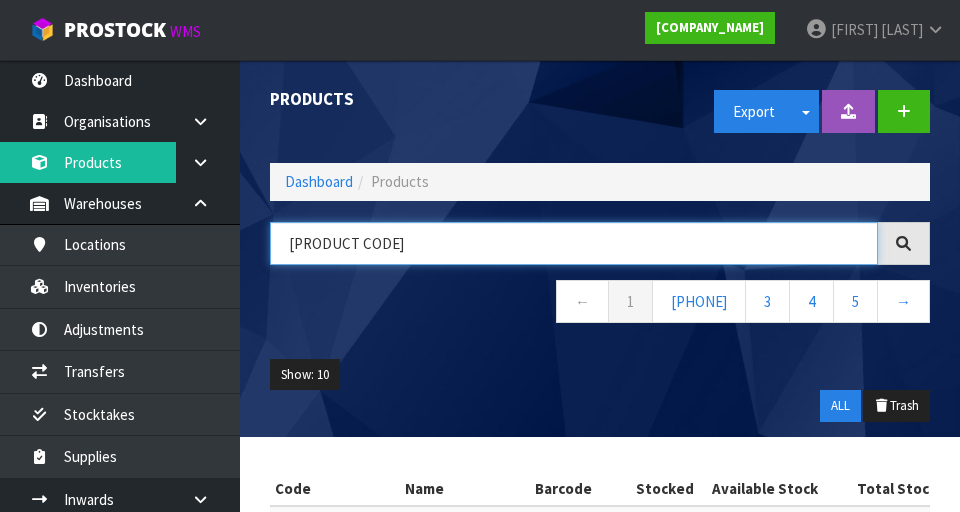 type on "[PRODUCT CODE]" 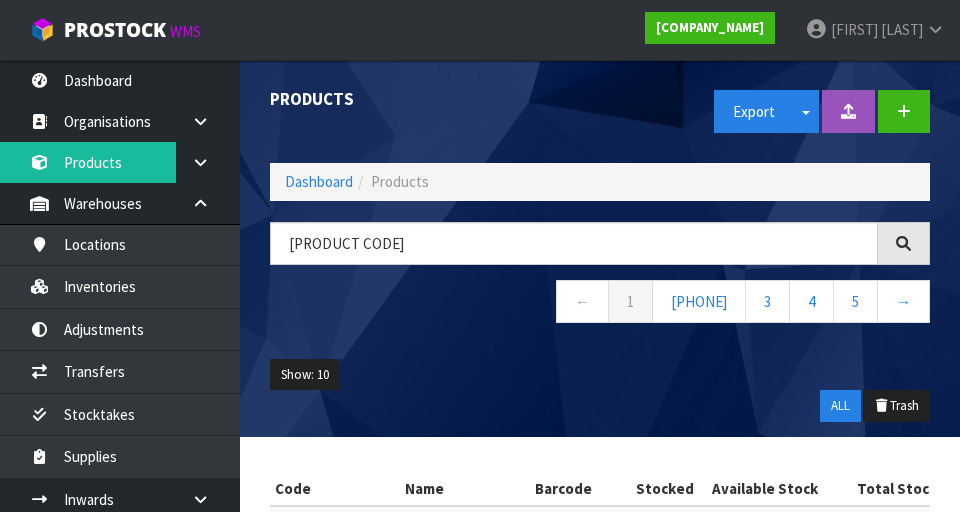click on "KO8ISLSOHOBAU
←
1 2 3 4 5
→" at bounding box center (600, 283) 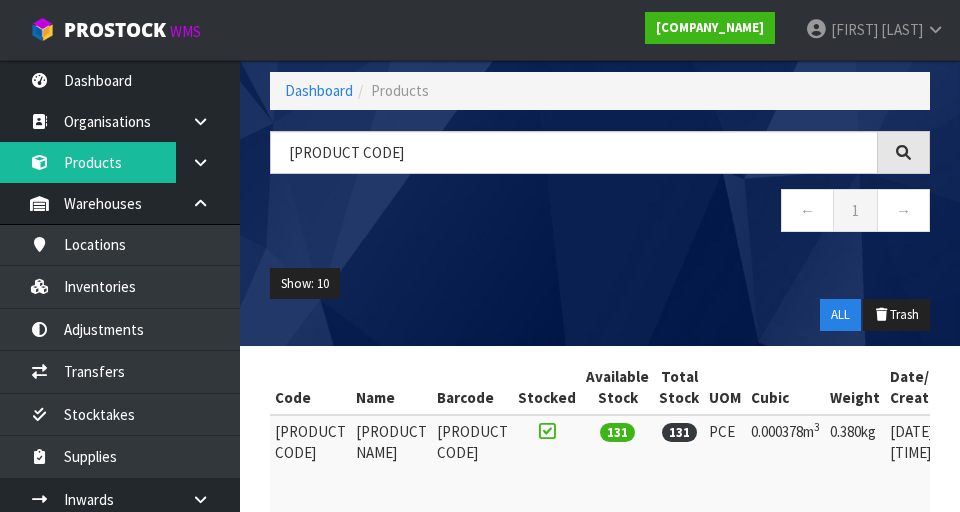 scroll, scrollTop: 223, scrollLeft: 0, axis: vertical 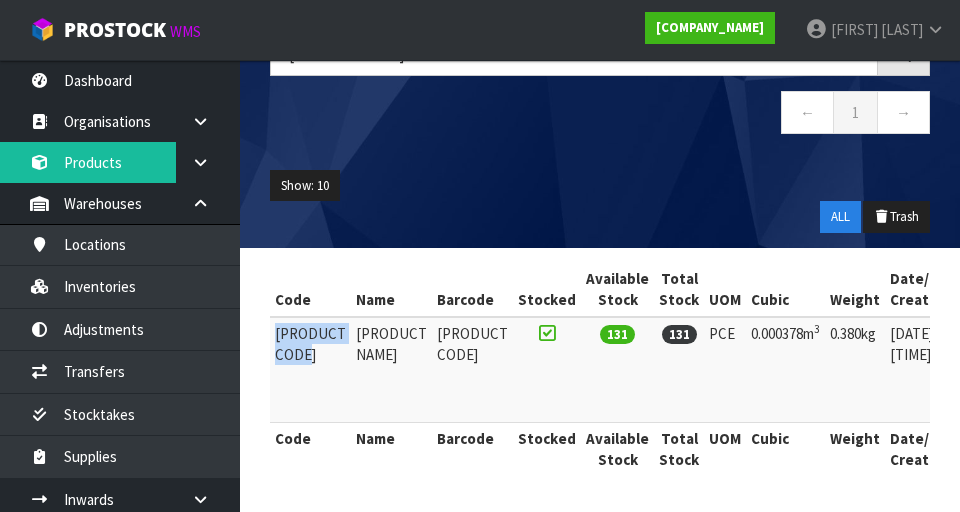 copy on "[PRODUCT CODE]" 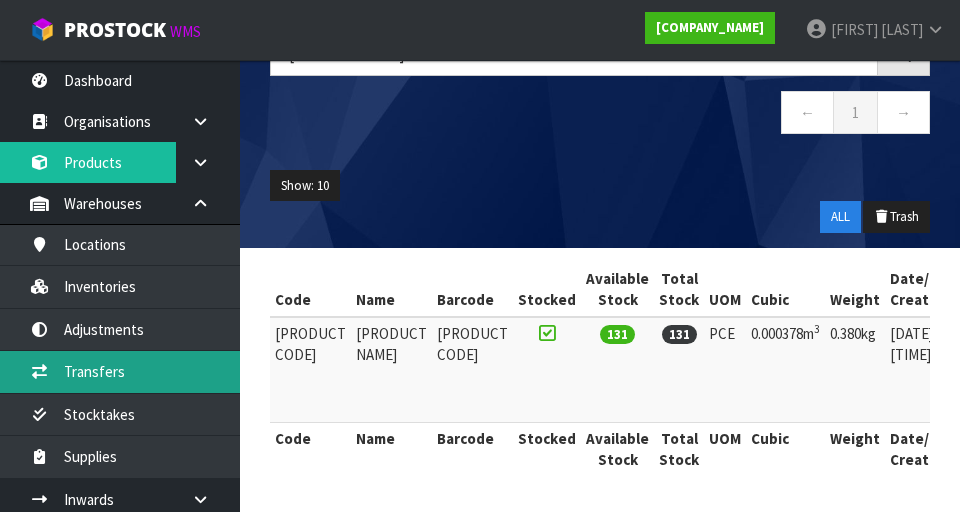 click on "Transfers" at bounding box center (120, 371) 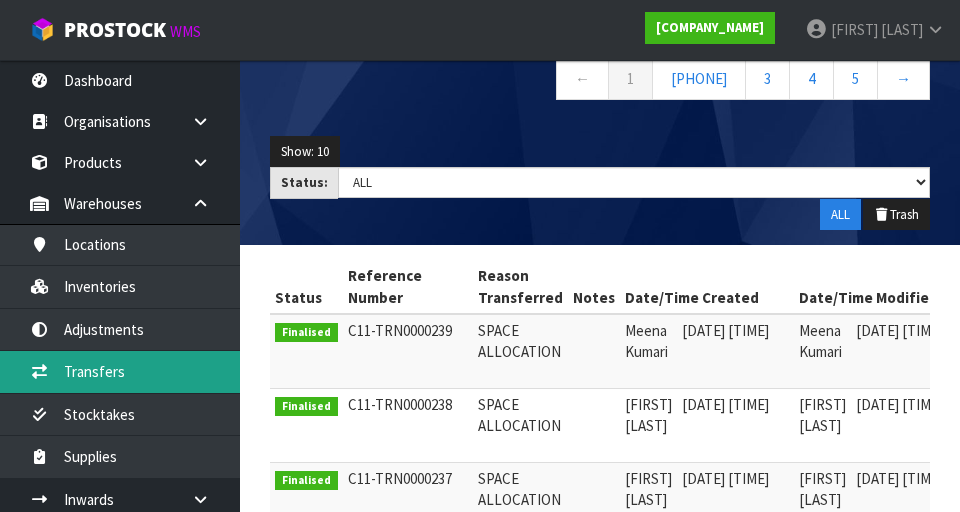 scroll, scrollTop: 0, scrollLeft: 0, axis: both 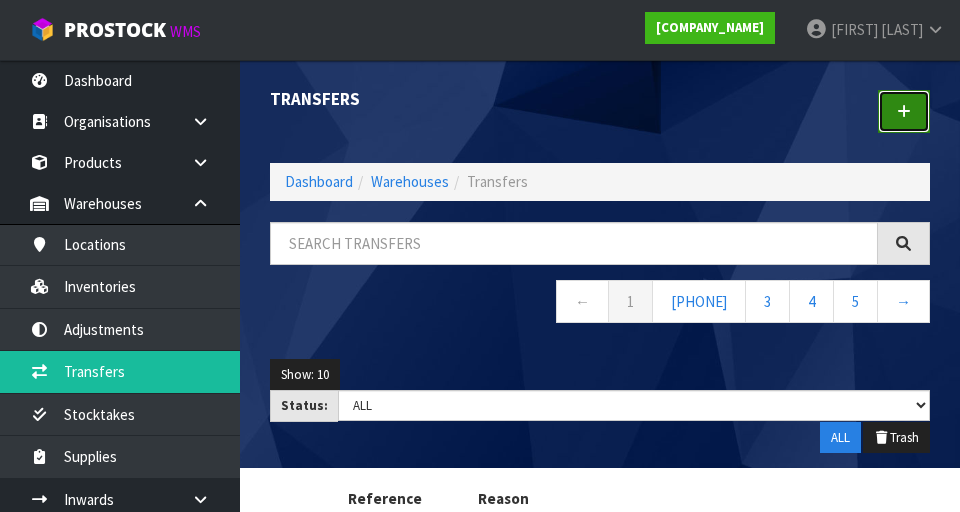 click at bounding box center [904, 111] 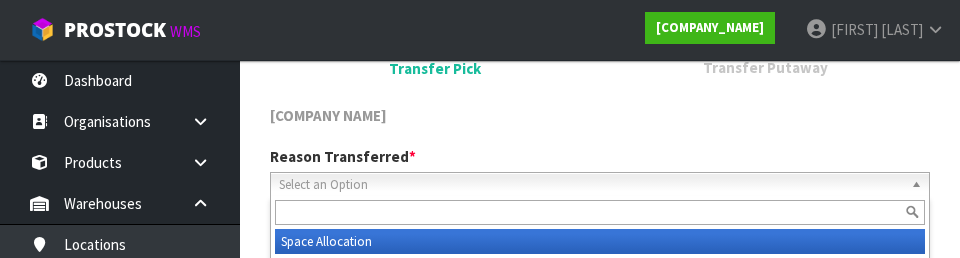 scroll, scrollTop: 276, scrollLeft: 0, axis: vertical 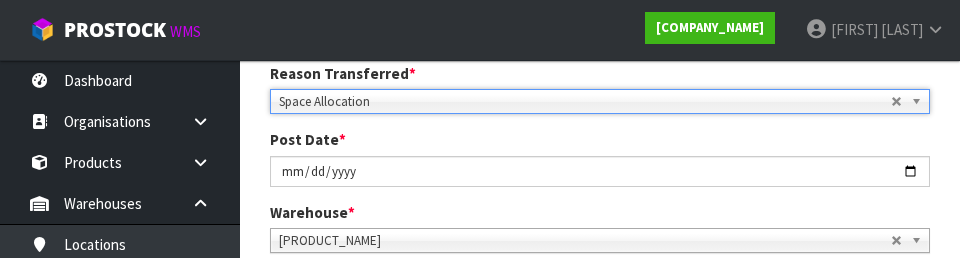 click on "Product Code
Status
Reference Number
Batch Number
Expiry Date
Serial Number
Location
Qty Available
Qty Held
Datetime Arrived
Action" at bounding box center (600, 294) 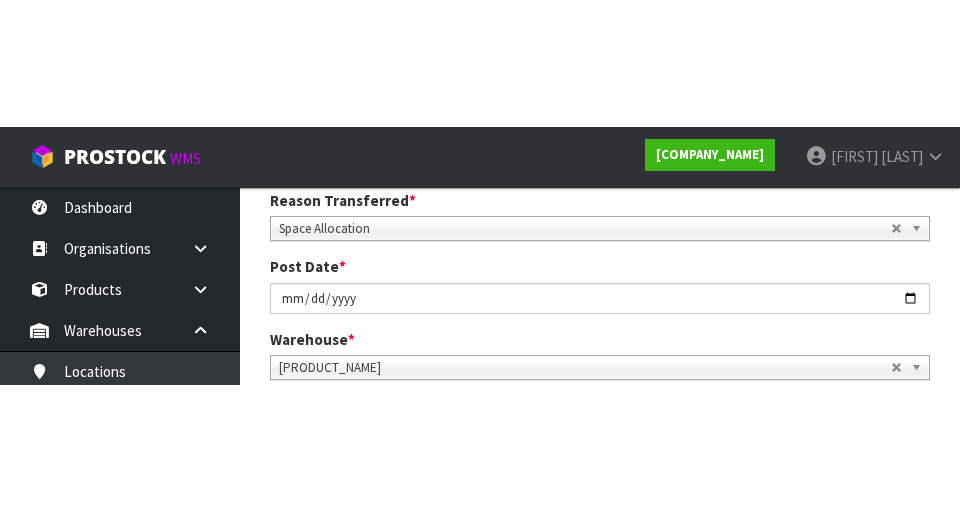 scroll, scrollTop: 285, scrollLeft: 0, axis: vertical 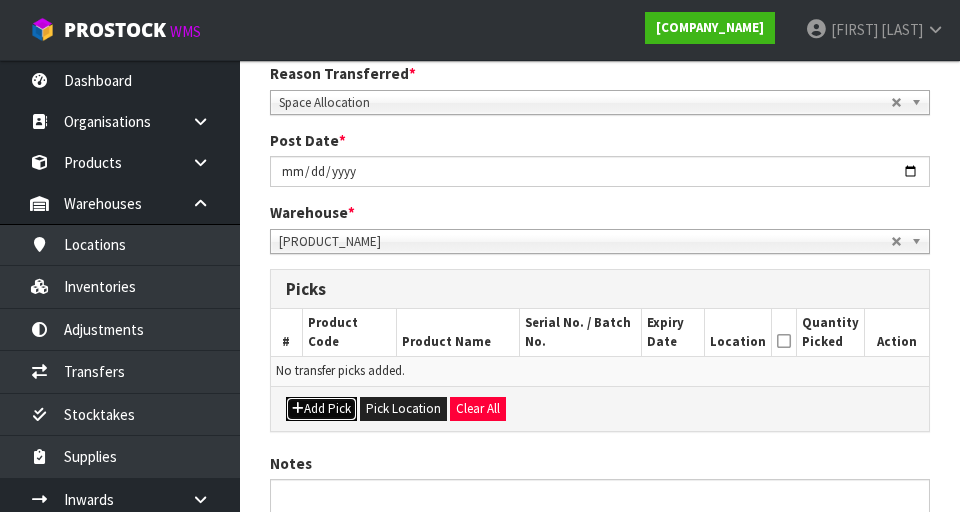click on "Add Pick" at bounding box center (321, 409) 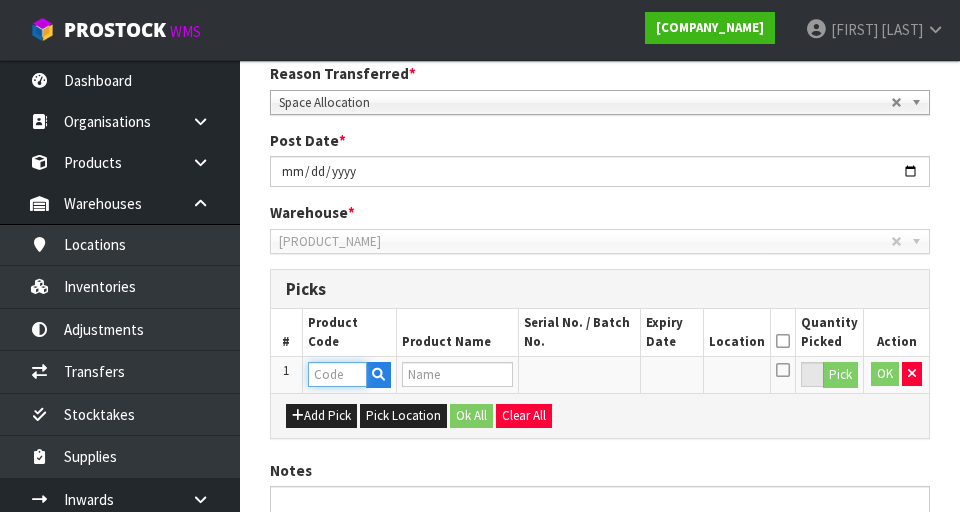 paste on "[PRODUCT CODE]" 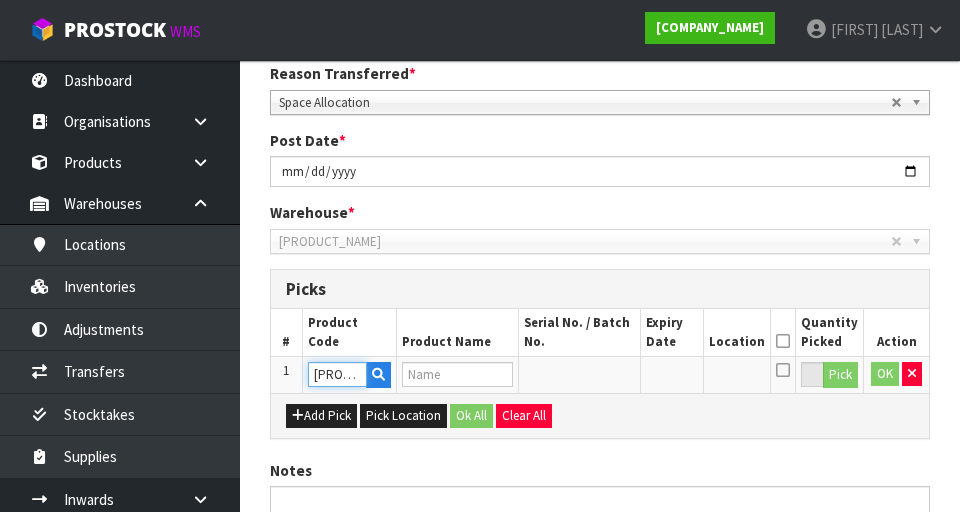 scroll, scrollTop: 0, scrollLeft: 46, axis: horizontal 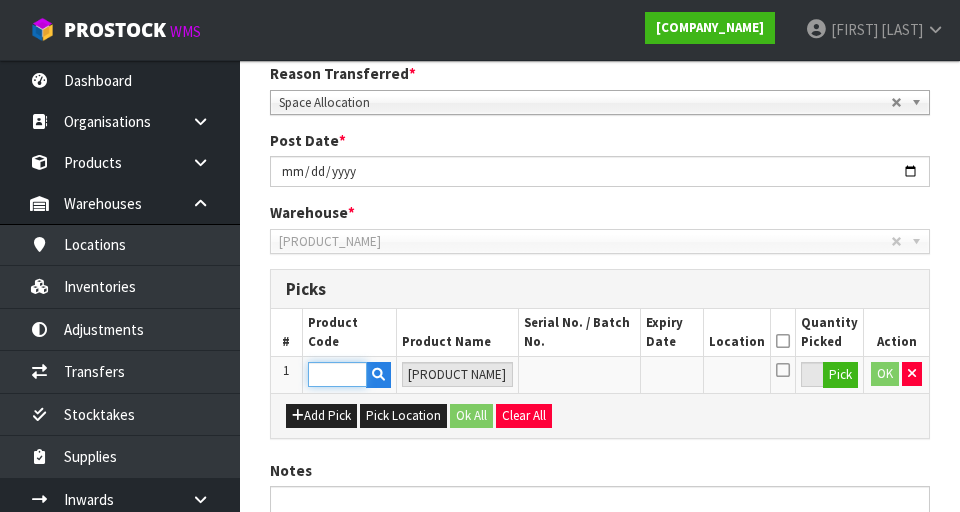 type on "[PRODUCT CODE]" 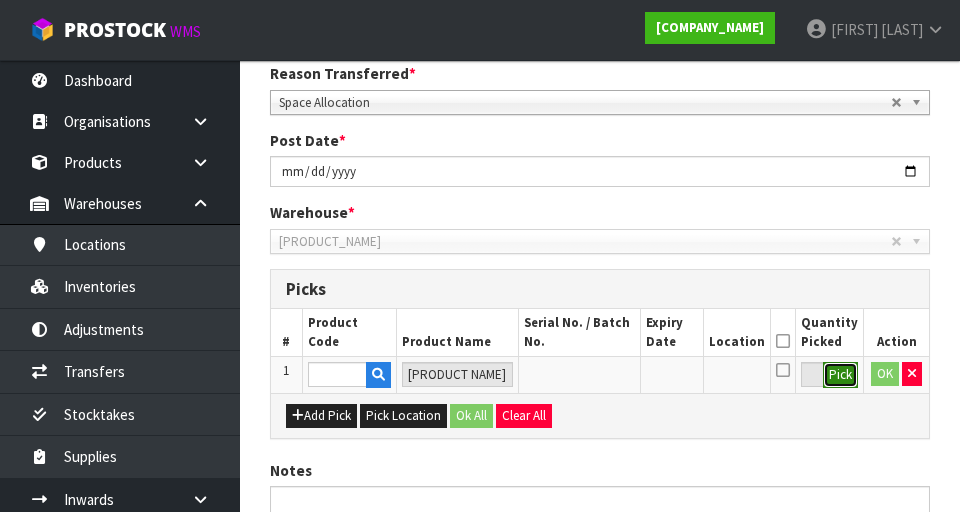 click on "Pick" at bounding box center (840, 375) 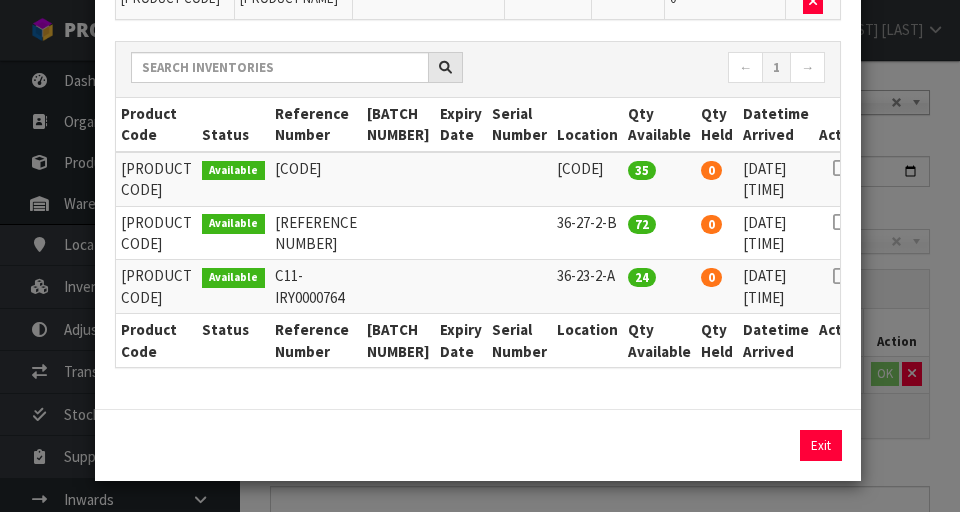 scroll, scrollTop: 234, scrollLeft: 0, axis: vertical 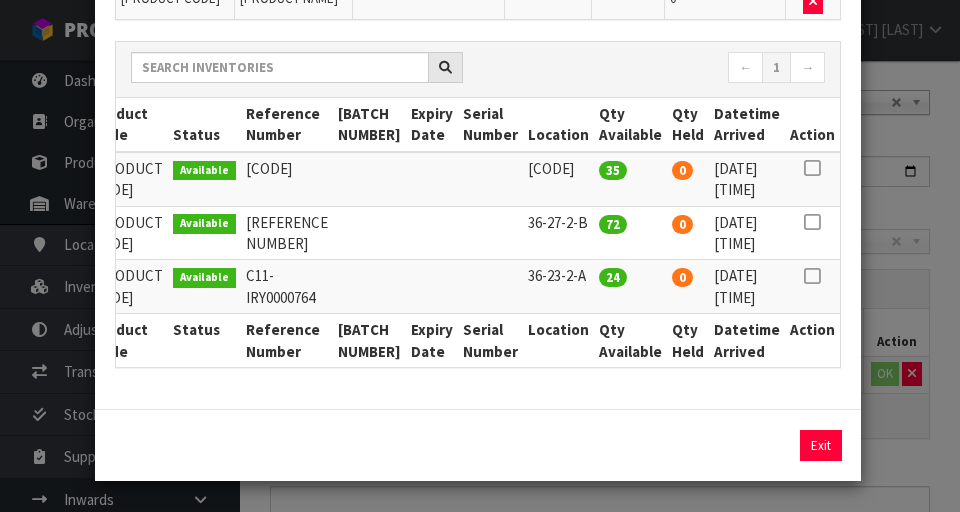 click at bounding box center [812, 168] 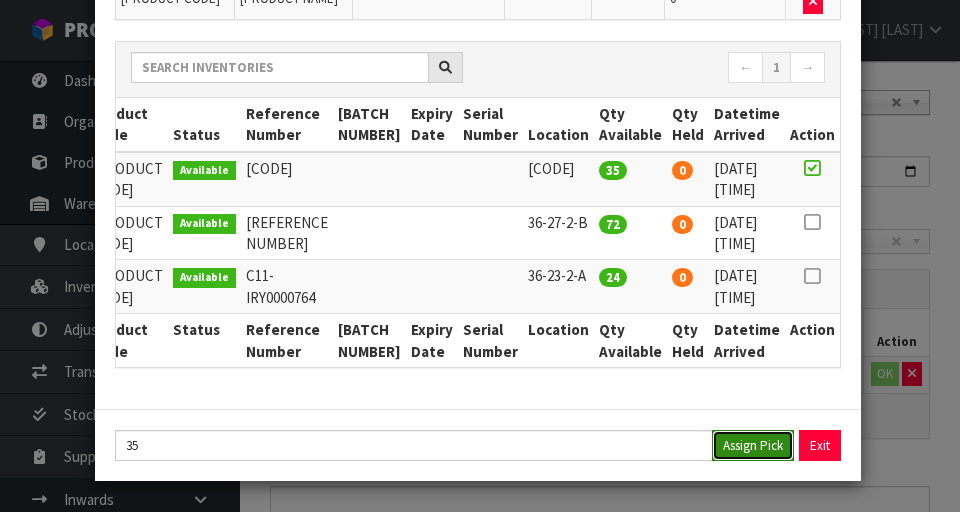 click on "Assign Pick" at bounding box center [753, 445] 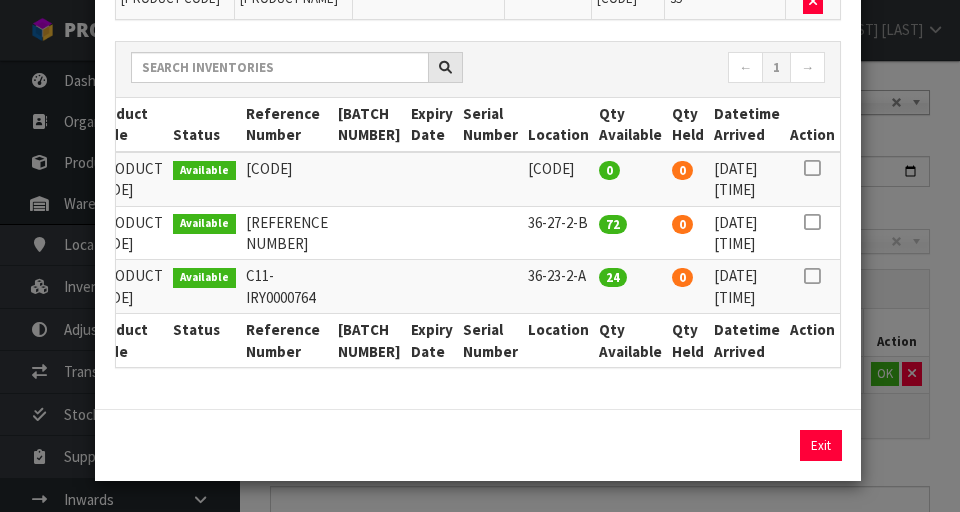 click at bounding box center [812, 168] 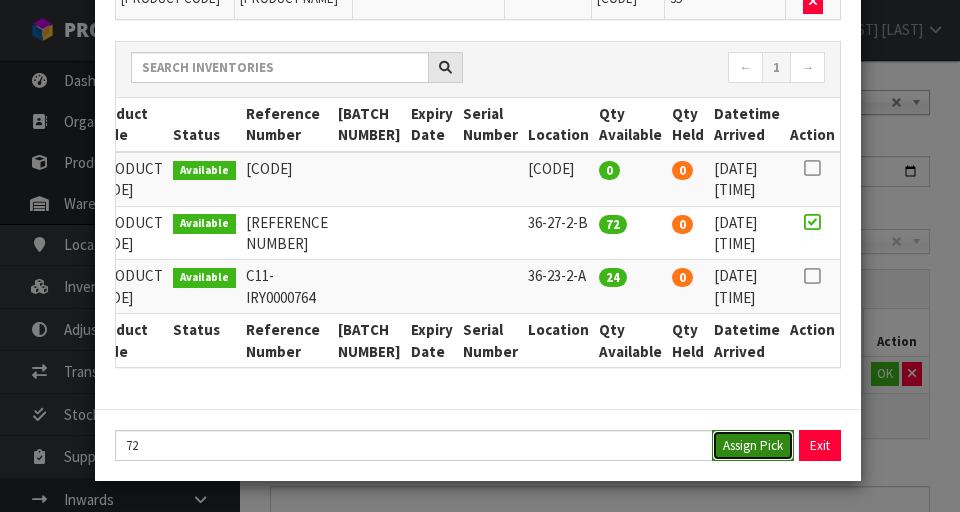 click on "Assign Pick" at bounding box center [753, 445] 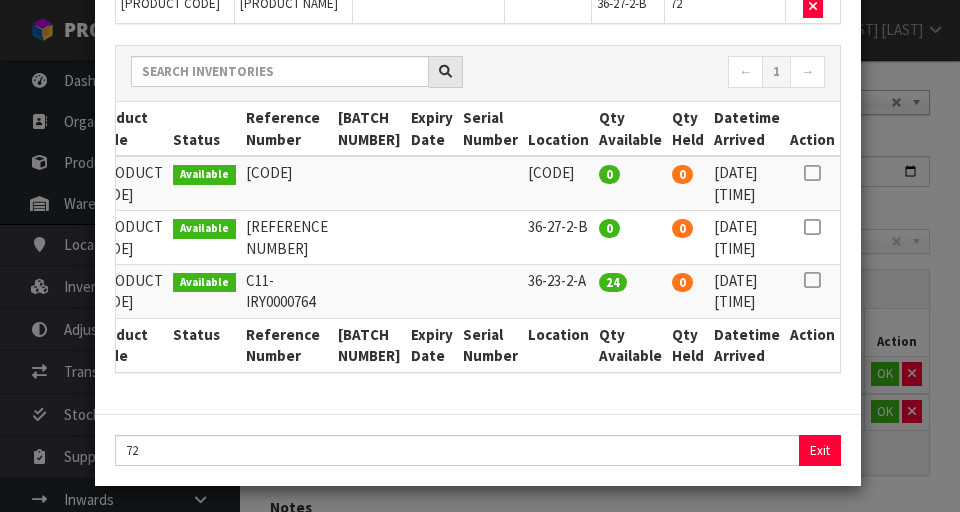 click at bounding box center (812, 183) 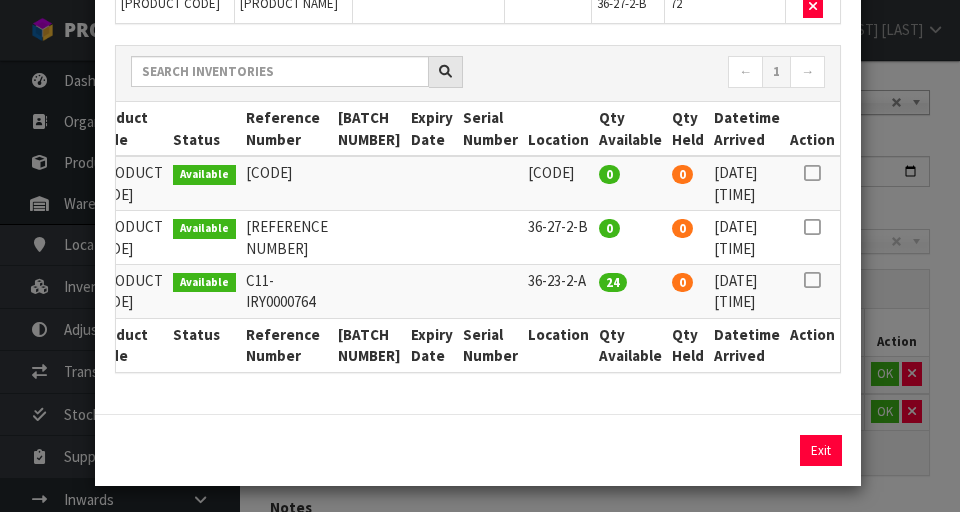 click at bounding box center [812, 173] 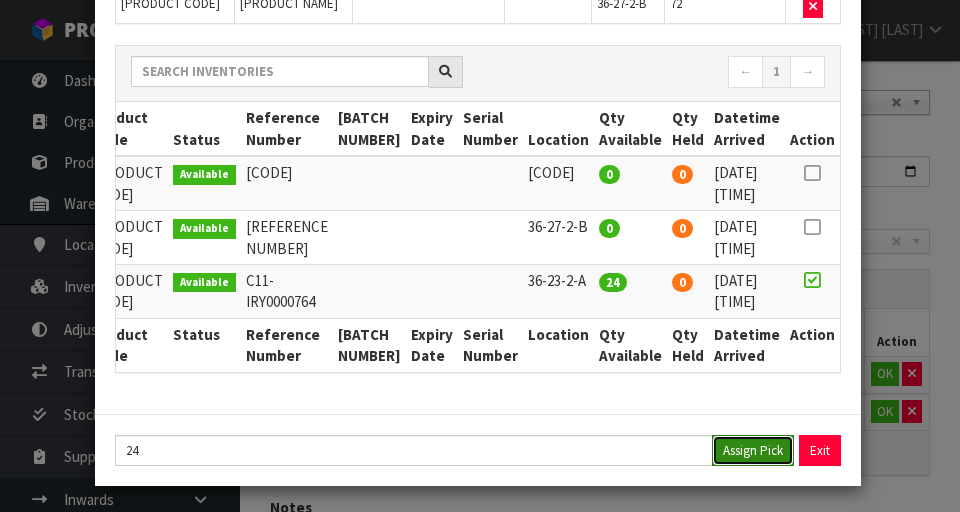 click on "Assign Pick" at bounding box center [753, 450] 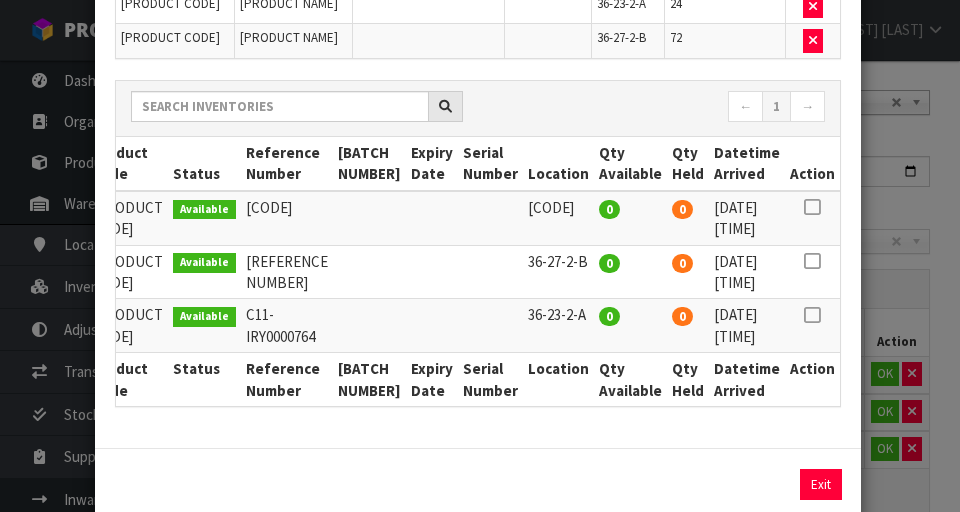 click on "Pick Line
Picks
Product Code
Product Name
Serial No. / Batch No.
Expiry Date
Location
Quantity Picked
Action
[PRODUCT CODE]
[PRODUCT NAME]
[BATCH NUMBER]
[QUANTITY PICKED]
Product Code
Status
Reference Number
Batch Number
Expiry Date
Serial Number
Location
Qty Available
Qty Held
Datetime Arrived
Action
[QUANTITY PICKED]" at bounding box center (480, 256) 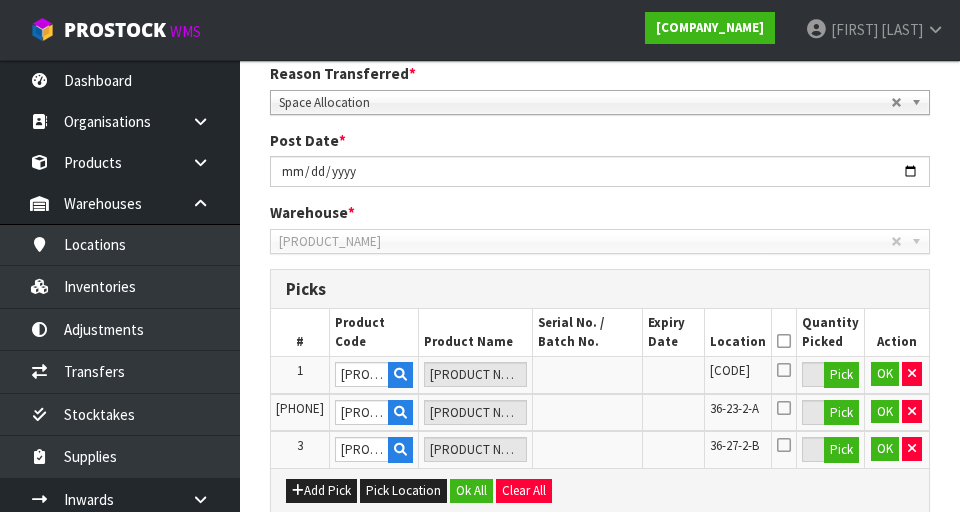 click at bounding box center [784, 341] 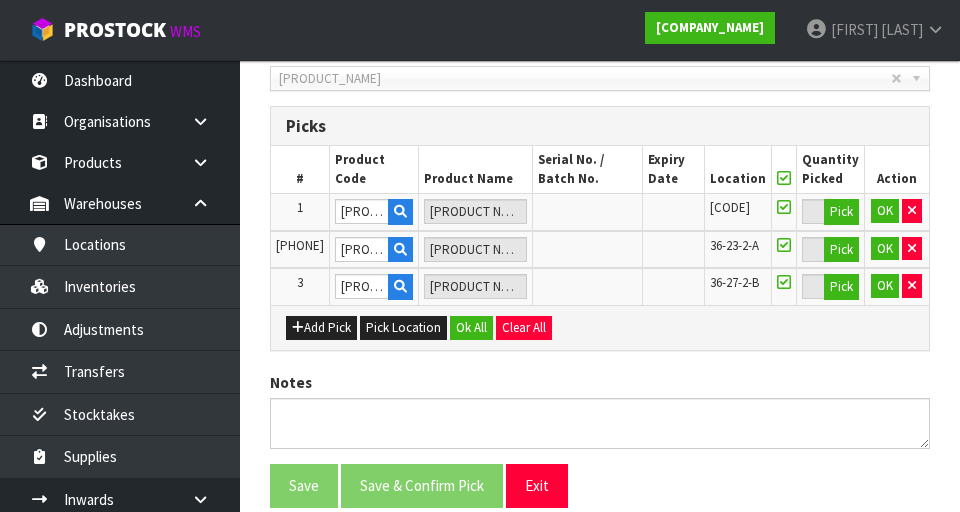 scroll, scrollTop: 531, scrollLeft: 0, axis: vertical 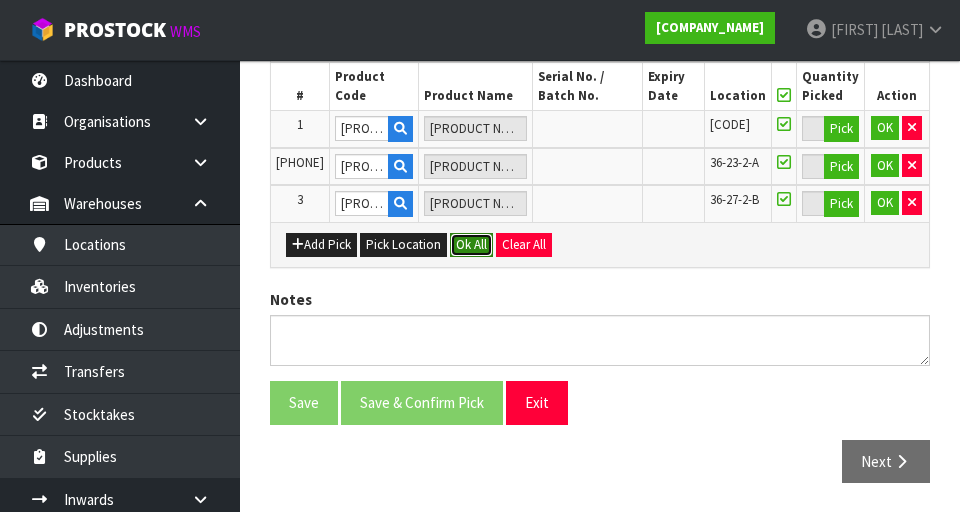 click on "Ok All" at bounding box center (471, 245) 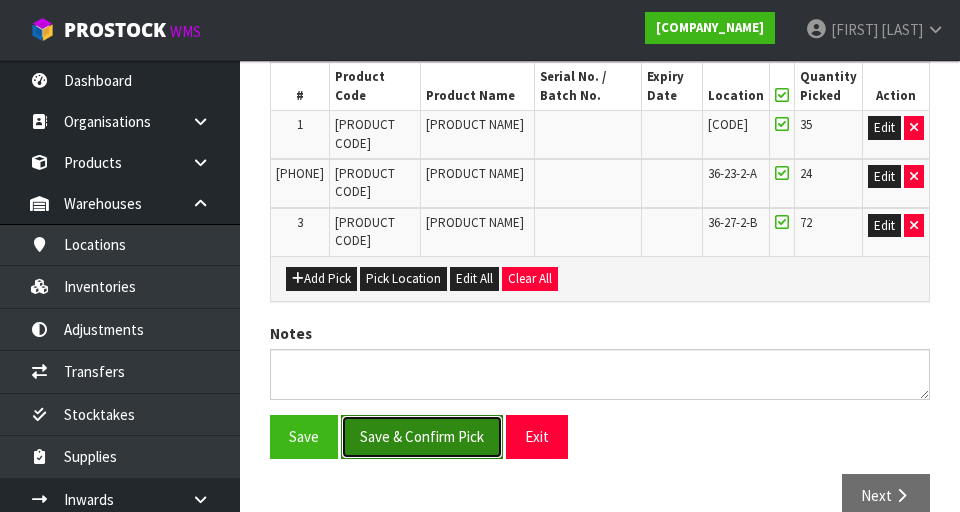 click on "Save & Confirm Pick" at bounding box center (422, 436) 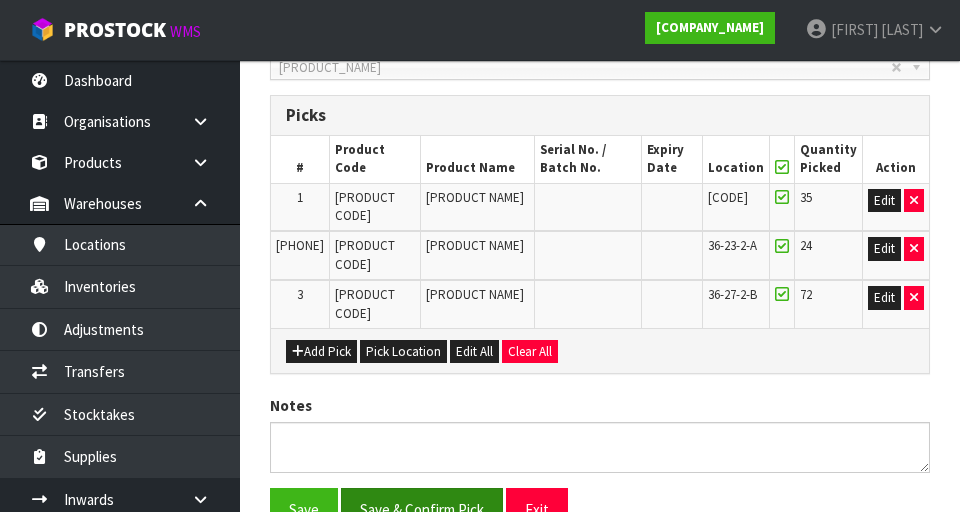 scroll, scrollTop: 0, scrollLeft: 0, axis: both 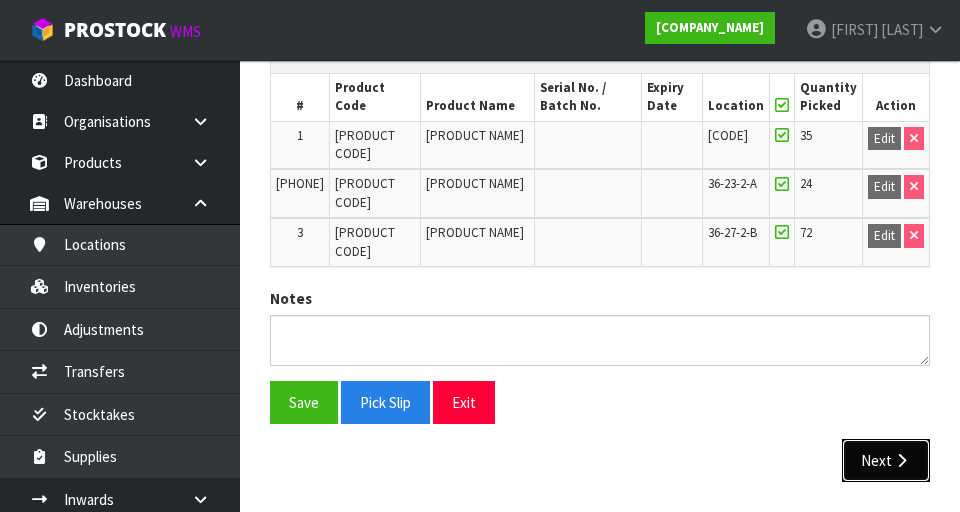 click at bounding box center [901, 460] 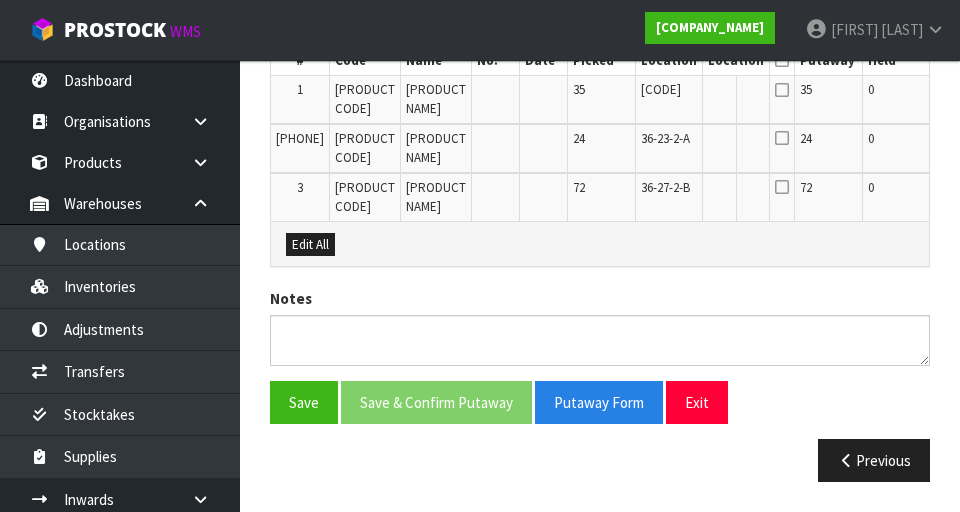 scroll, scrollTop: 727, scrollLeft: 0, axis: vertical 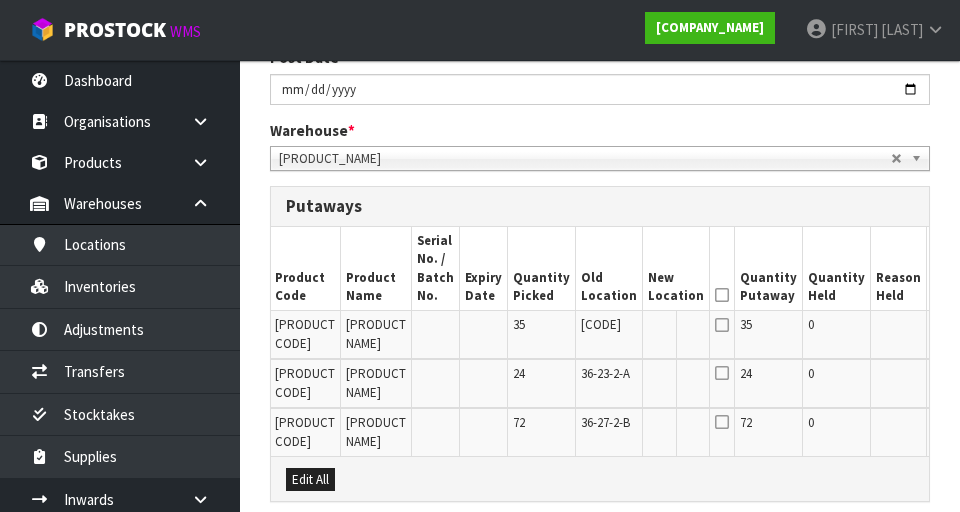 click on "Edit" at bounding box center (948, 328) 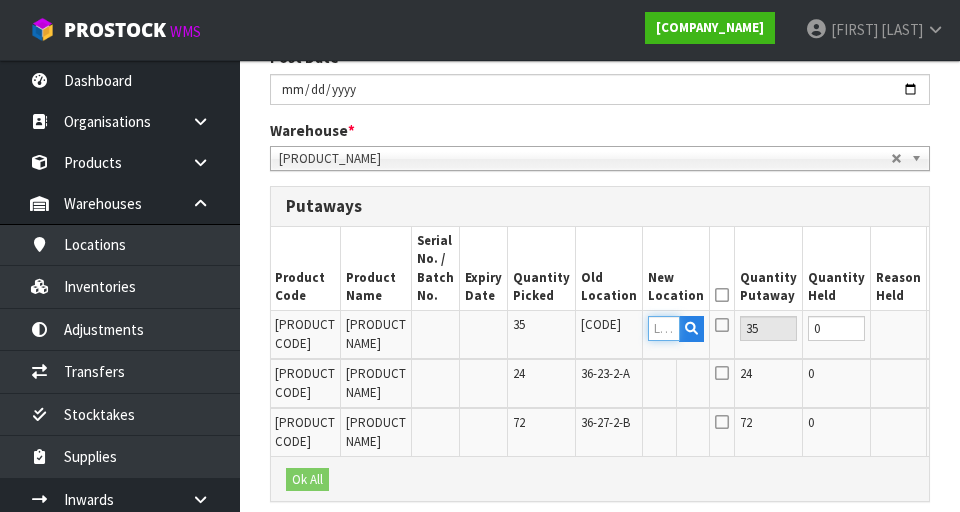 click at bounding box center [664, 328] 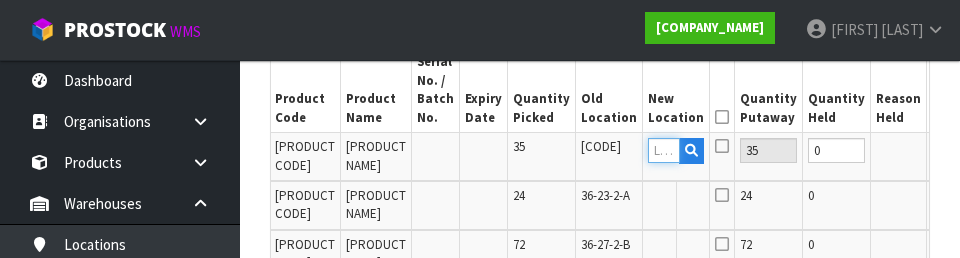 scroll, scrollTop: 630, scrollLeft: 0, axis: vertical 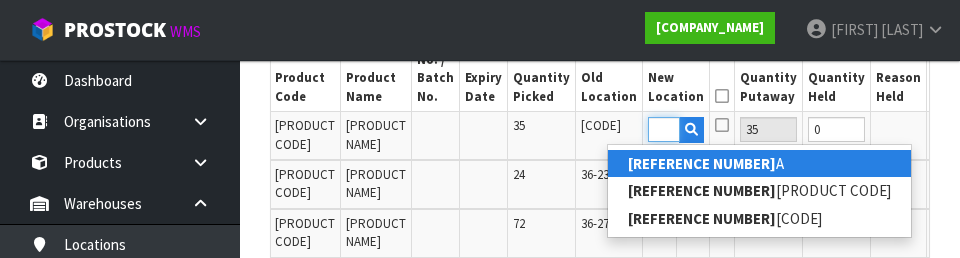 type on "[BATCHNO]" 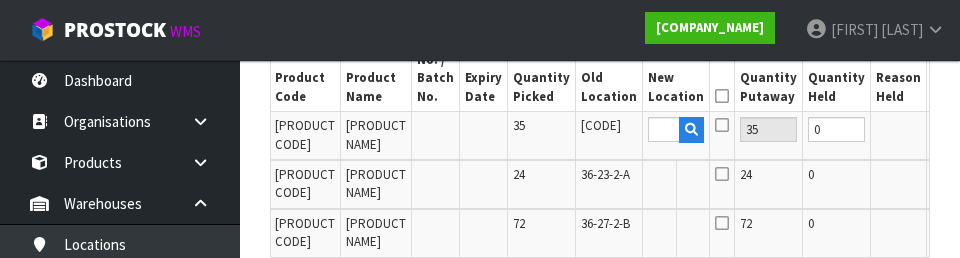 click on "OK" at bounding box center [949, 129] 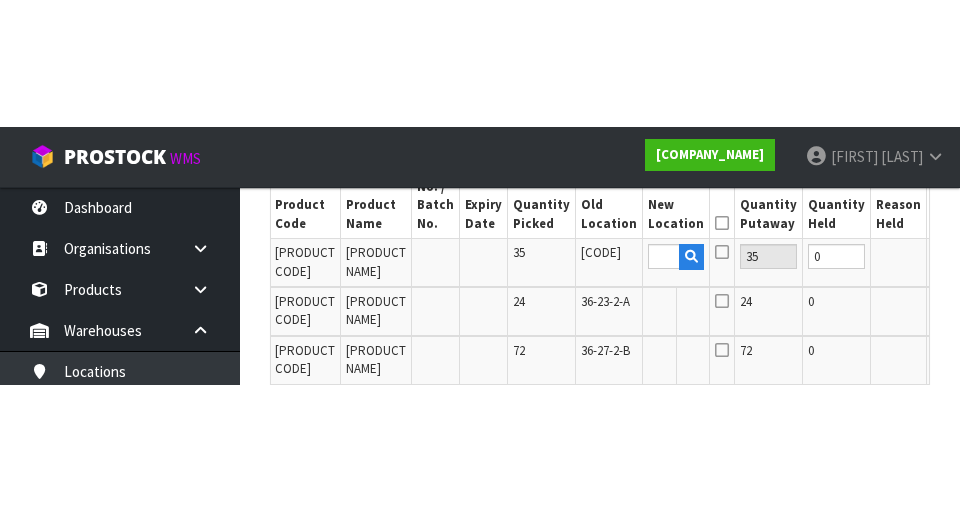 scroll, scrollTop: 640, scrollLeft: 0, axis: vertical 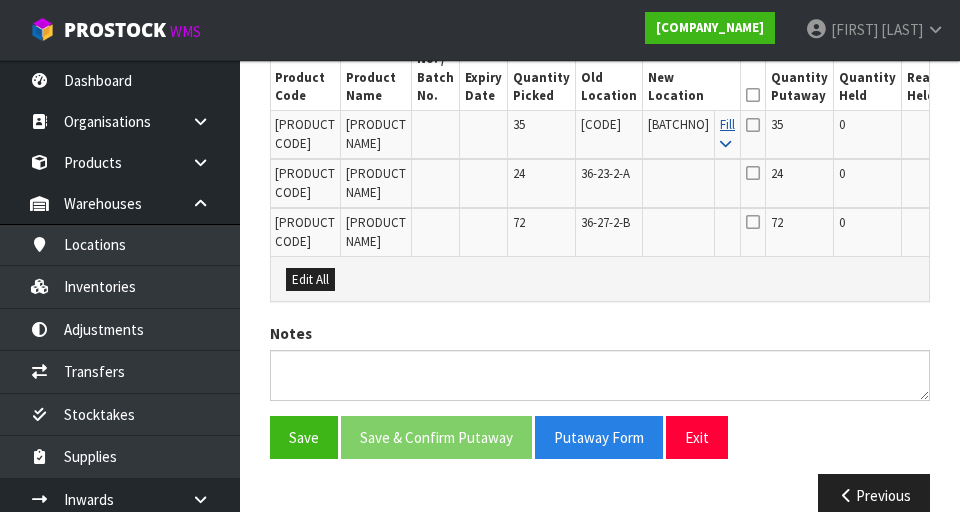 click at bounding box center [725, 144] 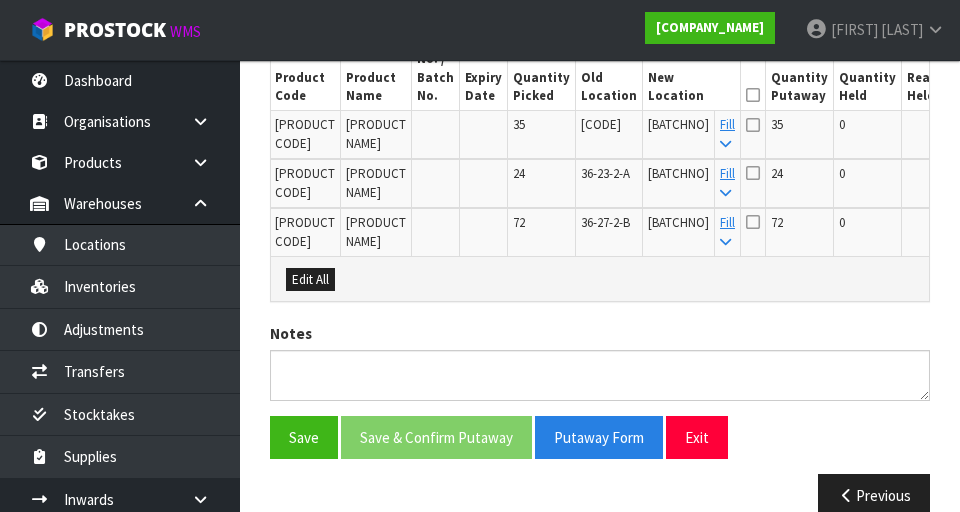 click at bounding box center [753, 95] 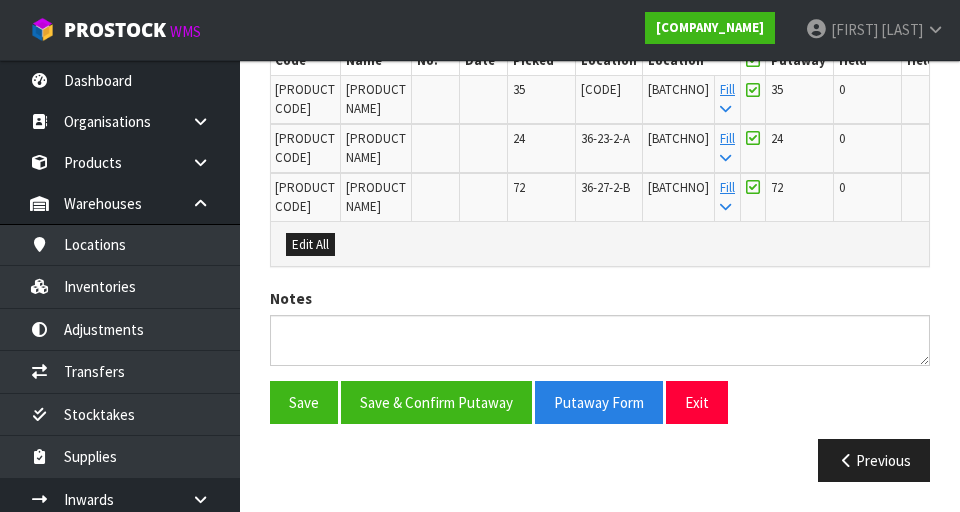 scroll, scrollTop: 896, scrollLeft: 0, axis: vertical 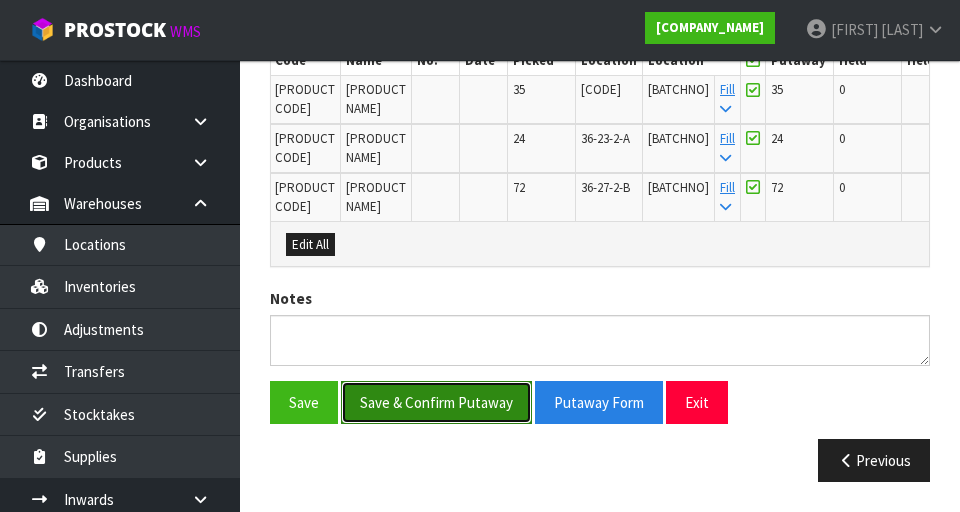 click on "Save & Confirm Putaway" at bounding box center [436, 402] 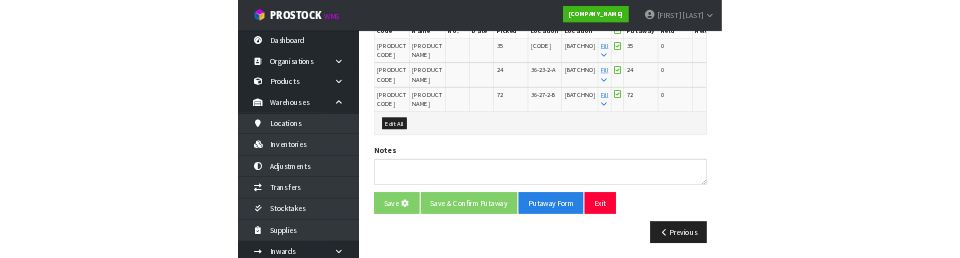 scroll, scrollTop: 0, scrollLeft: 0, axis: both 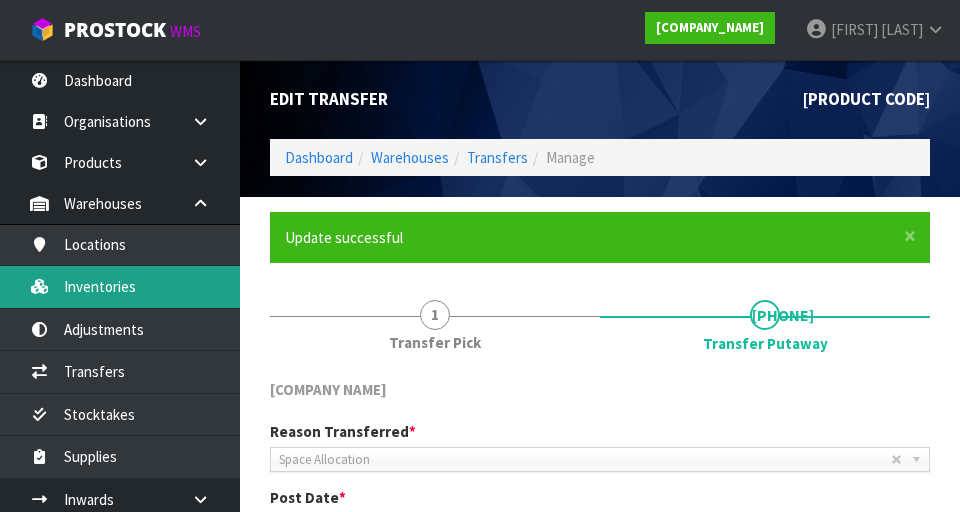 click on "Inventories" at bounding box center (120, 286) 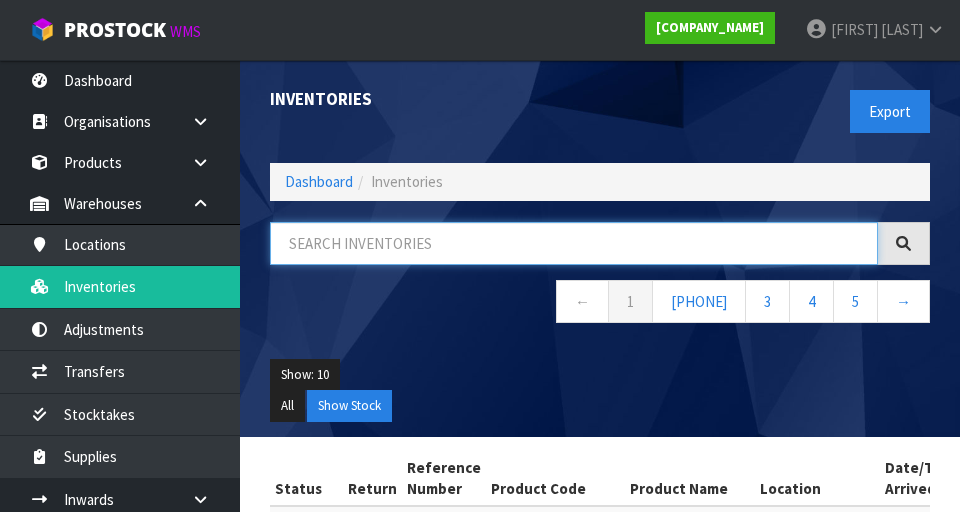 click at bounding box center [574, 243] 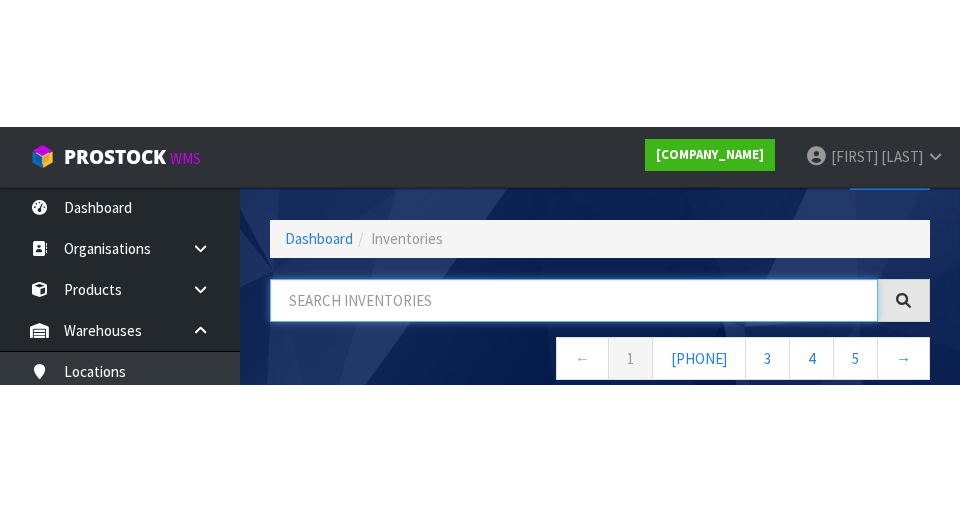 scroll, scrollTop: 114, scrollLeft: 0, axis: vertical 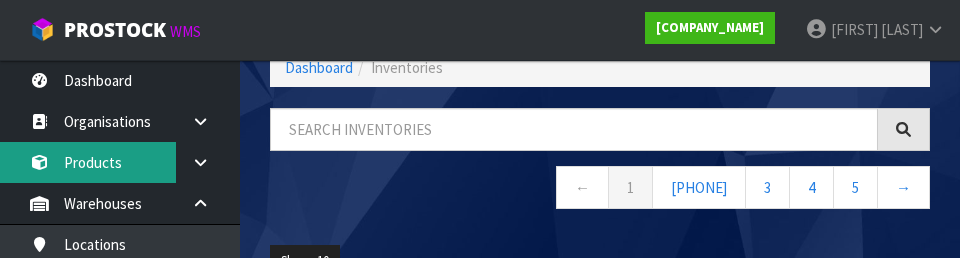 click on "Products" at bounding box center (120, 162) 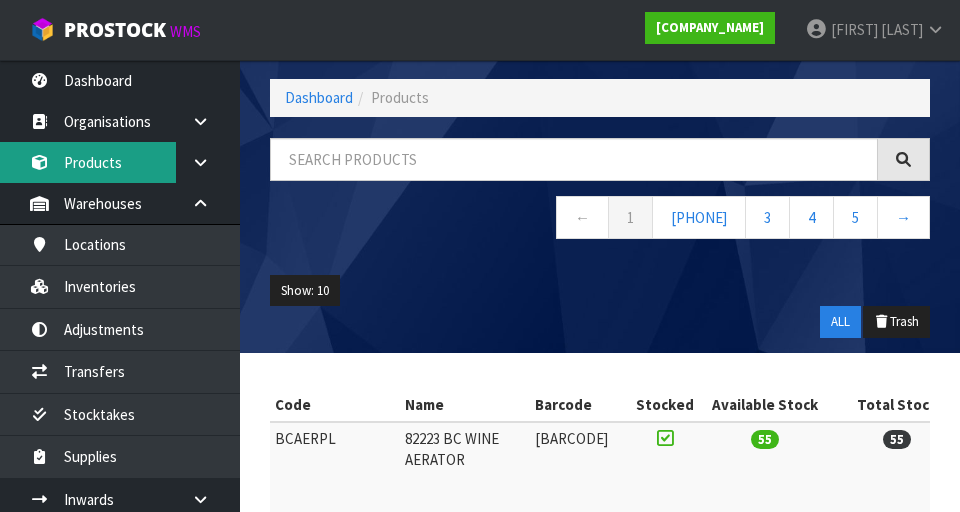 scroll, scrollTop: 114, scrollLeft: 0, axis: vertical 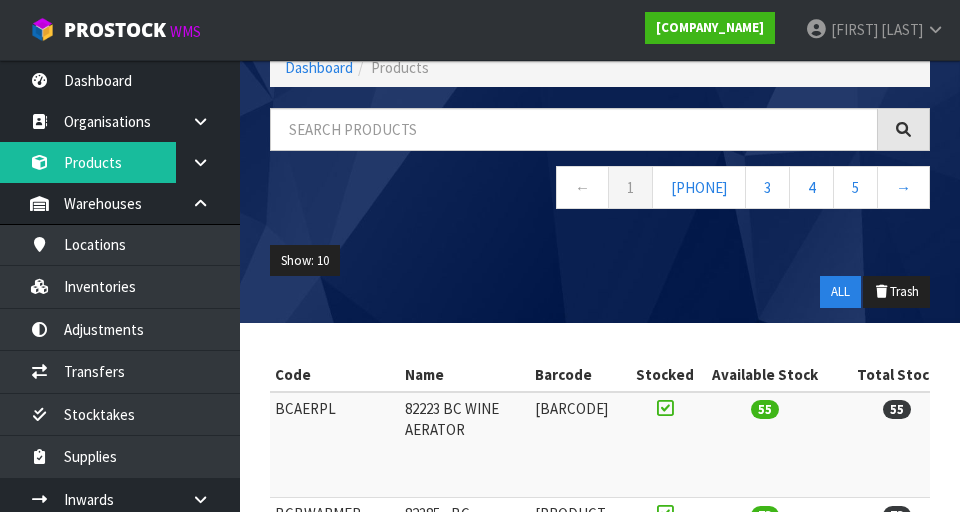 click on "←
1 2 3 4 5
→" at bounding box center (600, 169) 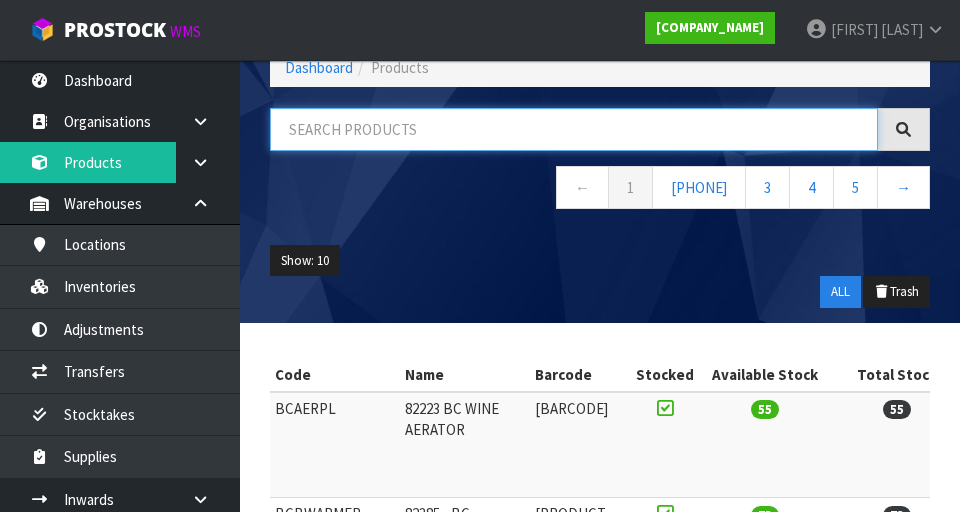 click at bounding box center (574, 129) 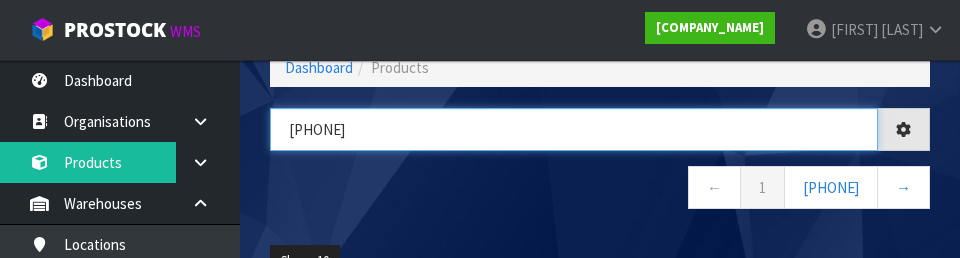 type on "[PHONE]" 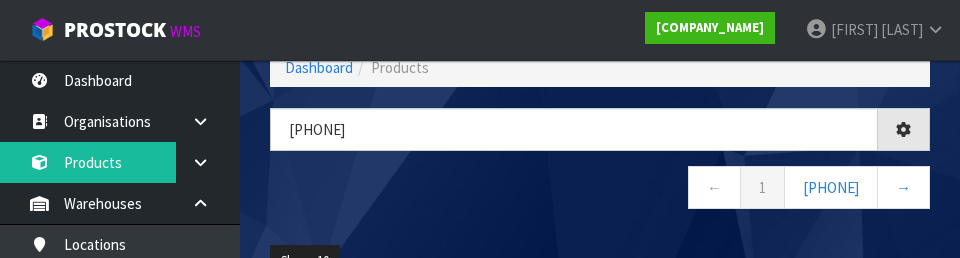 click on "←
1 2
→" at bounding box center (600, 190) 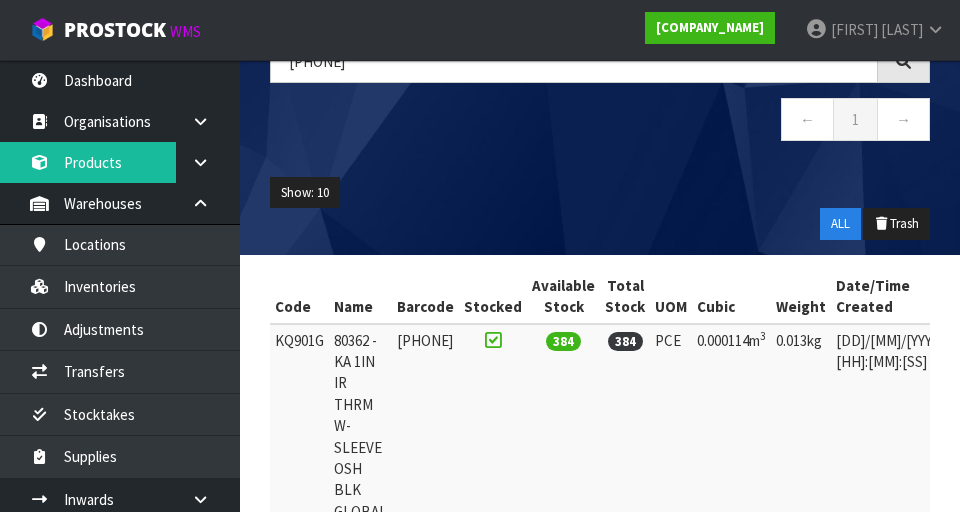 scroll, scrollTop: 183, scrollLeft: 0, axis: vertical 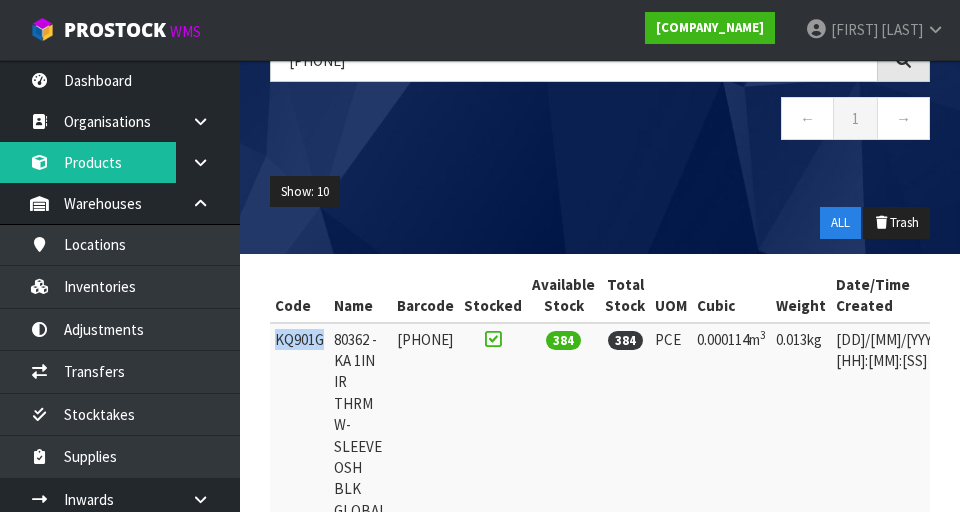 copy on "KQ901G" 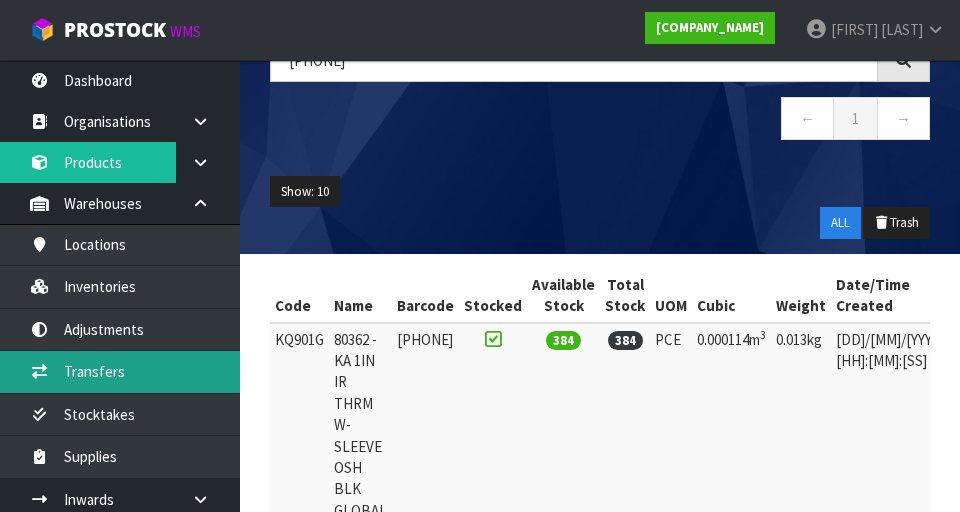 click on "Transfers" at bounding box center (120, 371) 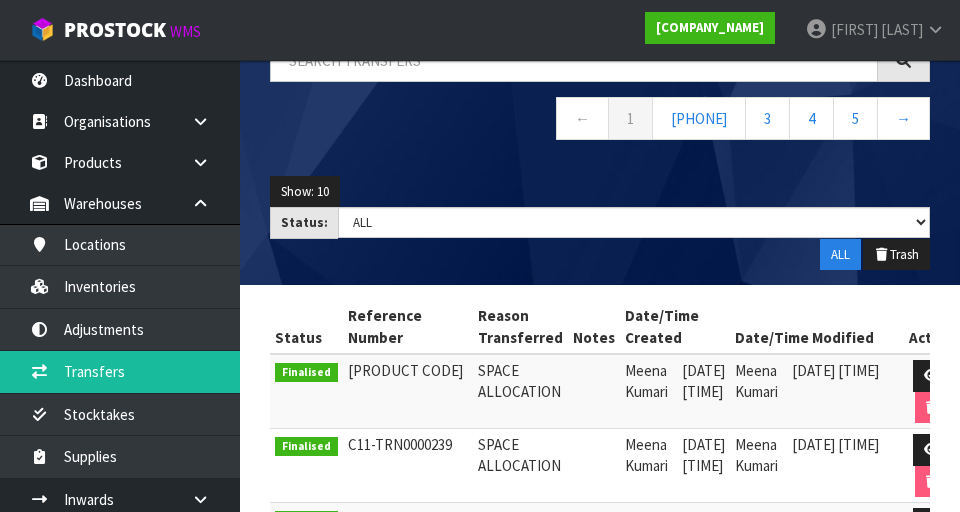 click on "Transfers
Dashboard Warehouses Transfers
←
1 2 3 4 5
→
Show: 10
5
10
25
50
Status:
Draft Pending Pick Goods Picked Finalised ALL
ALL
Trash
Status
Reference Number
Reason Transferred
Notes
Date/Time Created
Date/Time Modified" at bounding box center (480, 500) 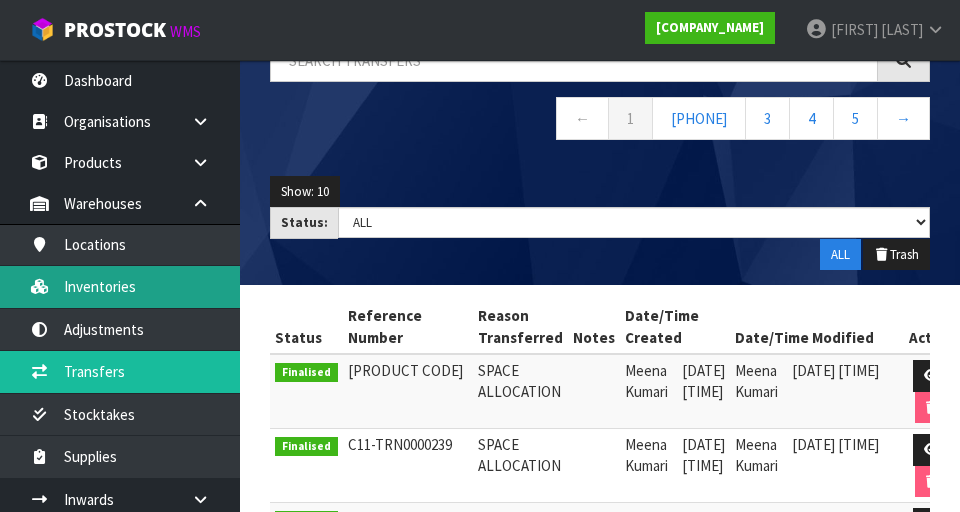 click on "Inventories" at bounding box center (120, 286) 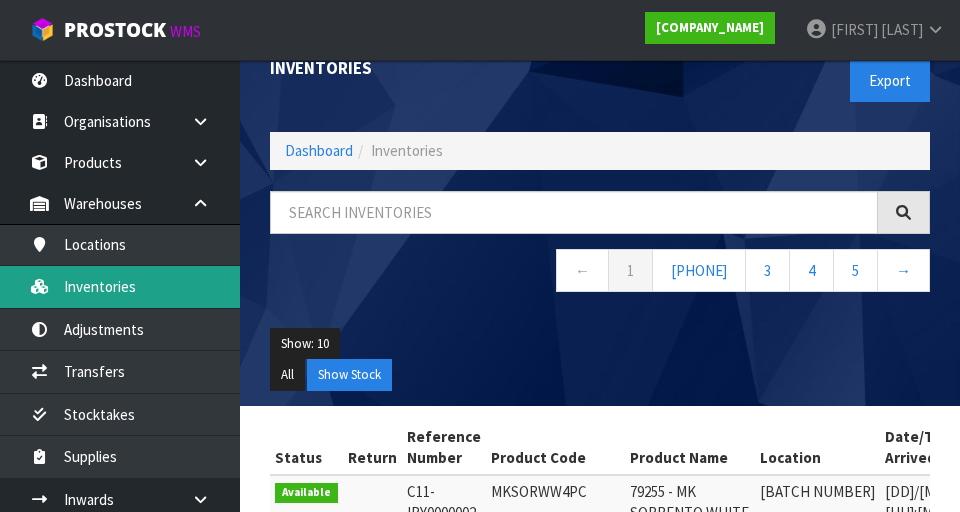 scroll, scrollTop: 0, scrollLeft: 0, axis: both 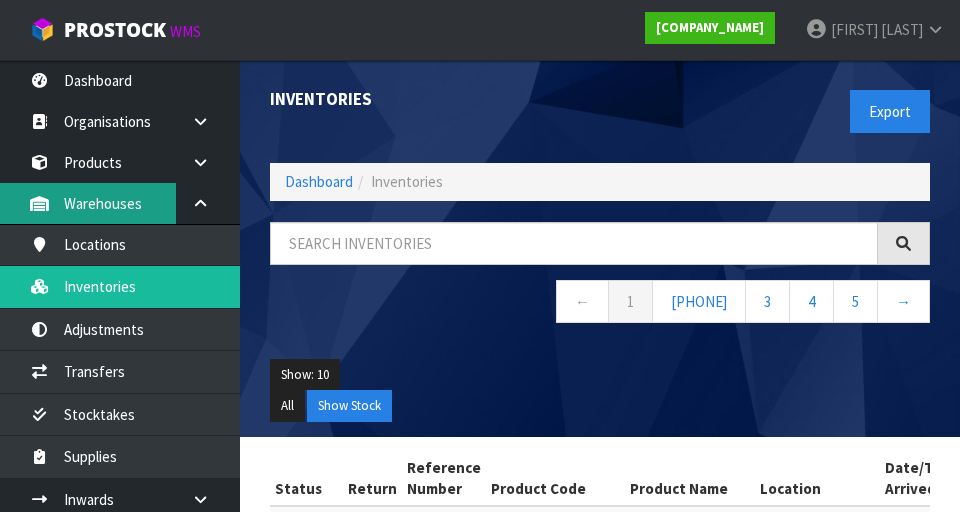 click on "Warehouses" at bounding box center (120, 203) 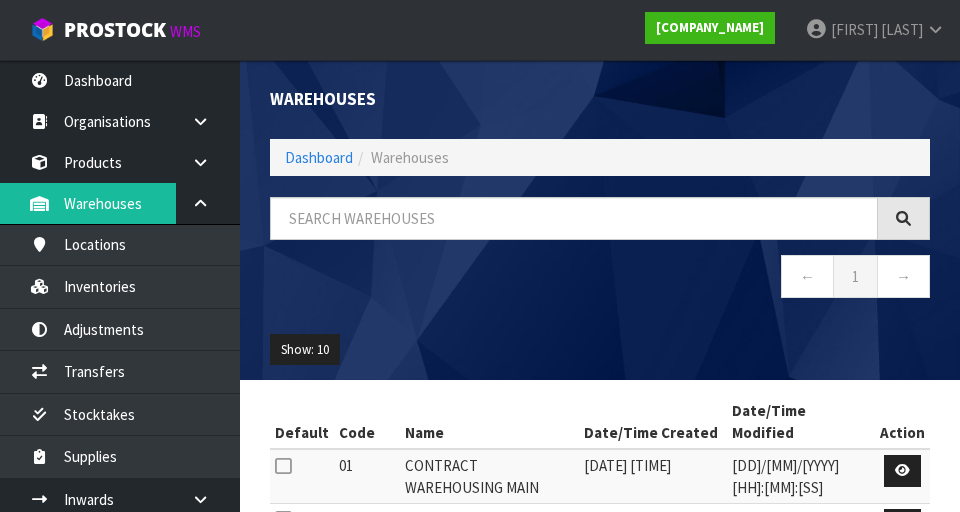 click on "←
1
→" at bounding box center [600, 258] 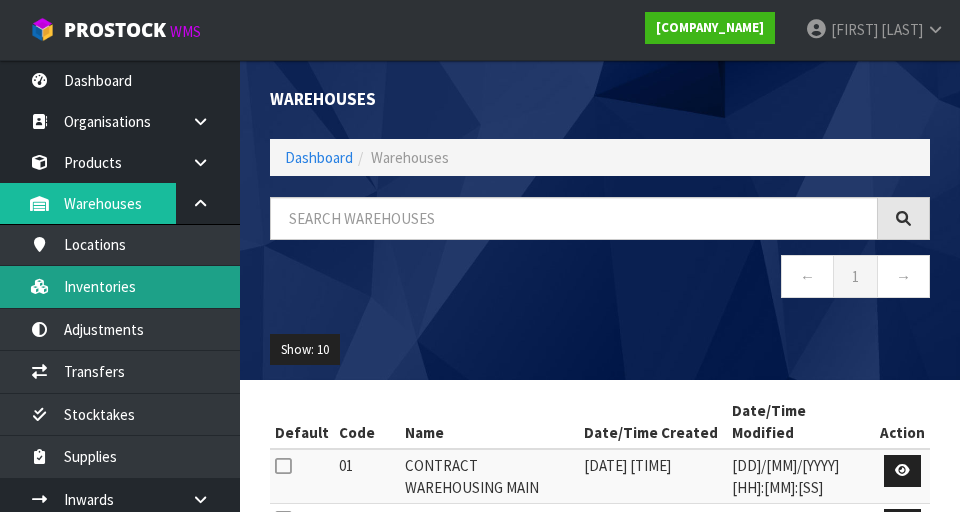click on "Inventories" at bounding box center [120, 286] 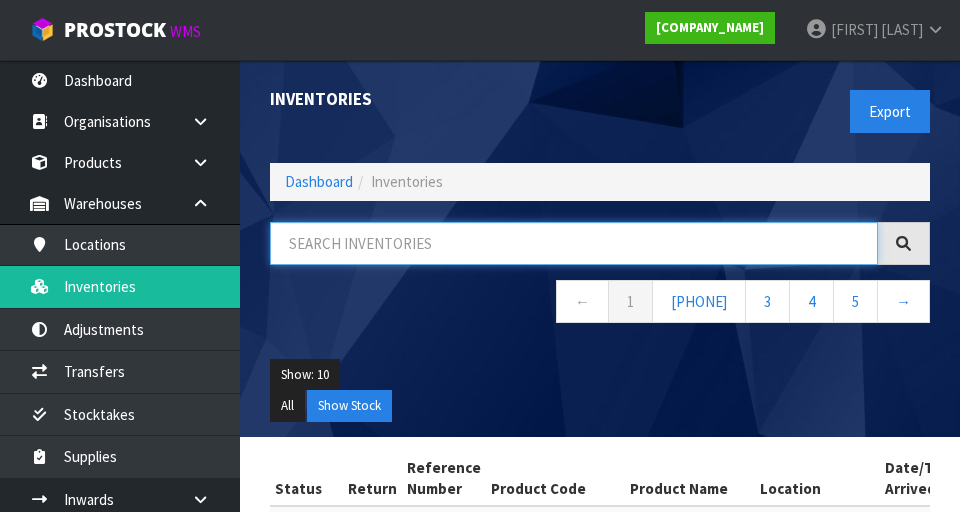 paste on "KQ901G" 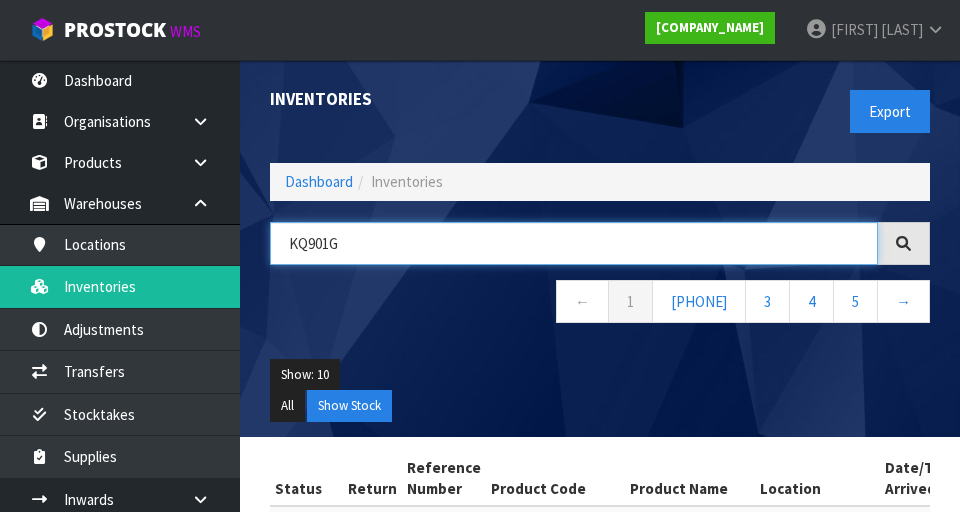 type on "KQ901G" 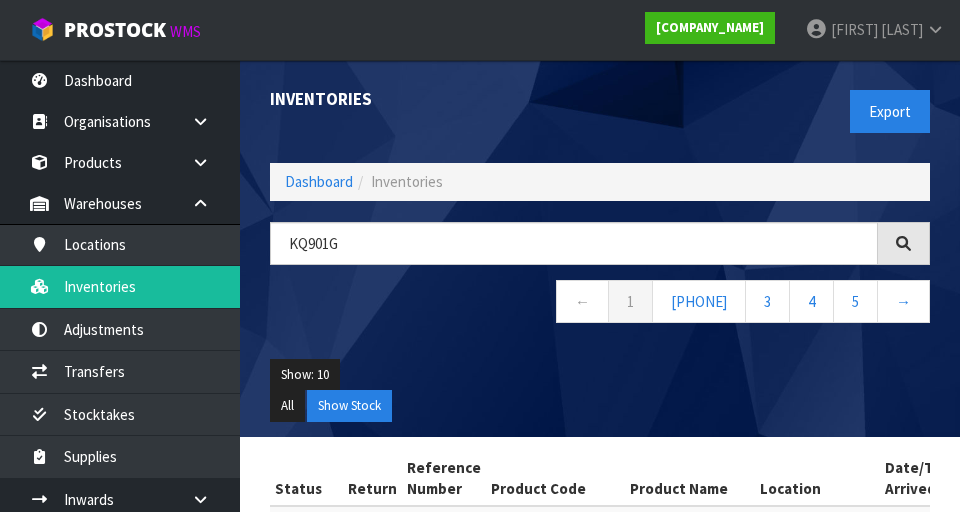 click on "Inventories" at bounding box center [427, 99] 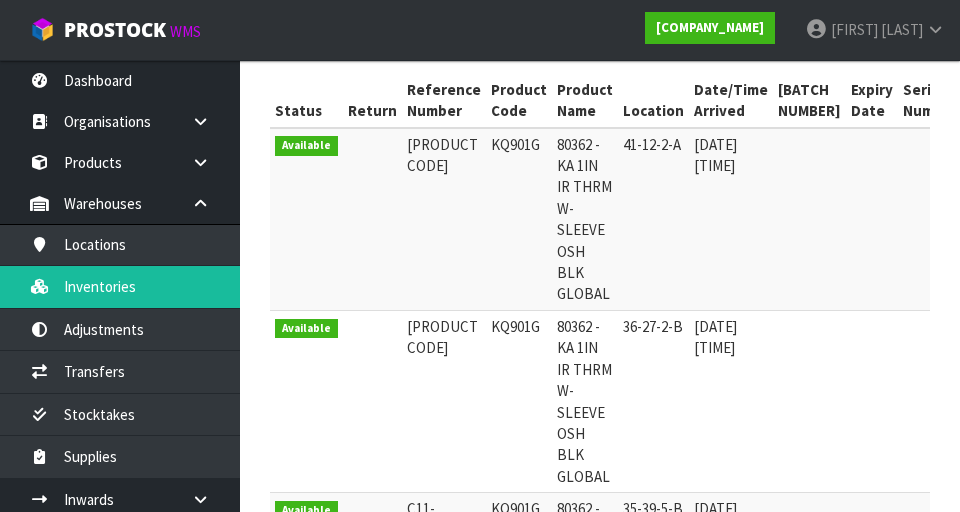 scroll, scrollTop: 378, scrollLeft: 0, axis: vertical 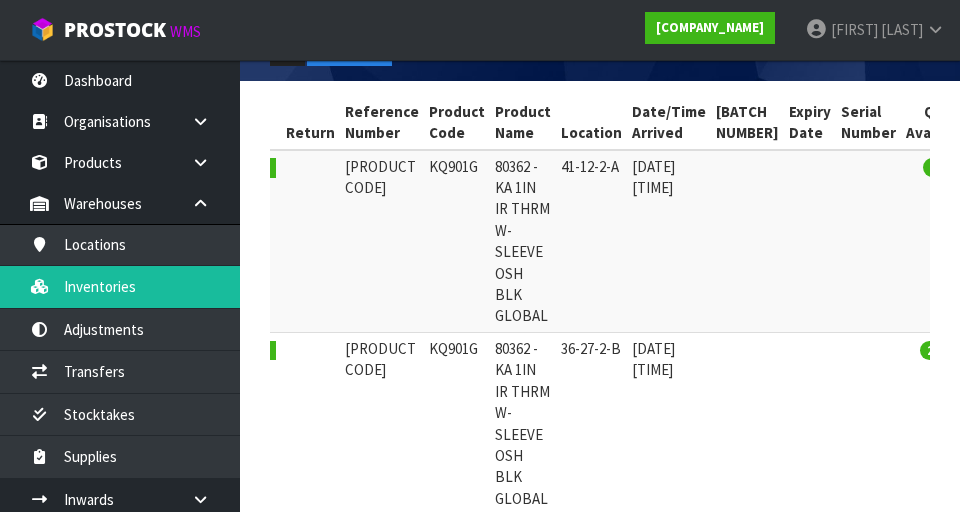 copy on "KQ901G" 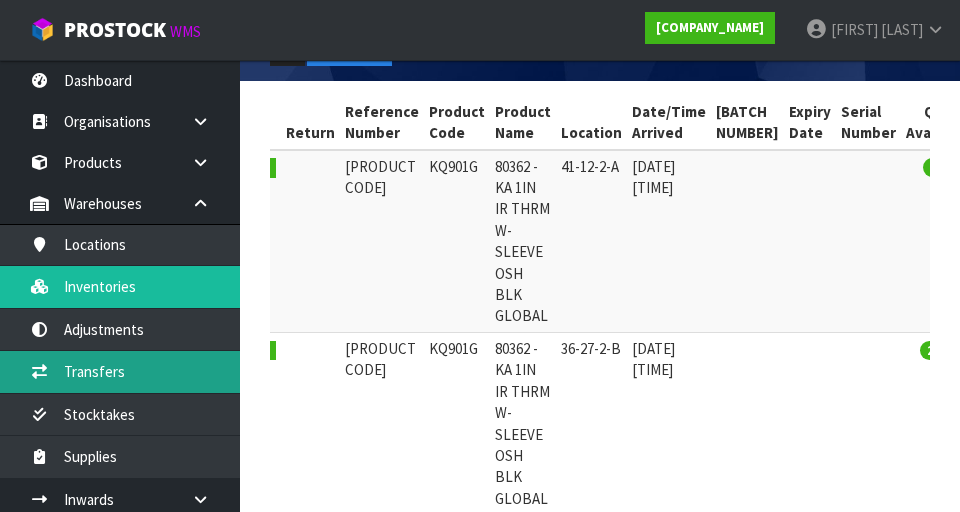 click on "Transfers" at bounding box center (120, 371) 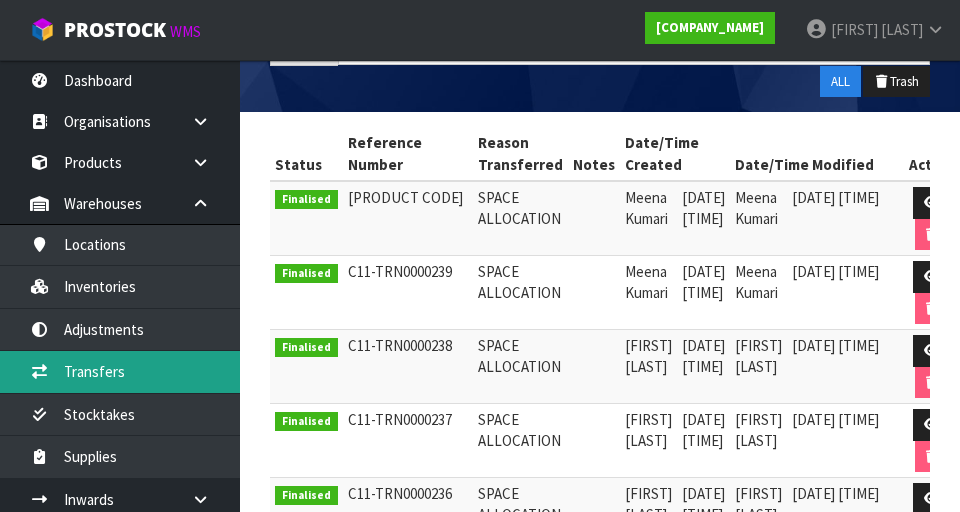 scroll, scrollTop: 0, scrollLeft: 0, axis: both 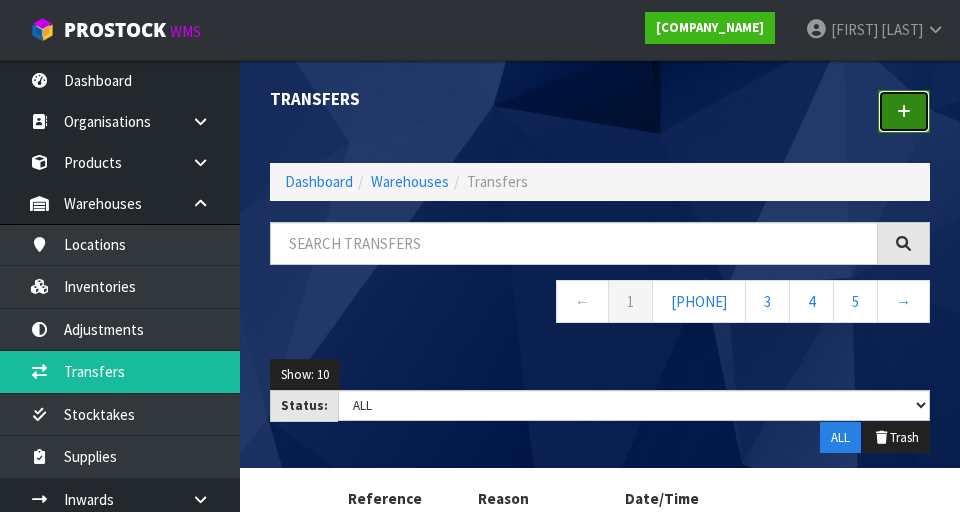 click at bounding box center [904, 111] 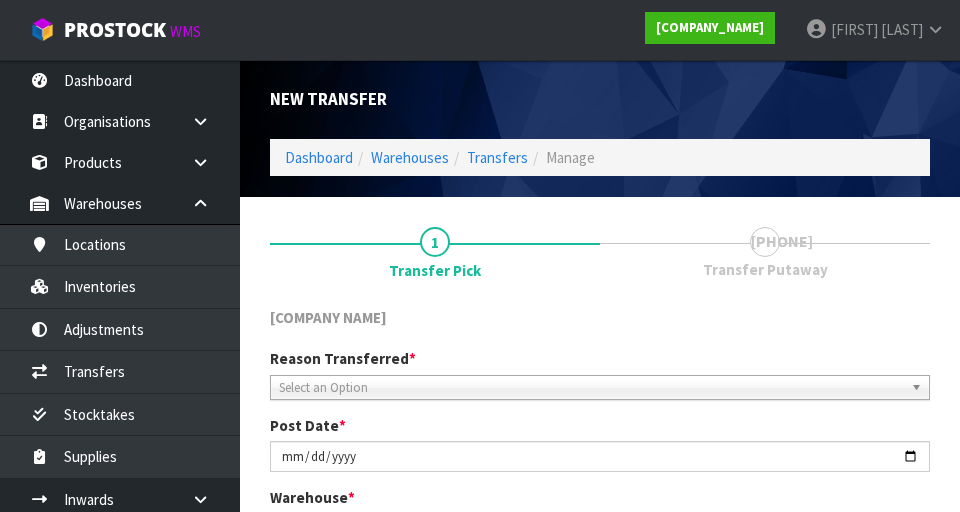 click on "Select an Option" at bounding box center (591, 388) 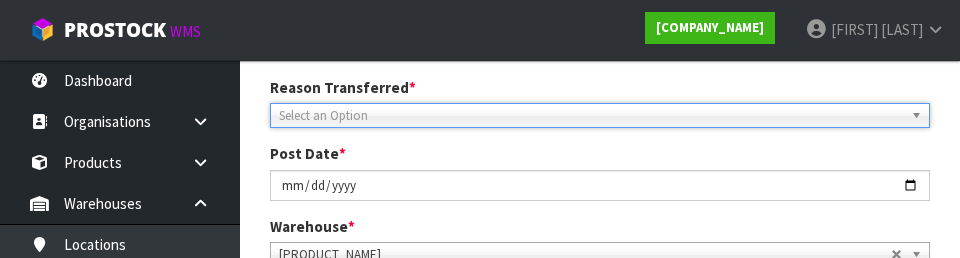 scroll, scrollTop: 276, scrollLeft: 0, axis: vertical 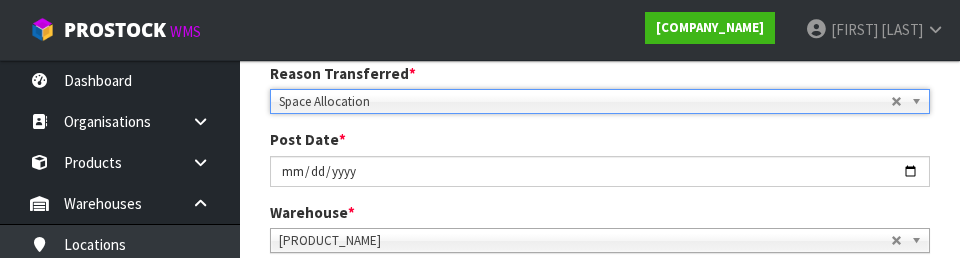 click on "Reason Transferred  *
Space Allocation Damage Expired Stock Repair QA
Space Allocation
Space Allocation Damage Expired Stock Repair QA
Post Date  *
[YYYY]-[MM]-[DD]
Warehouse  *
01 - CONTRACT WAREHOUSING MAIN 02 - CONTRACT WAREHOUSING NO 2 CHC - CWL CHRISTCHURCH WAIHEKE - SOLAR SHOP WAIHEKE CWL01 - CONTRACT WAREHOUSING ALLENS ROAD CWL02 - CONTRACT WAREHOUSING LADY RUBY CWL03 - CONTRACT WAREHOUSING NEILPARK
CWL01 - CONTRACT WAREHOUSING ALLENS ROAD" at bounding box center [600, 165] 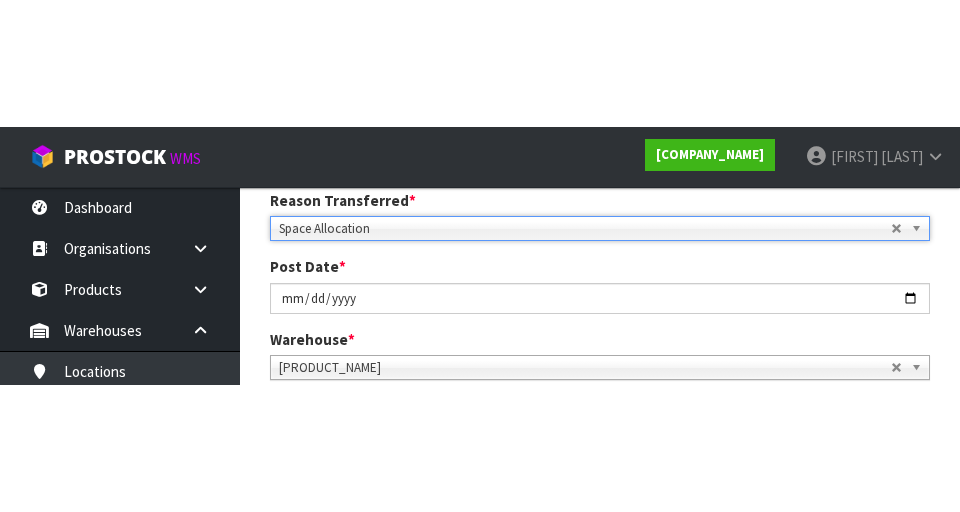 scroll, scrollTop: 285, scrollLeft: 0, axis: vertical 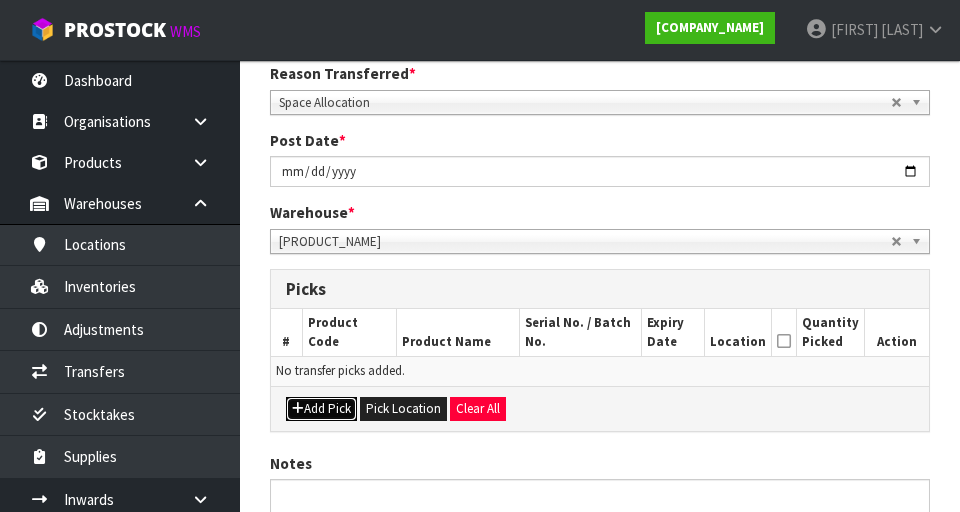 click on "Add Pick" at bounding box center [321, 409] 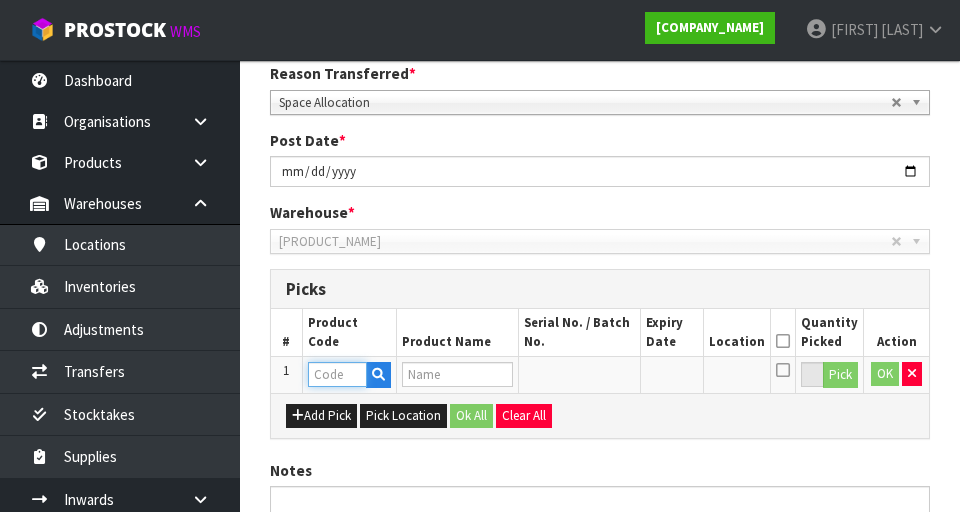 paste on "KQ901G" 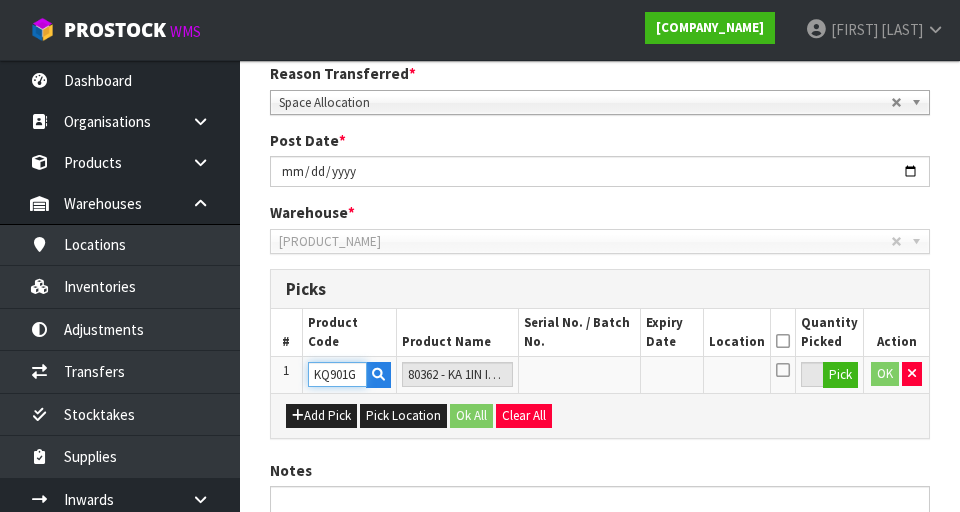 type on "KQ901G" 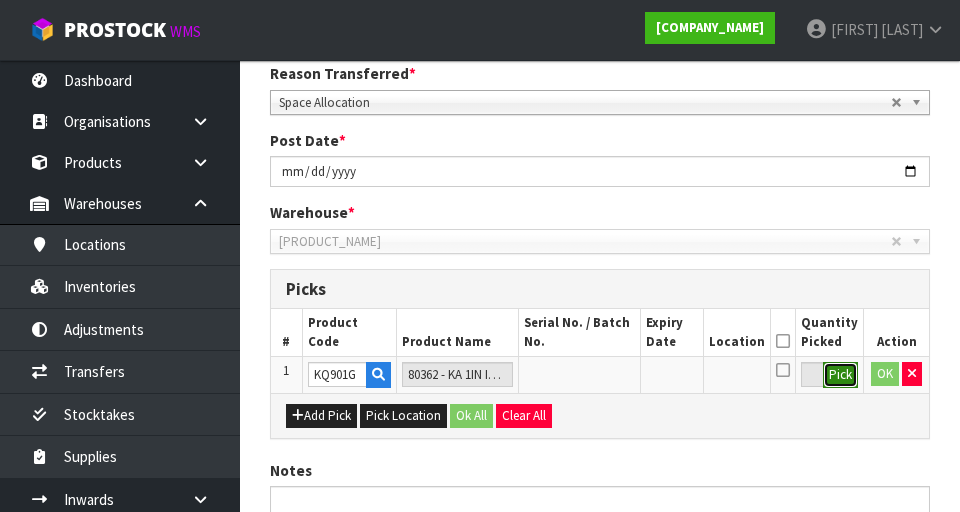click on "Pick" at bounding box center (840, 375) 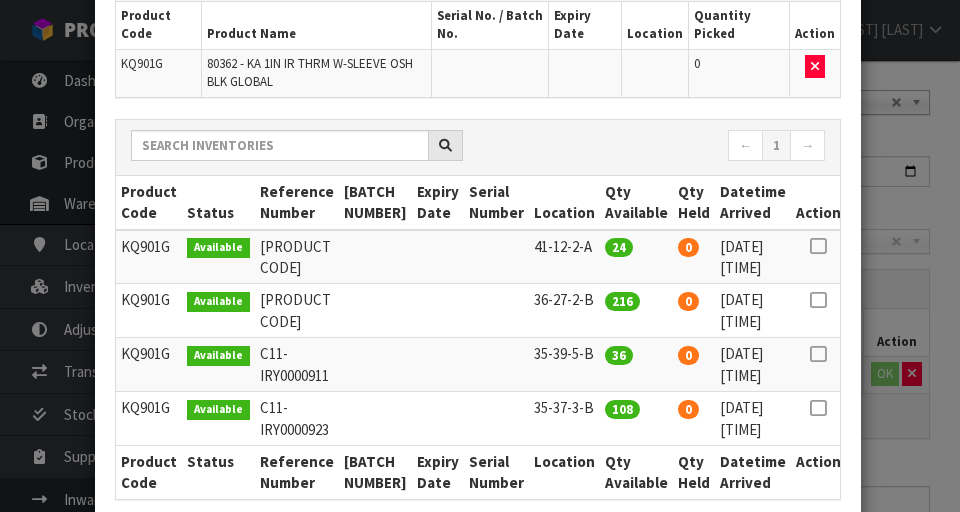 scroll, scrollTop: 189, scrollLeft: 0, axis: vertical 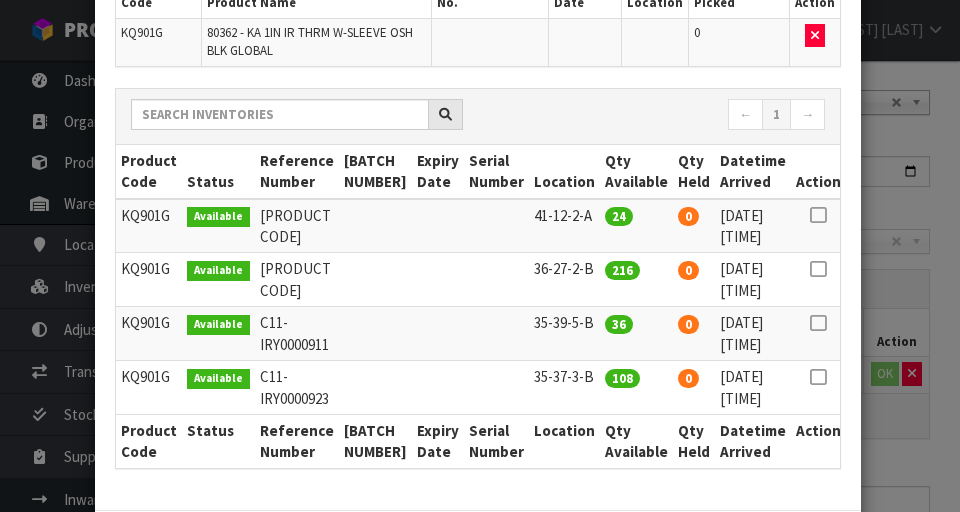 click at bounding box center [818, 215] 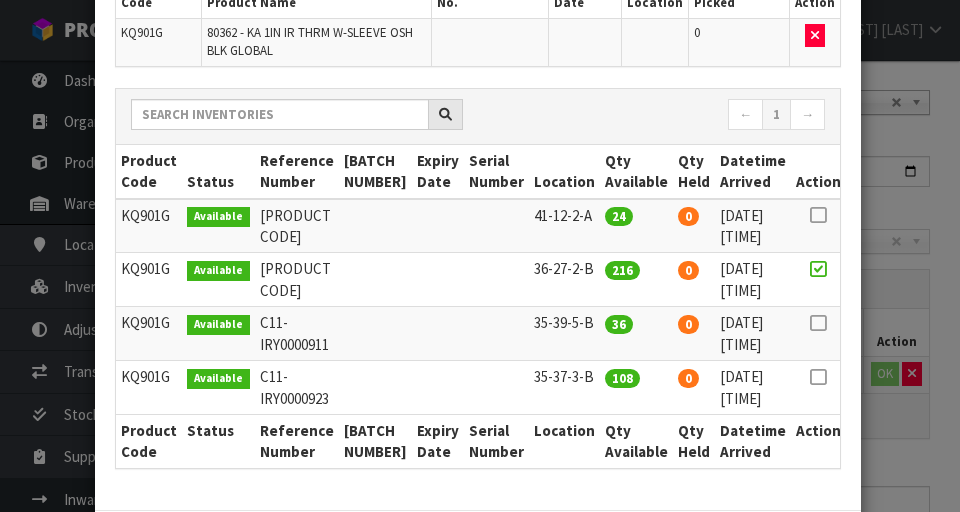 scroll, scrollTop: 290, scrollLeft: 0, axis: vertical 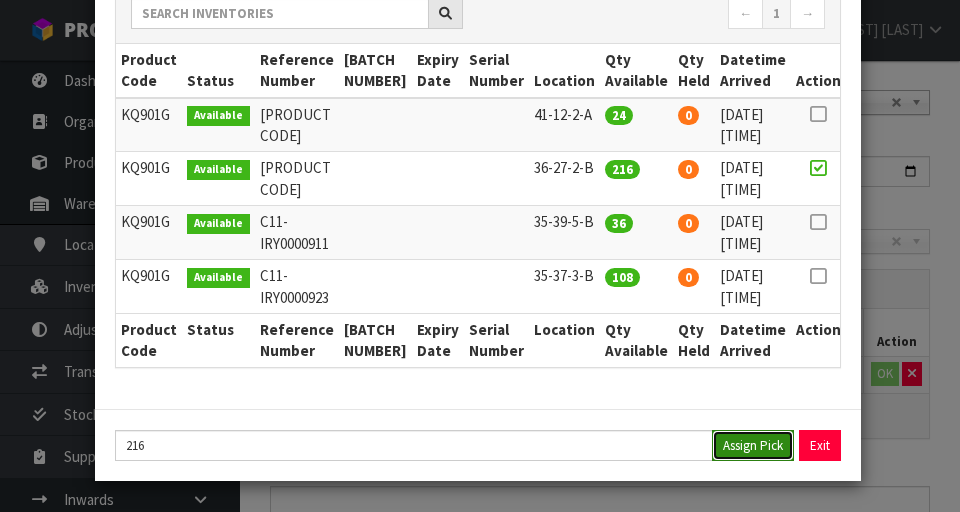 click on "Assign Pick" at bounding box center (753, 445) 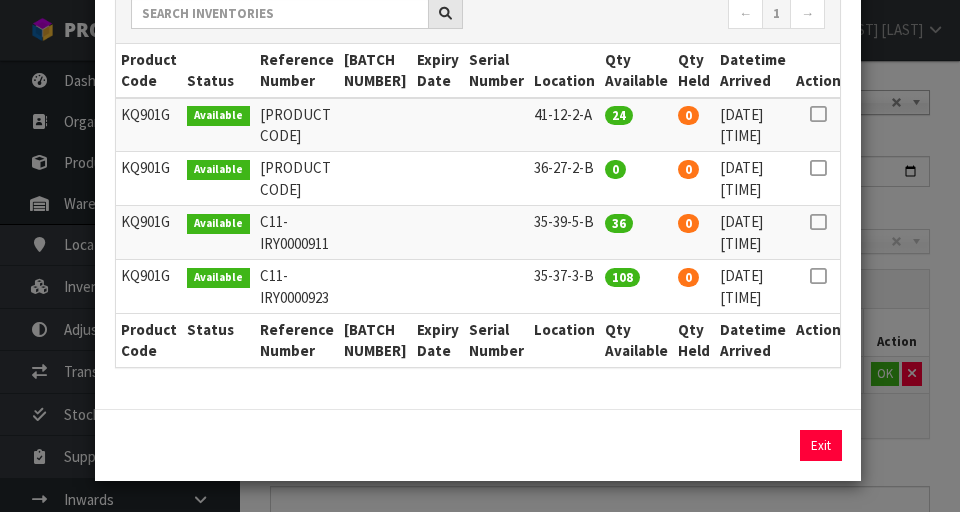 click on "Pick Line
Picks
Product Code
Product Name
Serial No. / Batch No.
Expiry Date
Location
Quantity Picked
Action
KQ901G
80362 - KA 1IN IR THRM W-SLEEVE OSH BLK GLOBAL
36-27-2-B
216
Product Code
Status
Reference Number
Batch Number
Expiry Date
Serial Number
Location
Qty Available
Qty Held
Datetime Arrived
Action" at bounding box center (480, 256) 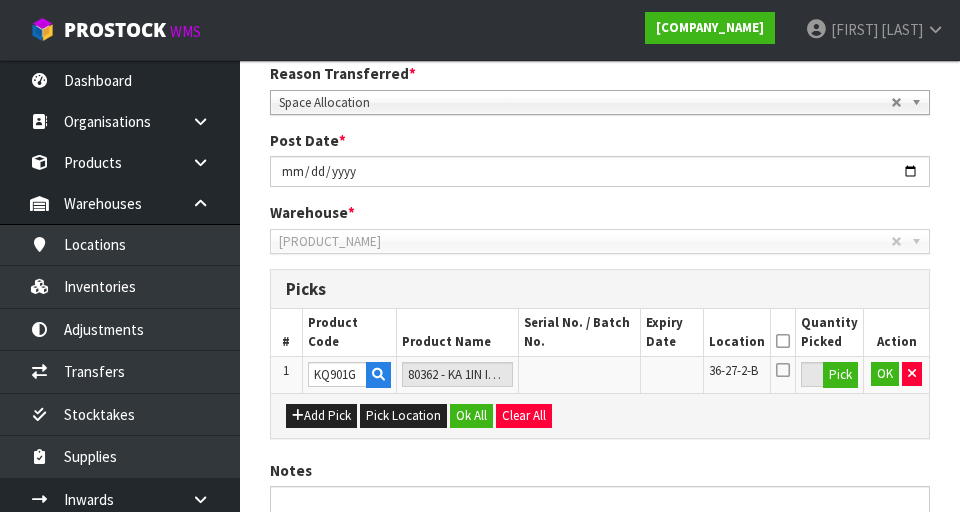 click at bounding box center [783, 341] 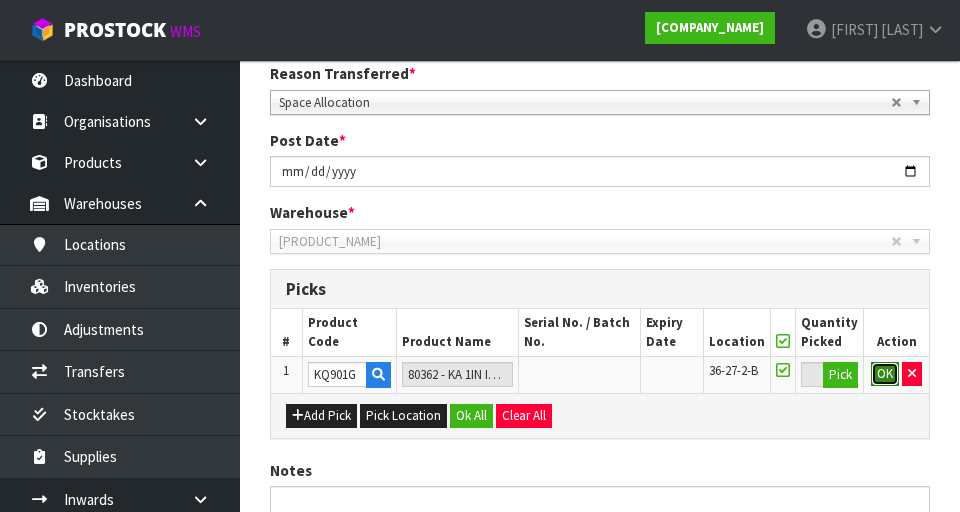 click on "OK" at bounding box center (885, 374) 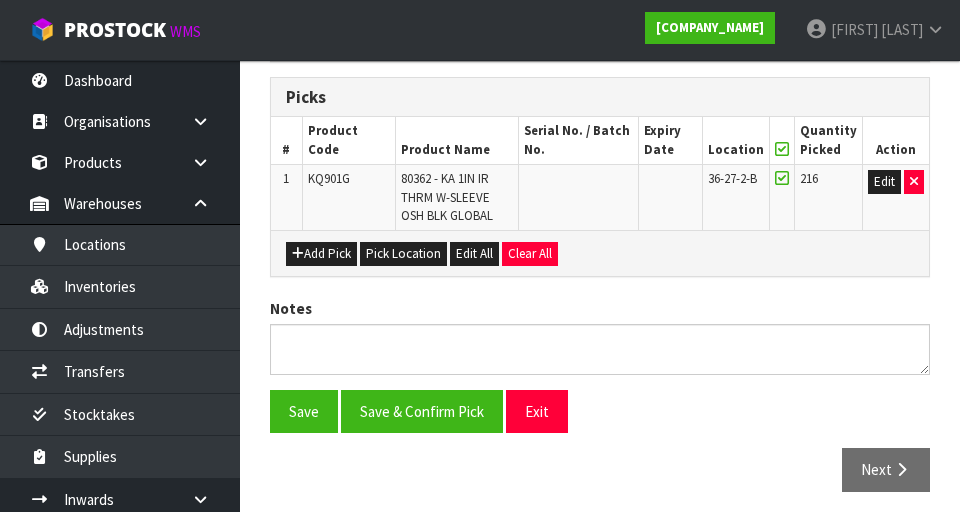 scroll, scrollTop: 473, scrollLeft: 0, axis: vertical 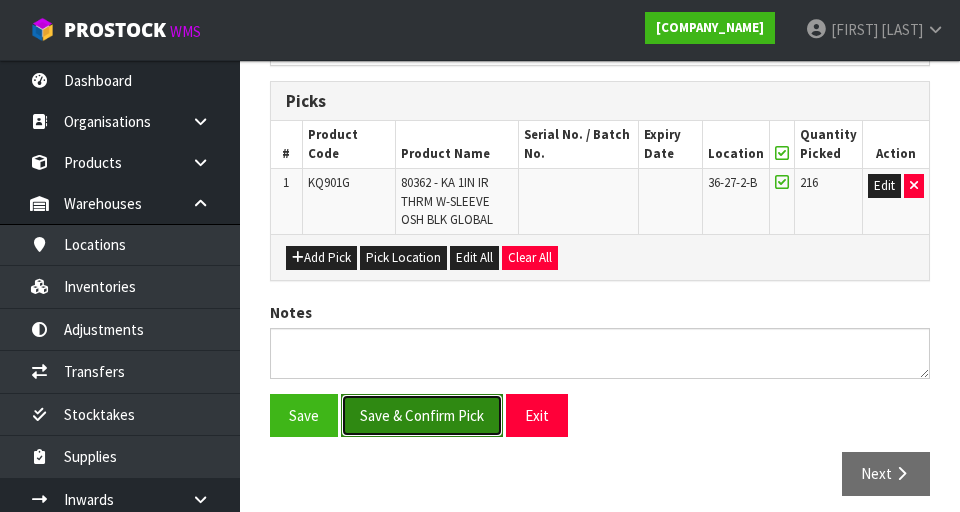 click on "Save & Confirm Pick" at bounding box center [422, 415] 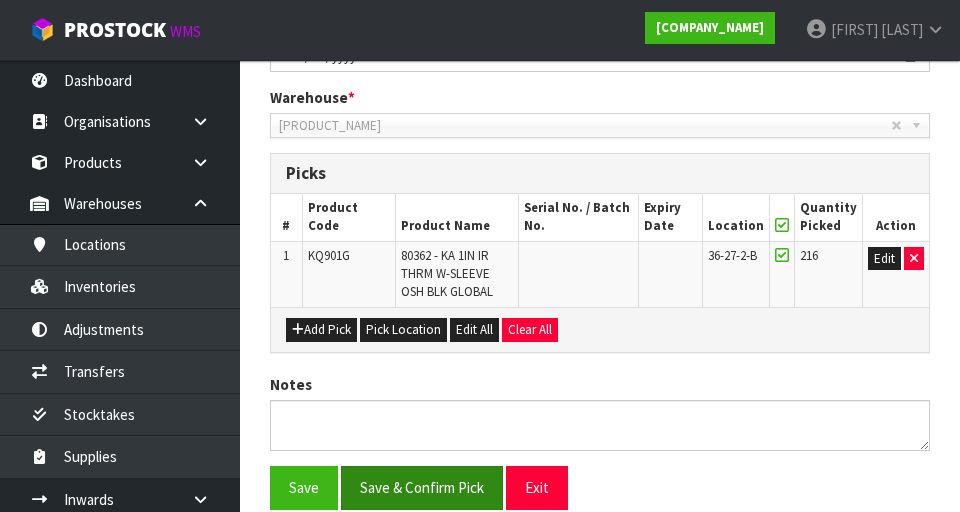 scroll, scrollTop: 0, scrollLeft: 0, axis: both 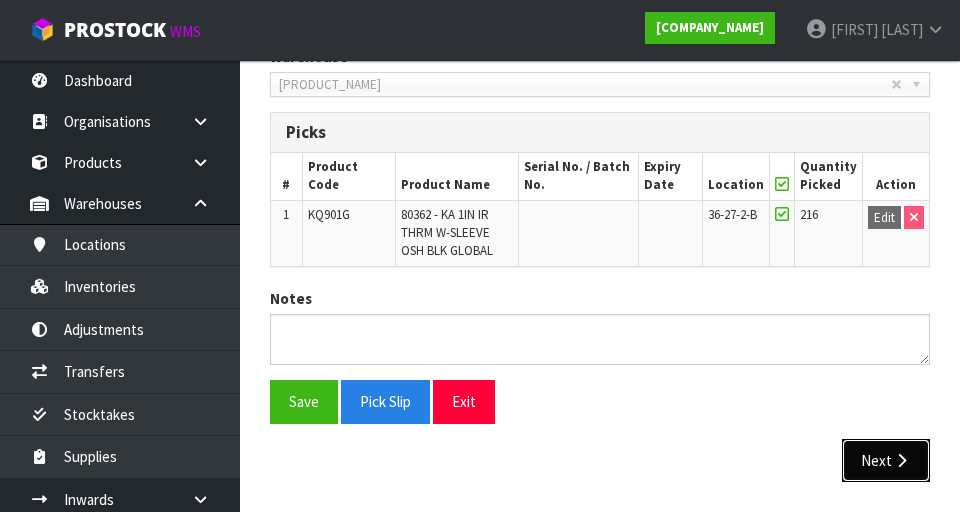 click on "Next" at bounding box center (886, 460) 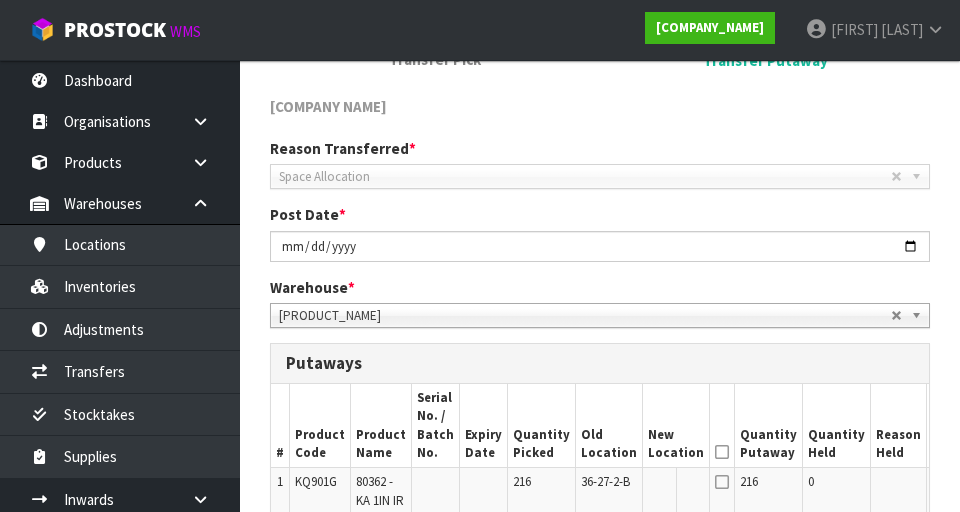 scroll, scrollTop: 285, scrollLeft: 0, axis: vertical 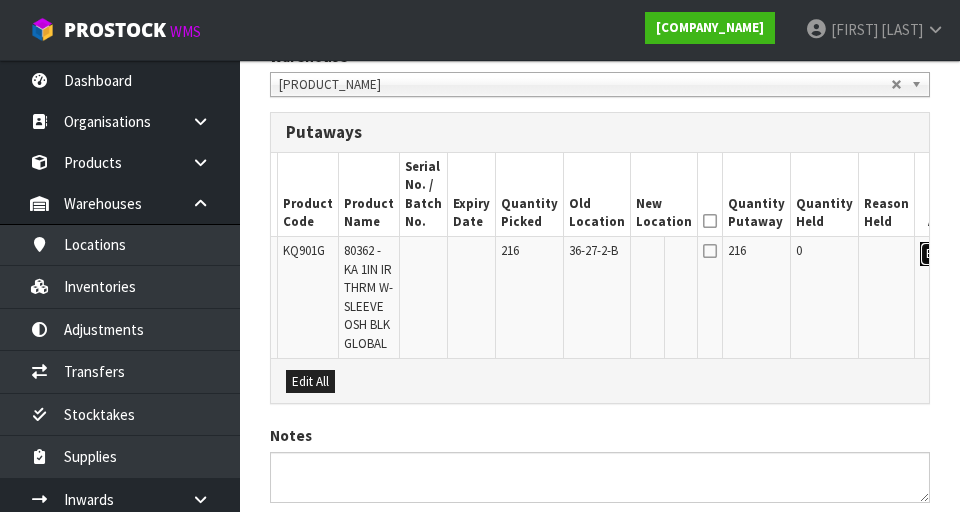 click on "Edit" at bounding box center (936, 254) 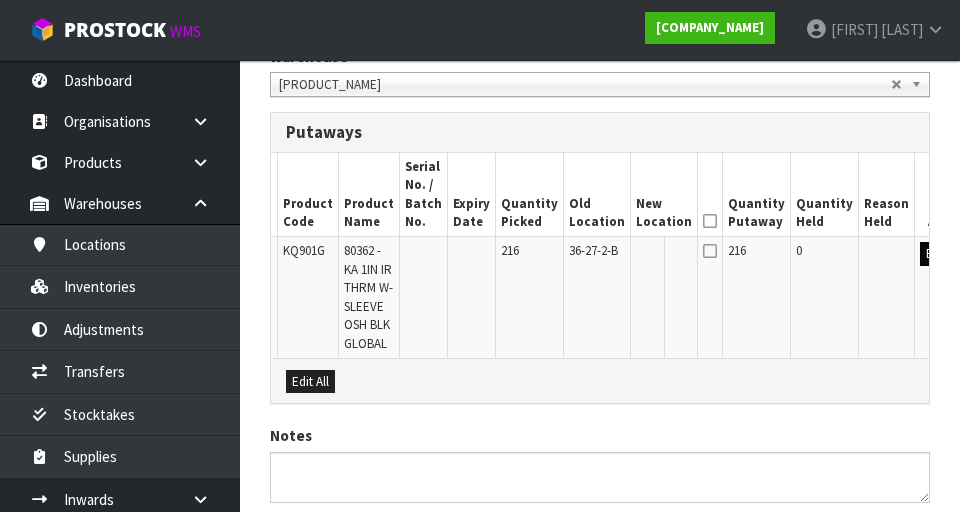 scroll, scrollTop: 0, scrollLeft: 7, axis: horizontal 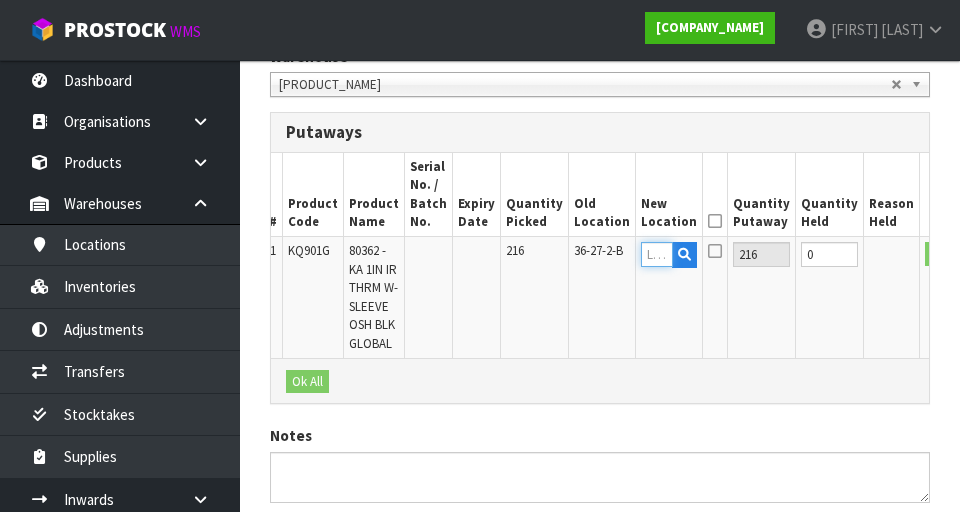click at bounding box center (657, 254) 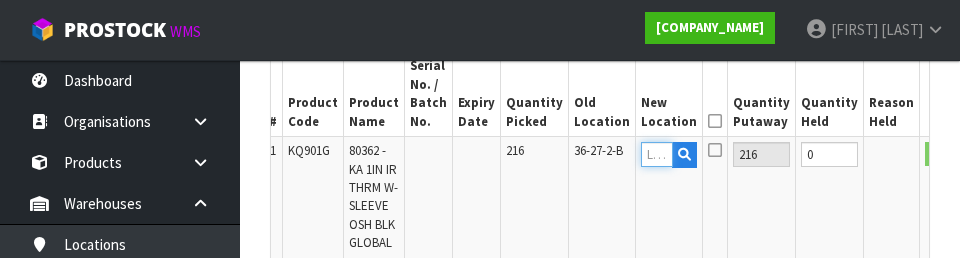scroll, scrollTop: 630, scrollLeft: 0, axis: vertical 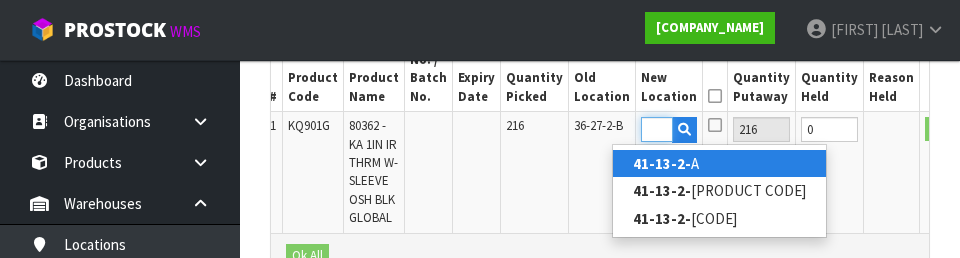 type on "41-13-2-B" 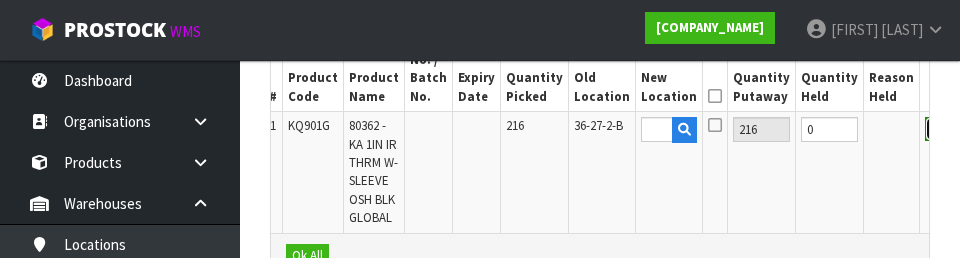 click on "OK" at bounding box center (939, 129) 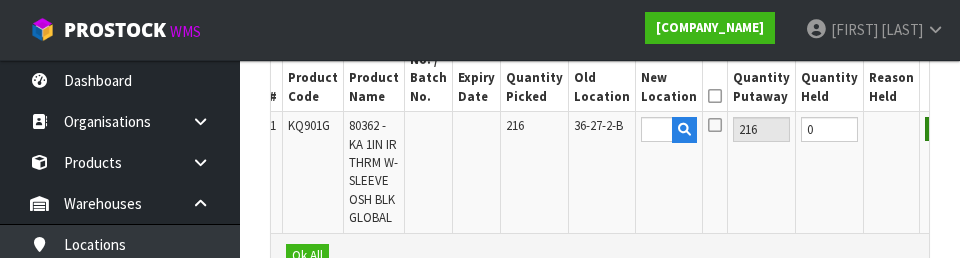 scroll, scrollTop: 0, scrollLeft: 0, axis: both 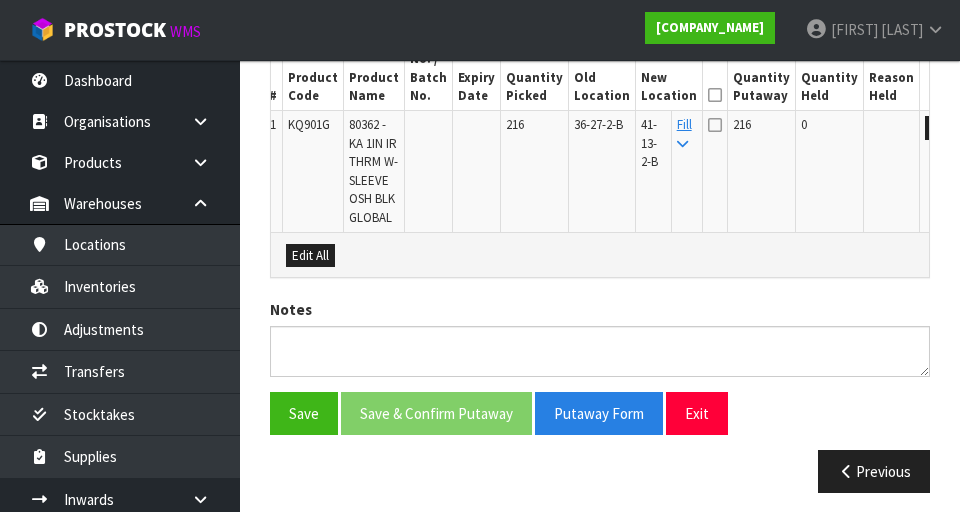 click at bounding box center (715, 95) 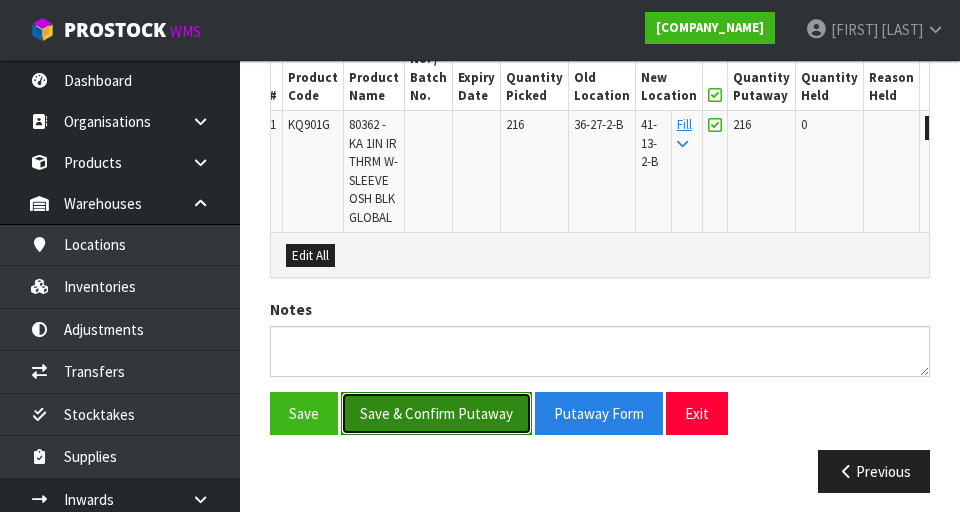 click on "Save & Confirm Putaway" at bounding box center [436, 413] 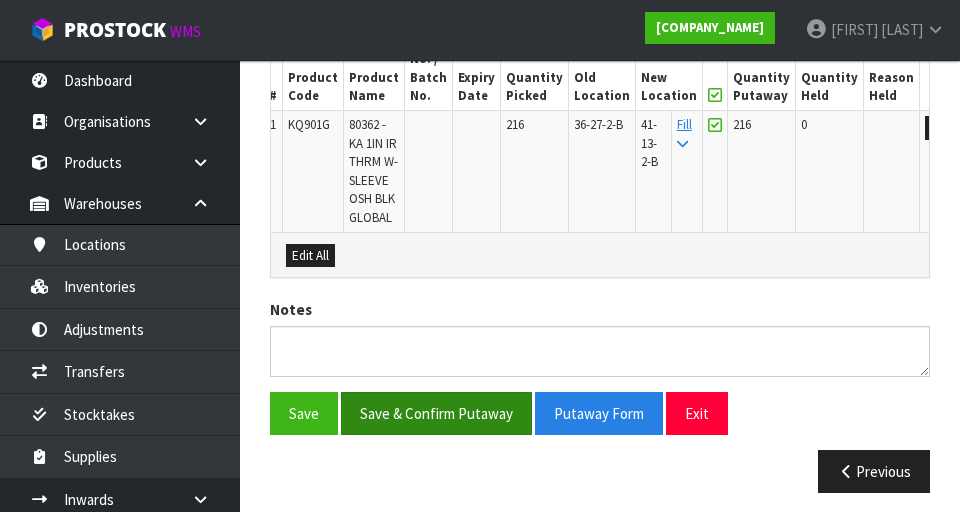 scroll, scrollTop: 0, scrollLeft: 0, axis: both 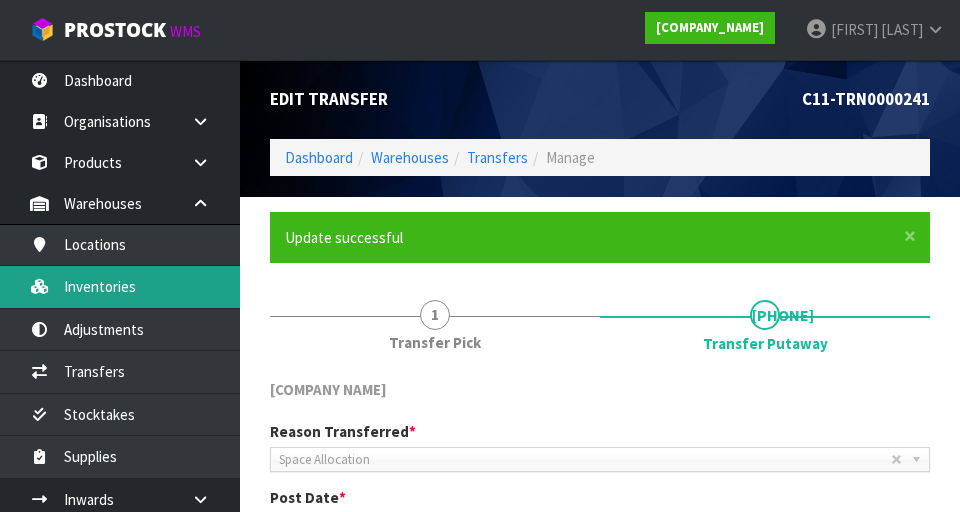 click on "Inventories" at bounding box center [120, 286] 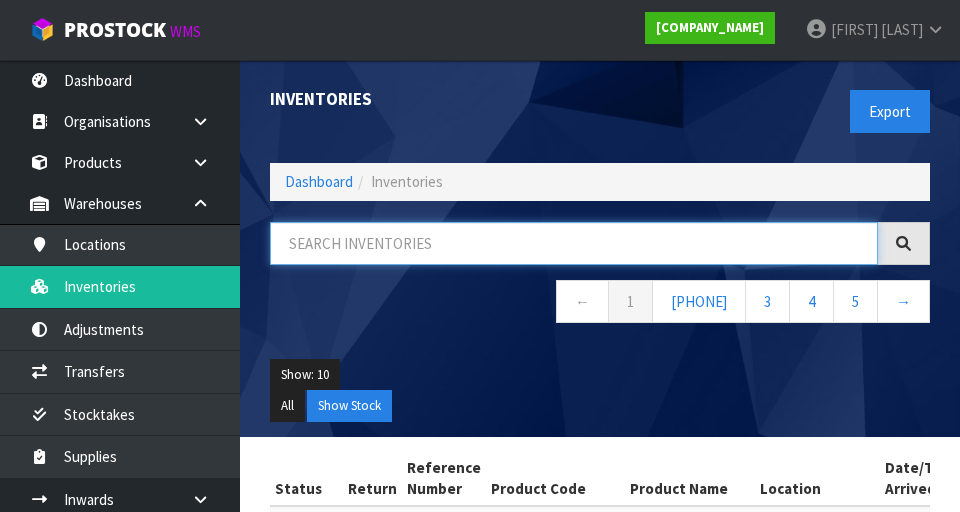 click at bounding box center (574, 243) 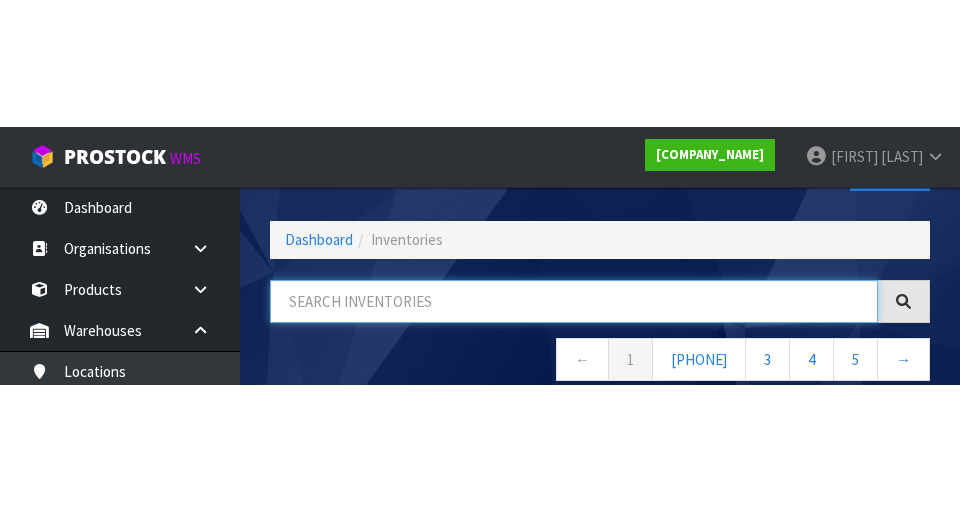 scroll, scrollTop: 114, scrollLeft: 0, axis: vertical 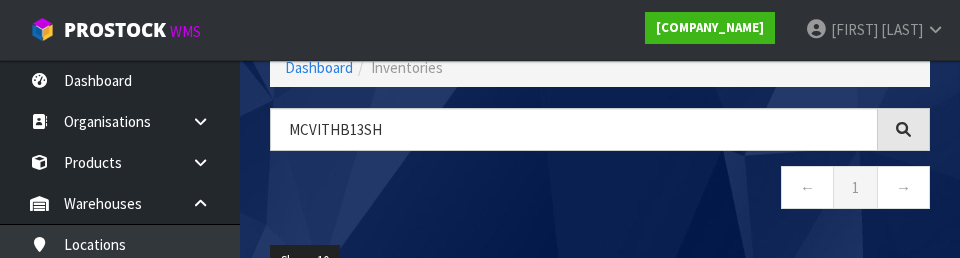 click on "←
1
→" at bounding box center (600, 190) 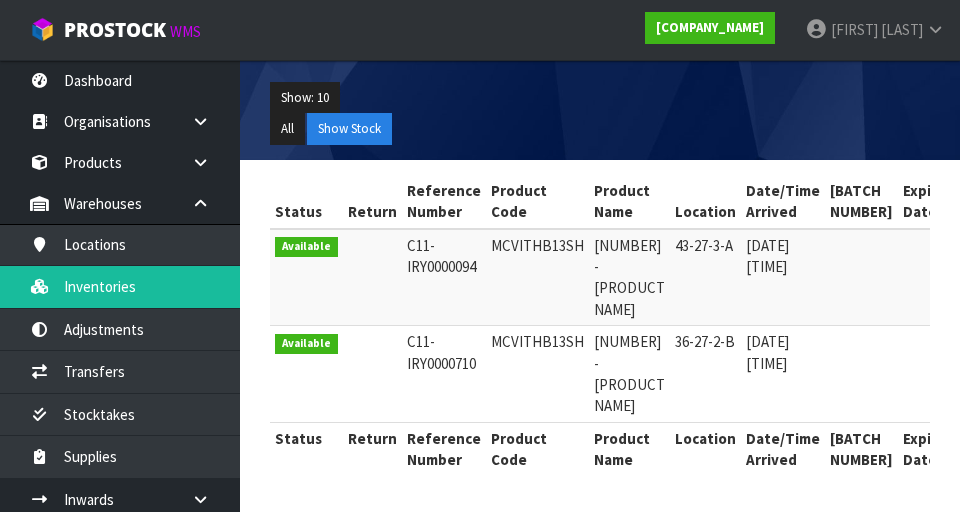 scroll, scrollTop: 350, scrollLeft: 0, axis: vertical 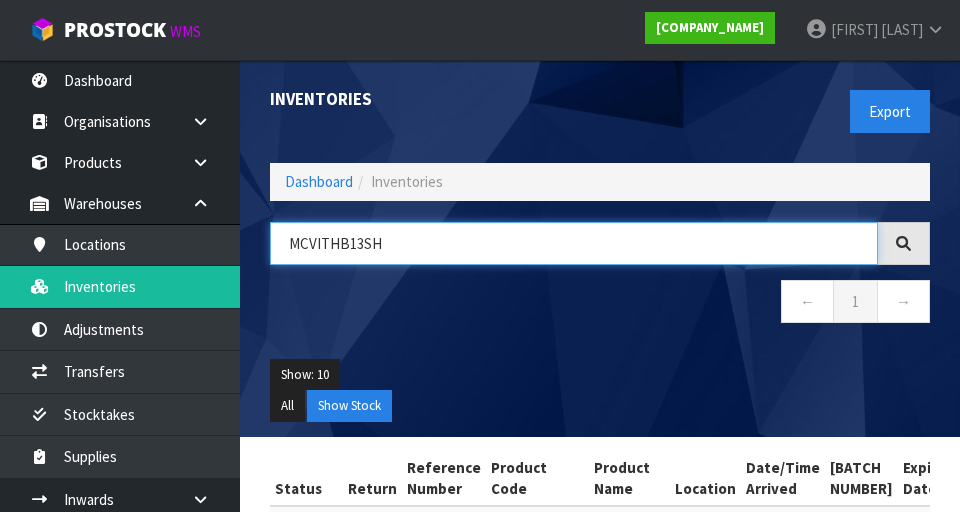 click on "MCVITHB13SH" at bounding box center (574, 243) 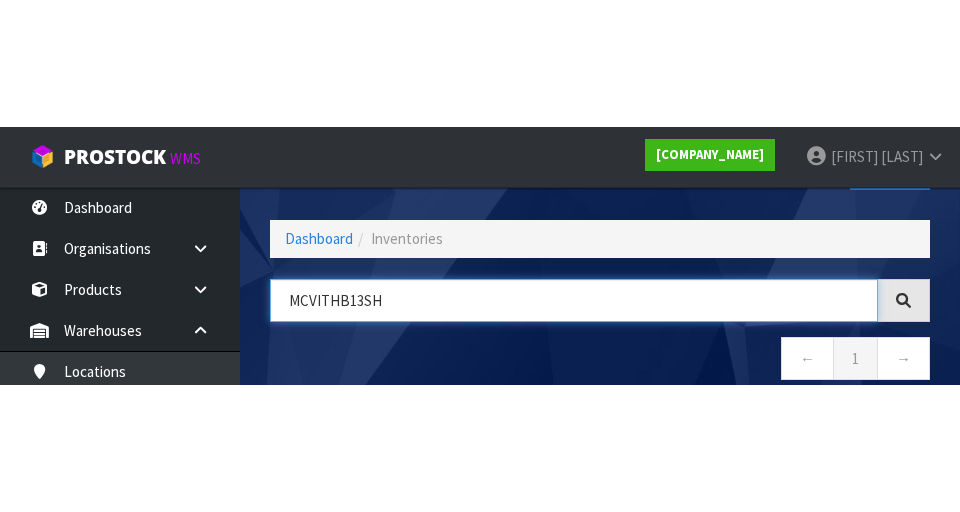 scroll, scrollTop: 114, scrollLeft: 0, axis: vertical 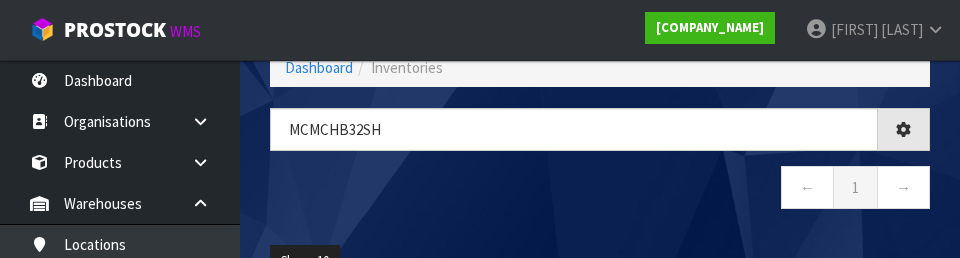 click on "←
1
→" at bounding box center [600, 190] 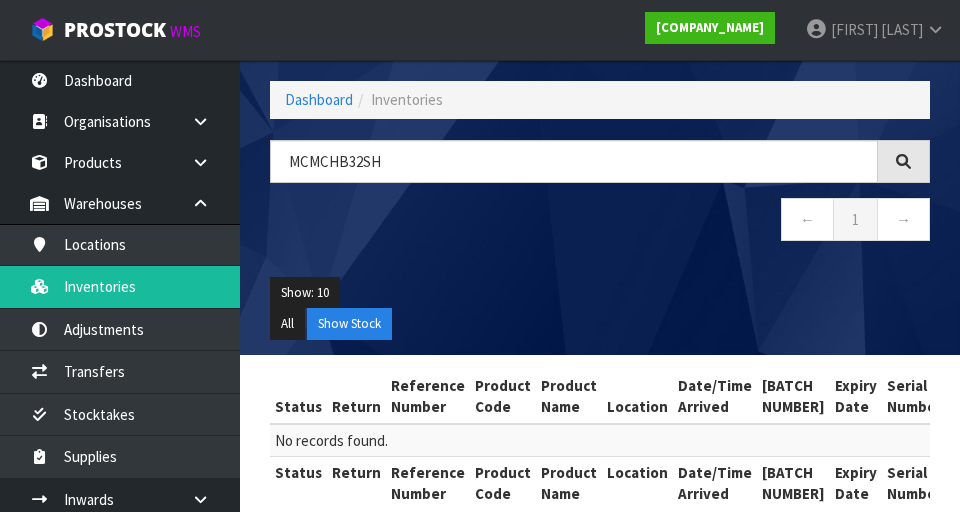 scroll, scrollTop: 66, scrollLeft: 0, axis: vertical 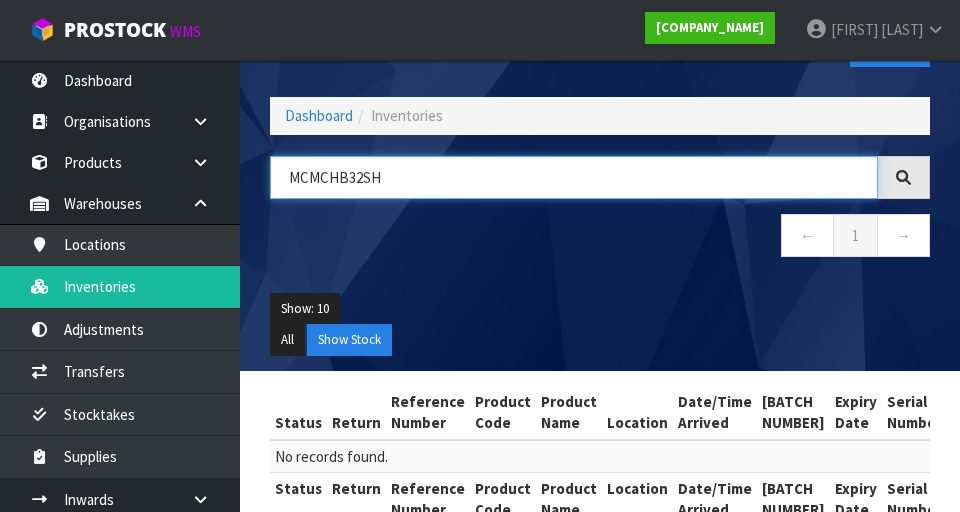 click on "MCMCHB32SH" at bounding box center [574, 177] 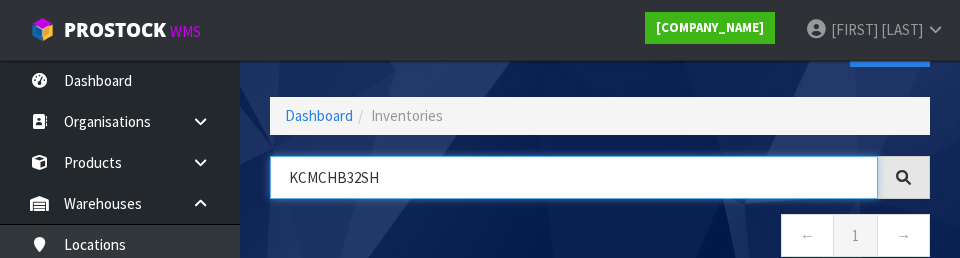 type on "KCMCHB32SH" 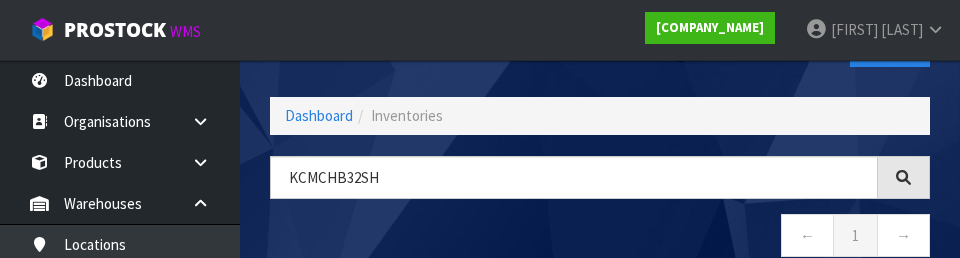 click on "←
1
→" at bounding box center [600, 238] 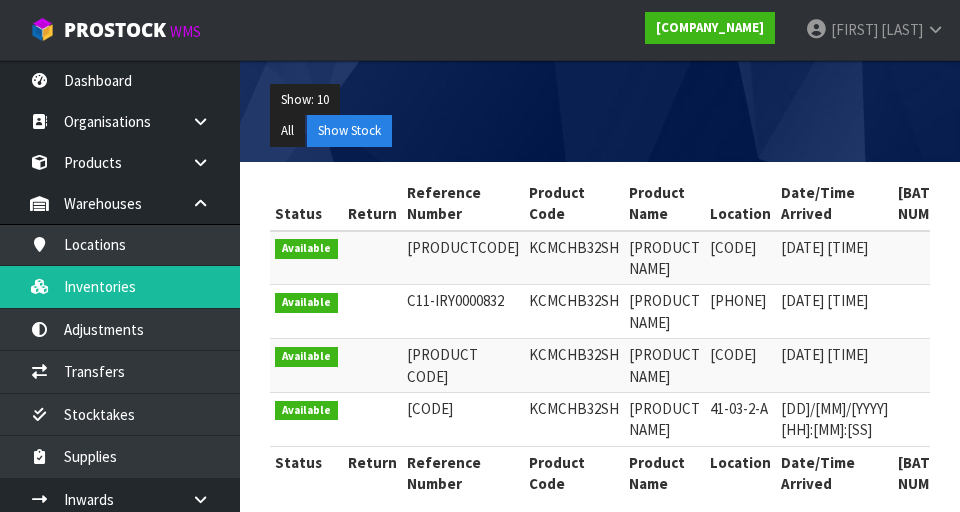 scroll, scrollTop: 341, scrollLeft: 0, axis: vertical 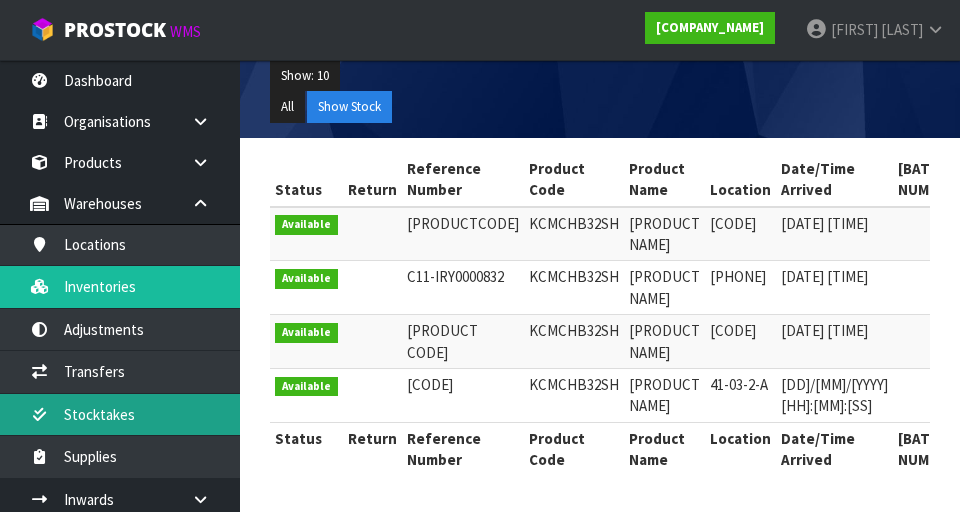 click on "Stocktakes" at bounding box center [120, 414] 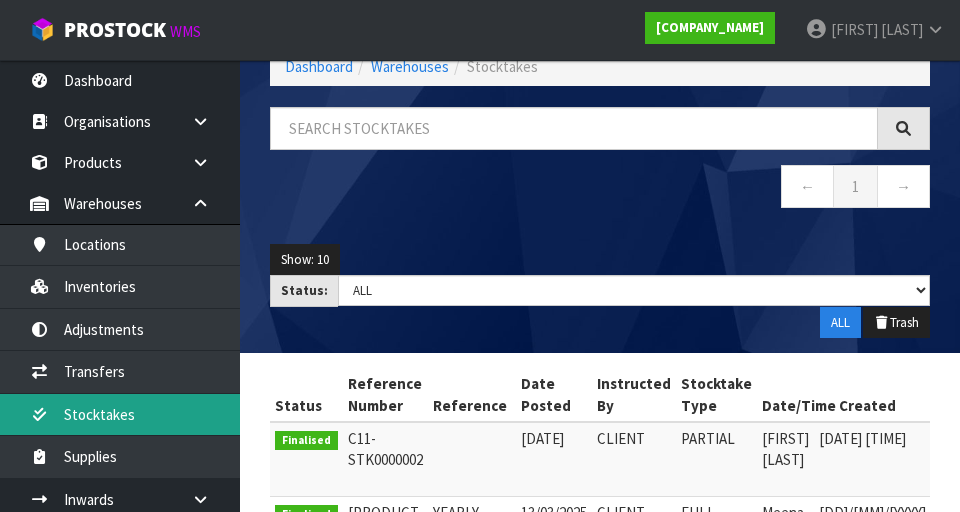 scroll, scrollTop: 263, scrollLeft: 0, axis: vertical 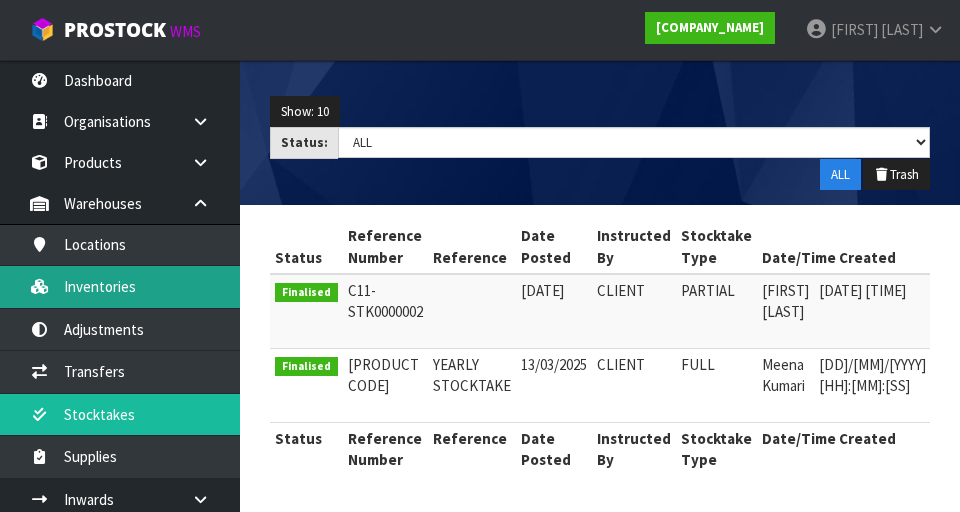 click on "Inventories" at bounding box center [120, 286] 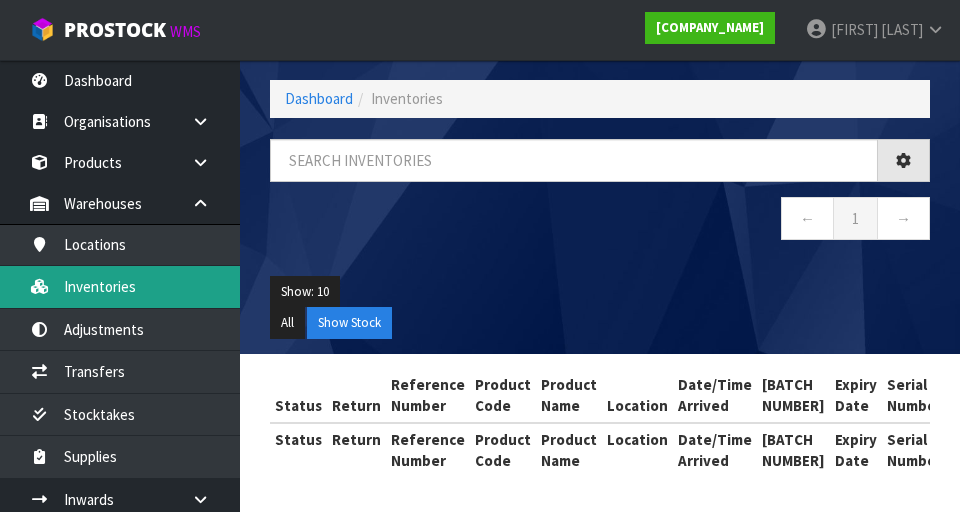 scroll, scrollTop: 263, scrollLeft: 0, axis: vertical 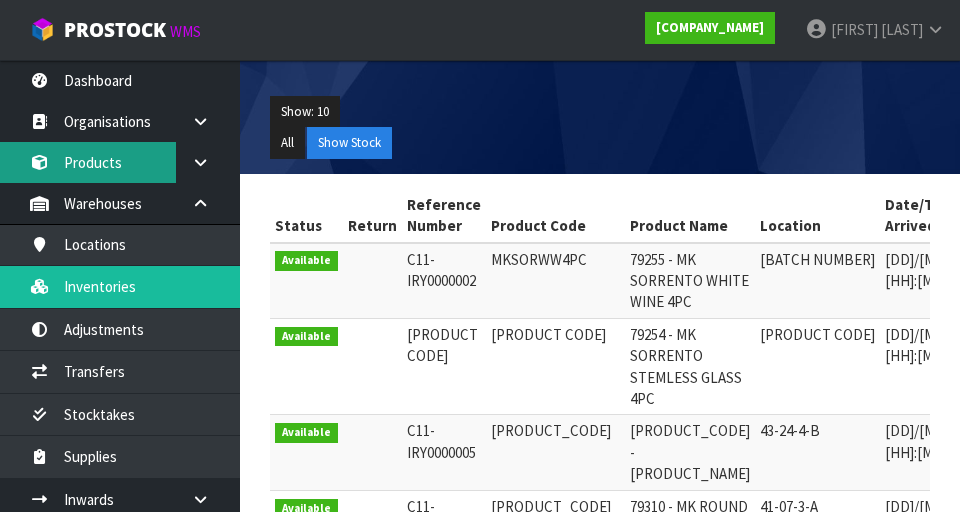 click on "Products" at bounding box center (120, 162) 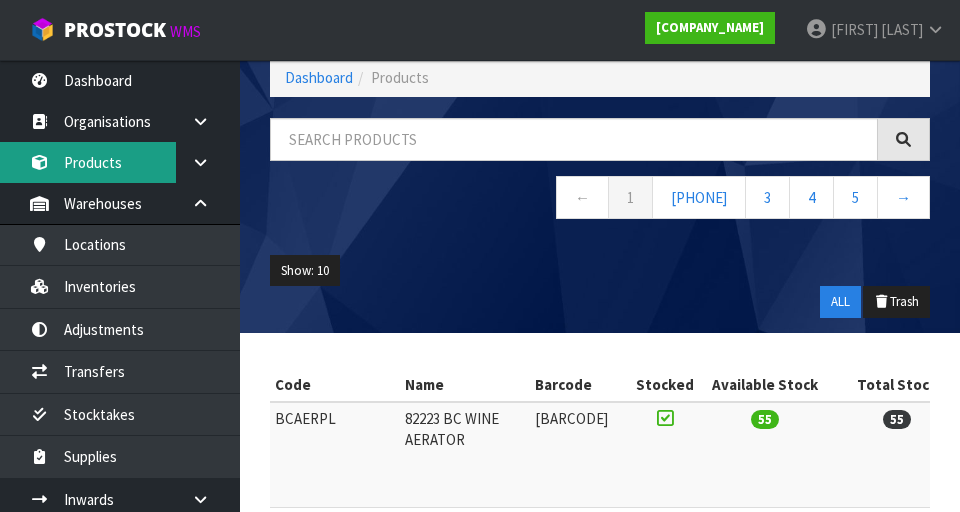 scroll, scrollTop: 0, scrollLeft: 0, axis: both 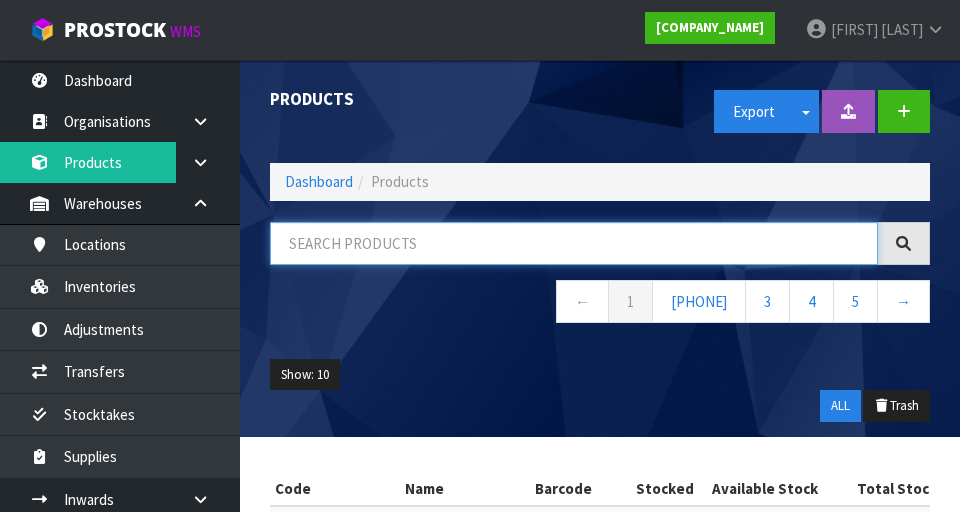 click at bounding box center (574, 243) 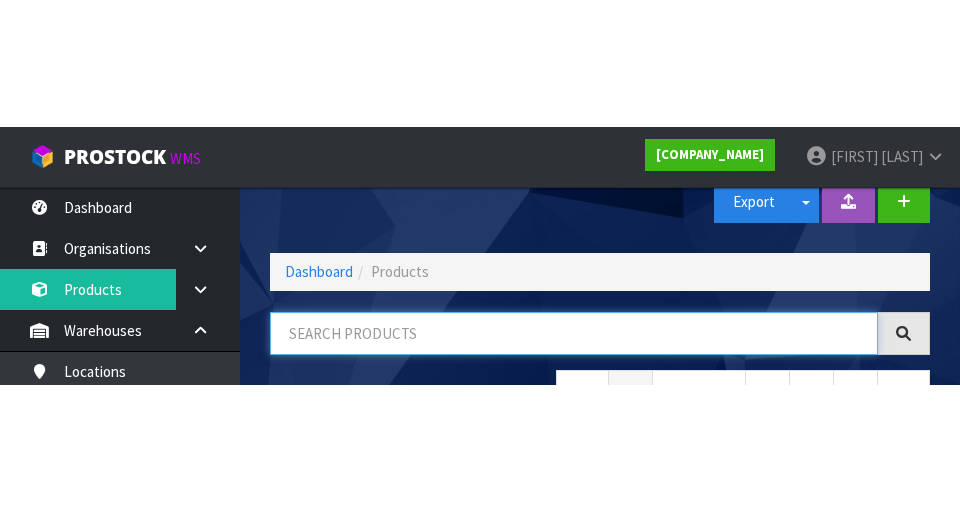 scroll, scrollTop: 114, scrollLeft: 0, axis: vertical 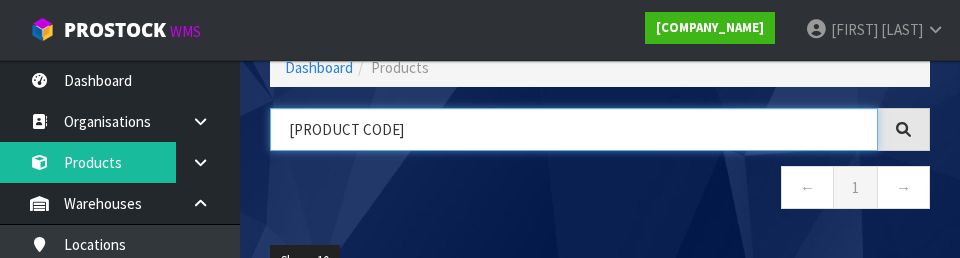 type on "[PRODUCT CODE]" 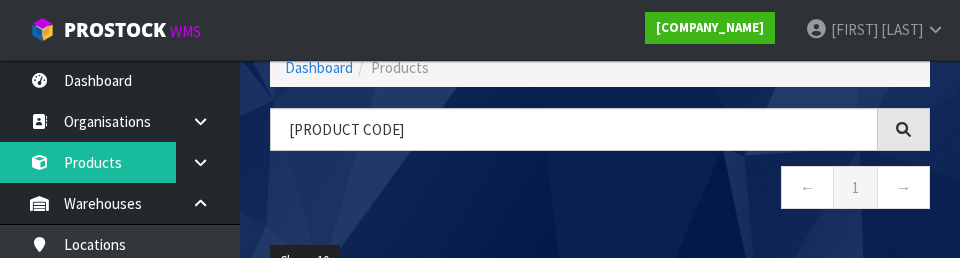 click on "←
1
→" at bounding box center [600, 190] 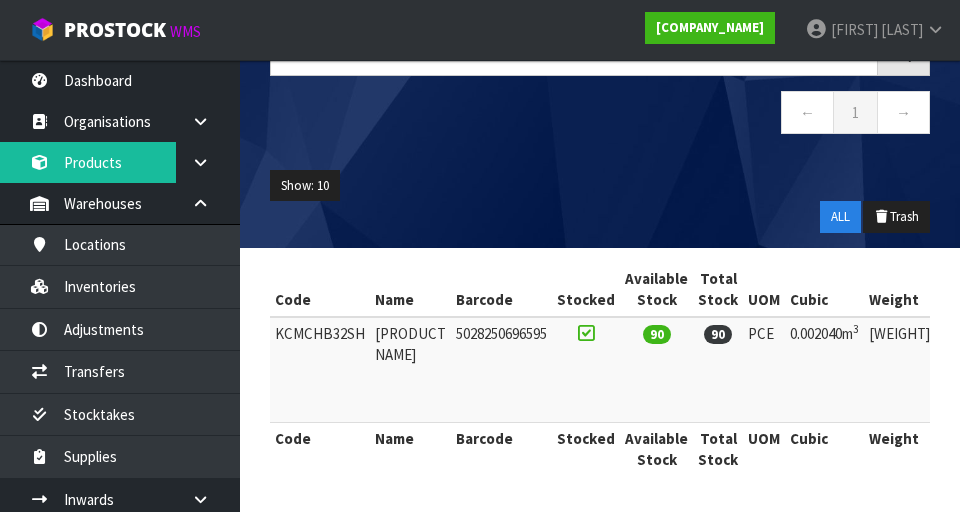 scroll, scrollTop: 223, scrollLeft: 0, axis: vertical 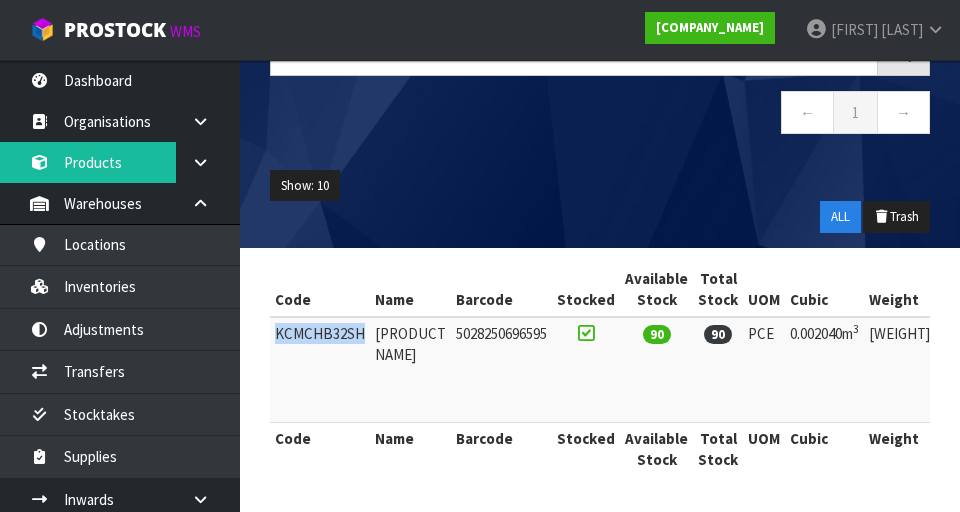 copy on "KCMCHB32SH" 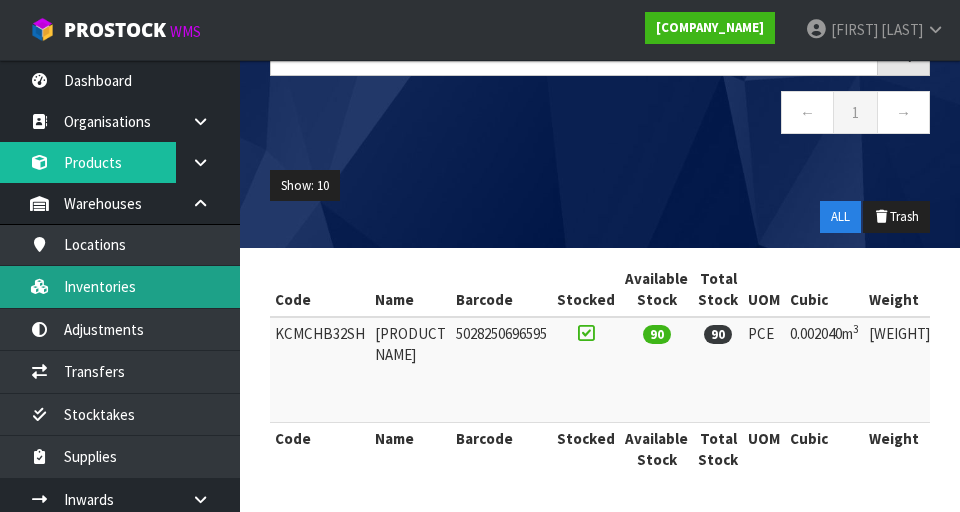 click on "Inventories" at bounding box center (120, 286) 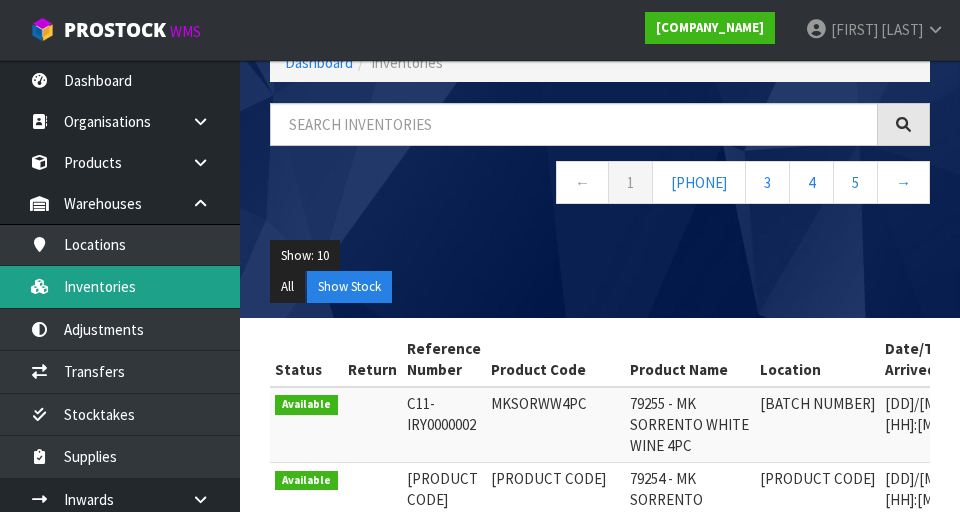 scroll, scrollTop: 0, scrollLeft: 0, axis: both 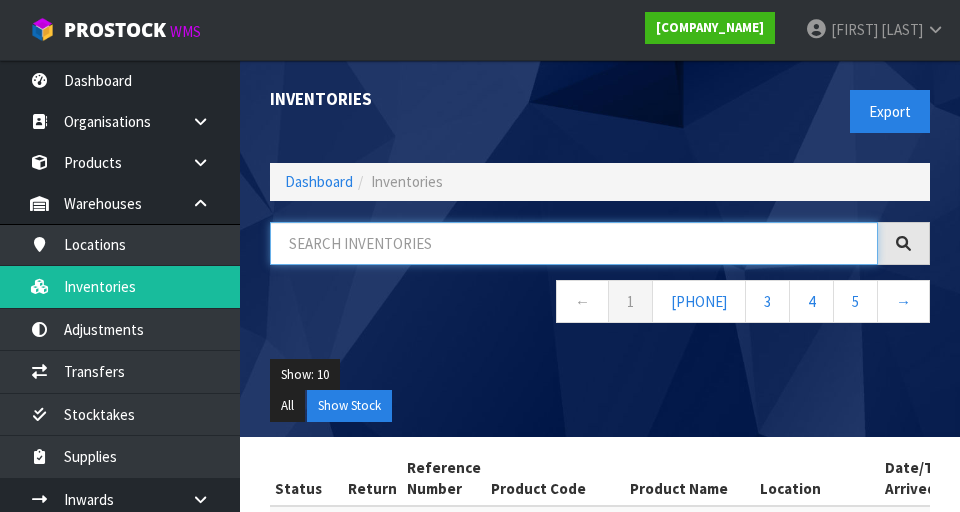 click at bounding box center [574, 243] 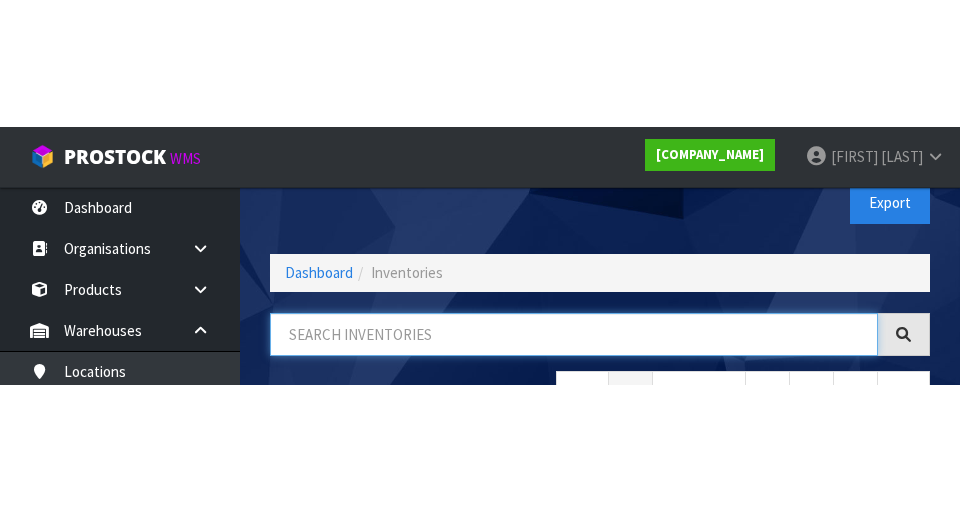 scroll, scrollTop: 114, scrollLeft: 0, axis: vertical 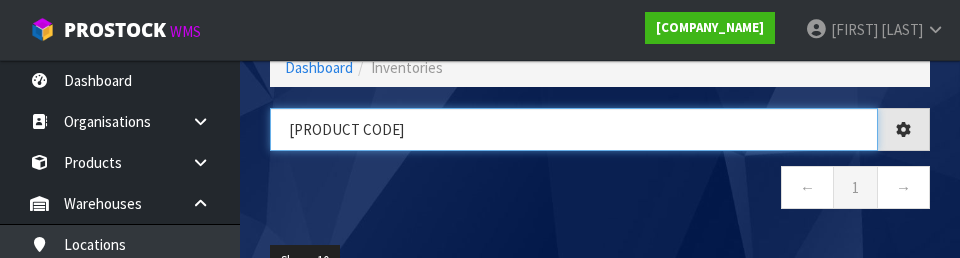 type on "[PRODUCT CODE]" 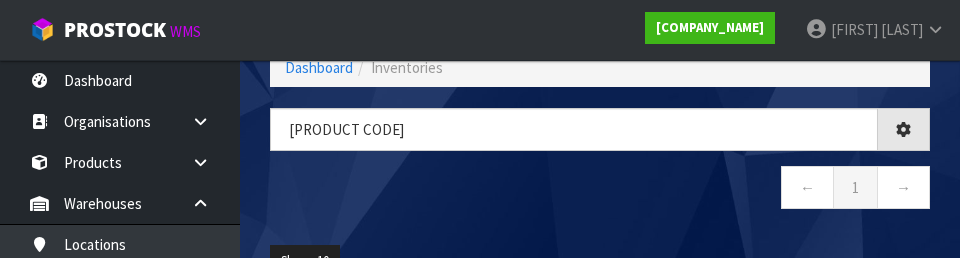 click on "←
1
→" at bounding box center (600, 190) 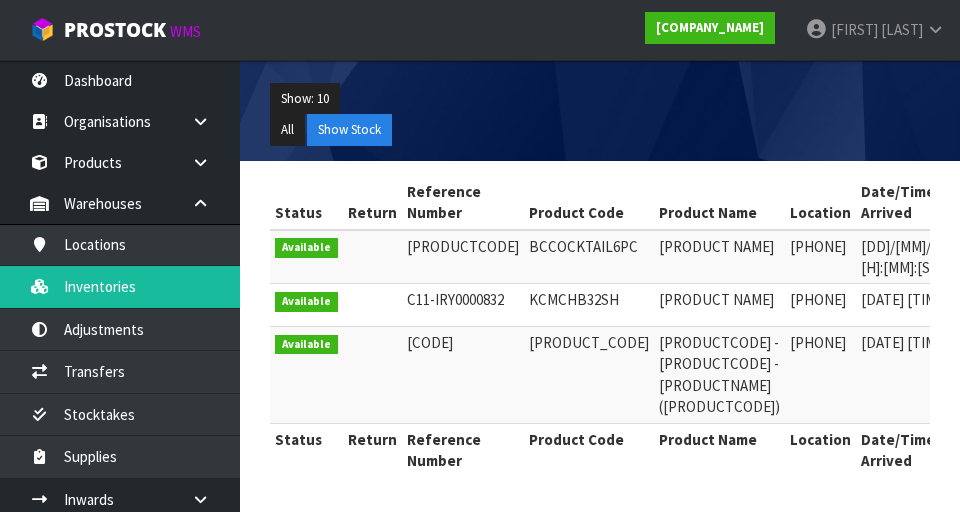 scroll, scrollTop: 308, scrollLeft: 0, axis: vertical 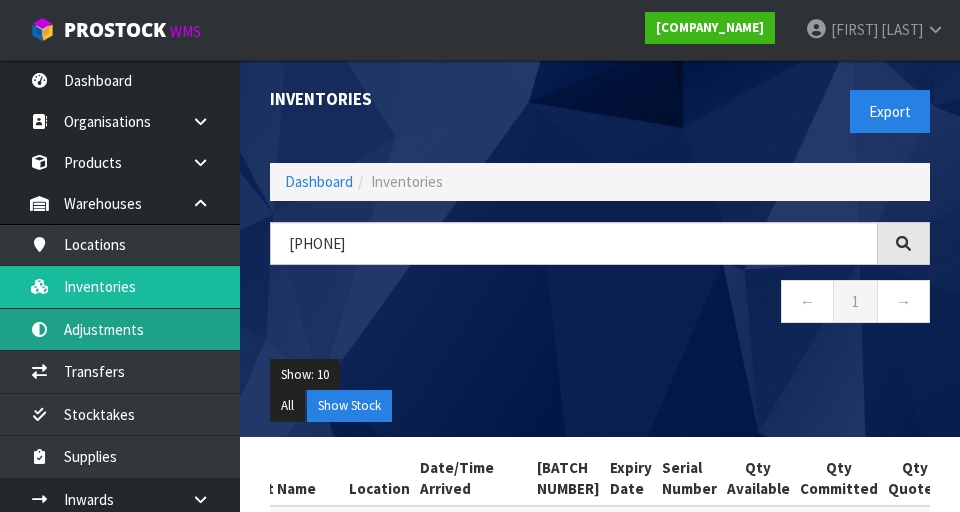 click on "Adjustments" at bounding box center [120, 329] 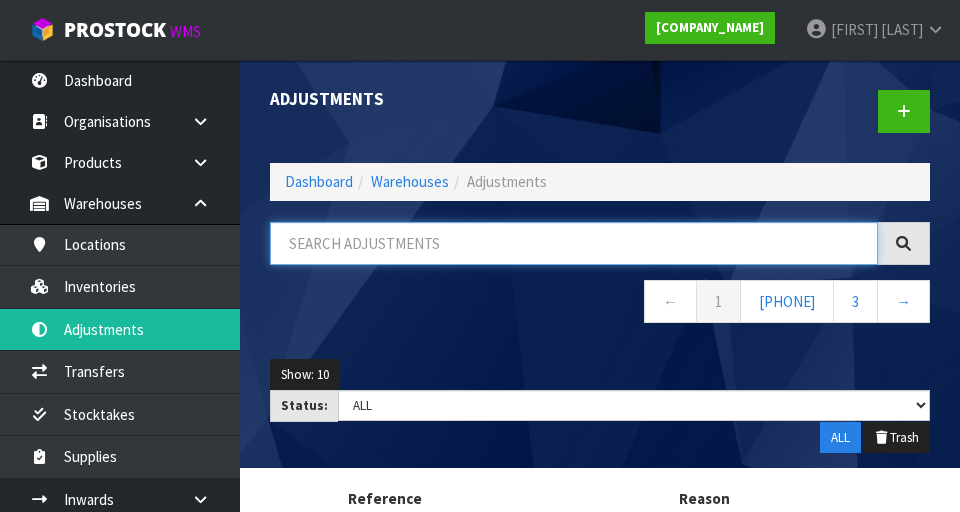 paste on "KCMCHB32SH" 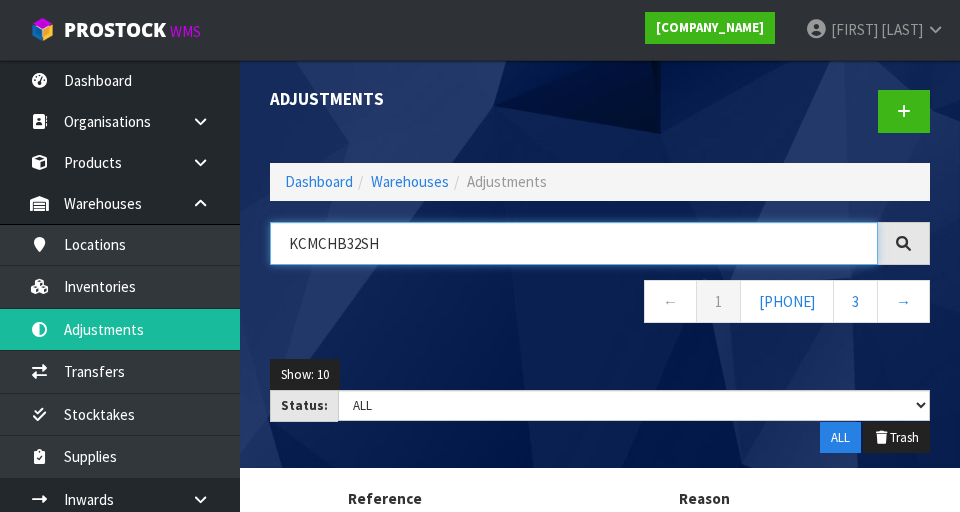 type on "KCMCHB32SH" 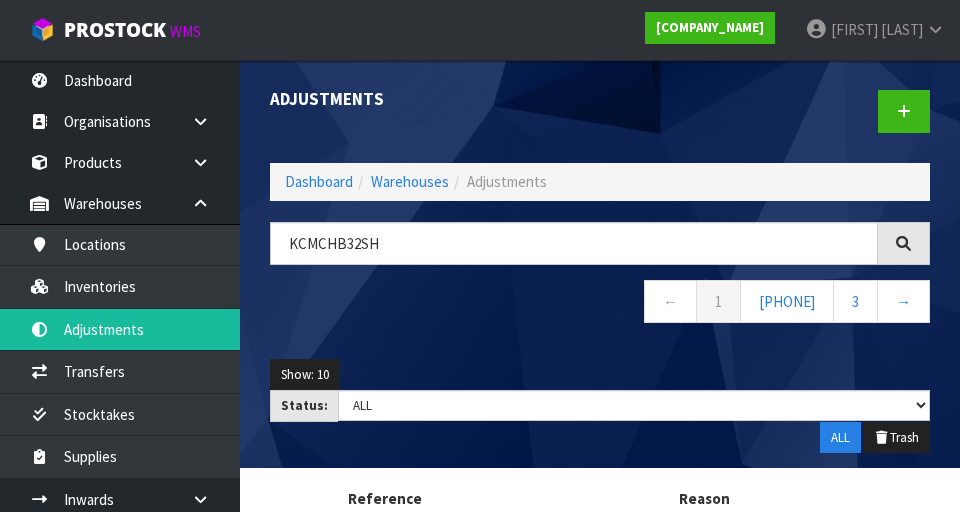 click on "[PHONE]" at bounding box center [600, 304] 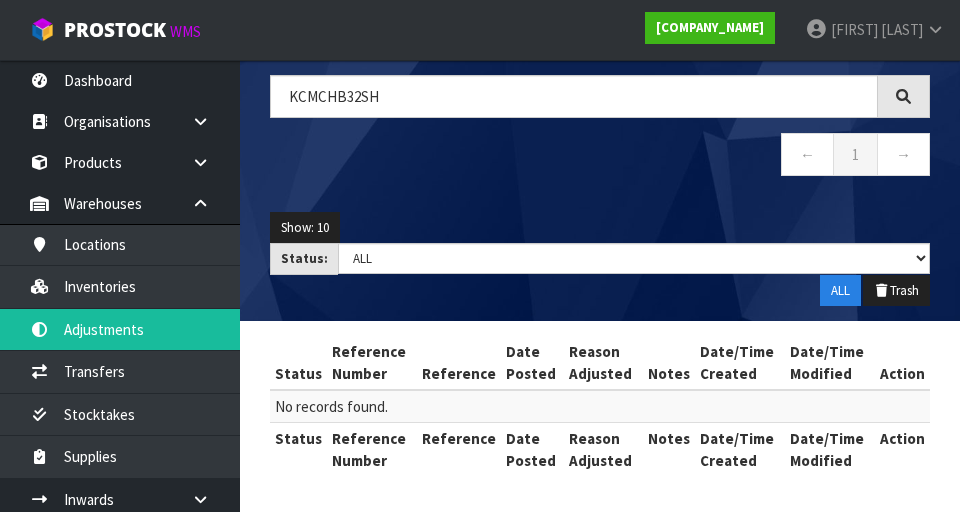 scroll, scrollTop: 0, scrollLeft: 0, axis: both 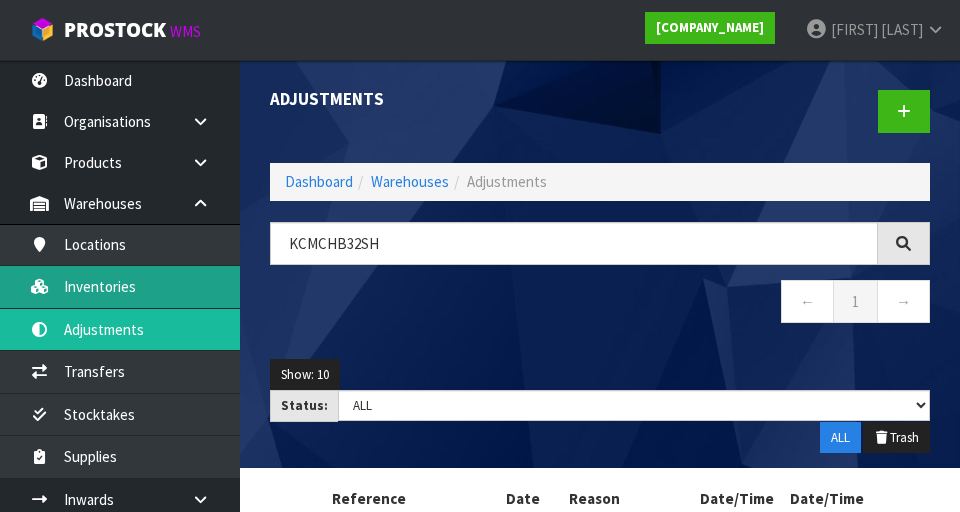 click on "Inventories" at bounding box center (120, 286) 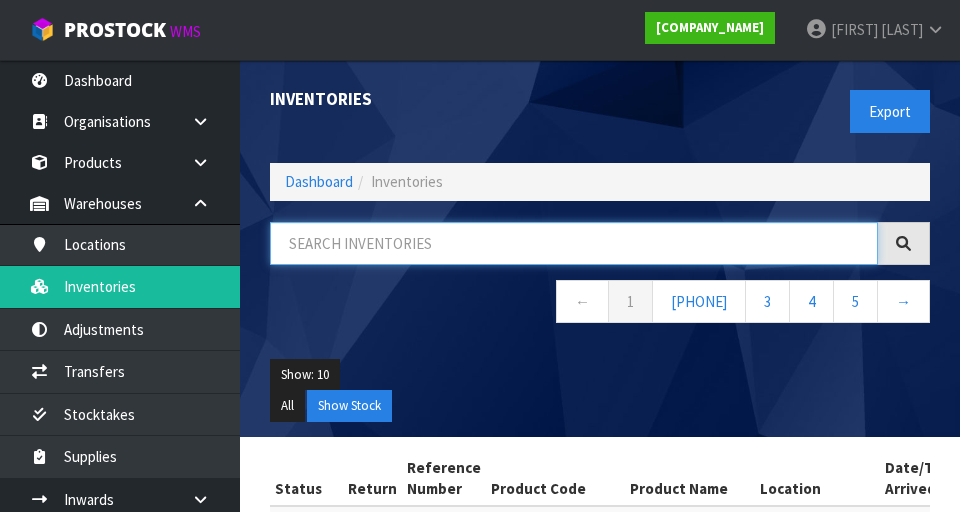 paste on "KCMCHB32SH" 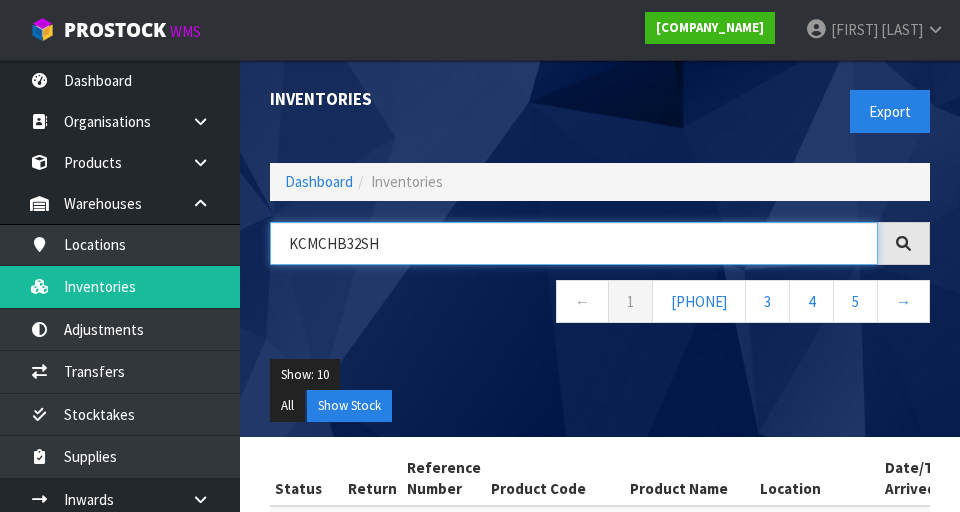 type on "KCMCHB32SH" 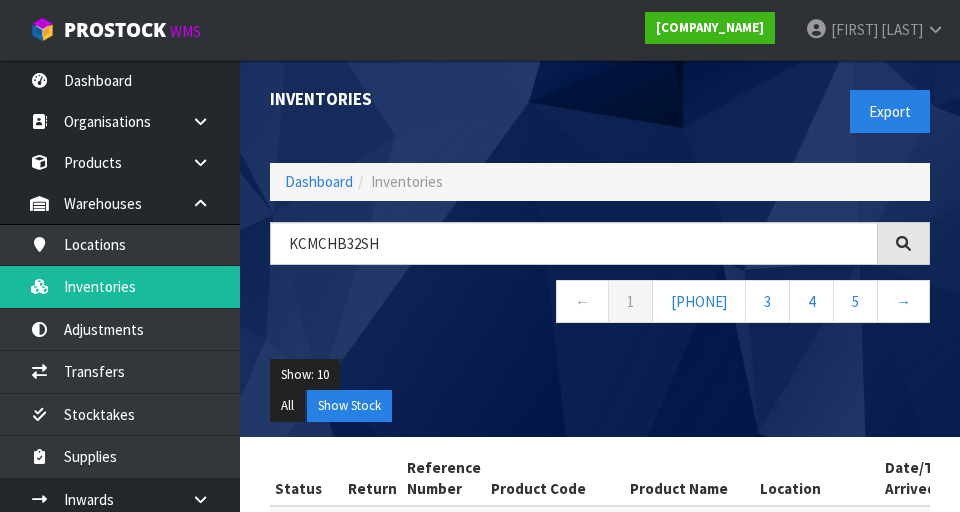click on "Show: [NUMBER]
[NUMBER]
[NUMBER]
[NUMBER]
[NUMBER]
[ALL]
Show Stock" at bounding box center [600, 390] 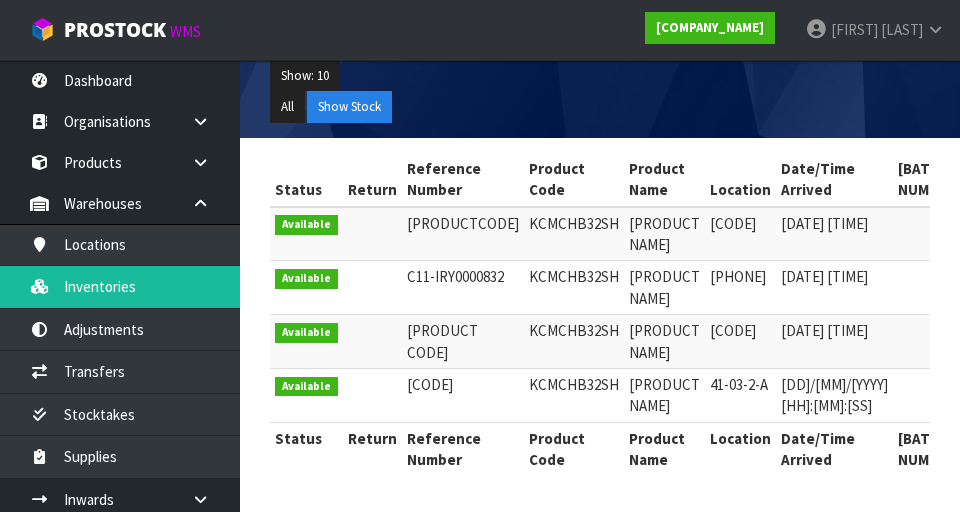scroll, scrollTop: 422, scrollLeft: 0, axis: vertical 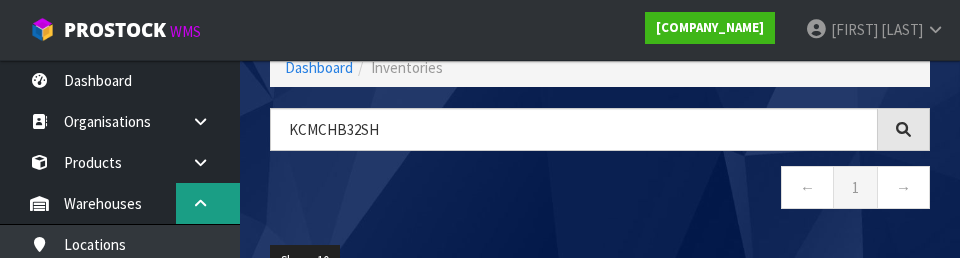 click at bounding box center [208, 121] 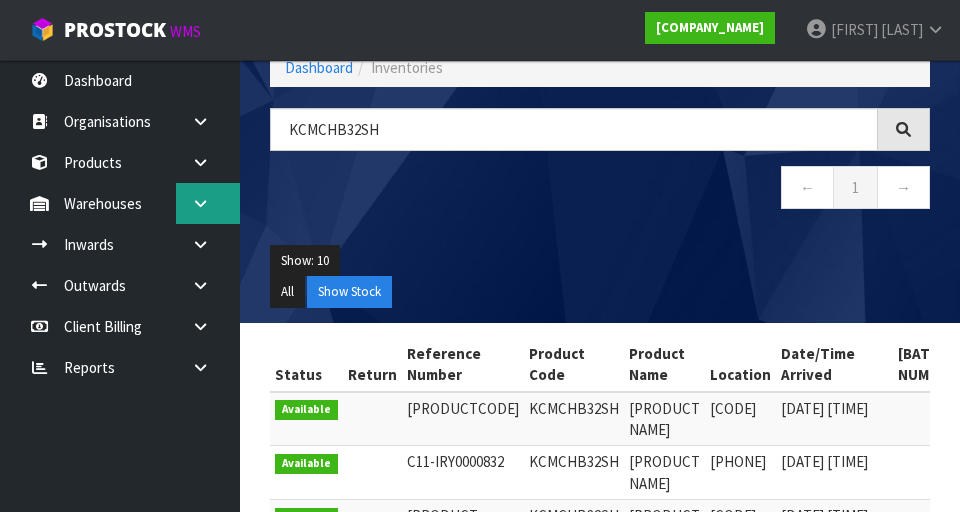 click at bounding box center (208, 121) 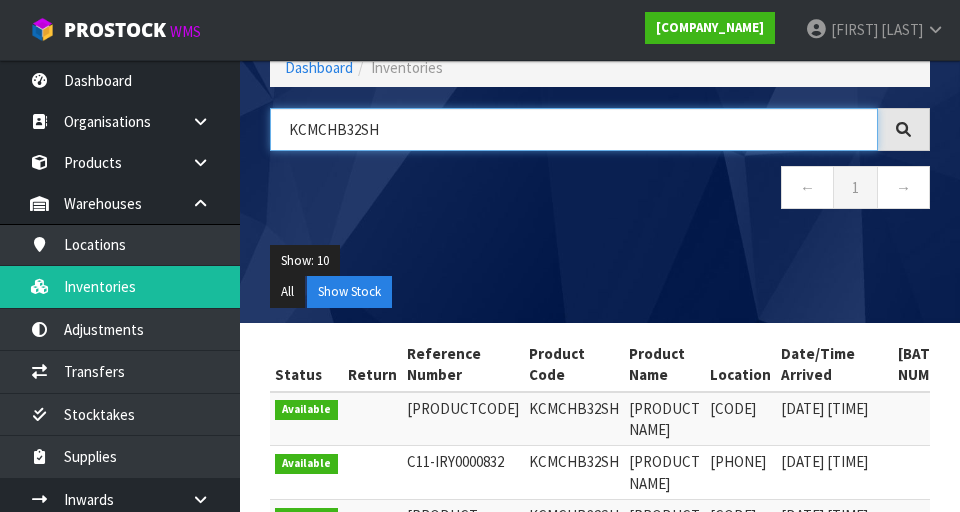 click on "KCMCHB32SH" at bounding box center (574, 129) 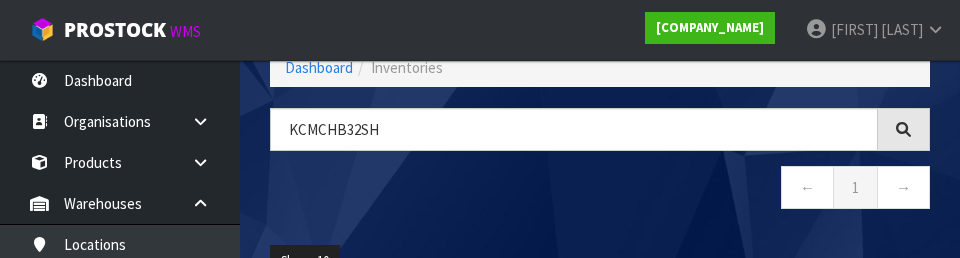 click on "←
1
→" at bounding box center (600, 190) 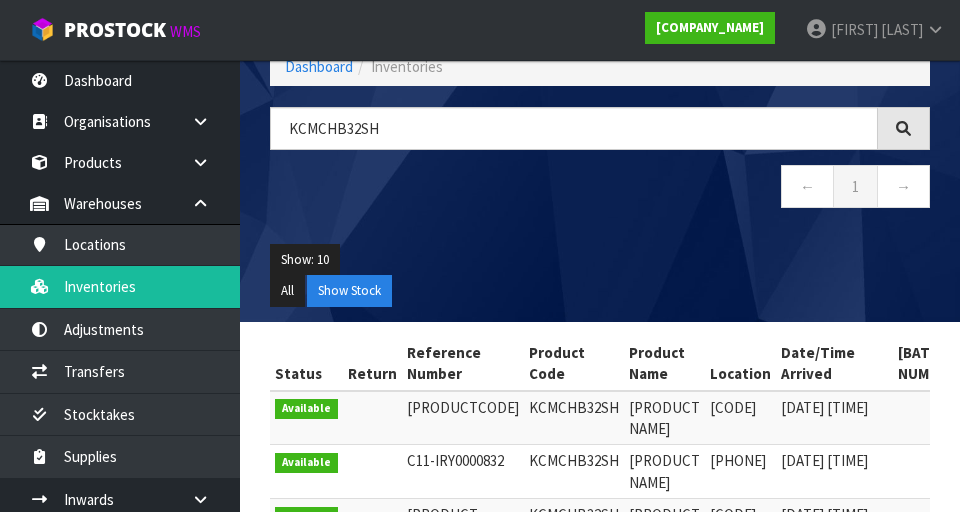 scroll, scrollTop: 0, scrollLeft: 0, axis: both 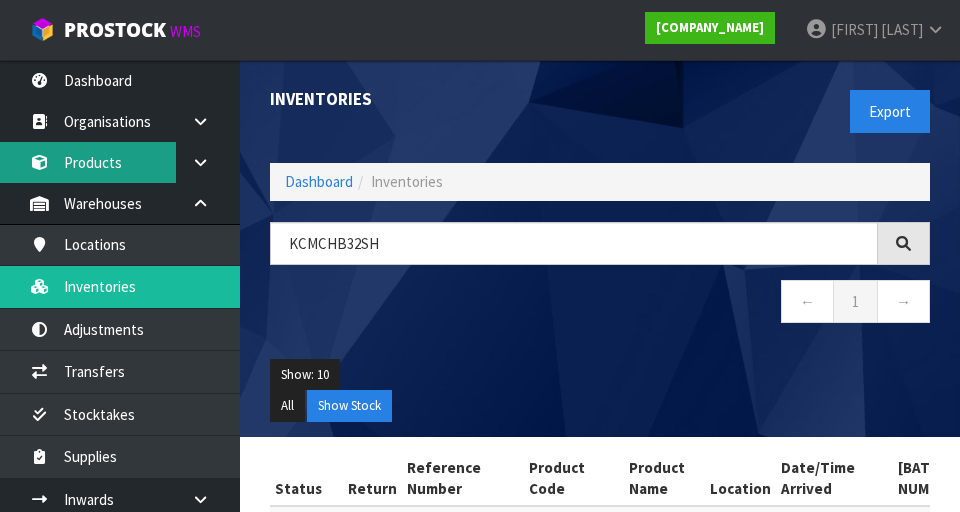 click on "Products" at bounding box center (120, 162) 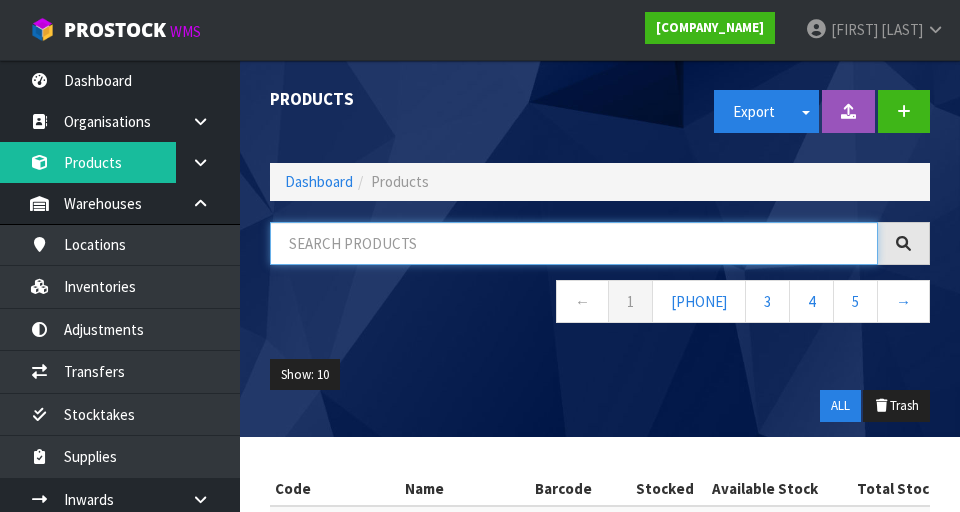 paste on "KCMCHB32SH" 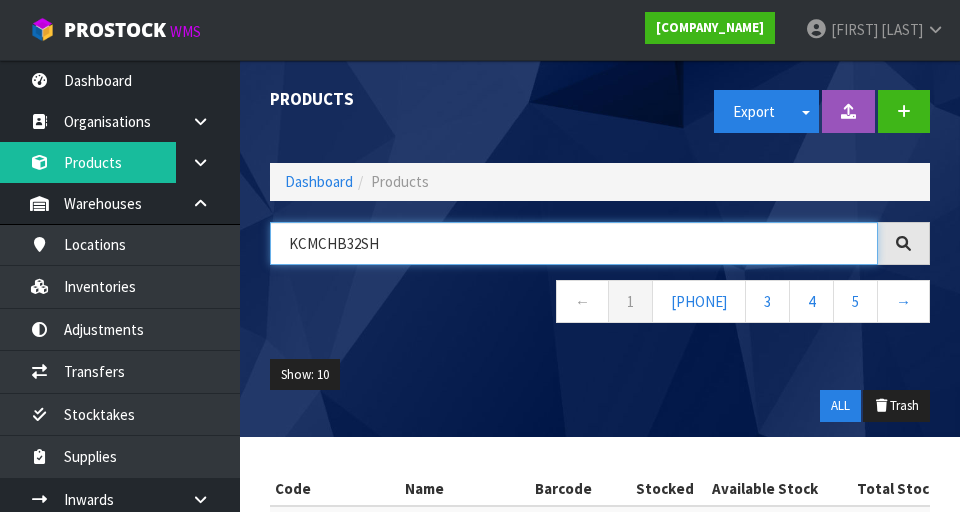 type on "KCMCHB32SH" 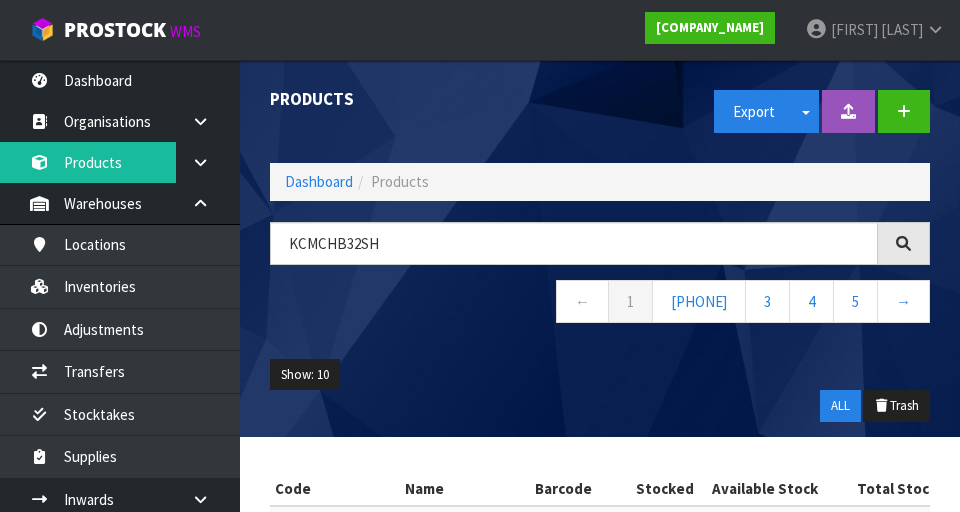 click on "Show: 10
5
10
25
50
ALL
Trash" at bounding box center (600, 390) 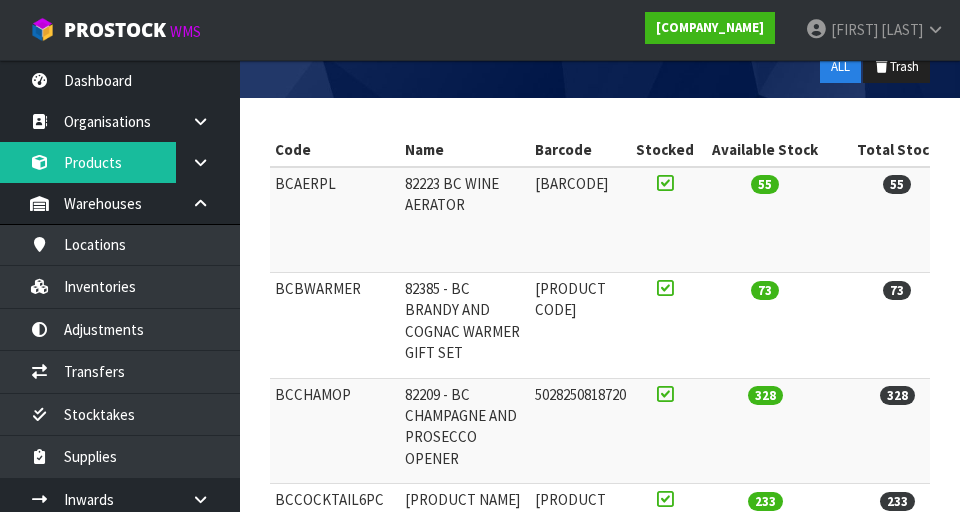 scroll, scrollTop: 223, scrollLeft: 0, axis: vertical 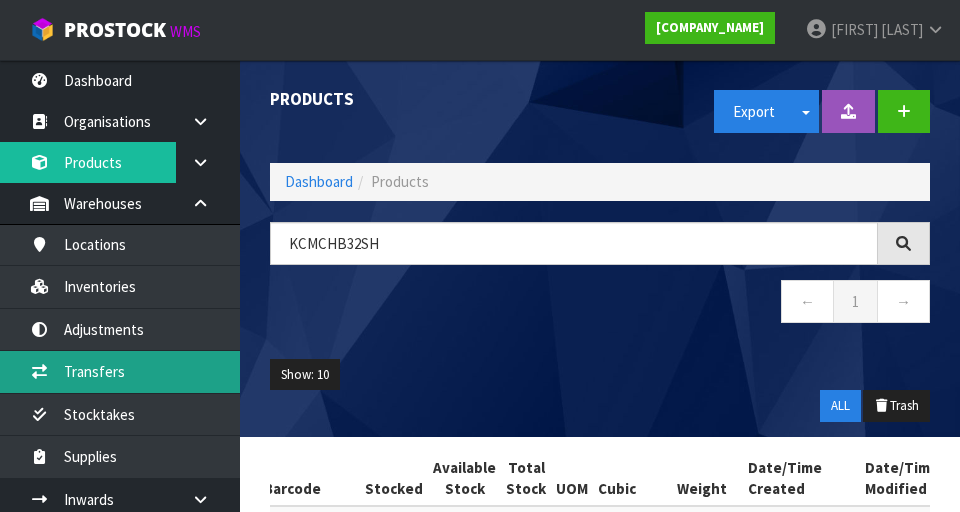click on "Transfers" at bounding box center [120, 371] 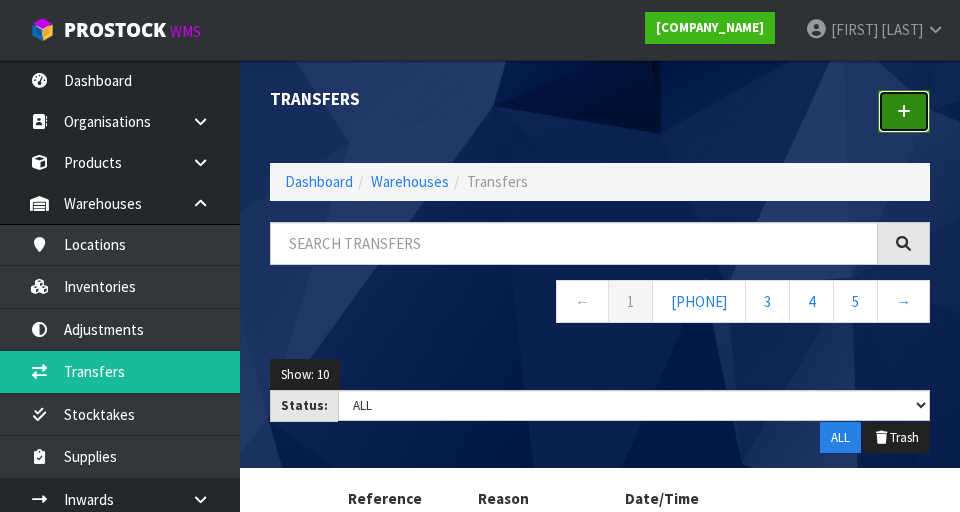 click at bounding box center [904, 111] 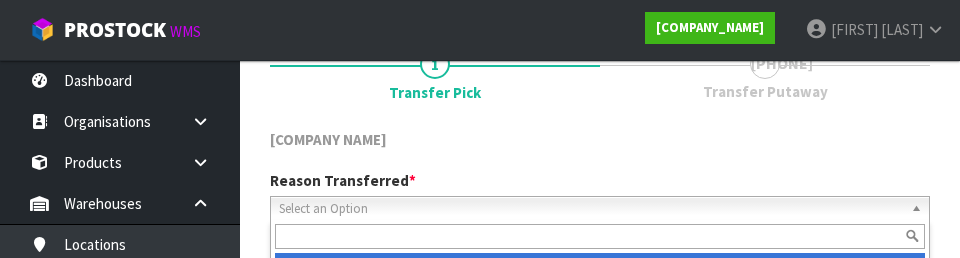 scroll, scrollTop: 276, scrollLeft: 0, axis: vertical 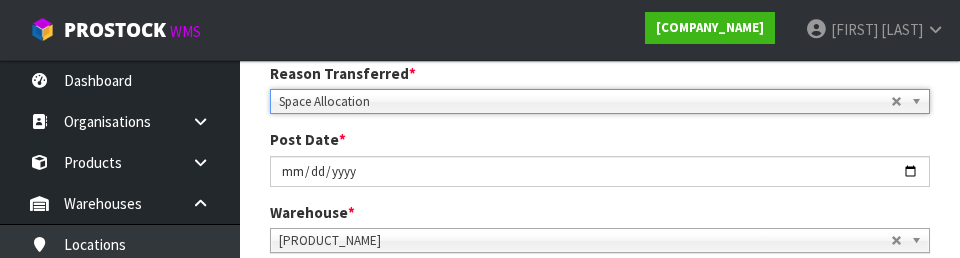 click on "Product Code
Status
Reference Number
Batch Number
Expiry Date
Serial Number
Location
Qty Available
Qty Held
Datetime Arrived
Action" at bounding box center [600, 294] 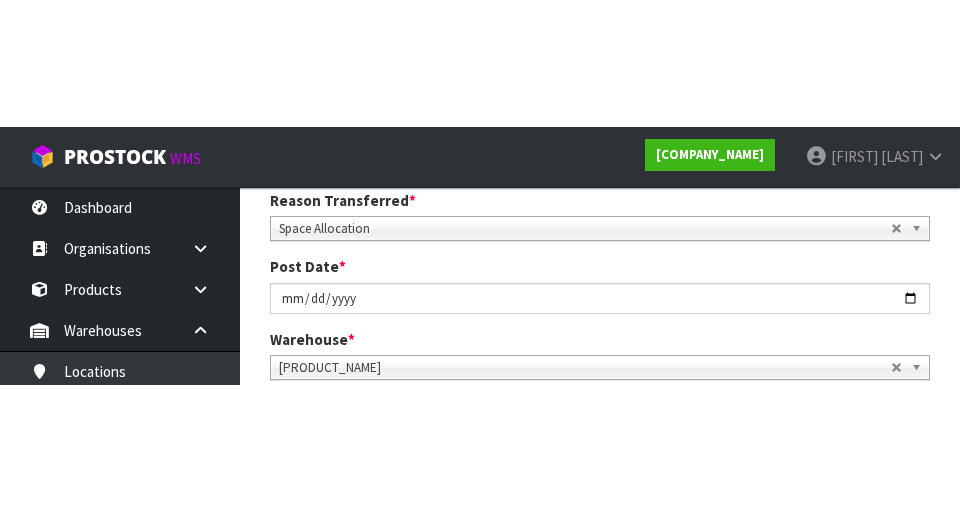 scroll, scrollTop: 285, scrollLeft: 0, axis: vertical 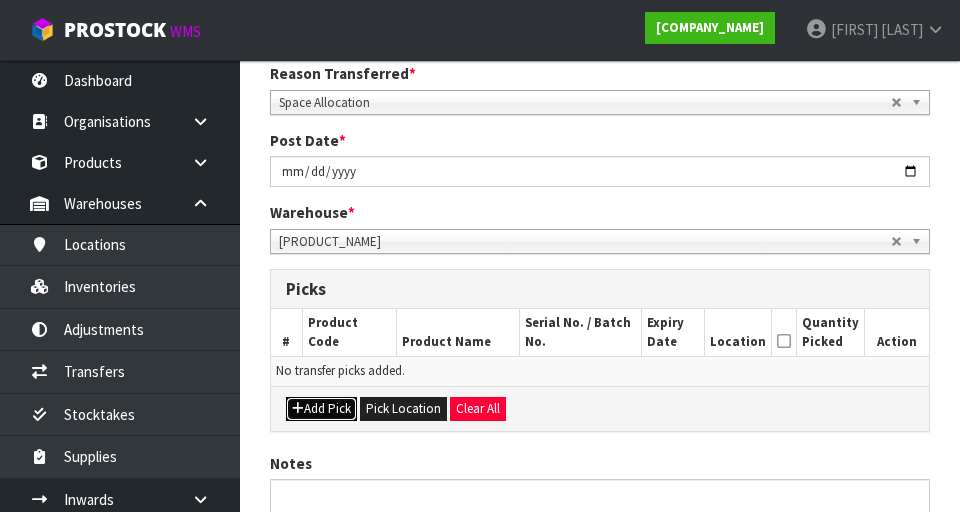 click on "Add Pick" at bounding box center [321, 409] 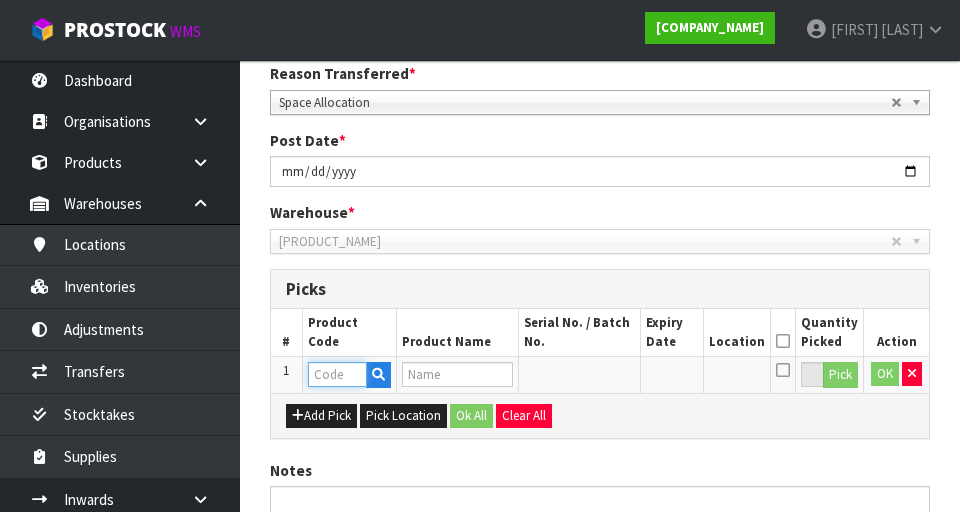 paste on "KCMCHB32SH" 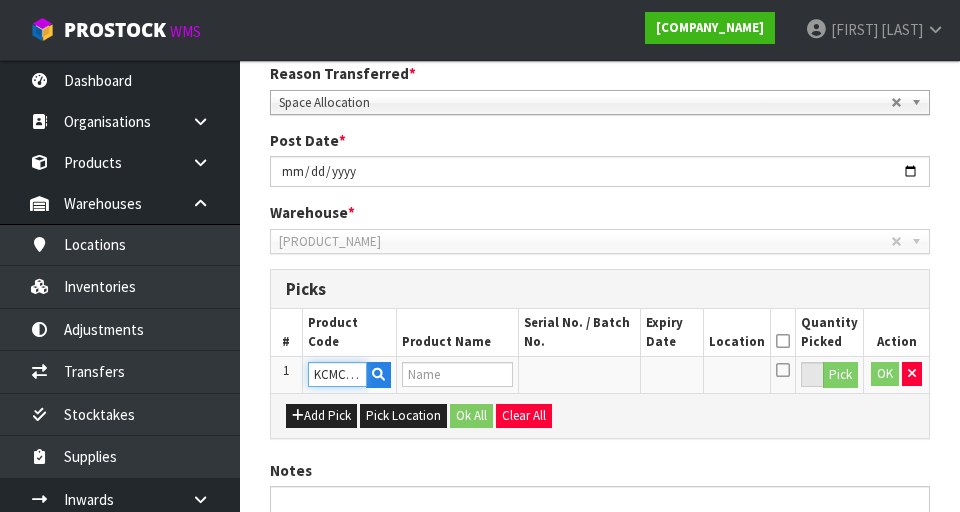 scroll, scrollTop: 0, scrollLeft: 28, axis: horizontal 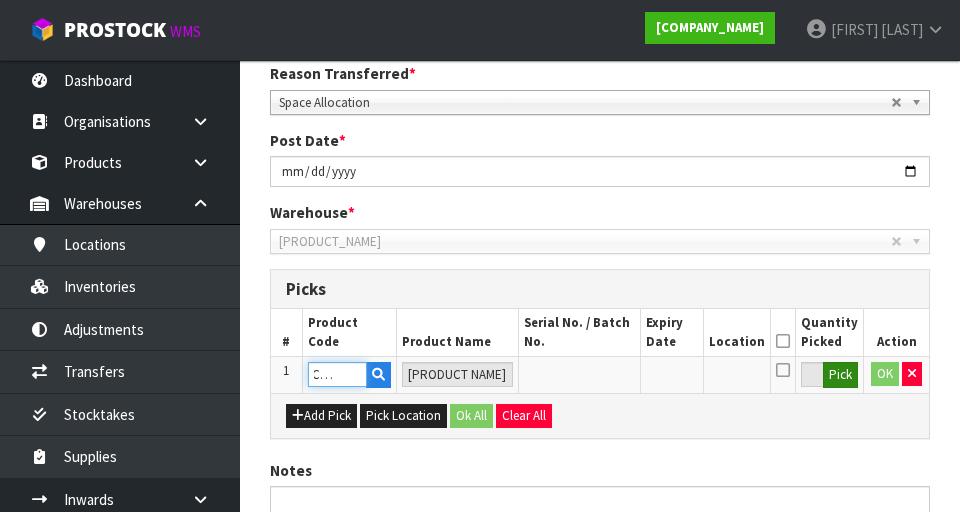 type on "KCMCHB32SH" 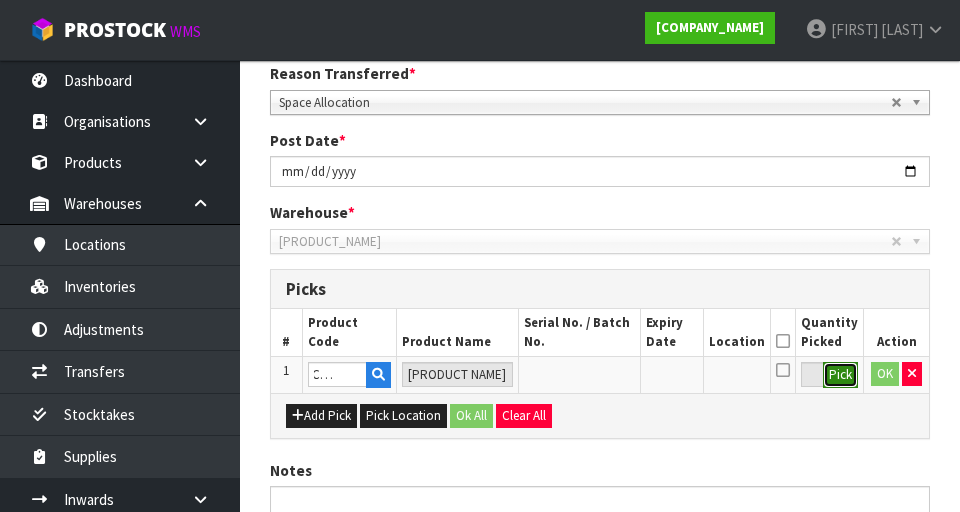 click on "Pick" at bounding box center (840, 375) 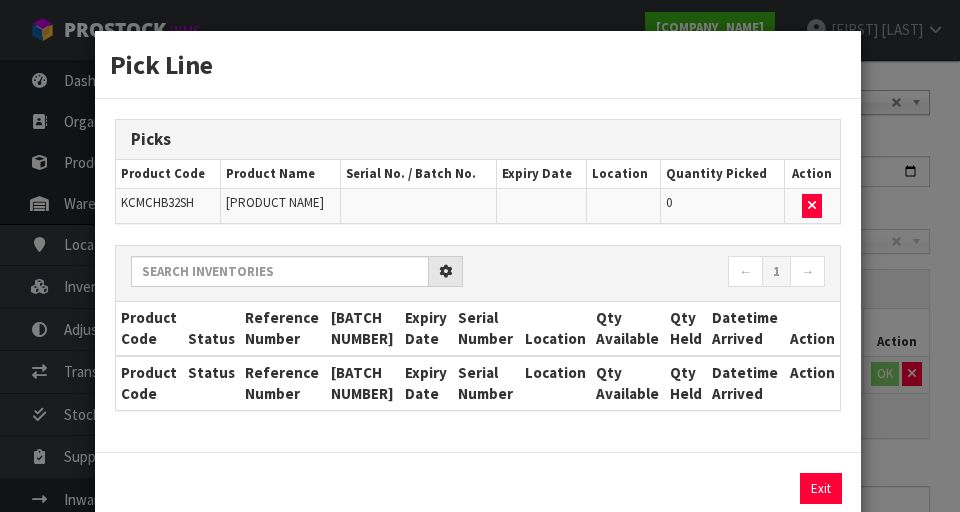 scroll, scrollTop: 0, scrollLeft: 0, axis: both 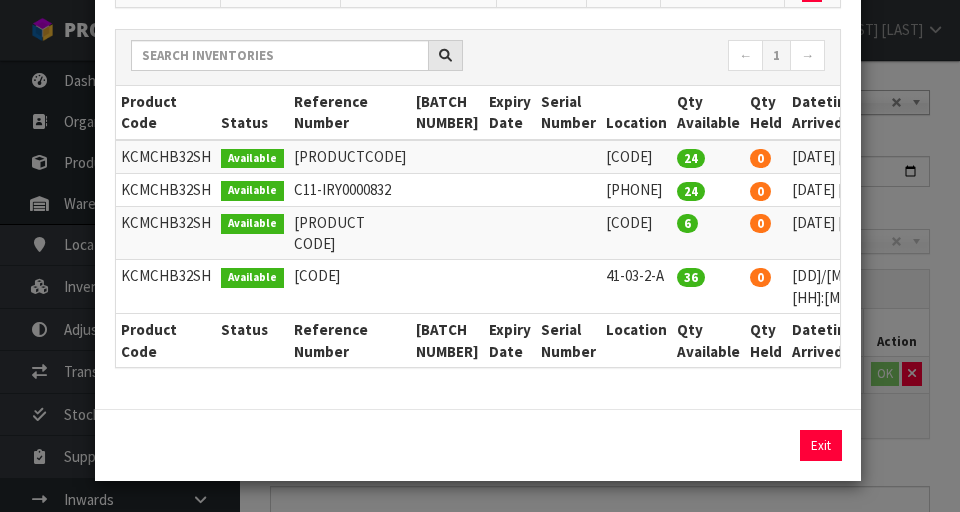 click at bounding box center [931, 156] 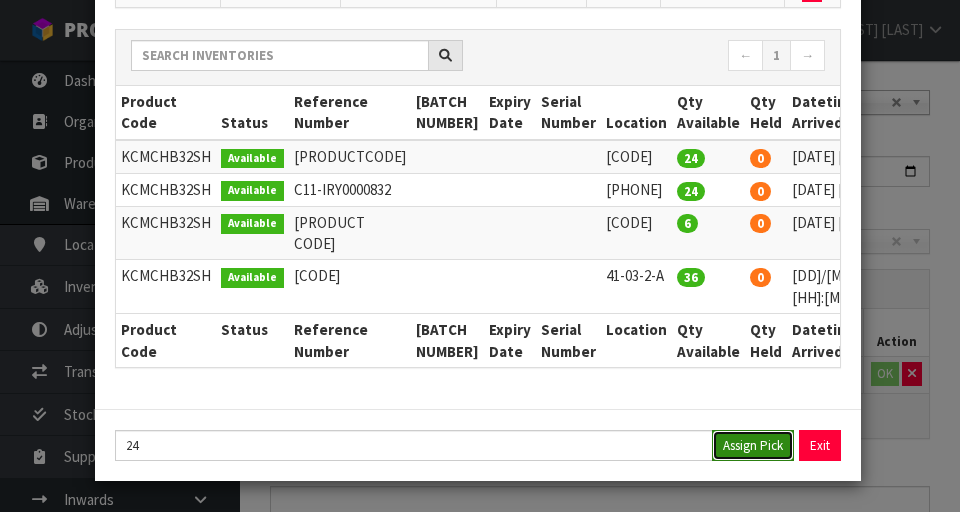 click on "Assign Pick" at bounding box center [753, 445] 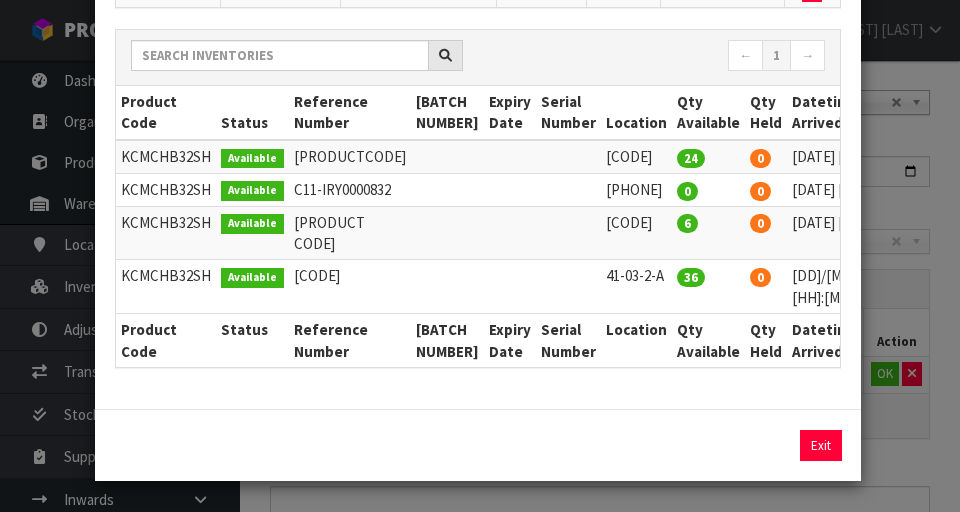 click at bounding box center [931, 156] 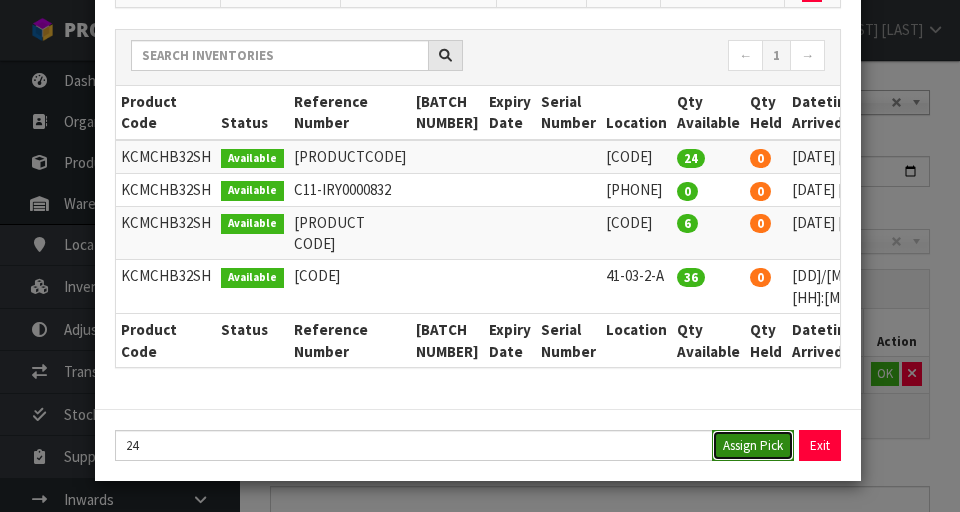 click on "Assign Pick" at bounding box center [753, 445] 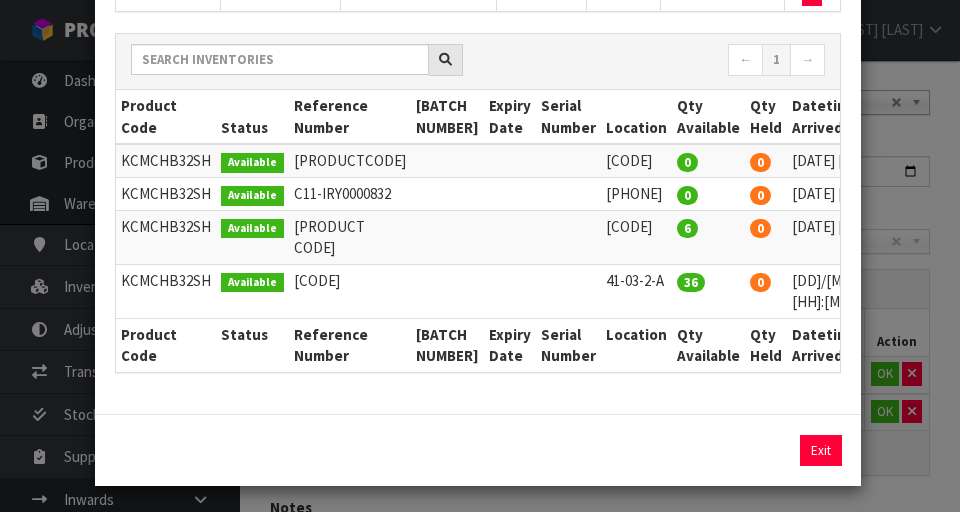 click on "[DATE] [TIME]" at bounding box center (480, 256) 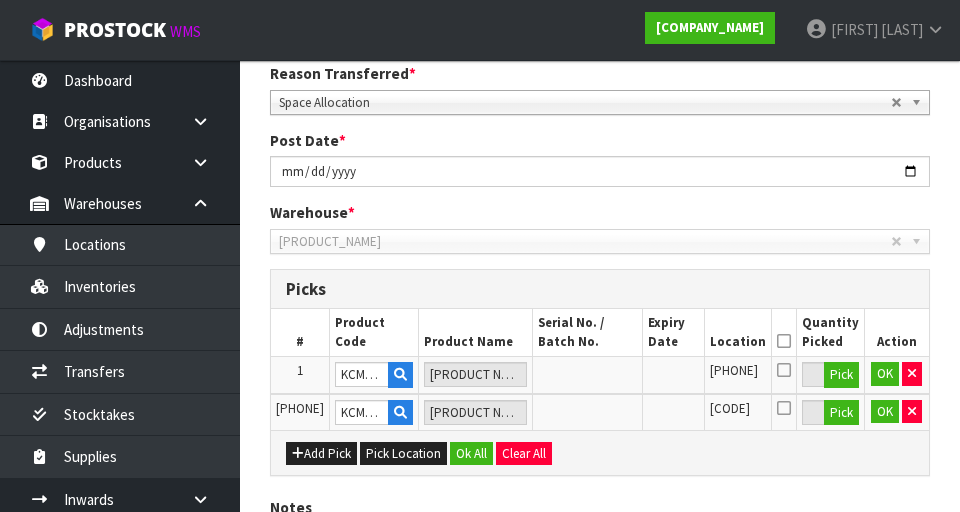 click at bounding box center [784, 341] 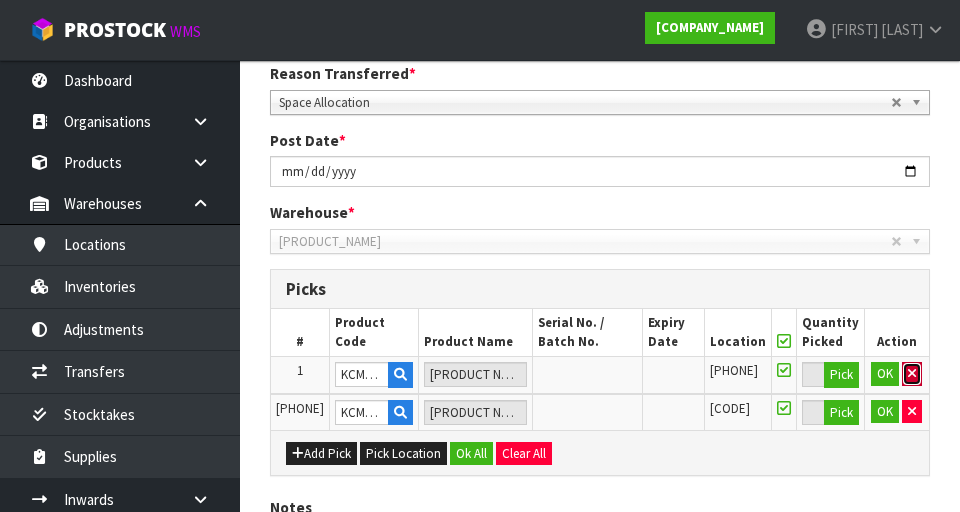 click at bounding box center (912, 374) 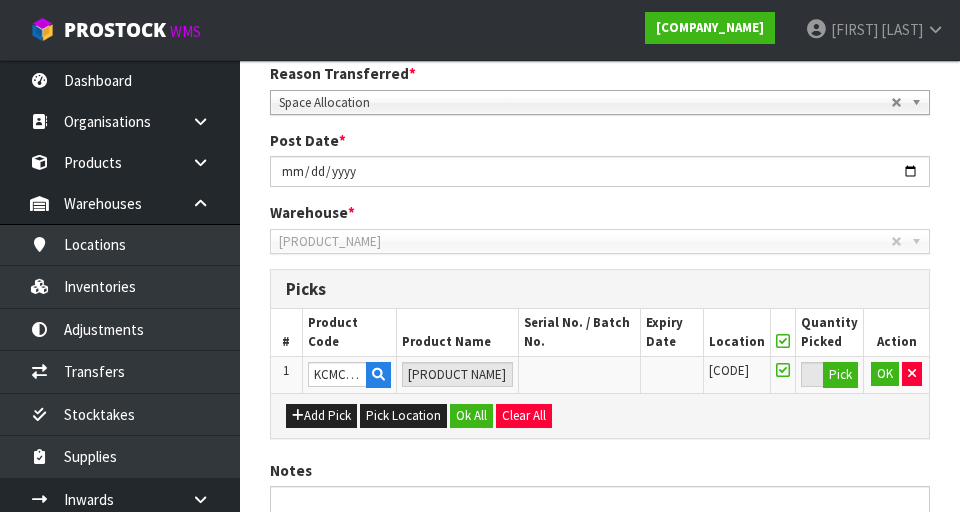 scroll, scrollTop: 287, scrollLeft: 0, axis: vertical 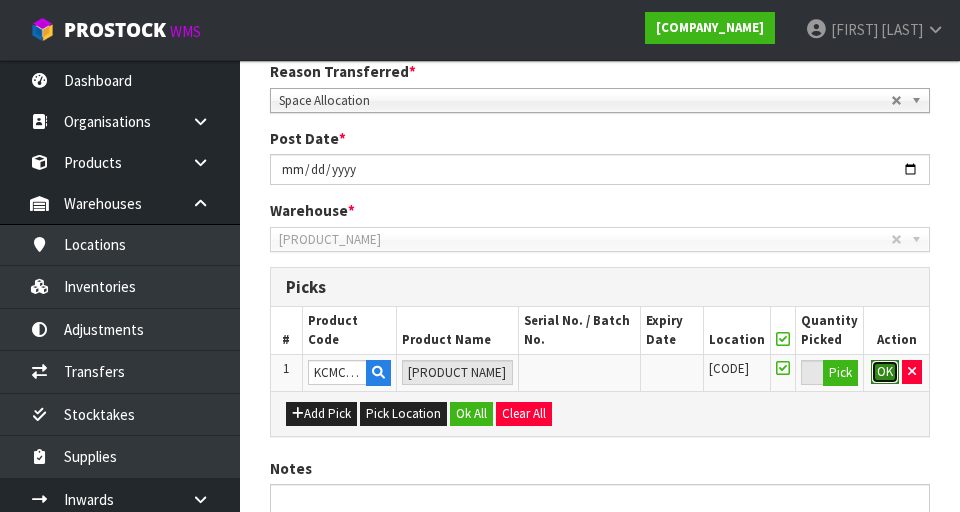 click on "OK" at bounding box center (885, 372) 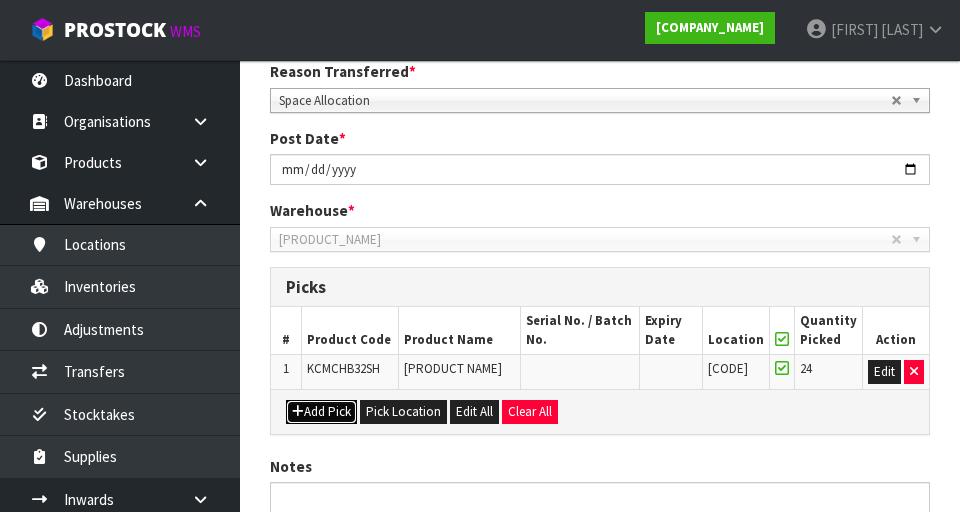 click on "Add Pick" at bounding box center [321, 412] 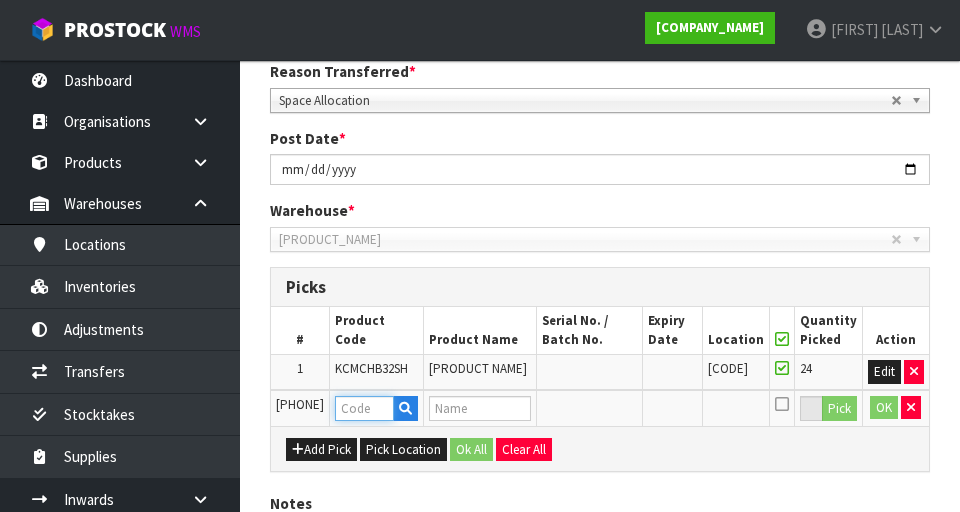 click at bounding box center (364, 408) 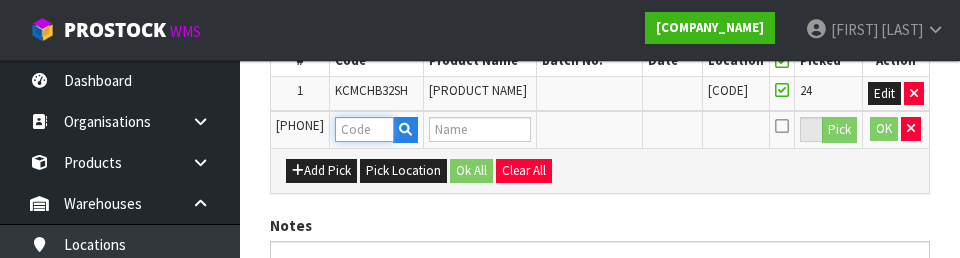 scroll, scrollTop: 588, scrollLeft: 0, axis: vertical 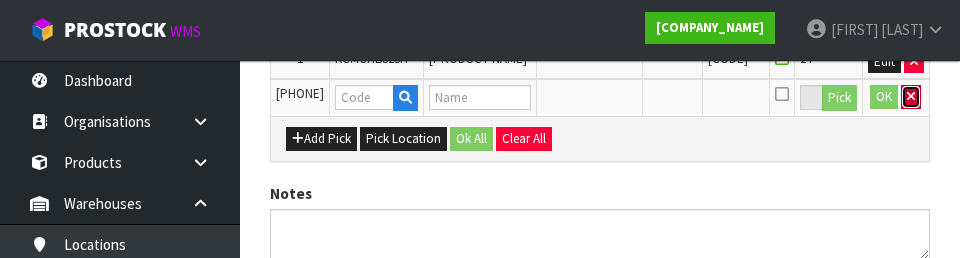 click at bounding box center [914, 61] 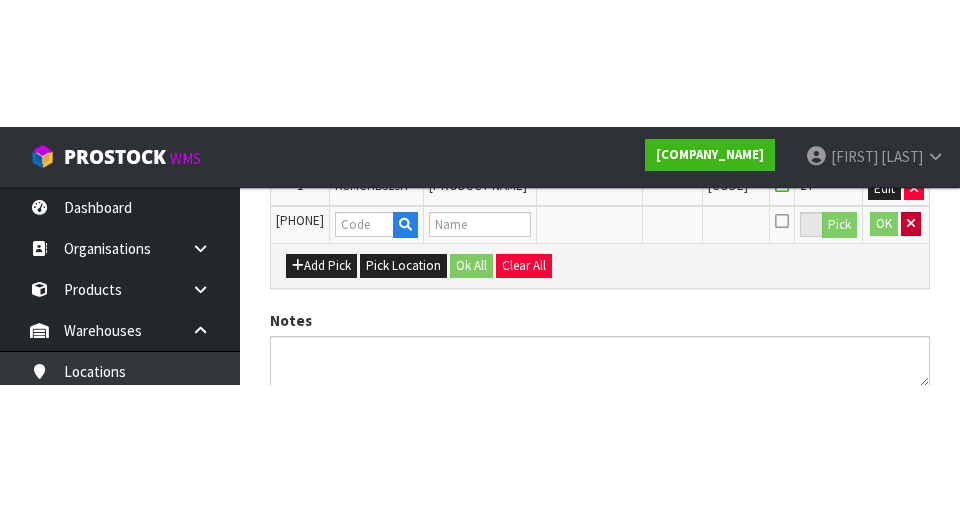 scroll, scrollTop: 486, scrollLeft: 0, axis: vertical 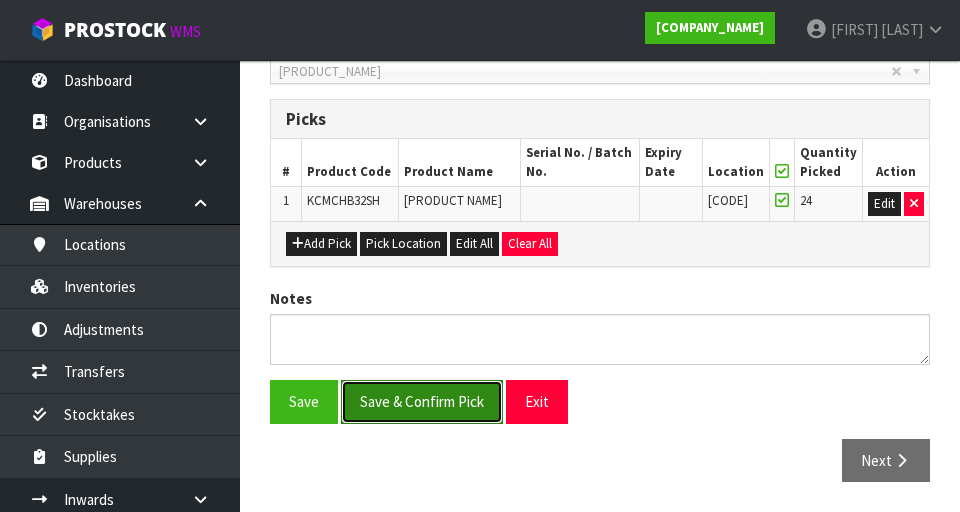 click on "Save & Confirm Pick" at bounding box center [422, 401] 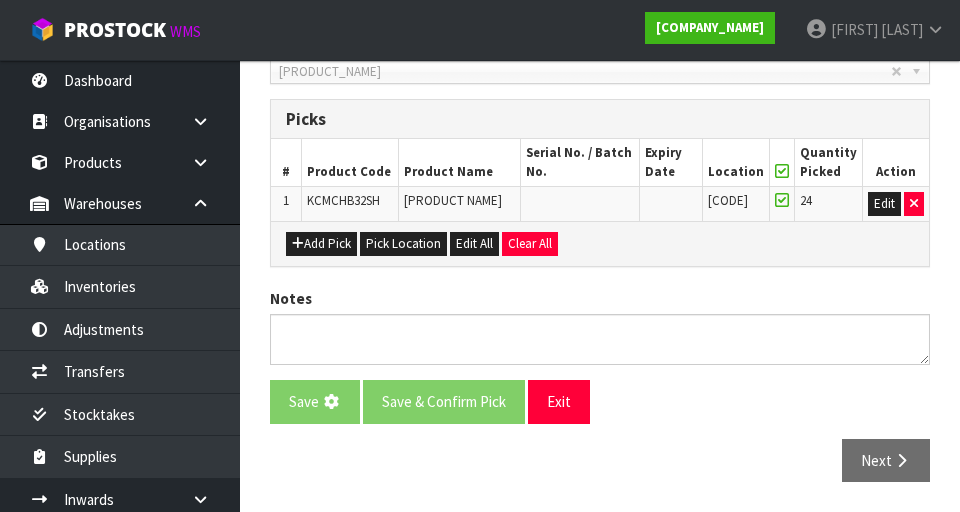 scroll, scrollTop: 0, scrollLeft: 0, axis: both 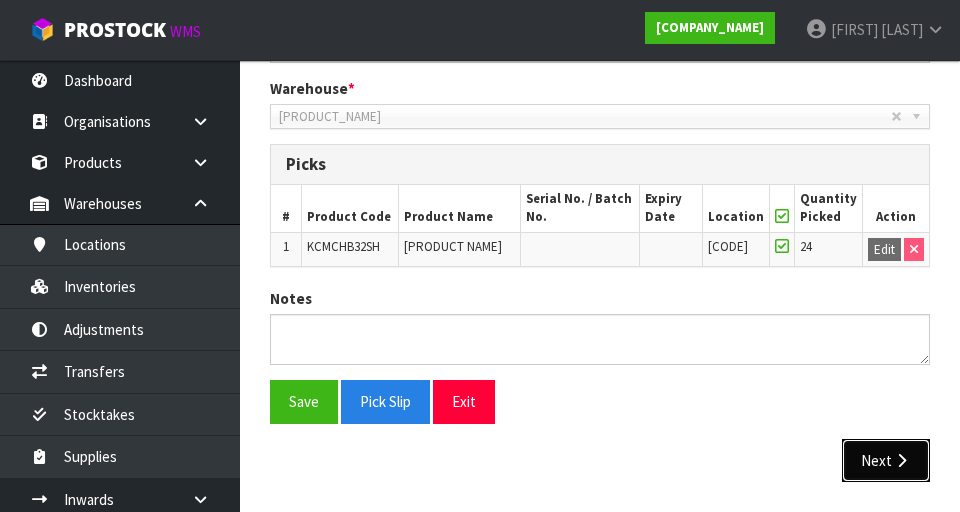 click on "Next" at bounding box center (886, 460) 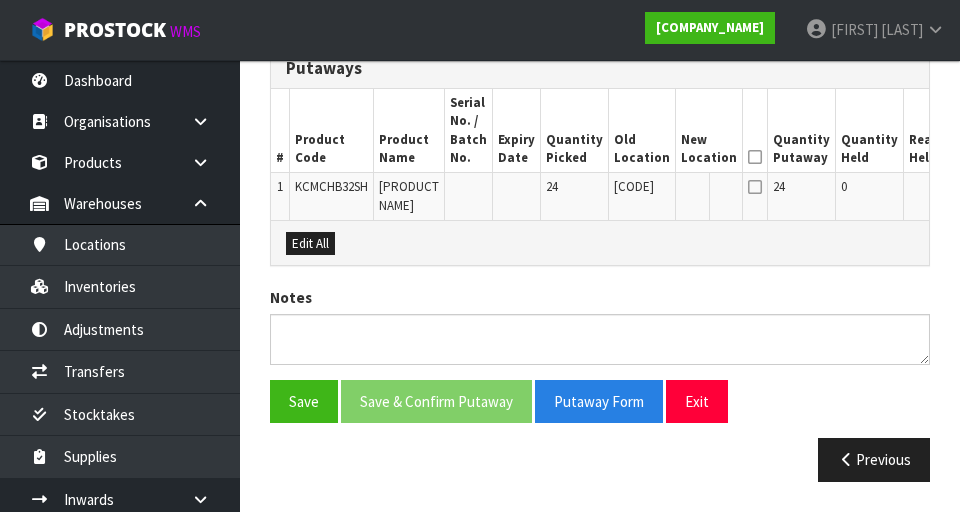 scroll, scrollTop: 650, scrollLeft: 0, axis: vertical 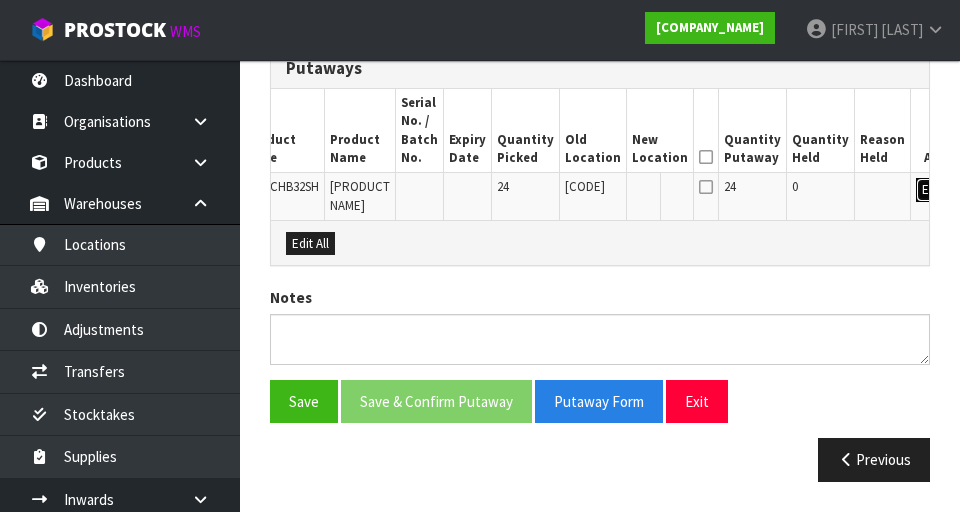 click on "Edit" at bounding box center [932, 190] 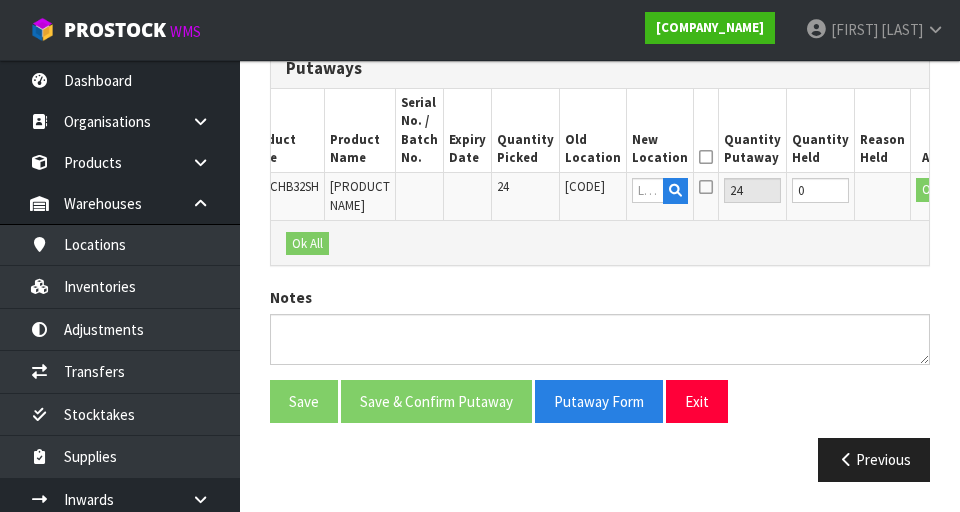scroll, scrollTop: 0, scrollLeft: 43, axis: horizontal 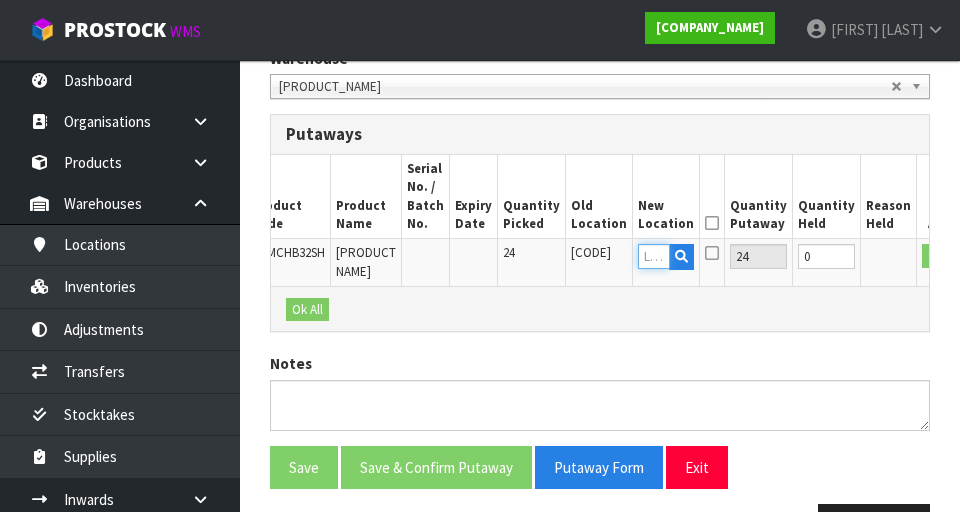 click at bounding box center [654, 256] 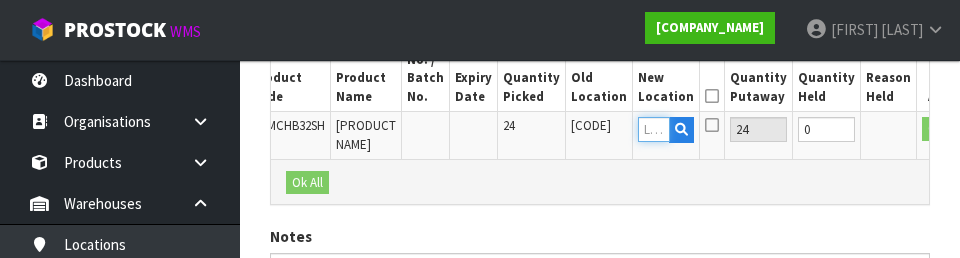 scroll, scrollTop: 0, scrollLeft: 0, axis: both 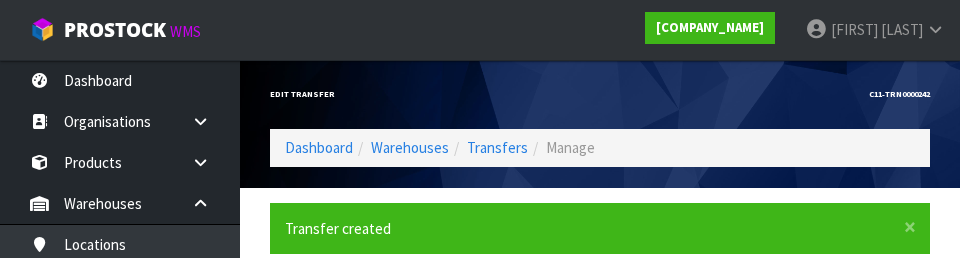 type on "[PHONE]" 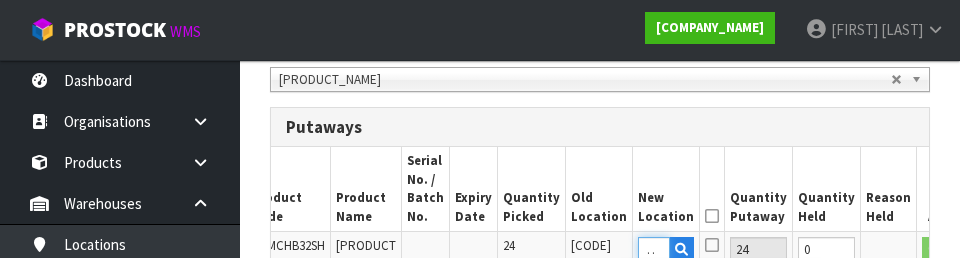 scroll, scrollTop: 0, scrollLeft: 17, axis: horizontal 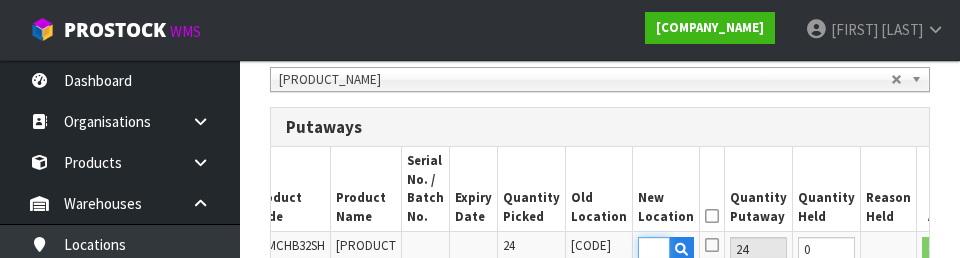 type on "[PHONE]" 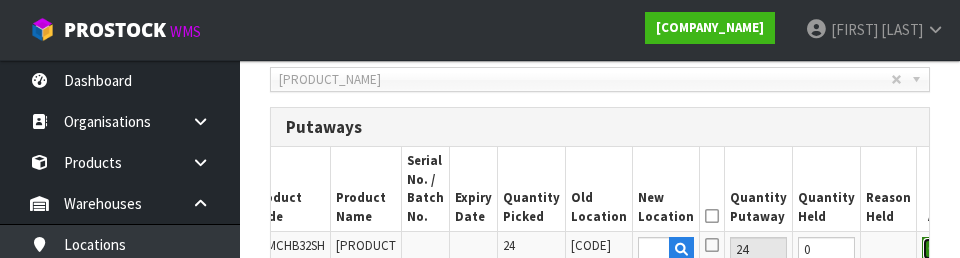 click on "OK" at bounding box center (936, 249) 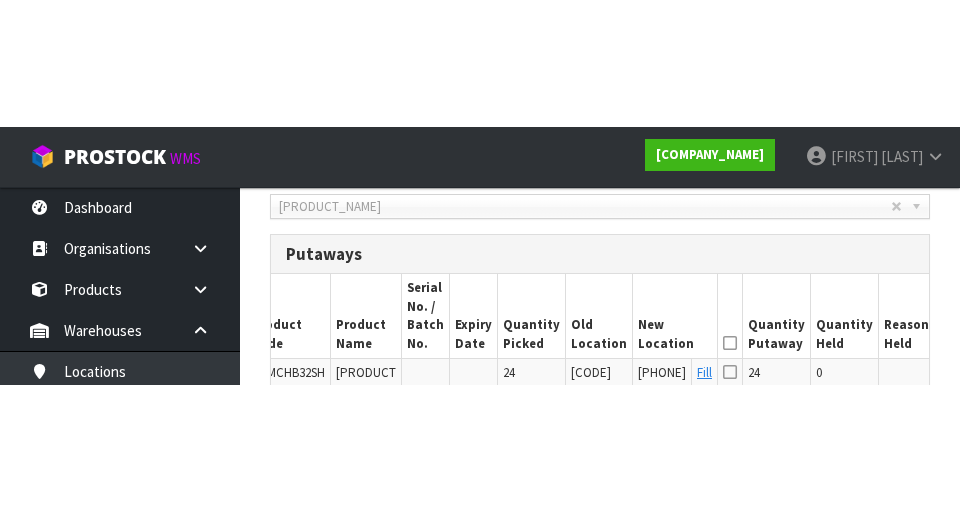 scroll, scrollTop: 519, scrollLeft: 0, axis: vertical 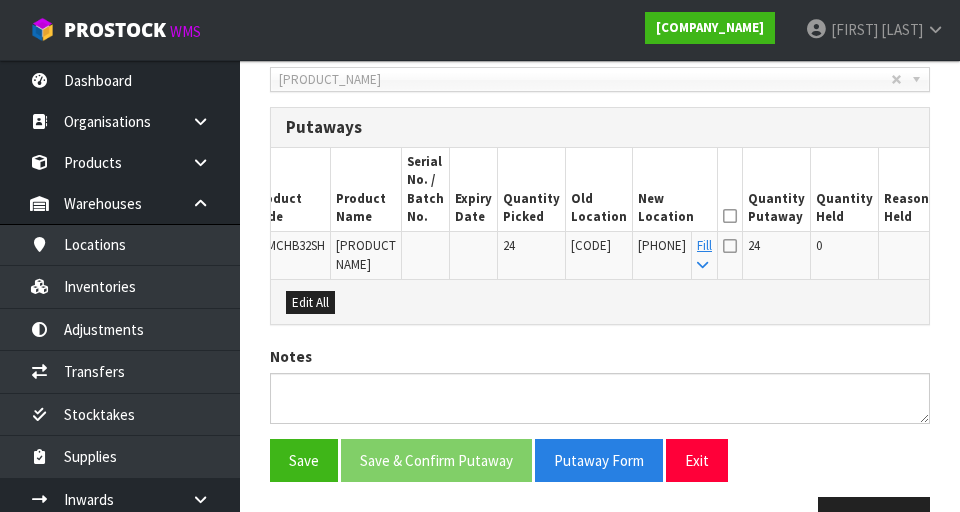 click at bounding box center (730, 216) 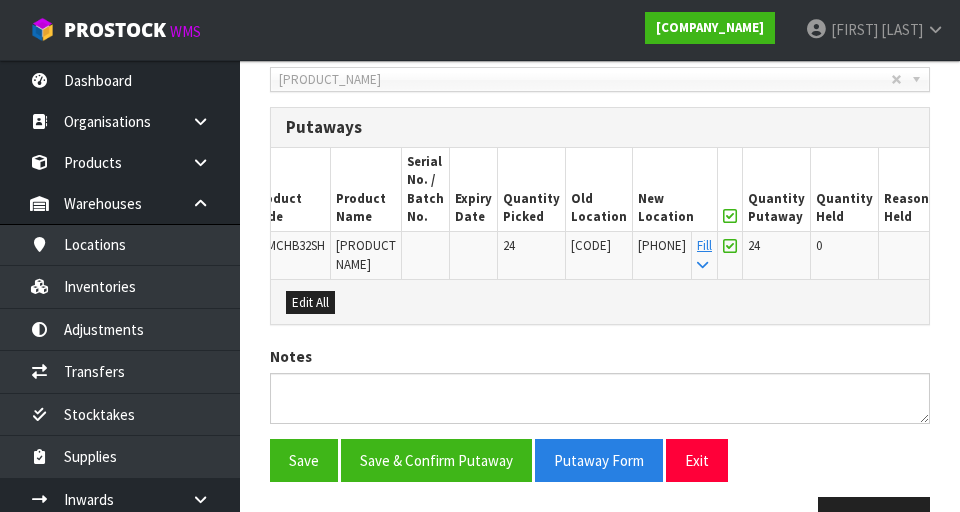 scroll, scrollTop: 650, scrollLeft: 0, axis: vertical 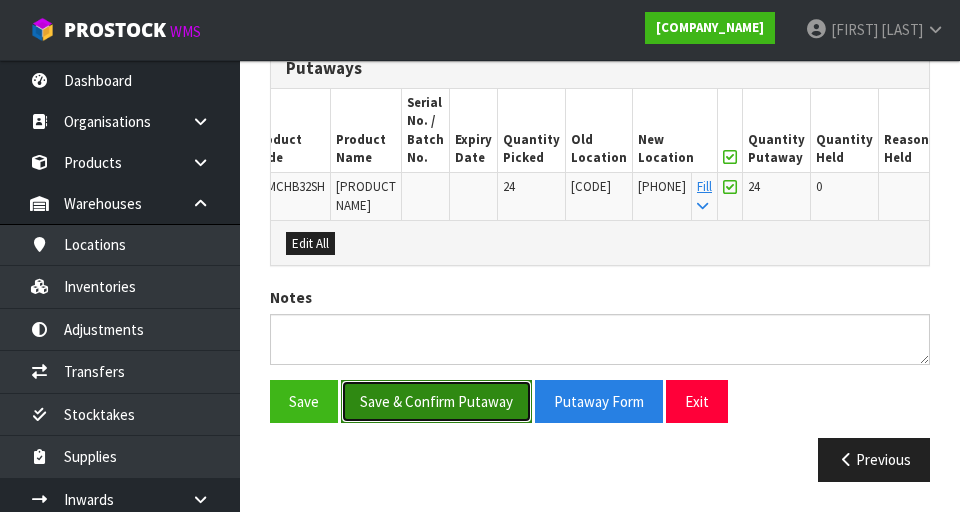 click on "Save & Confirm Putaway" at bounding box center (436, 401) 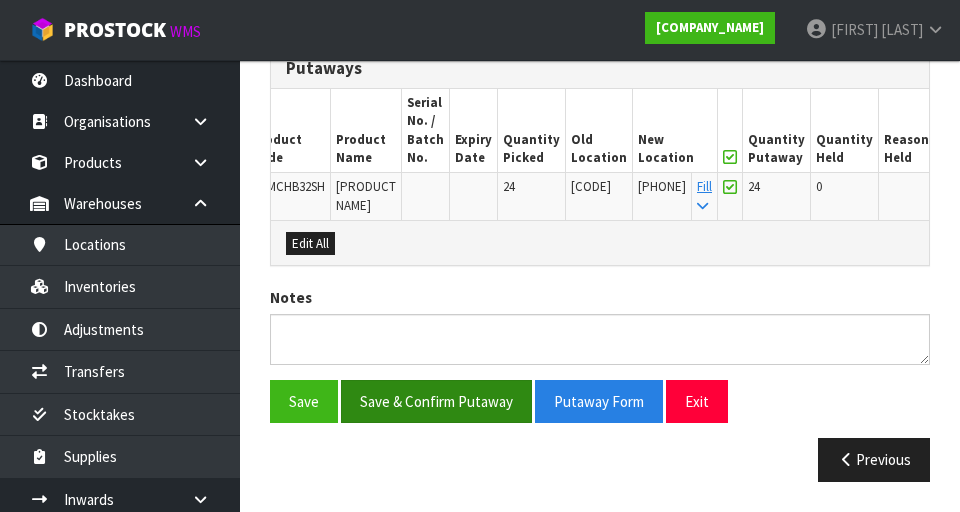 scroll, scrollTop: 0, scrollLeft: 0, axis: both 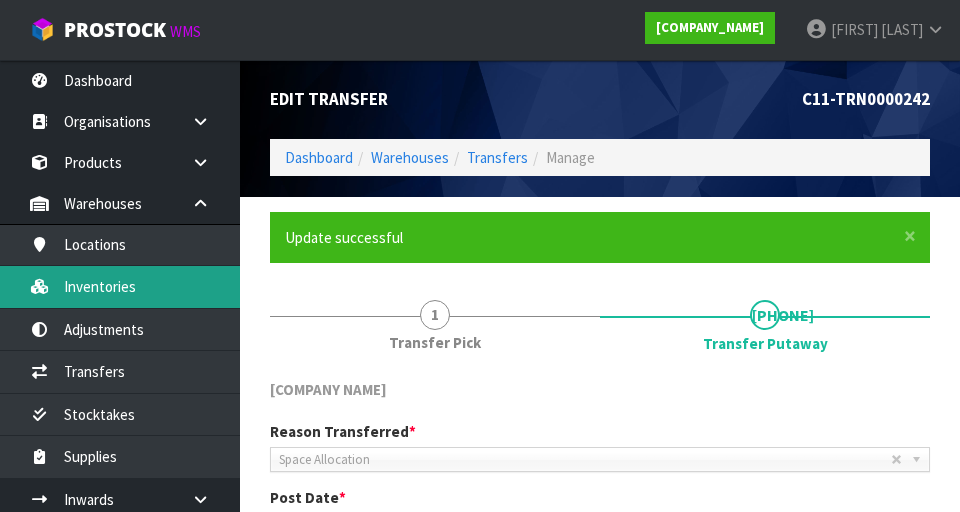 click on "Inventories" at bounding box center (120, 286) 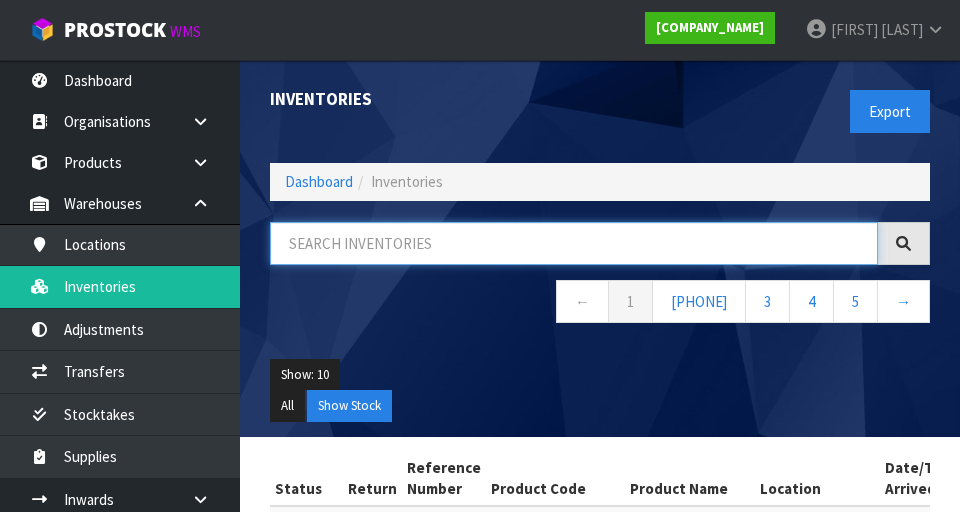 click at bounding box center (574, 243) 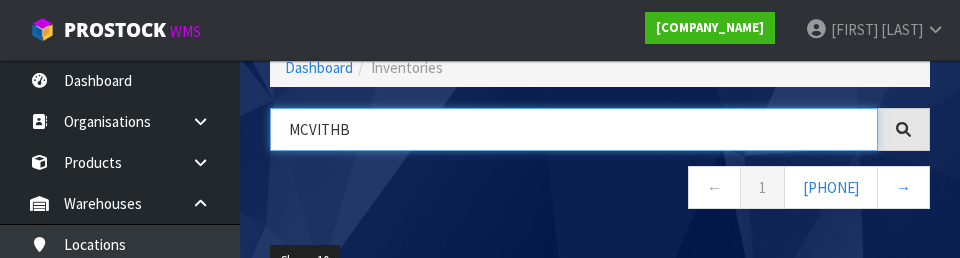 scroll, scrollTop: 0, scrollLeft: 0, axis: both 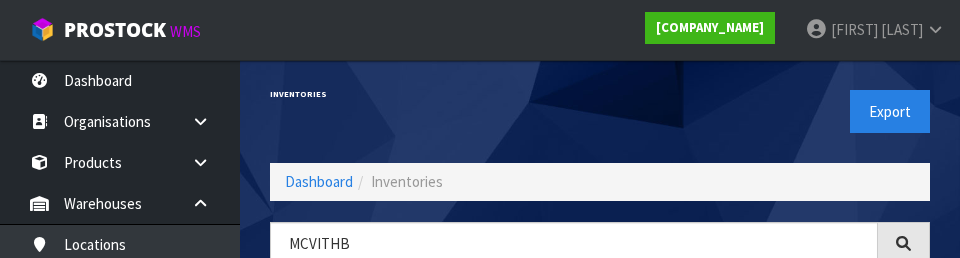 click on "Export" at bounding box center [772, 111] 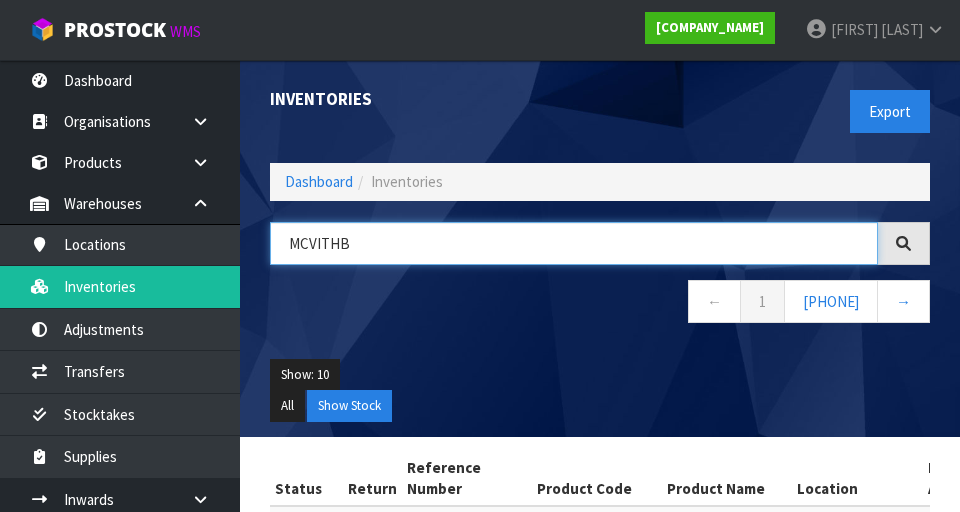 click on "MCVITHB" at bounding box center (574, 243) 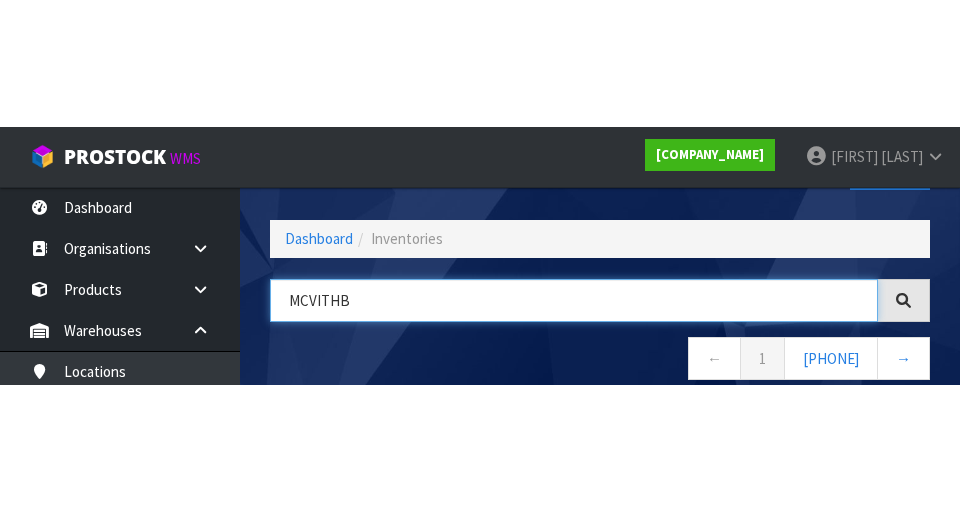 scroll, scrollTop: 114, scrollLeft: 0, axis: vertical 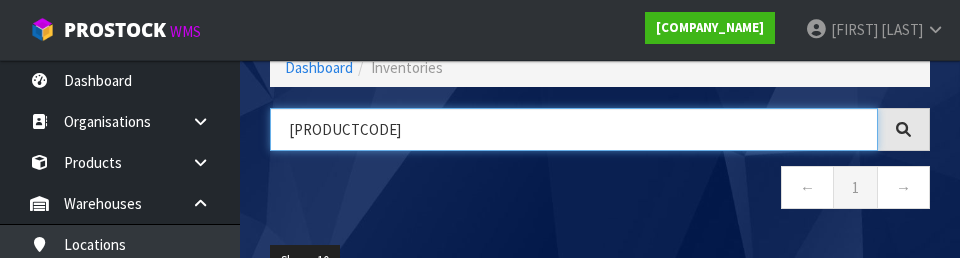 type on "MCVITHB54SH" 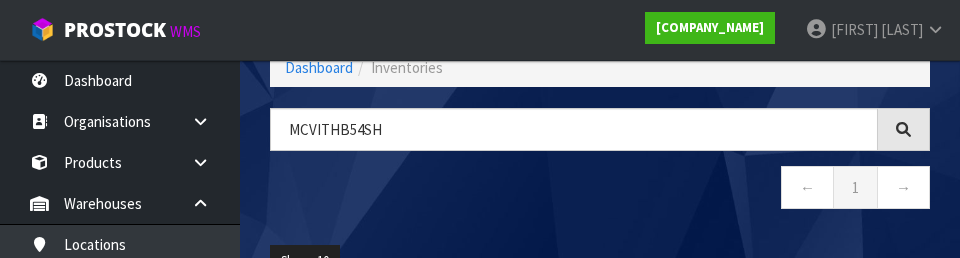 click on "←
1
→" at bounding box center (600, 190) 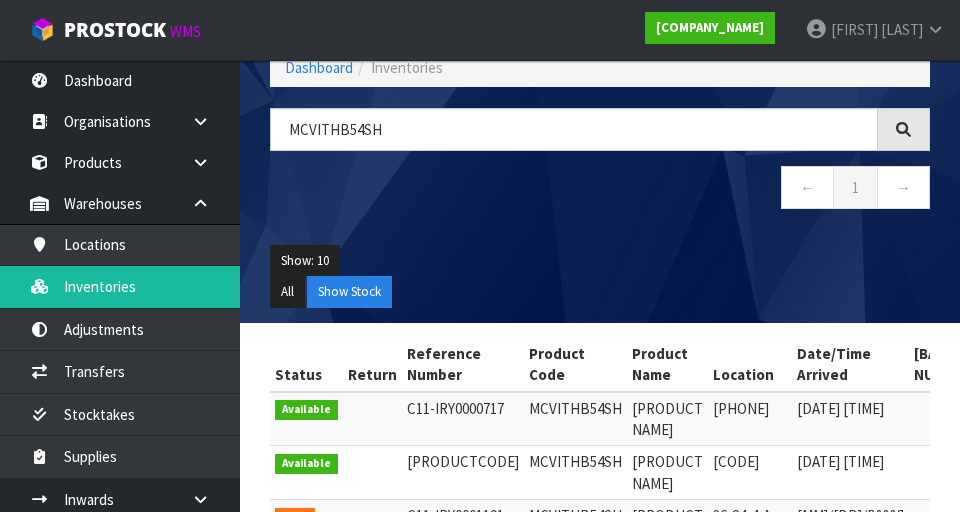 click on "Show: 10
5
10
25
50" at bounding box center [600, 261] 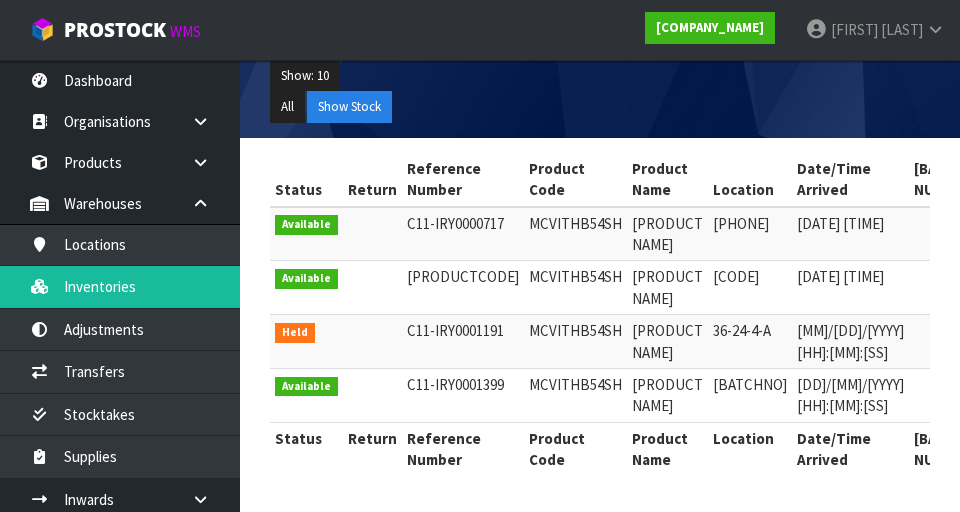 scroll, scrollTop: 484, scrollLeft: 0, axis: vertical 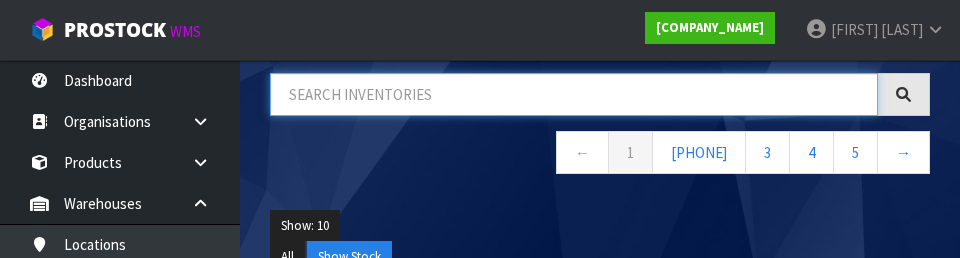 click at bounding box center [574, 94] 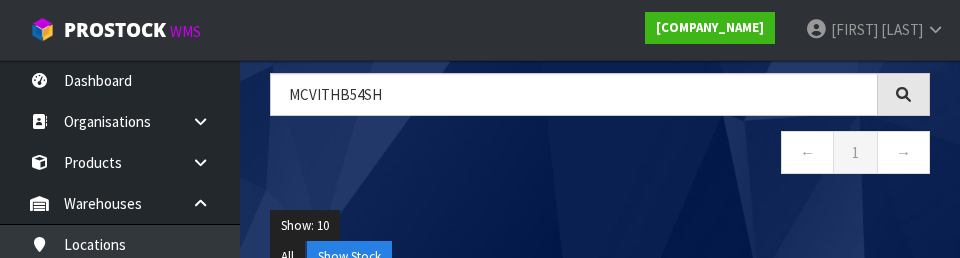 click on "Show: 10
5
10
25
50" at bounding box center (600, 226) 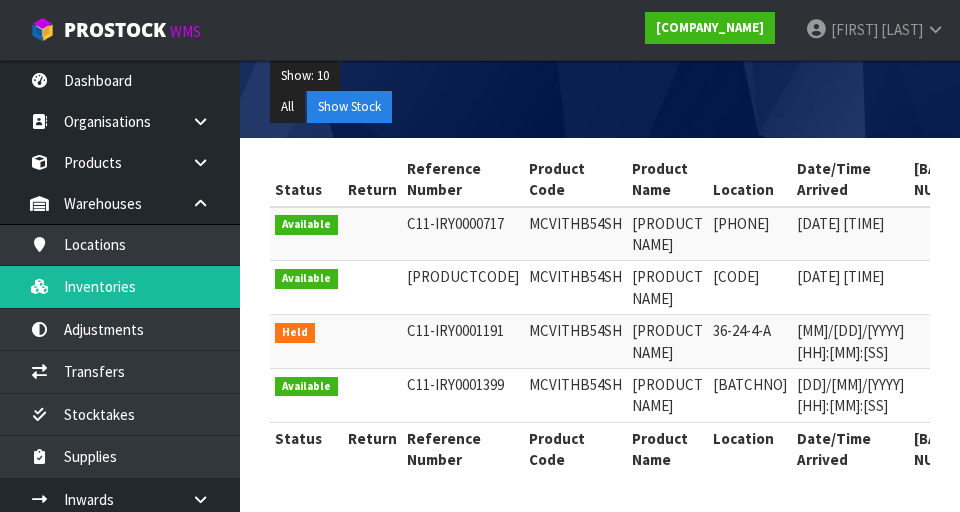 scroll, scrollTop: 344, scrollLeft: 0, axis: vertical 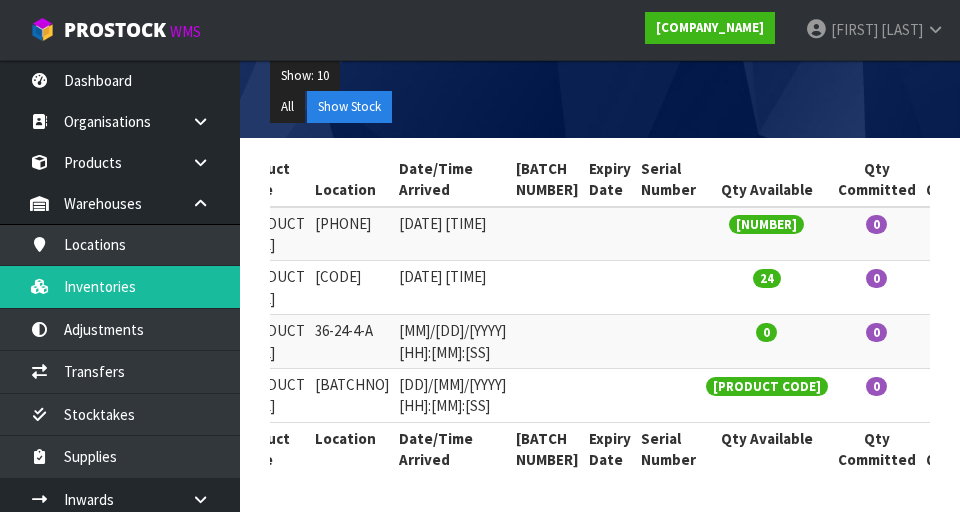 click at bounding box center (1189, 335) 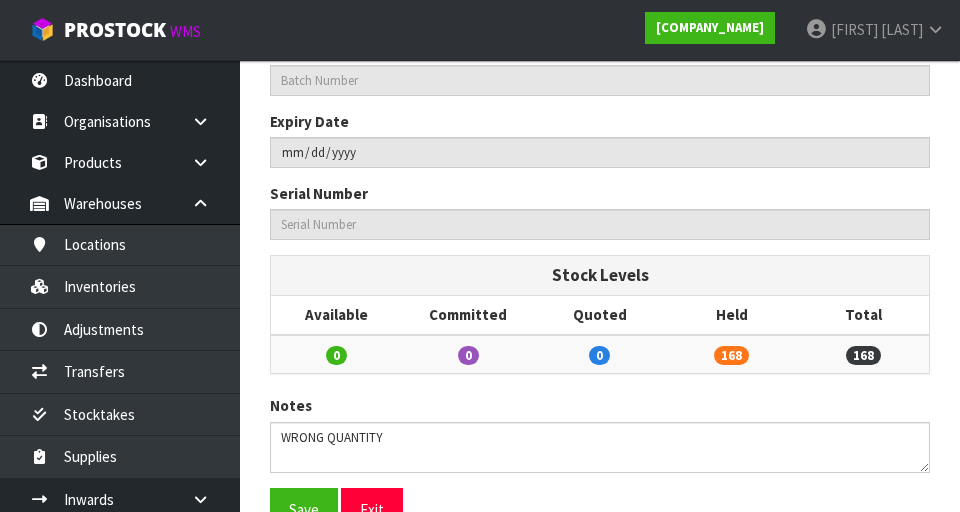 scroll, scrollTop: 739, scrollLeft: 0, axis: vertical 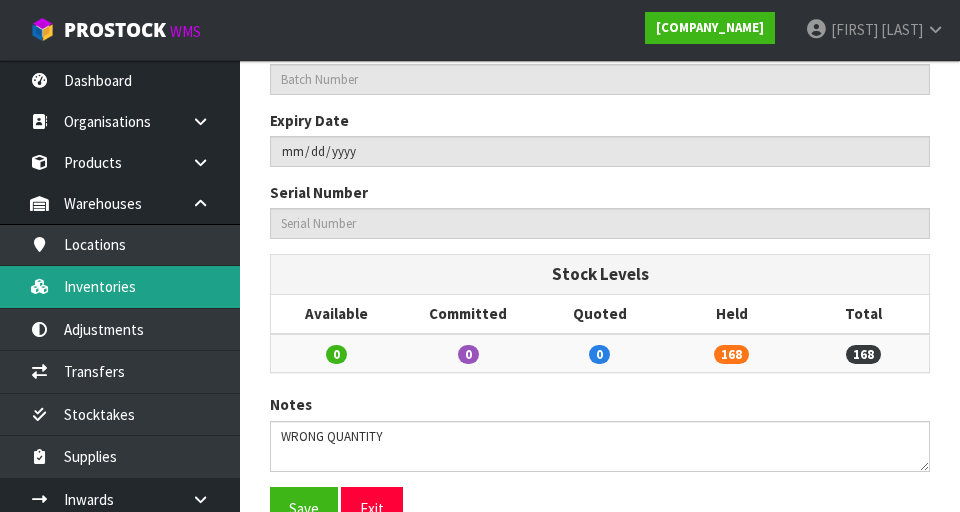 click on "Inventories" at bounding box center (120, 286) 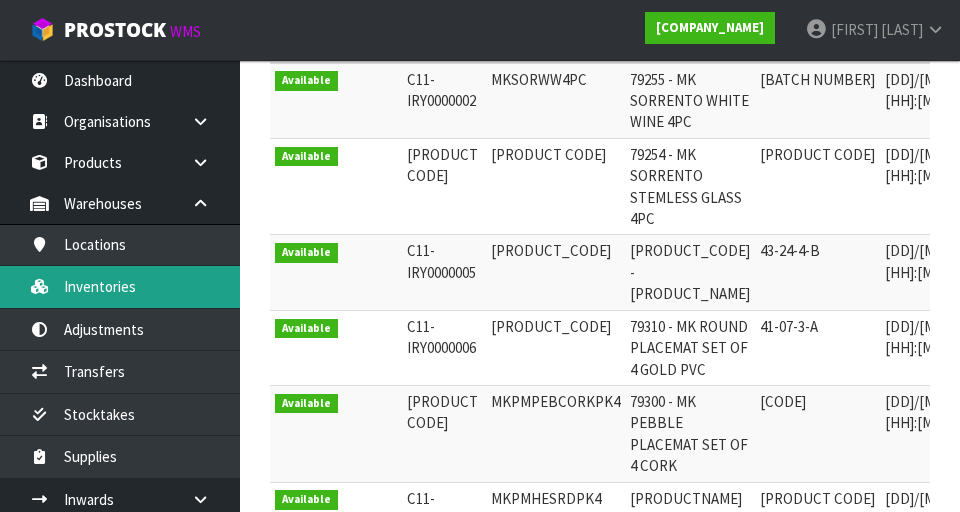 scroll, scrollTop: 0, scrollLeft: 0, axis: both 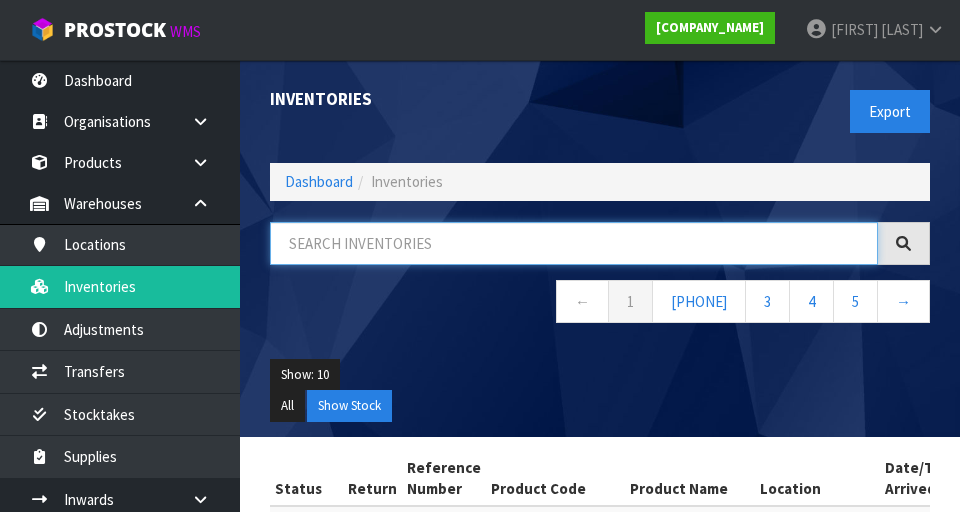 paste on "MCVITHB54SH" 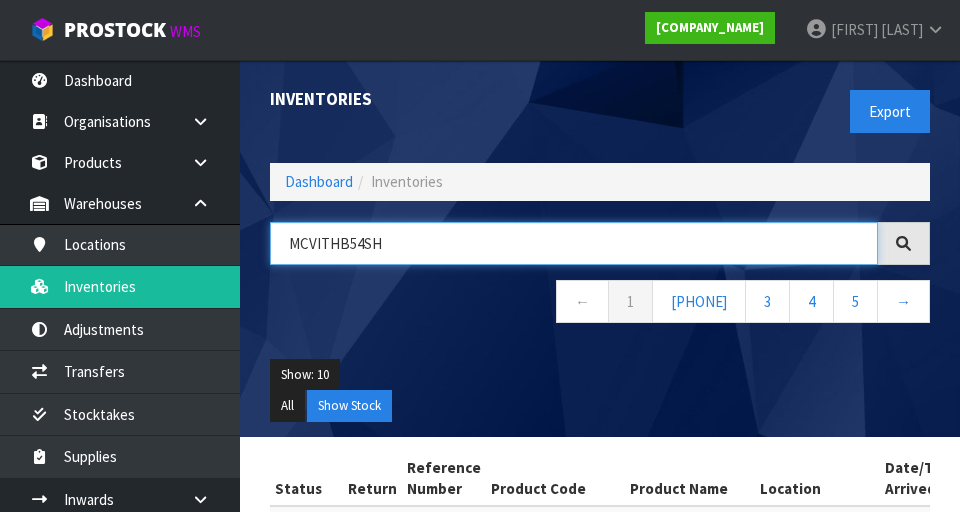 type on "MCVITHB54SH" 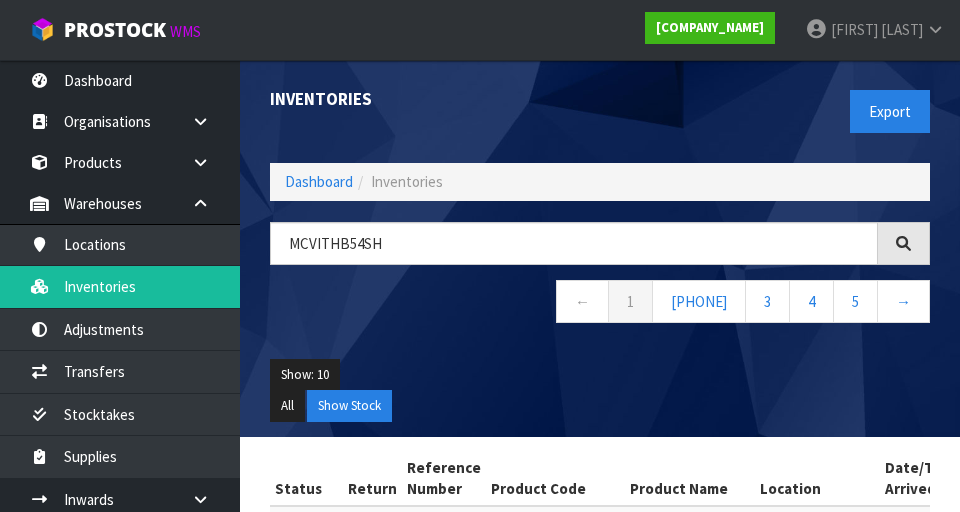 click on "MCVITHB54SH
←
1 2 3 4 5
→" at bounding box center (600, 283) 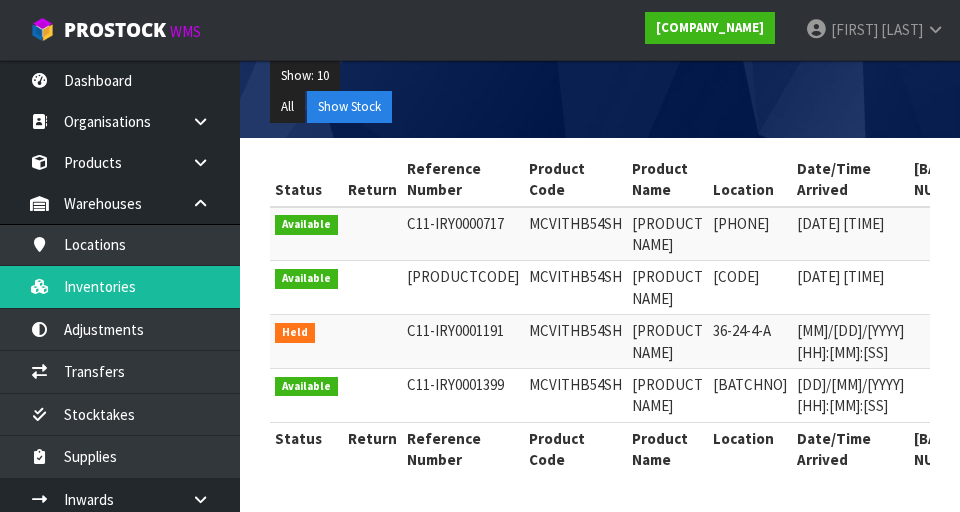 scroll, scrollTop: 418, scrollLeft: 0, axis: vertical 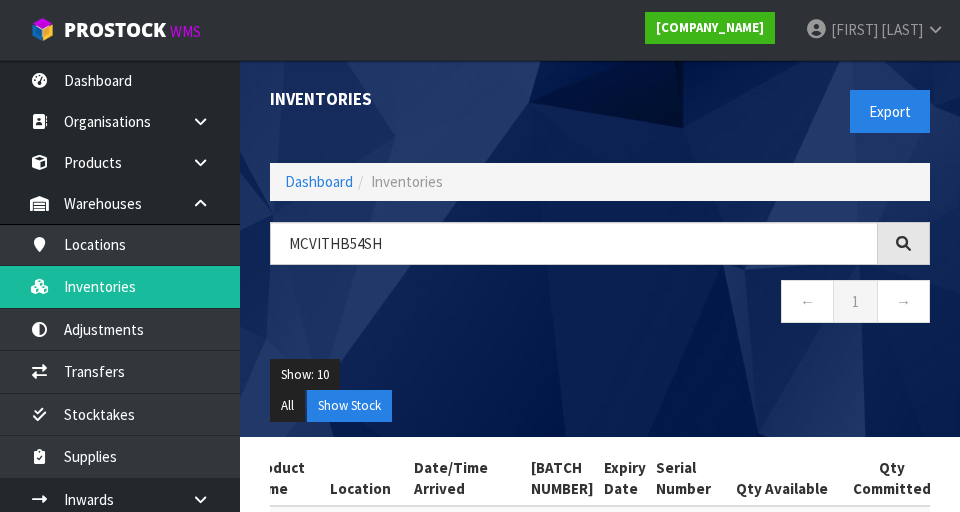 click on "Inventories
Export
Dashboard Inventories
[PRODUCT_CODE]
Show: [NUMBER]
5
10
25
50
All
Show Stock" at bounding box center (600, 248) 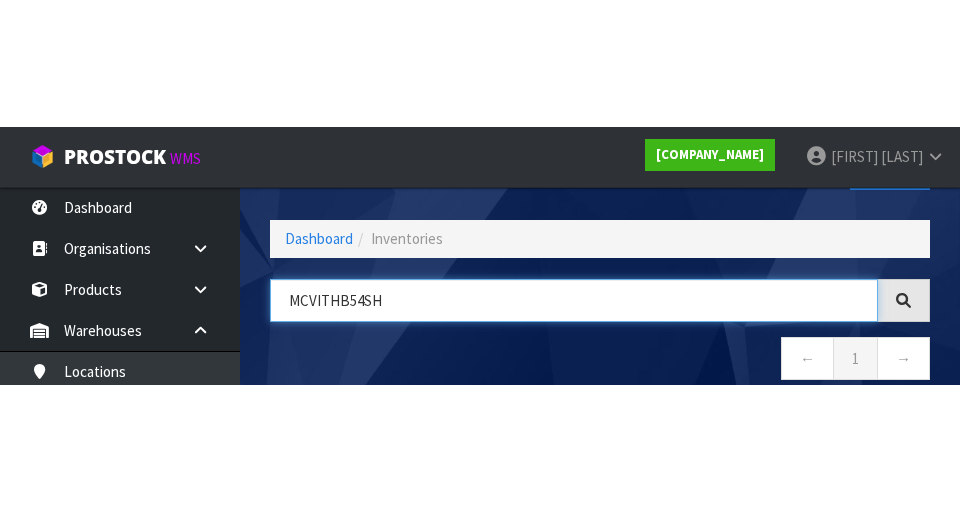scroll, scrollTop: 114, scrollLeft: 0, axis: vertical 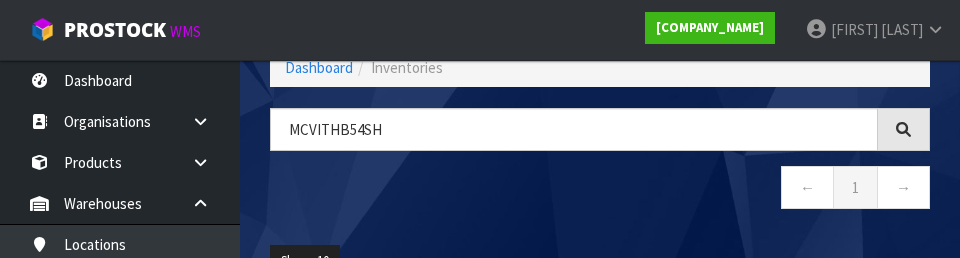 click on "←
1
→" at bounding box center [600, 190] 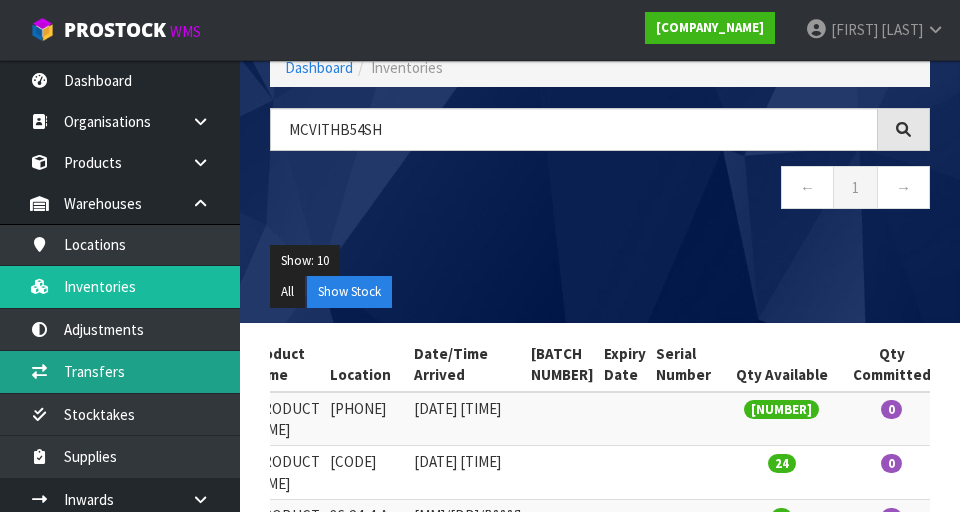 click on "Transfers" at bounding box center (120, 371) 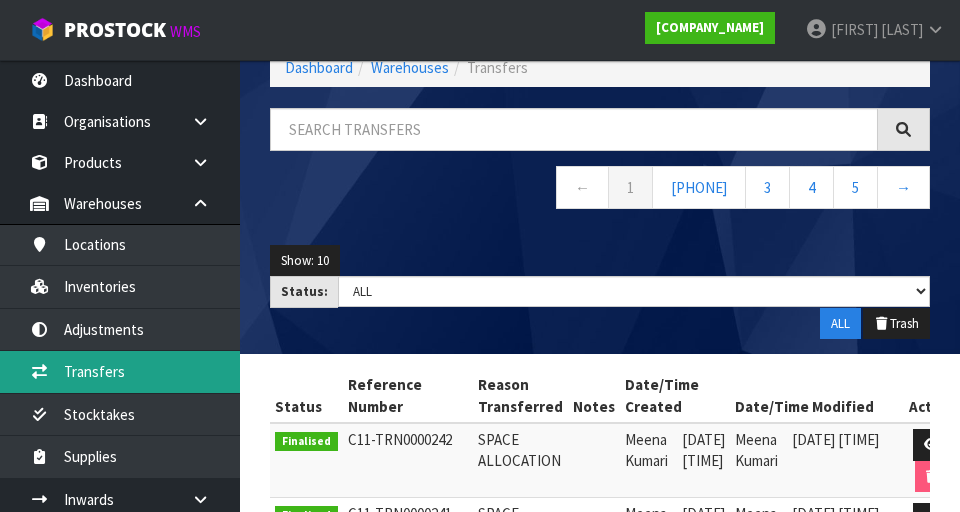 scroll, scrollTop: 0, scrollLeft: 0, axis: both 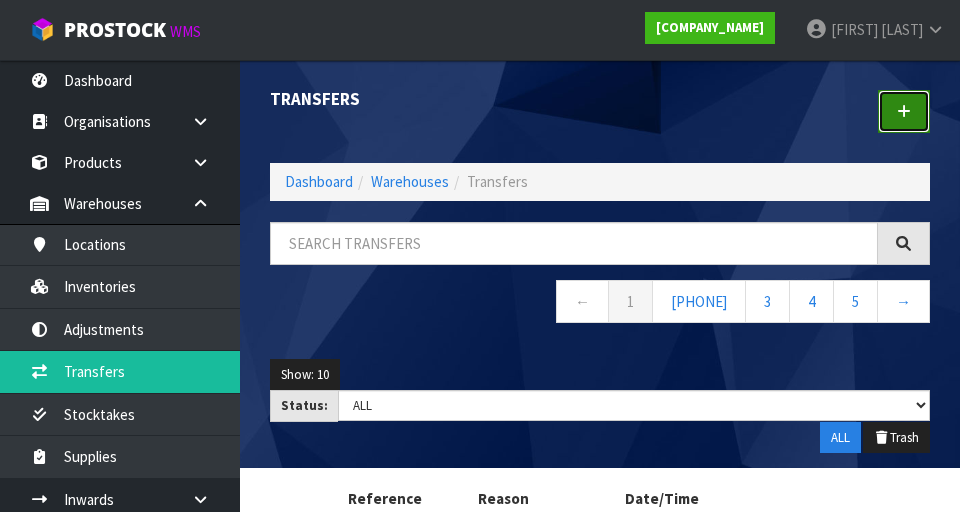 click at bounding box center [904, 111] 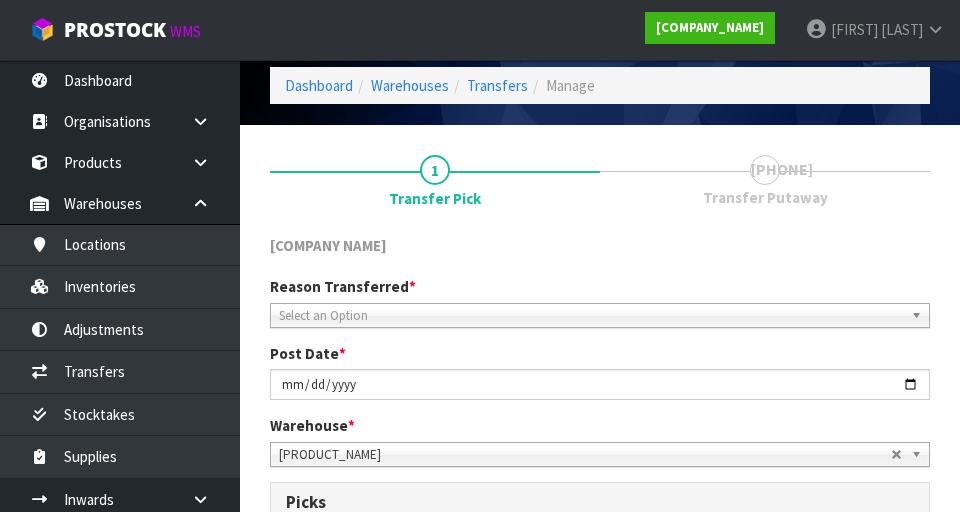 scroll, scrollTop: 177, scrollLeft: 0, axis: vertical 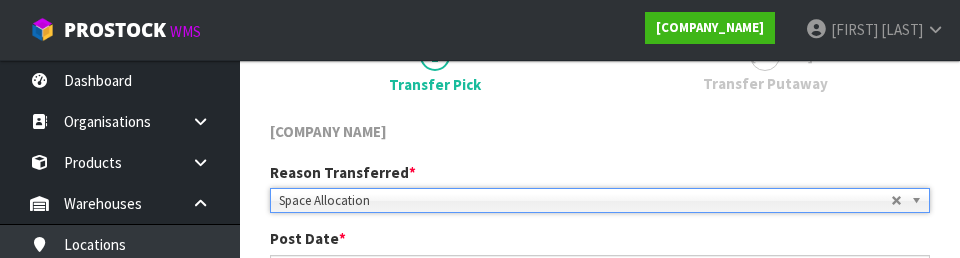 click on "[COMPANY NAME]" at bounding box center [600, 134] 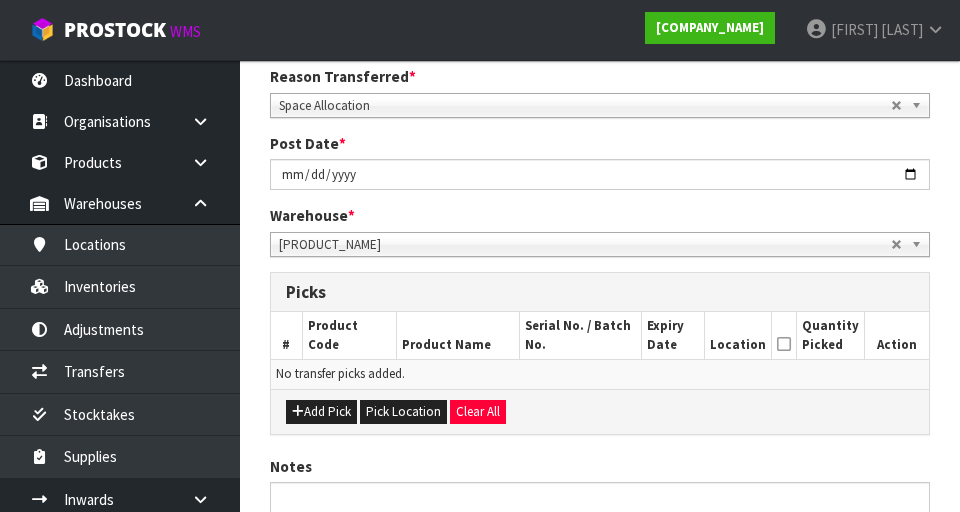 scroll, scrollTop: 366, scrollLeft: 0, axis: vertical 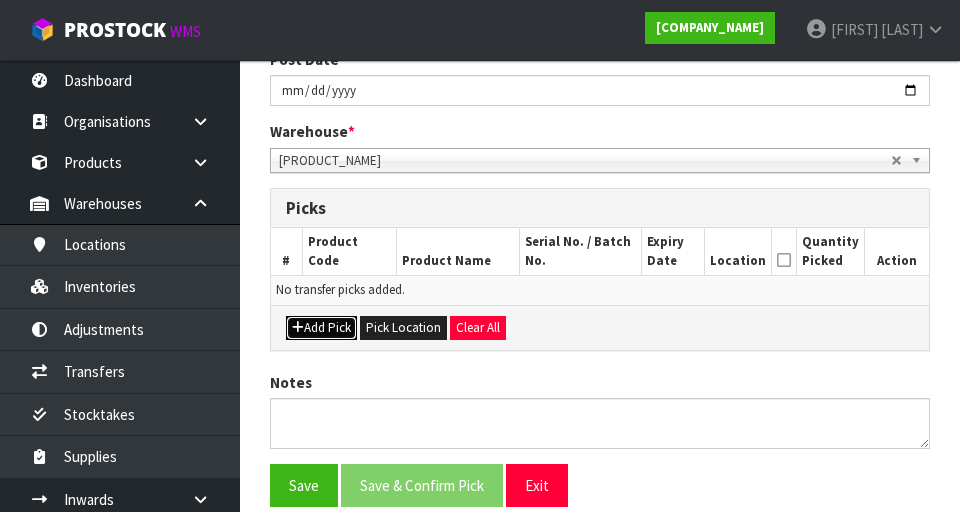 click on "Add Pick" at bounding box center [321, 328] 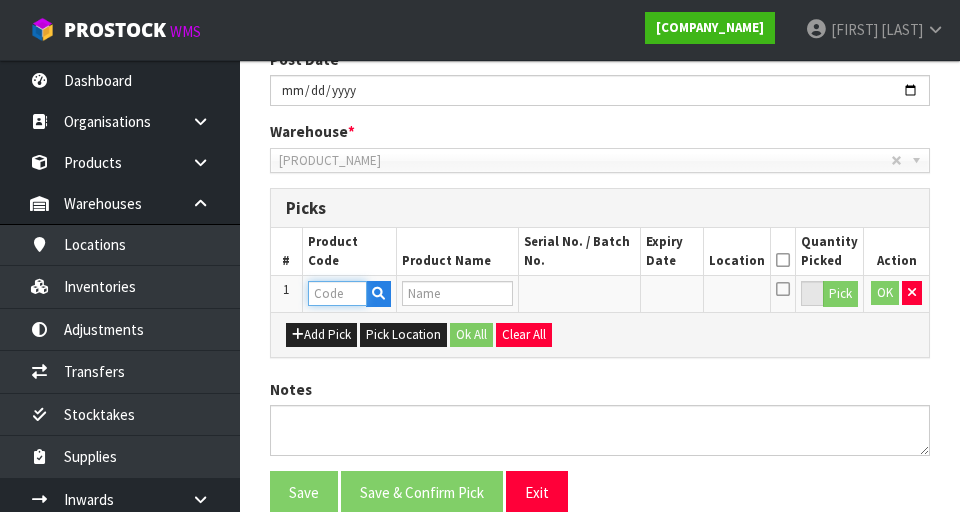 paste on "MCVITHB54SH" 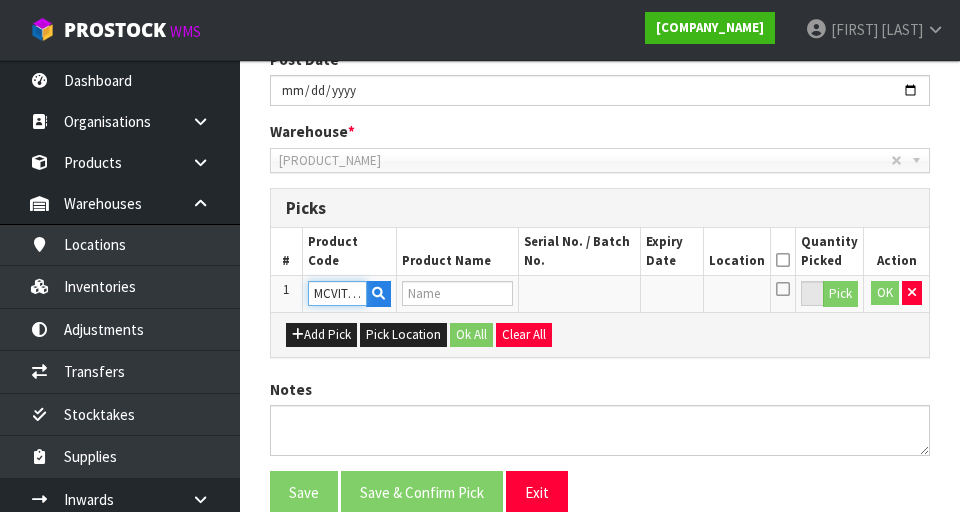 scroll, scrollTop: 0, scrollLeft: 30, axis: horizontal 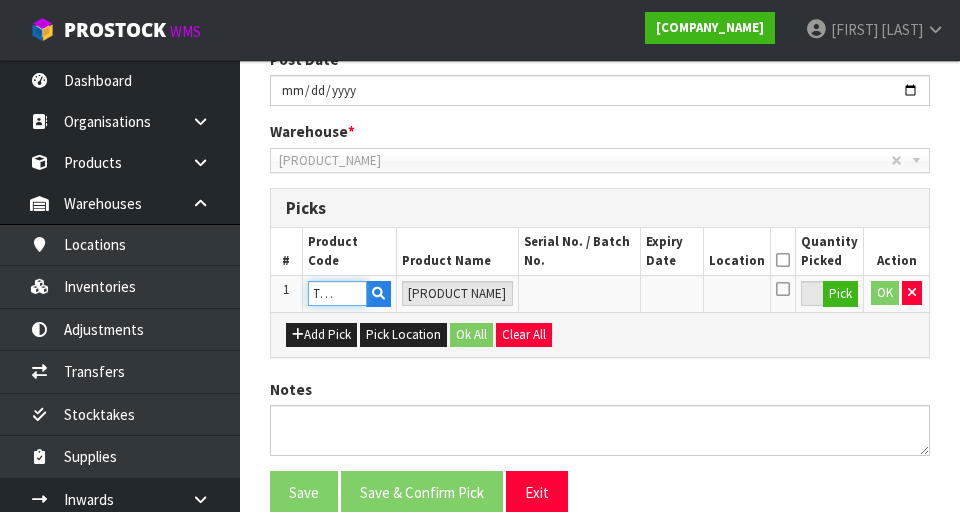 type on "MCVITHB54SH" 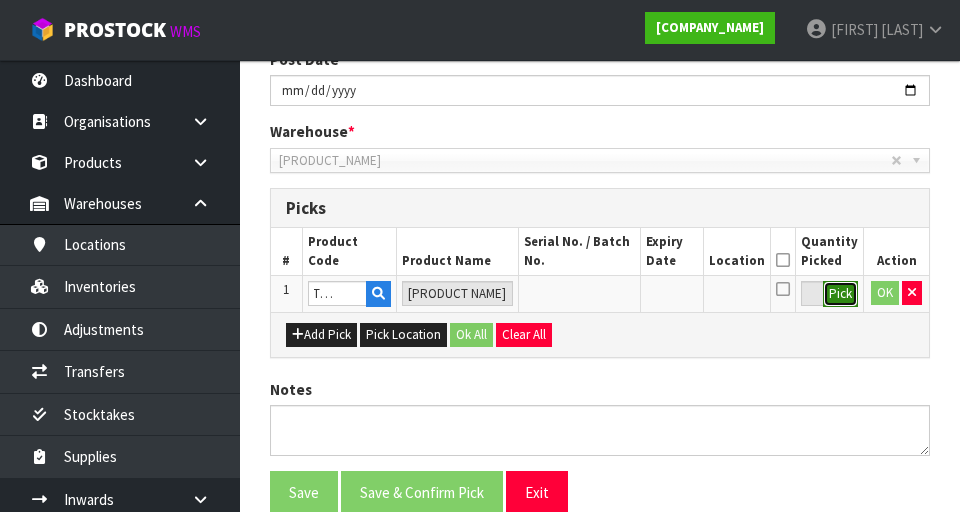 click on "Pick" at bounding box center (840, 294) 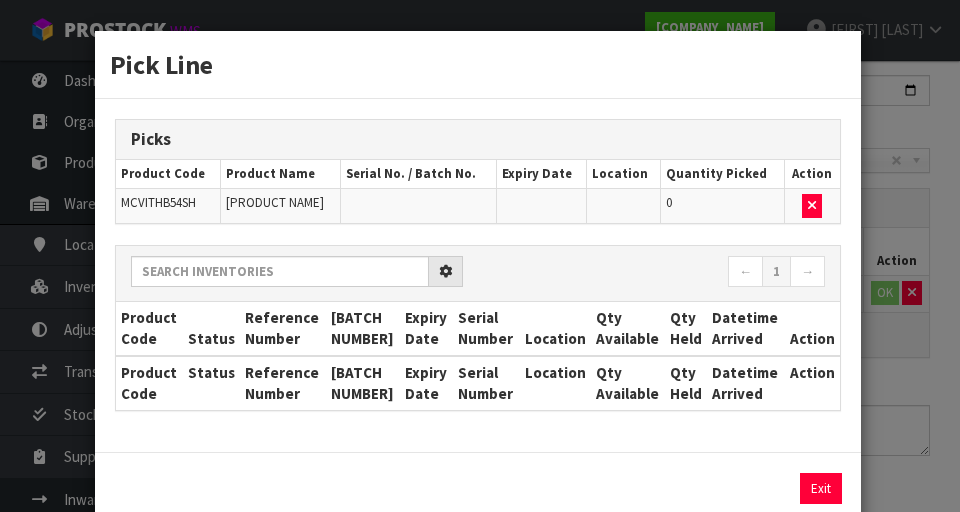 scroll, scrollTop: 0, scrollLeft: 0, axis: both 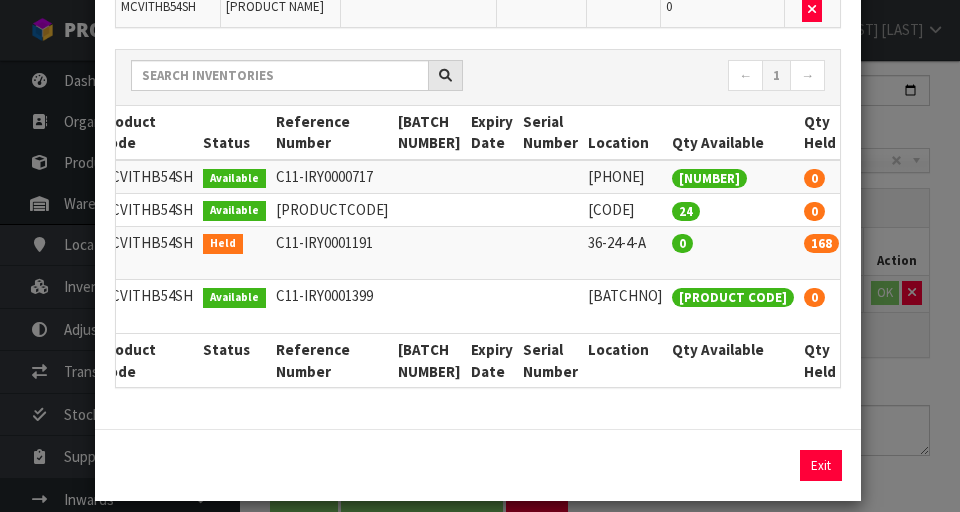 click at bounding box center [988, 176] 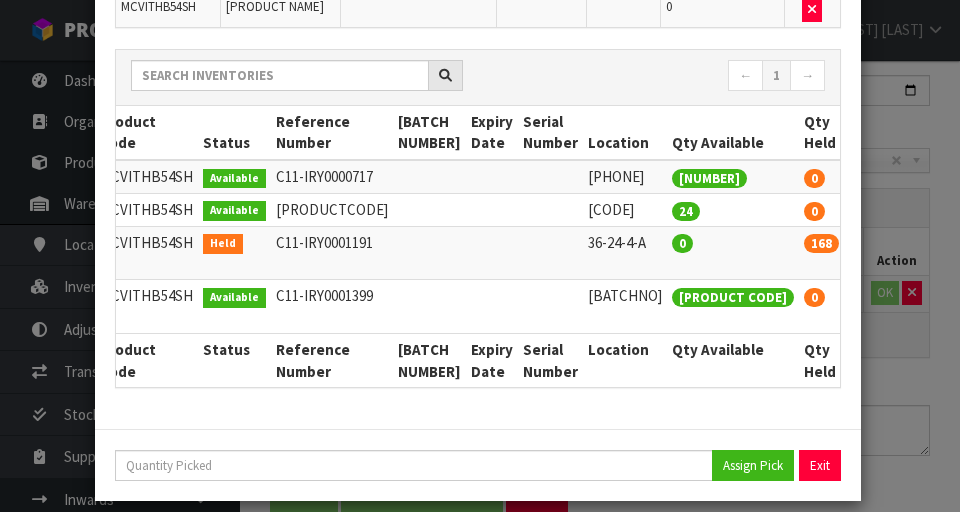 scroll, scrollTop: 290, scrollLeft: 0, axis: vertical 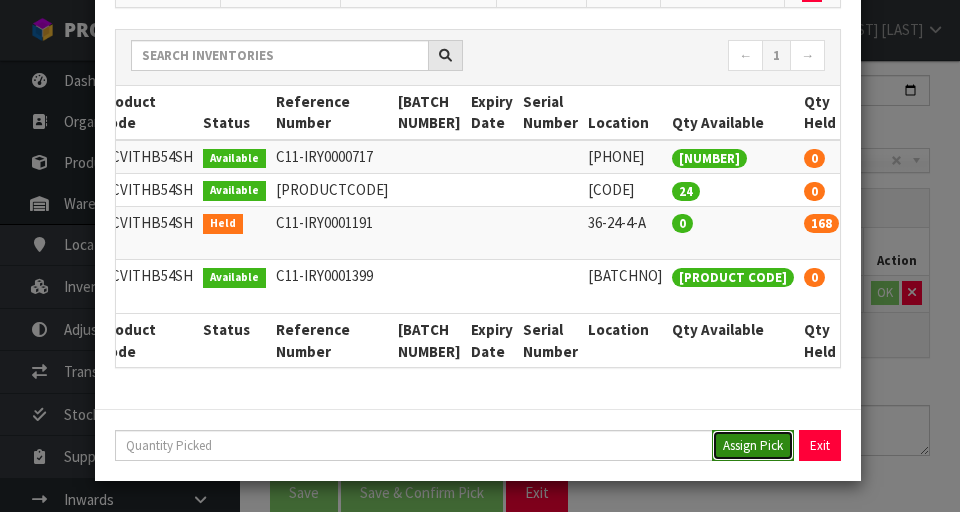 click on "Assign Pick" at bounding box center (753, 445) 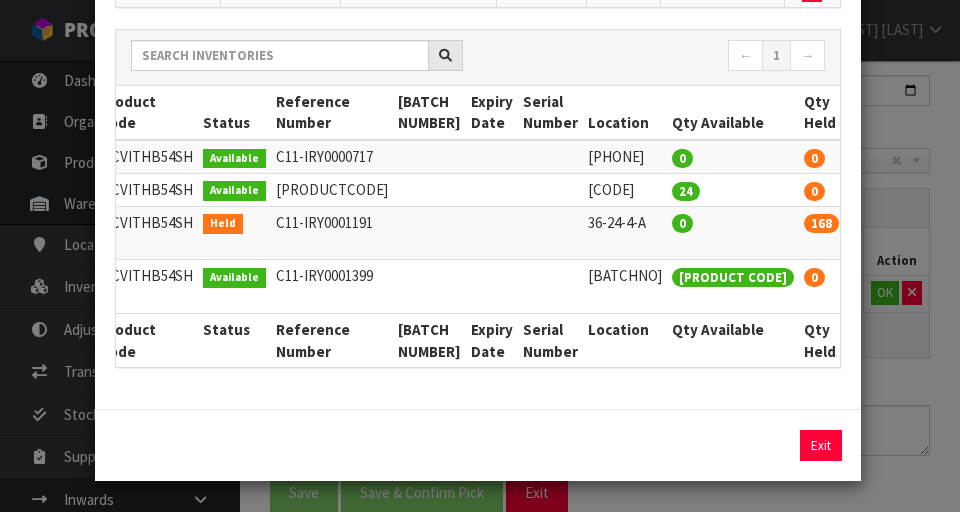 click at bounding box center (988, 156) 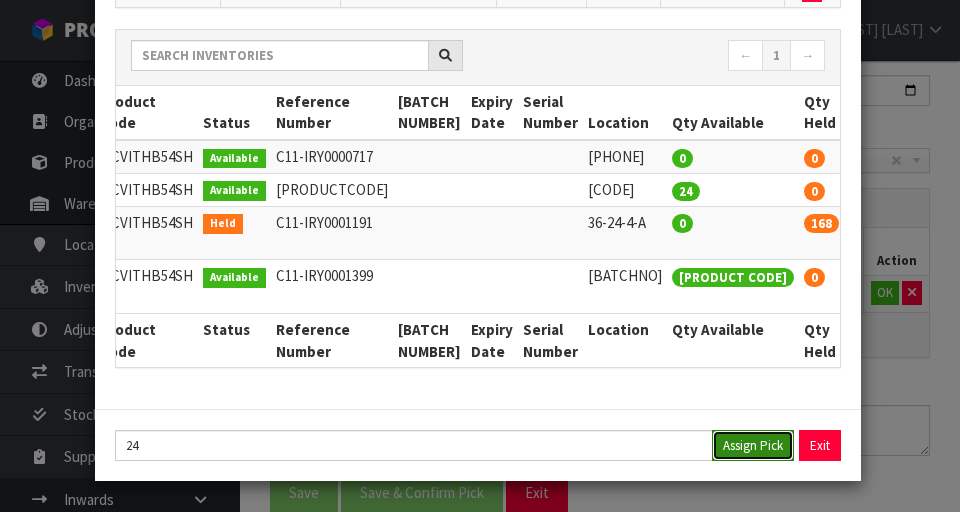click on "Assign Pick" at bounding box center [753, 445] 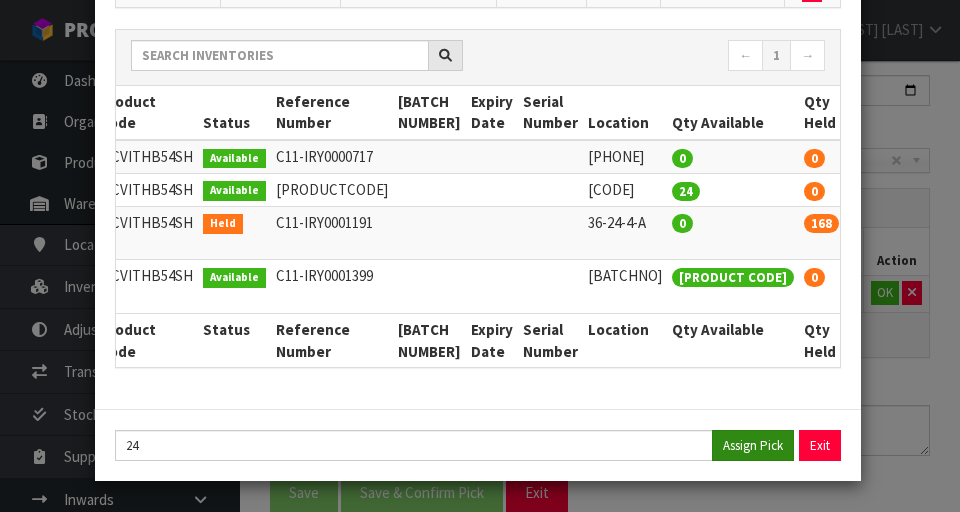 scroll, scrollTop: 338, scrollLeft: 0, axis: vertical 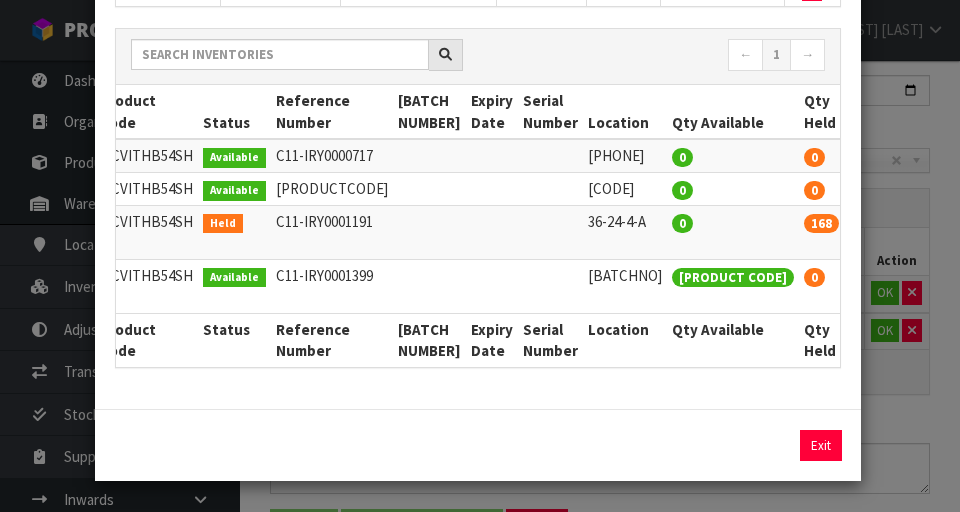 copy on "36-24-4-A" 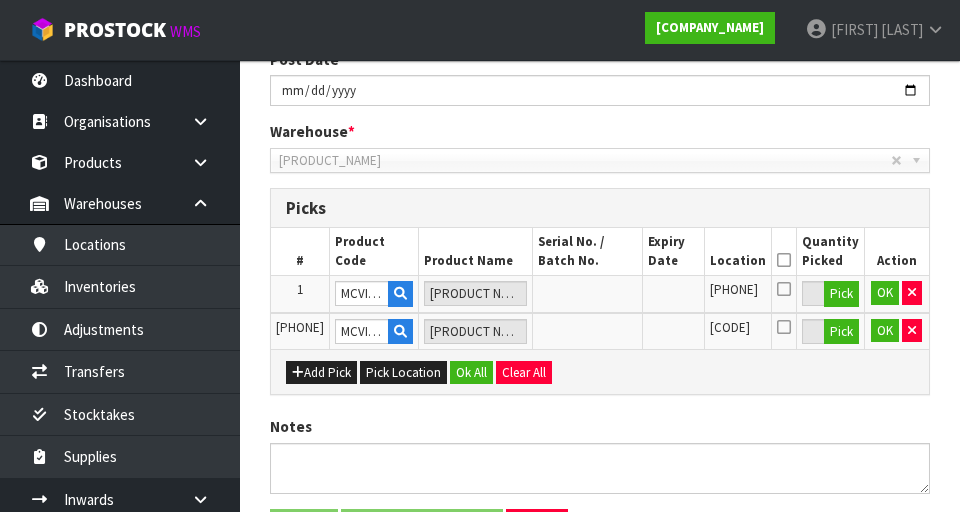 click at bounding box center (784, 260) 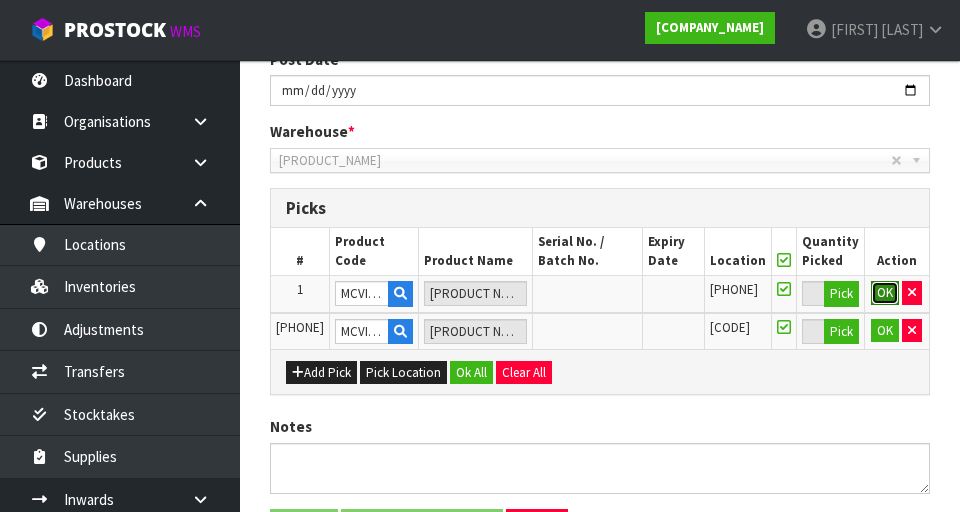 click on "OK" at bounding box center [885, 293] 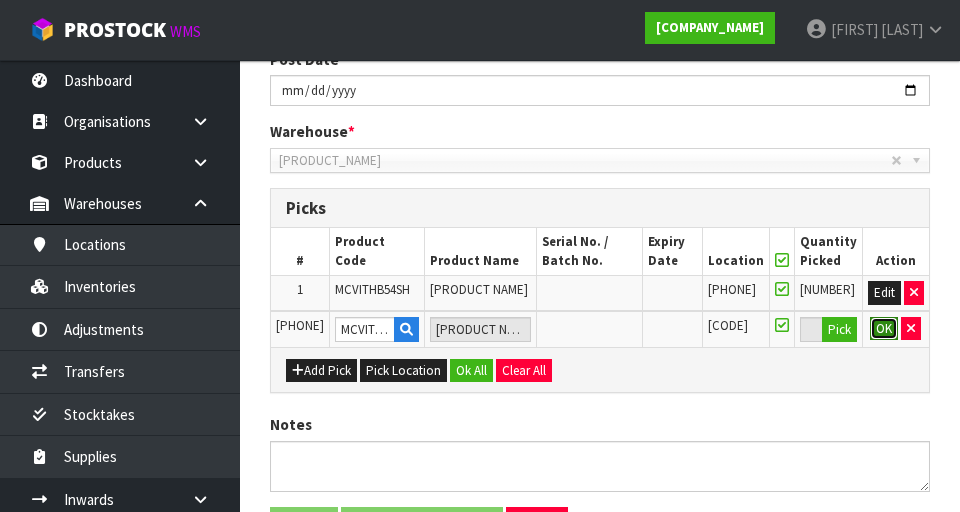 click on "OK" at bounding box center (884, 329) 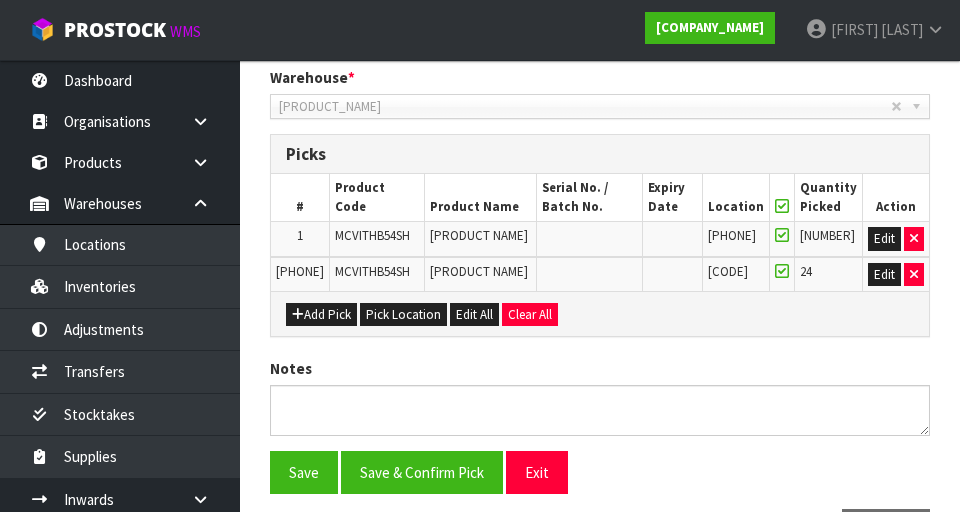 scroll, scrollTop: 516, scrollLeft: 0, axis: vertical 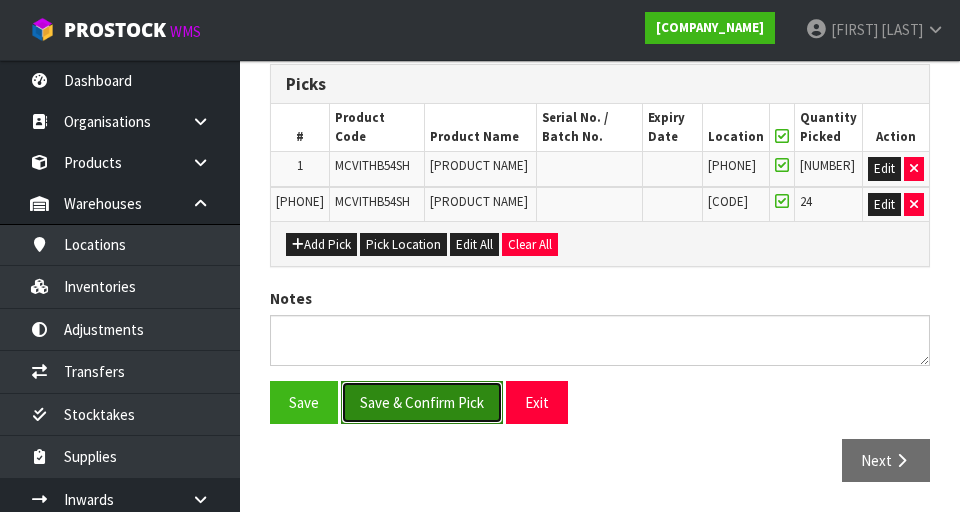 click on "Save & Confirm Pick" at bounding box center [422, 402] 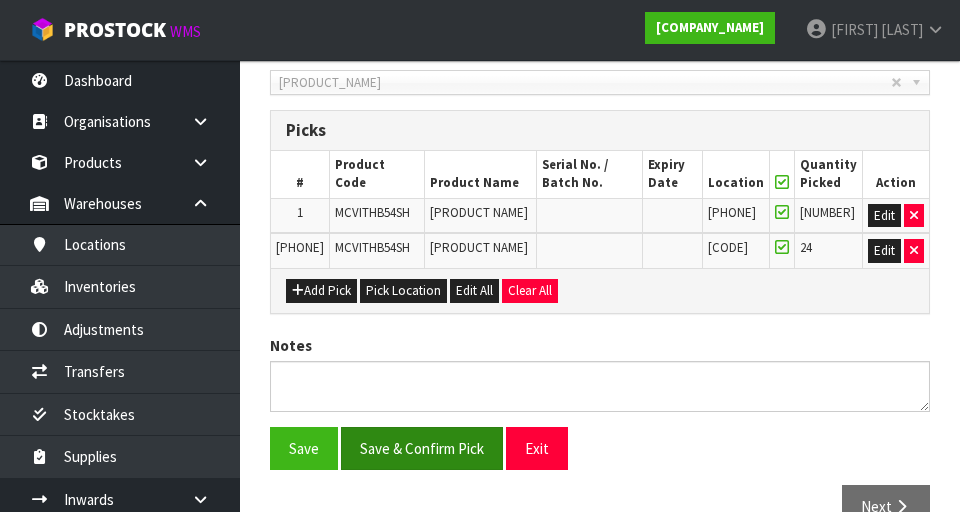 scroll, scrollTop: 0, scrollLeft: 0, axis: both 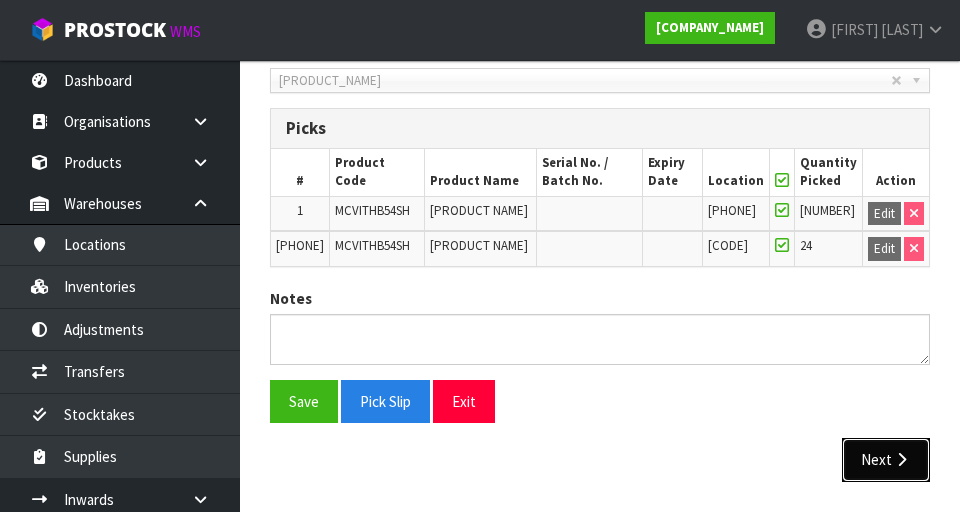 click on "Next" at bounding box center [886, 459] 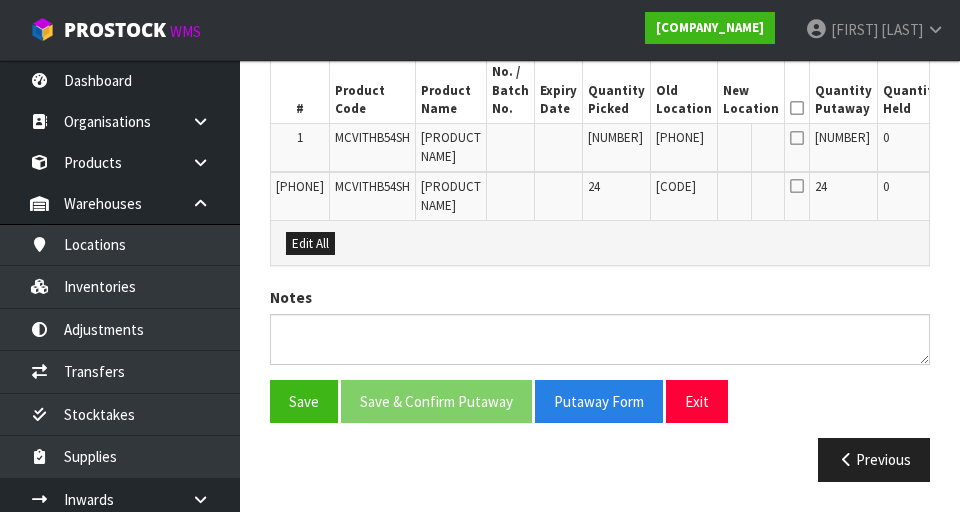 scroll, scrollTop: 583, scrollLeft: 0, axis: vertical 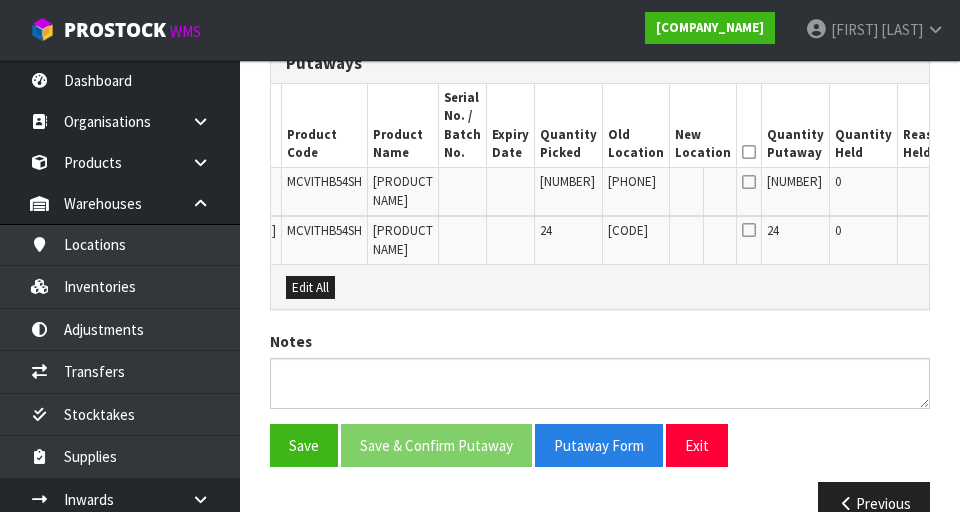click on "Edit" at bounding box center [975, 185] 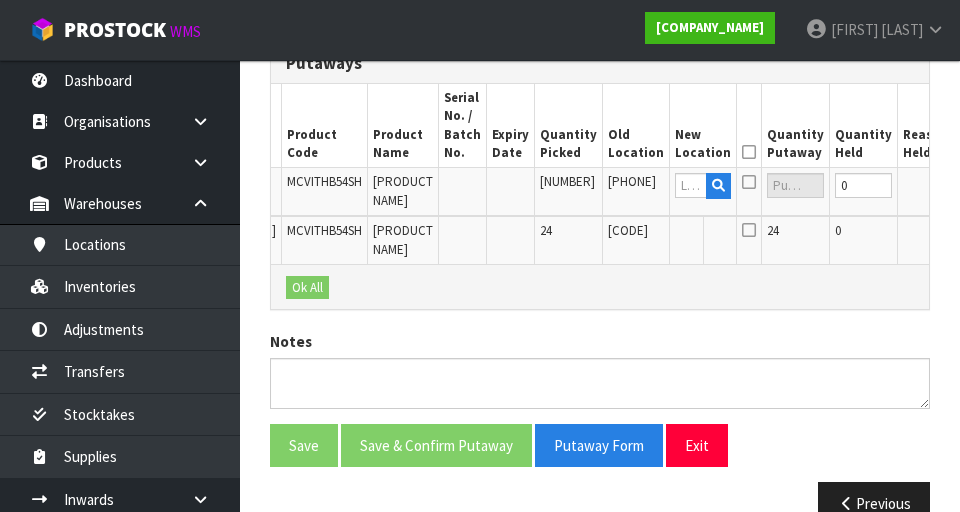 click on "Edit" at bounding box center [975, 234] 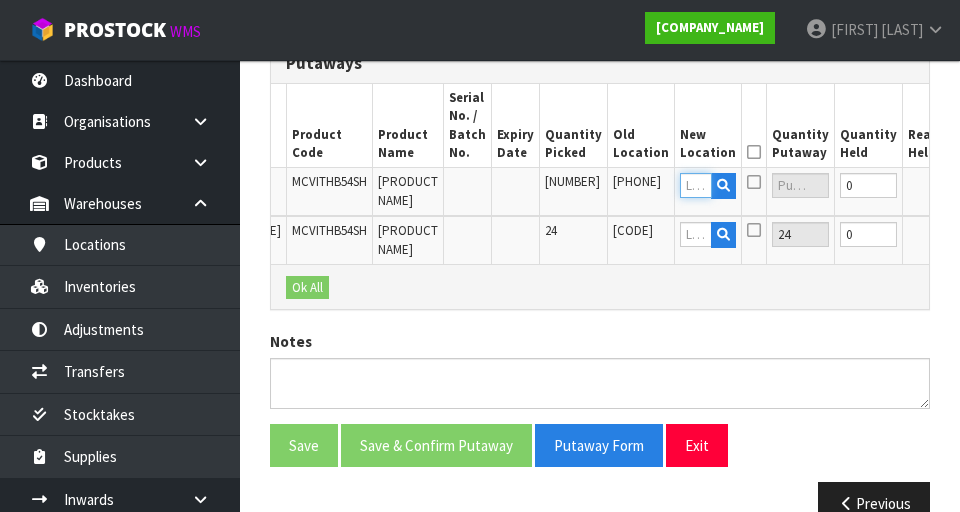 paste on "36-24-4-A" 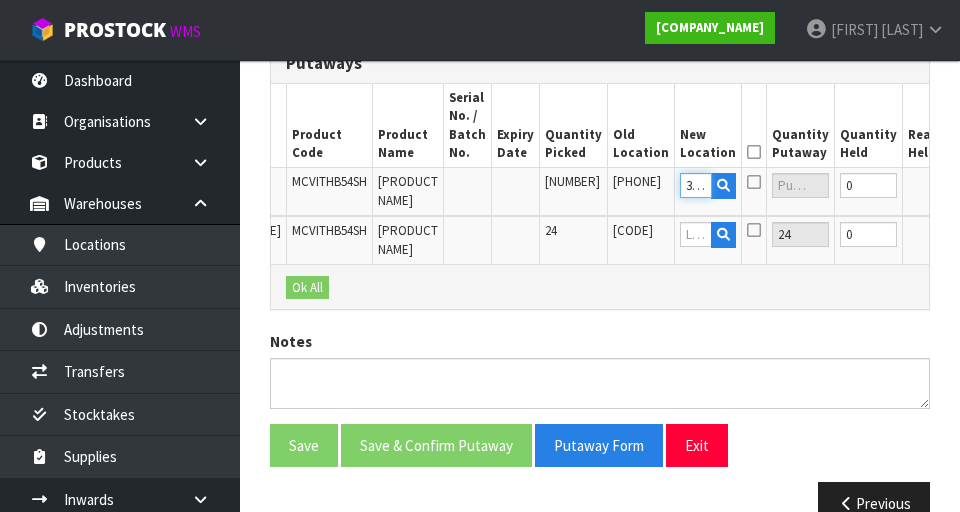 scroll, scrollTop: 0, scrollLeft: 38, axis: horizontal 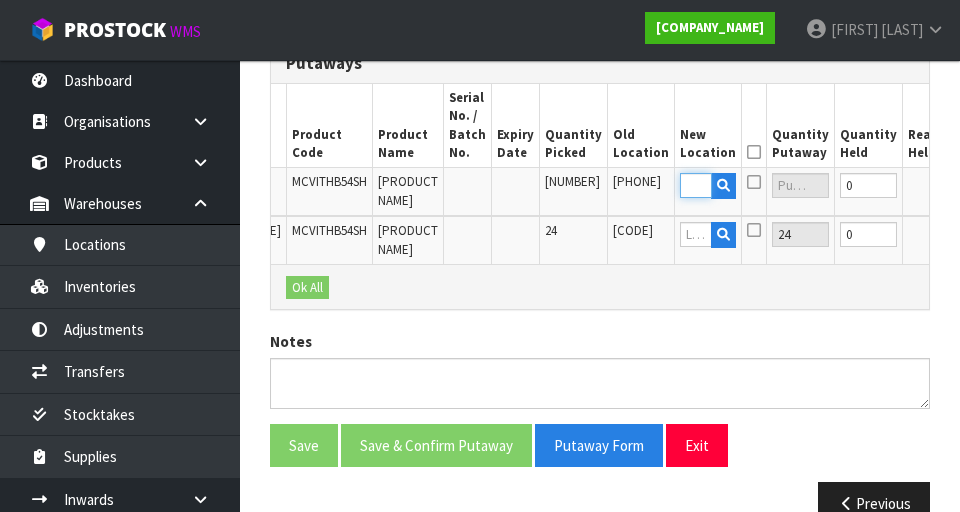 type on "36-24-4-A" 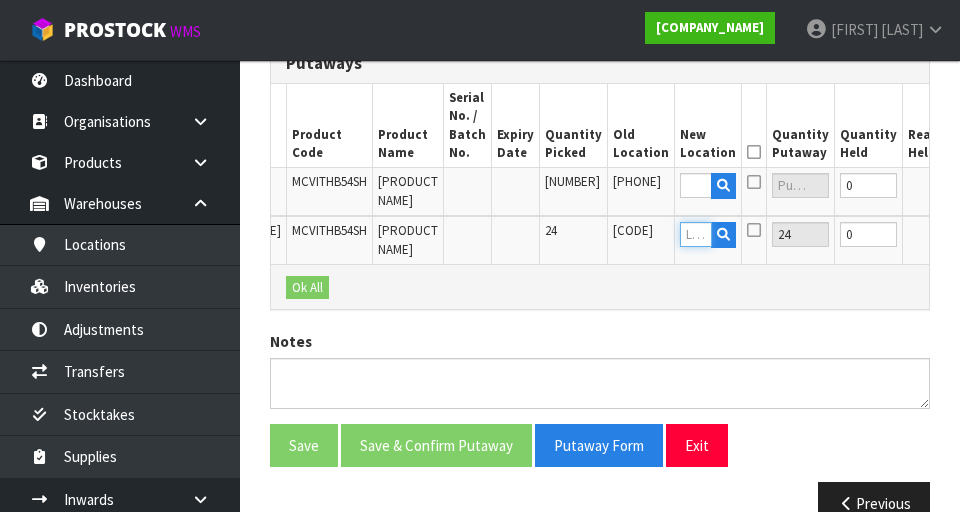 scroll, scrollTop: 0, scrollLeft: 0, axis: both 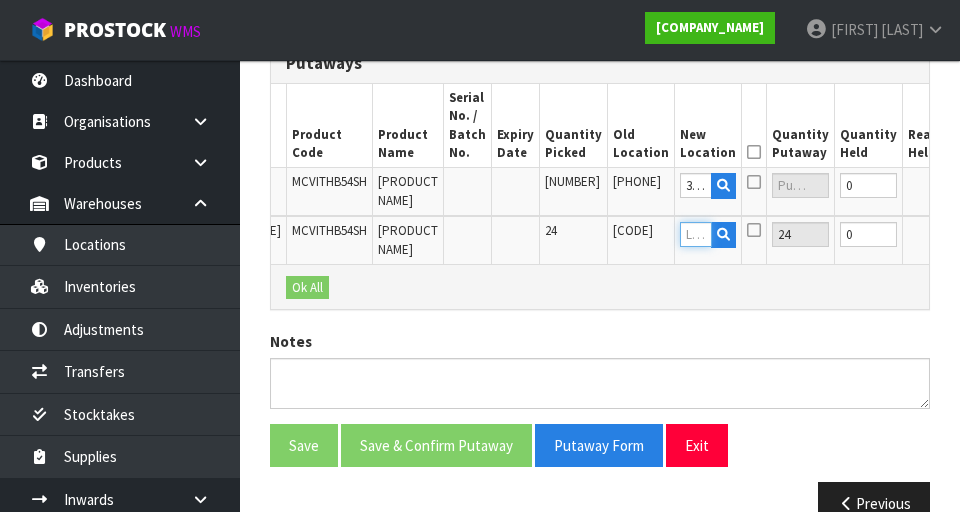 paste on "36-24-4-A" 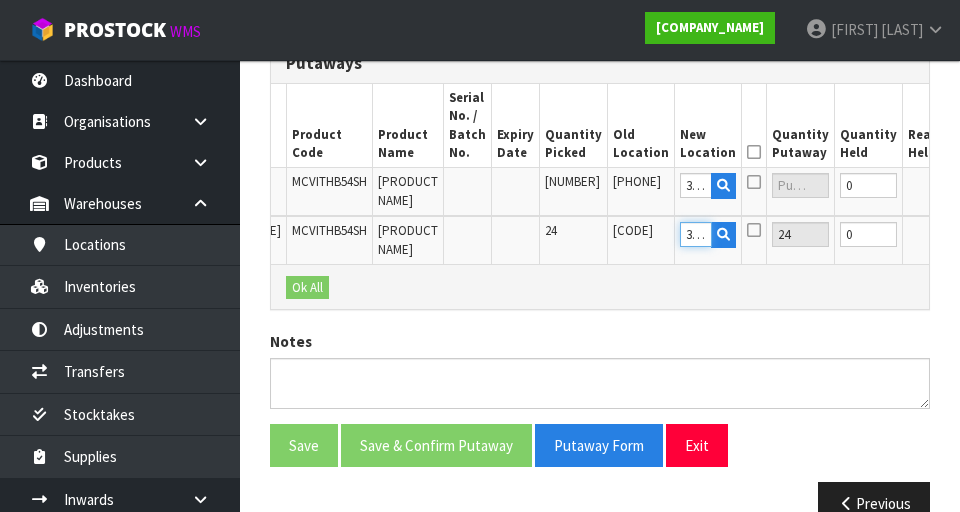 scroll, scrollTop: 0, scrollLeft: 38, axis: horizontal 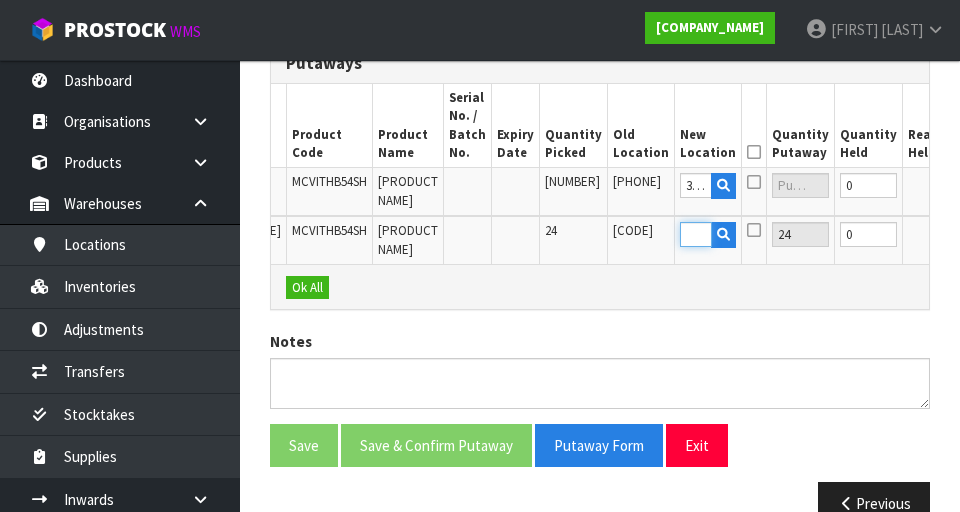 type on "36-24-4-A" 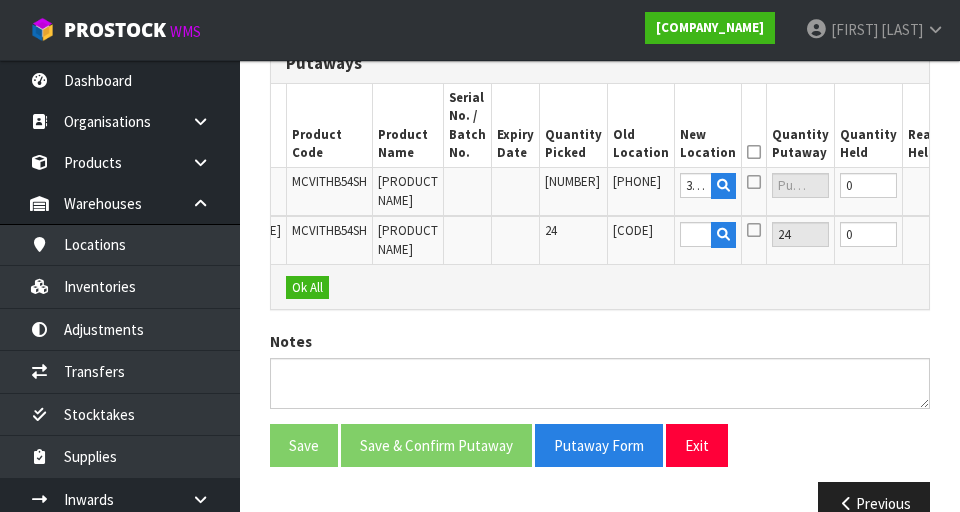 click on "OK" at bounding box center [978, 185] 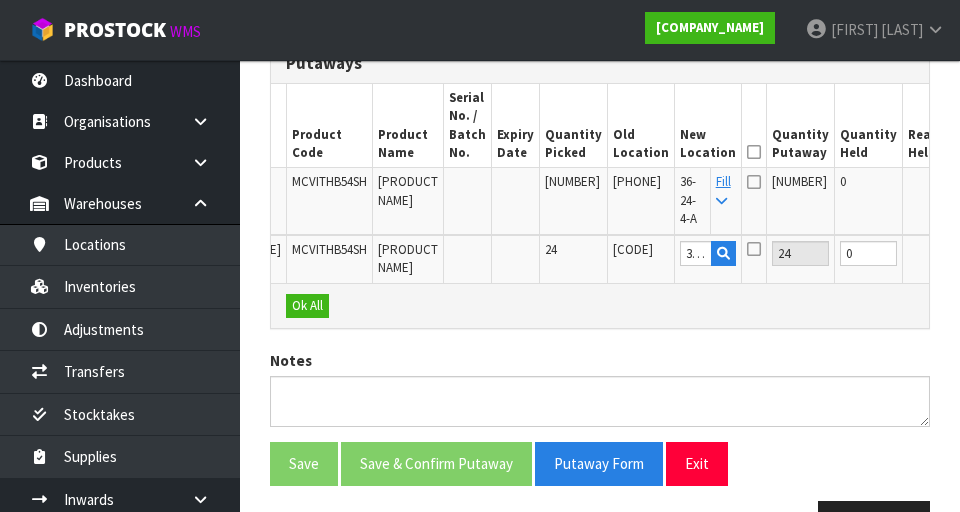 click on "OK" at bounding box center (981, 253) 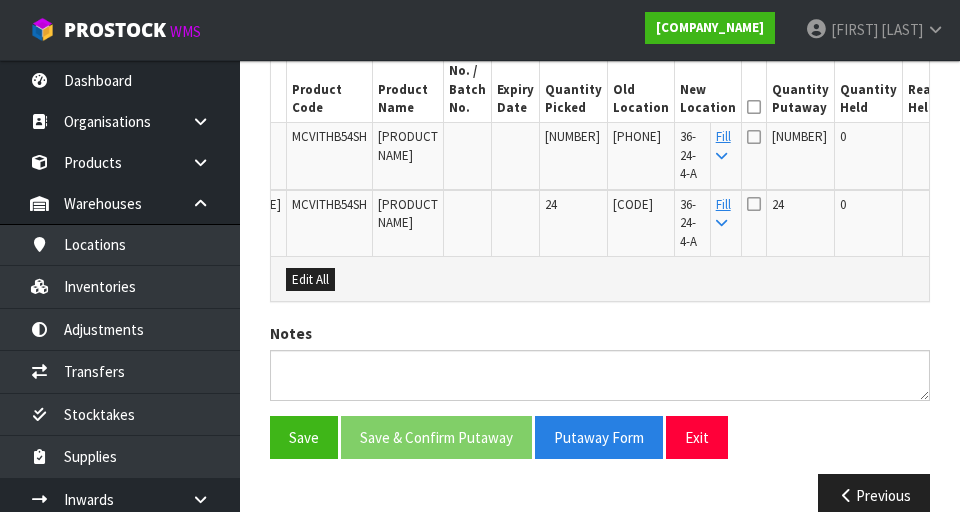 scroll, scrollTop: 627, scrollLeft: 0, axis: vertical 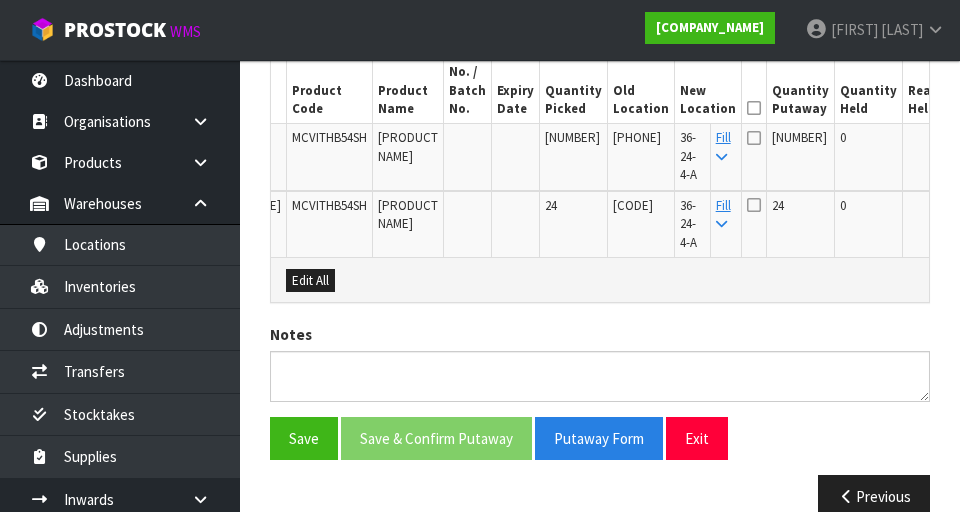 click at bounding box center (754, 108) 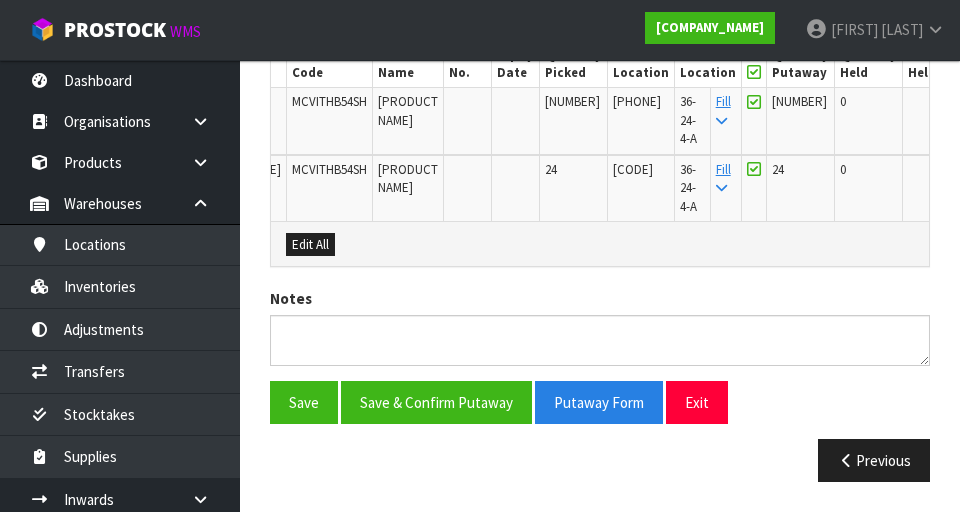 scroll, scrollTop: 773, scrollLeft: 0, axis: vertical 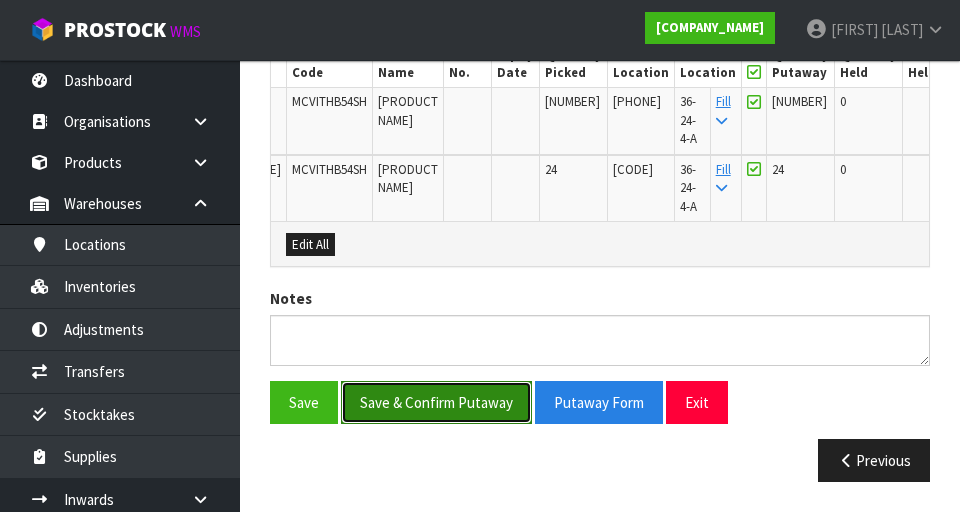 click on "Save & Confirm Putaway" at bounding box center [436, 402] 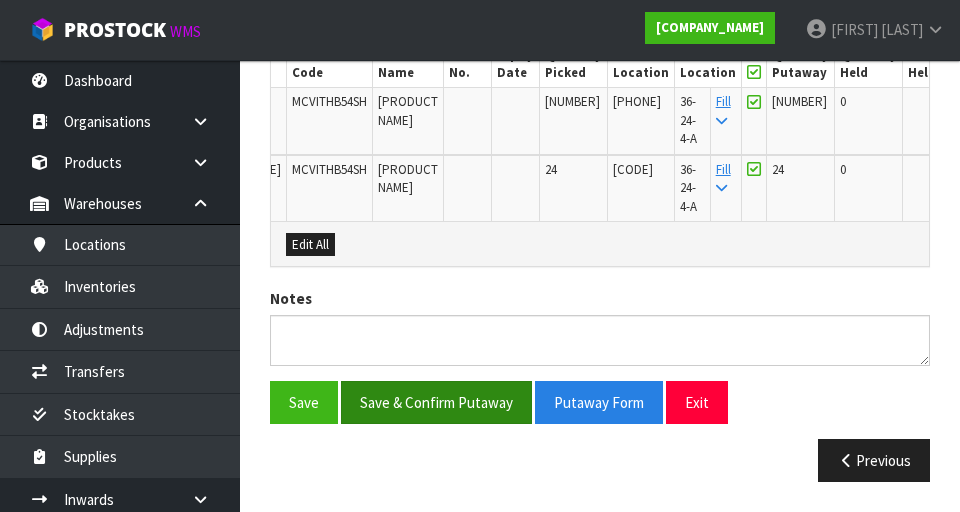 scroll, scrollTop: 0, scrollLeft: 0, axis: both 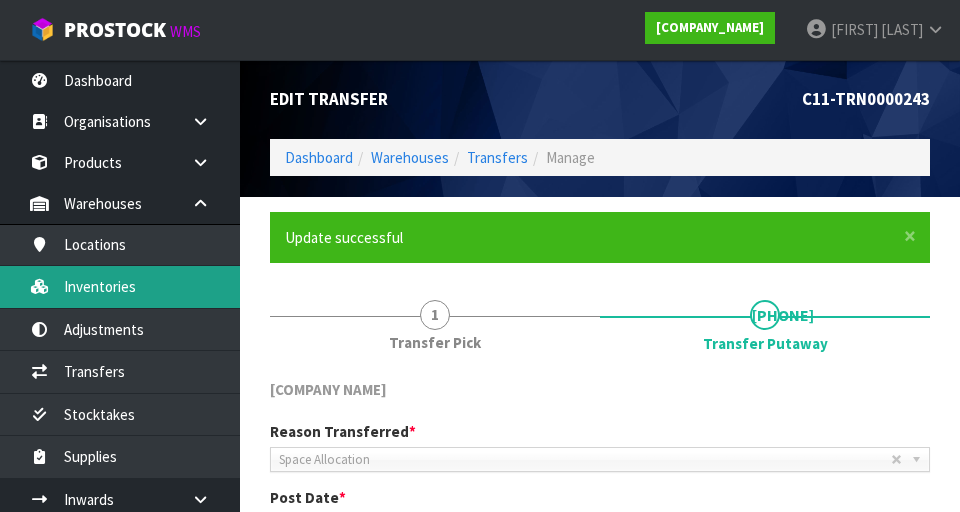 click on "Inventories" at bounding box center (120, 286) 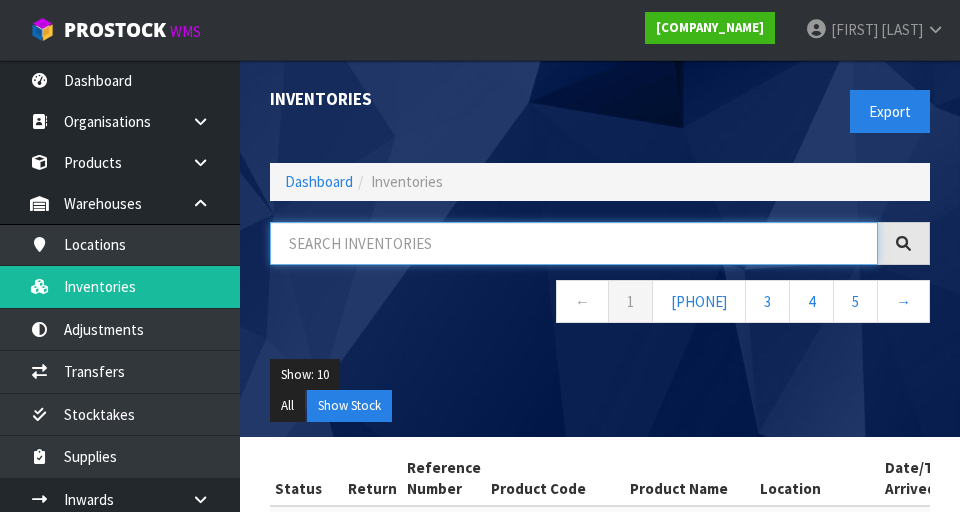 paste on "36-24-4-A" 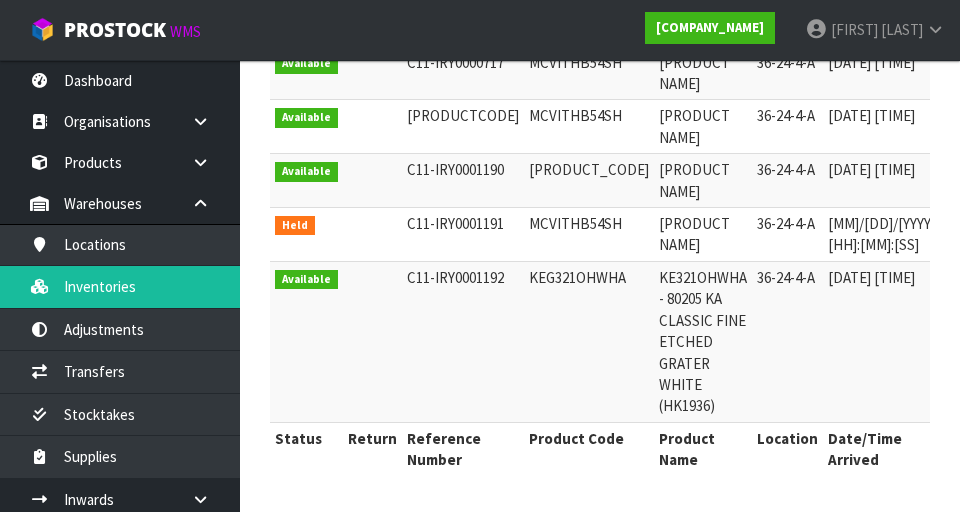 scroll, scrollTop: 653, scrollLeft: 0, axis: vertical 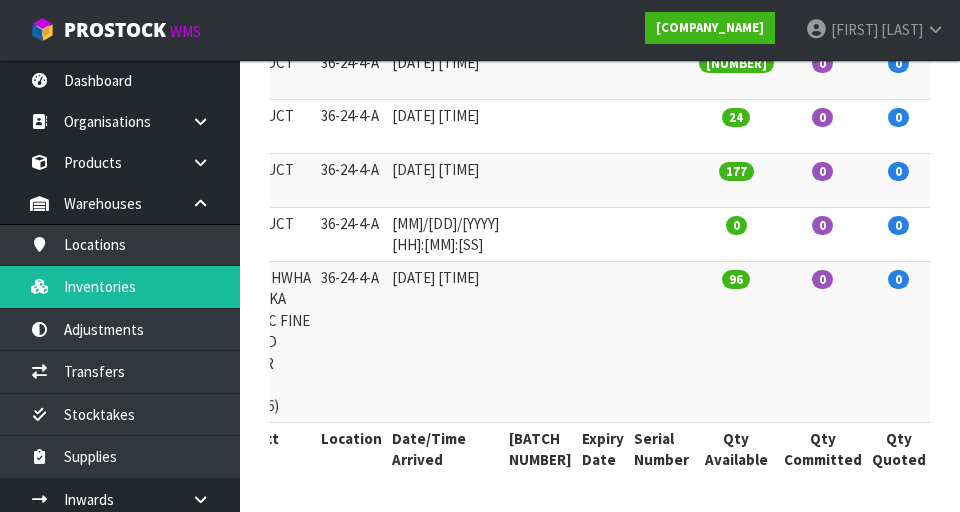 type on "36-24-4-A" 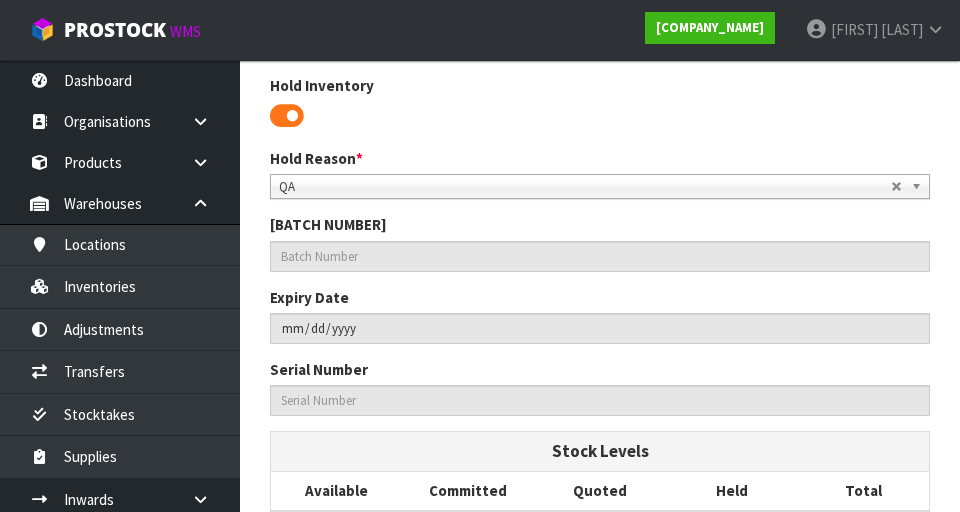 scroll, scrollTop: 563, scrollLeft: 0, axis: vertical 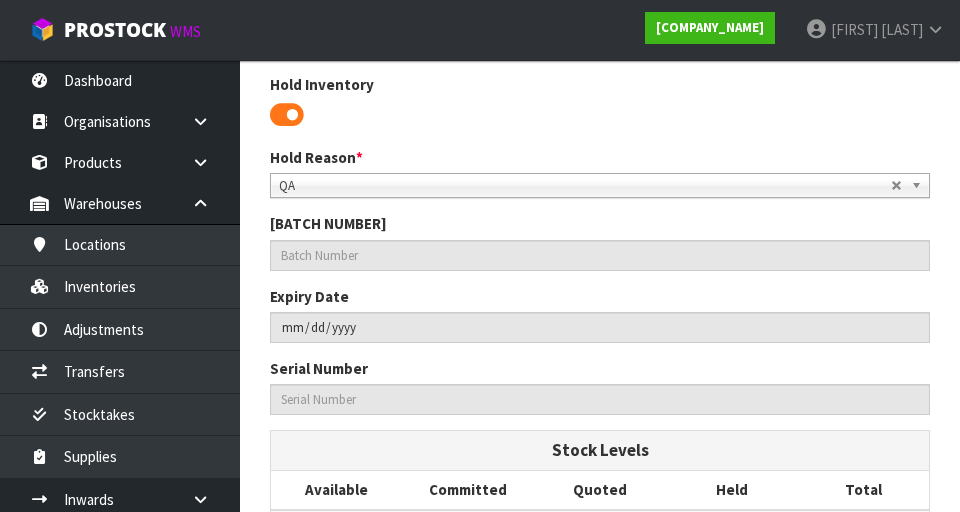 click at bounding box center (287, 115) 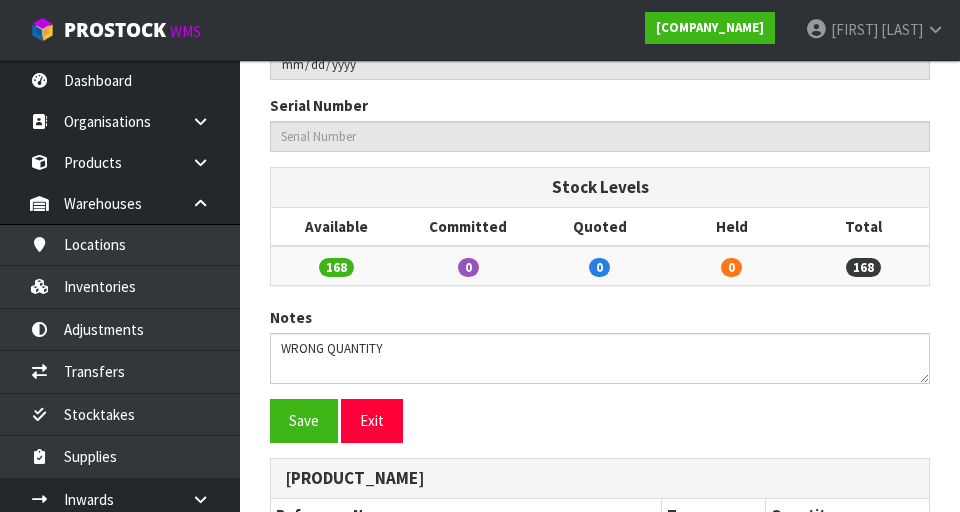scroll, scrollTop: 945, scrollLeft: 0, axis: vertical 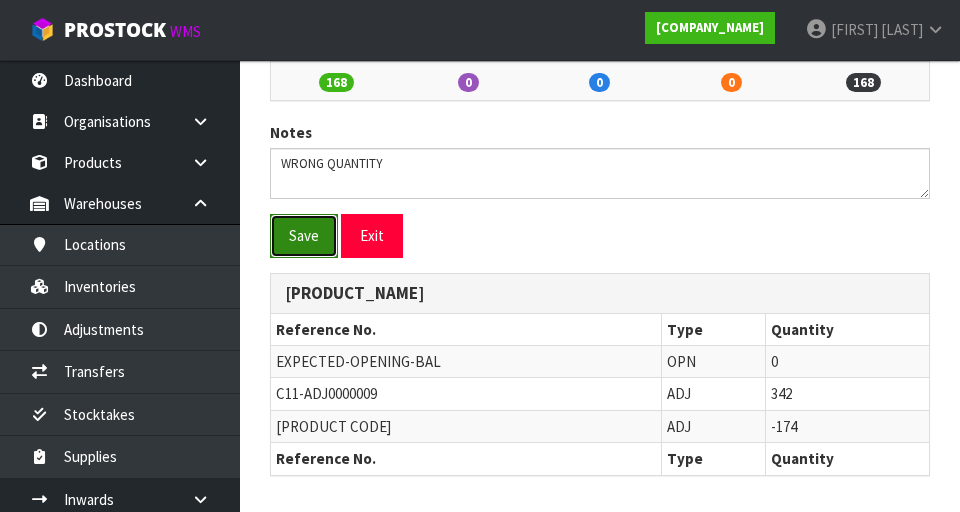click on "Save" at bounding box center (304, 235) 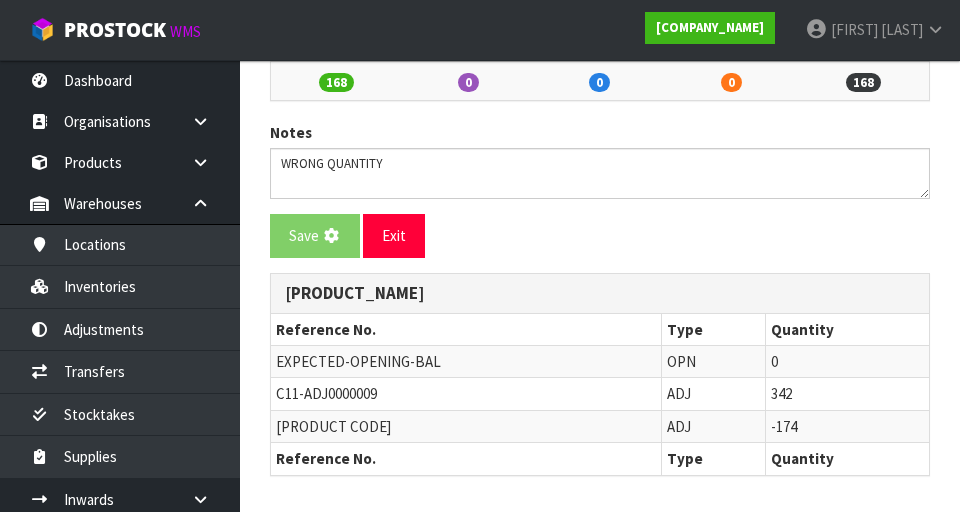 scroll, scrollTop: 0, scrollLeft: 0, axis: both 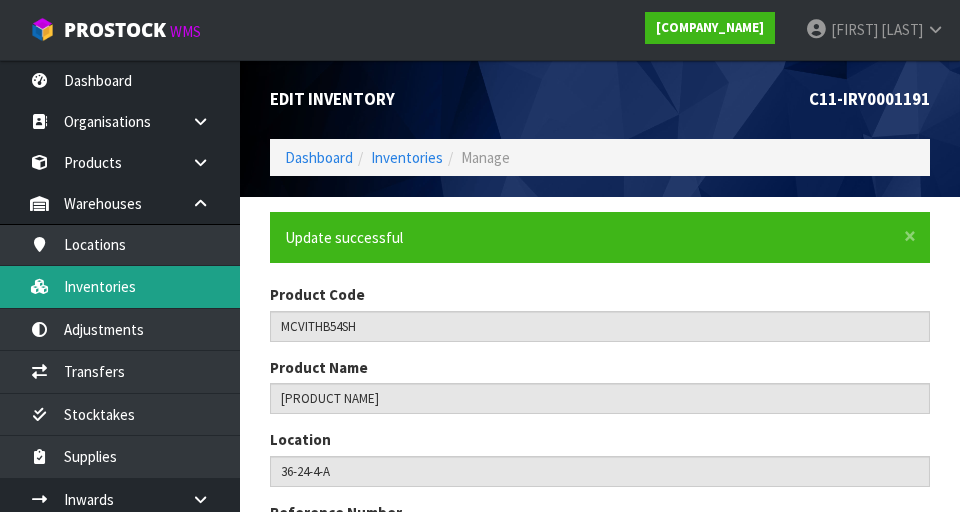 click on "Inventories" at bounding box center (120, 286) 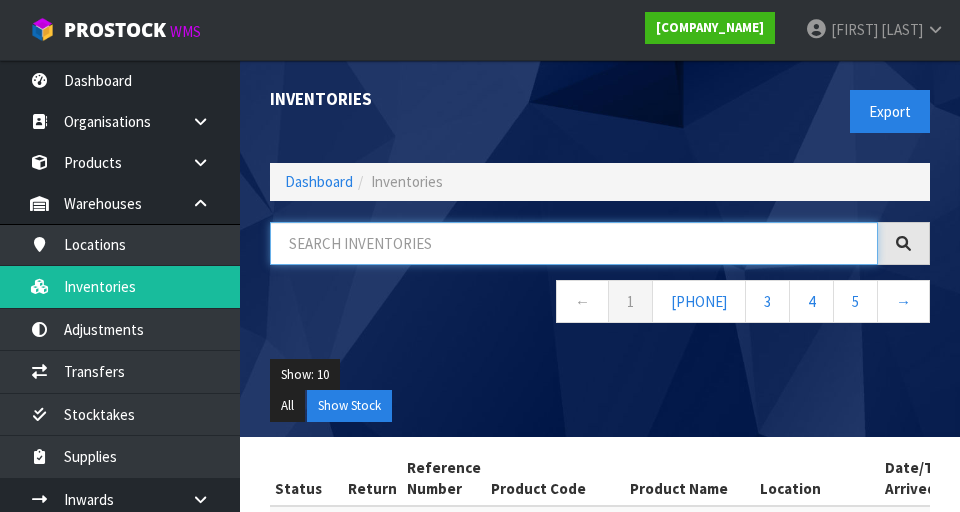click at bounding box center [574, 243] 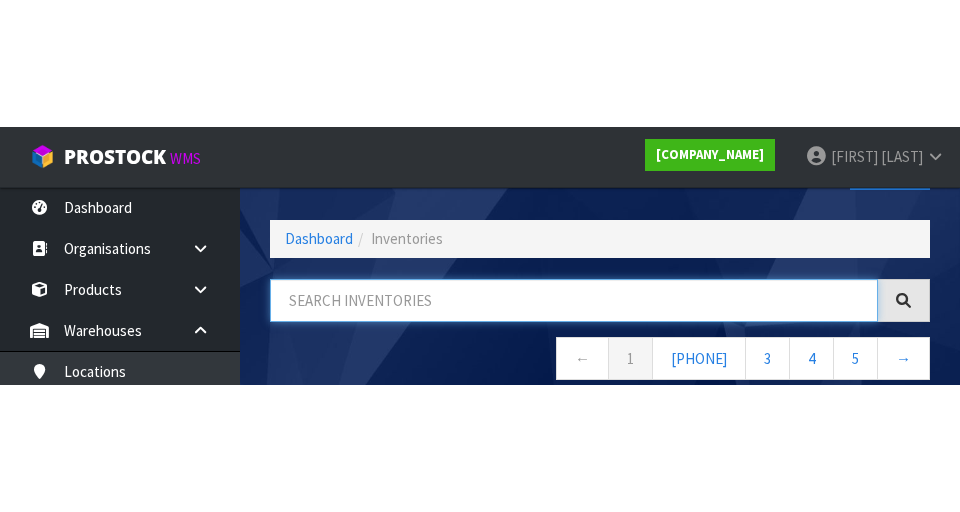 scroll, scrollTop: 114, scrollLeft: 0, axis: vertical 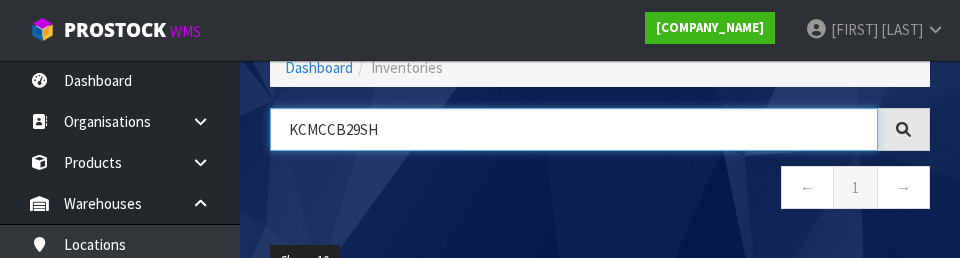 type on "KCMCCB29Sh" 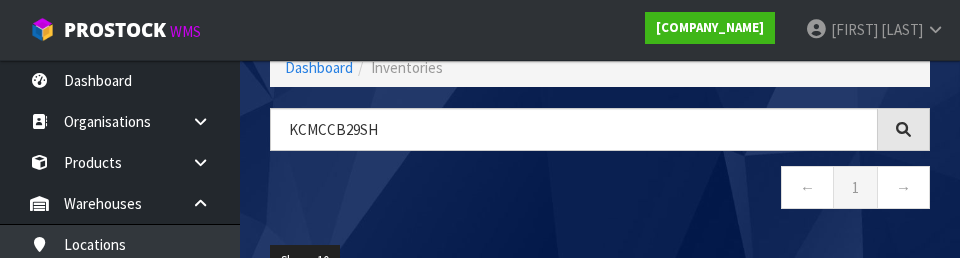 click on "←
1
→" at bounding box center (600, 190) 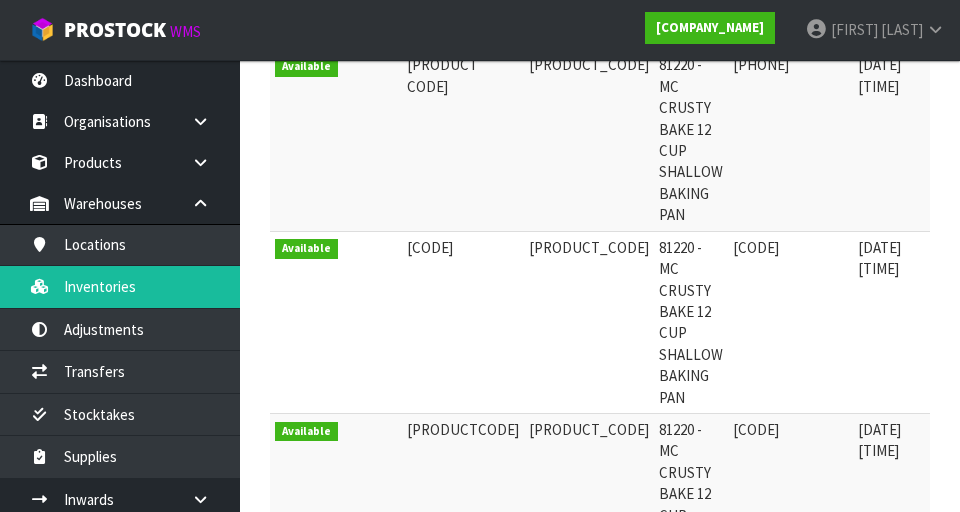 scroll, scrollTop: 790, scrollLeft: 0, axis: vertical 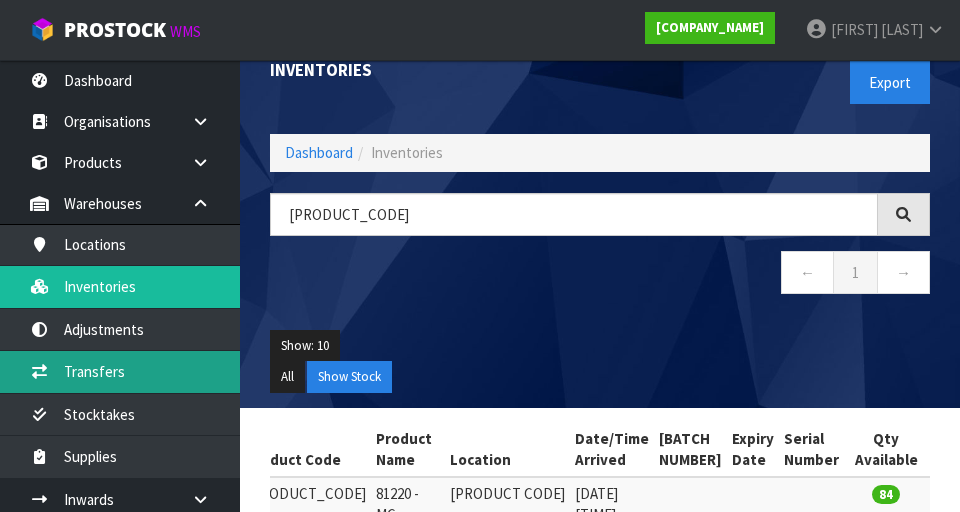 click on "Transfers" at bounding box center [120, 371] 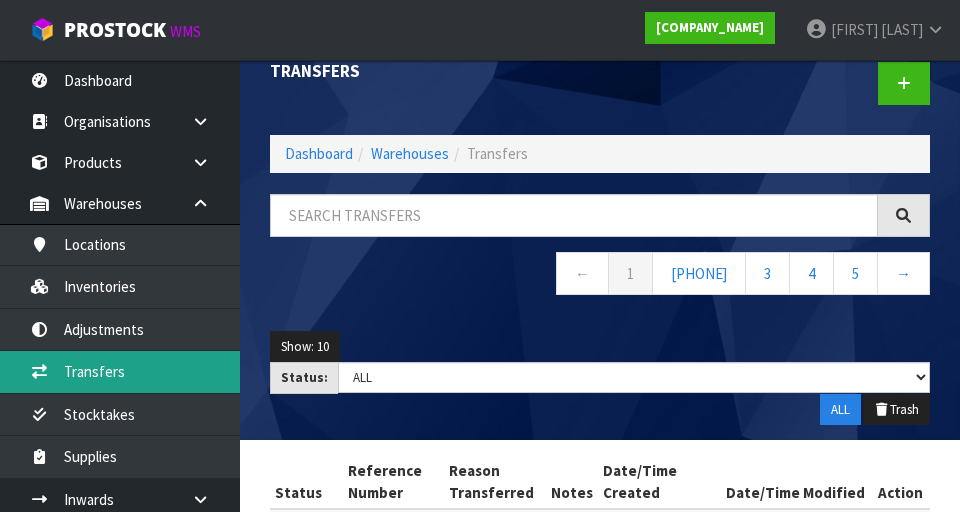 scroll, scrollTop: 0, scrollLeft: 0, axis: both 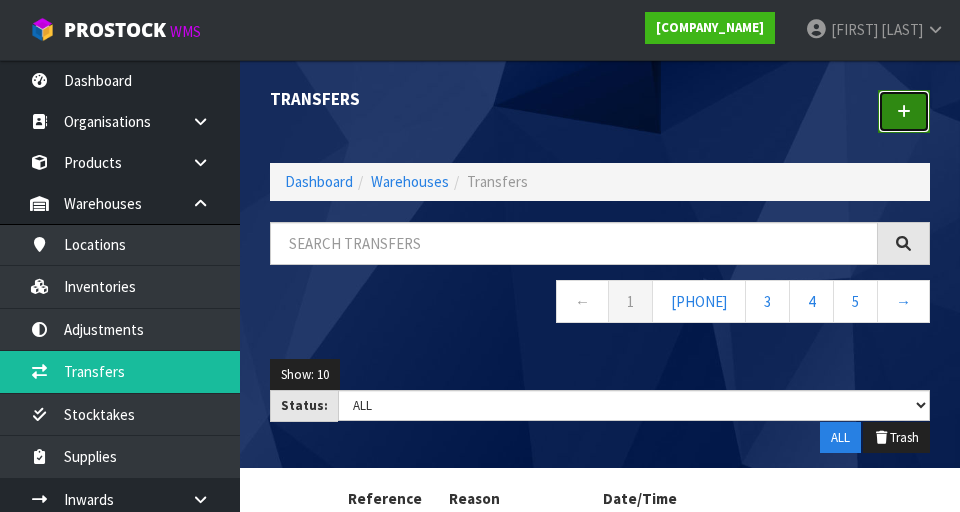 click at bounding box center [904, 111] 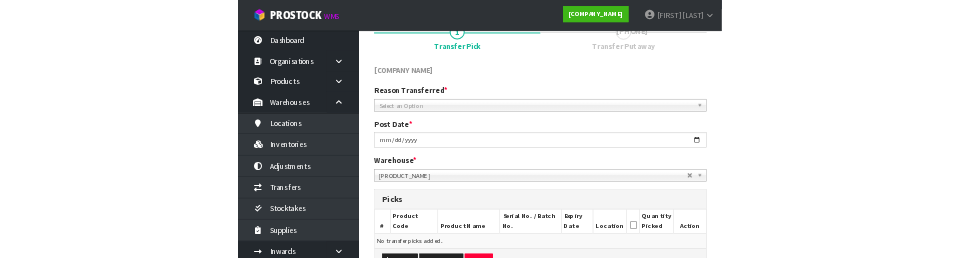 scroll, scrollTop: 178, scrollLeft: 0, axis: vertical 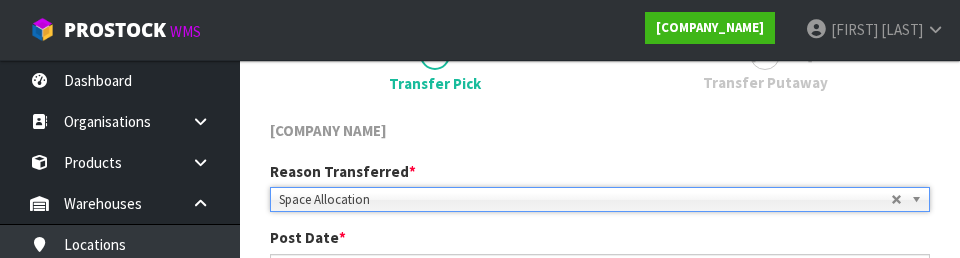 click on "LIFETIME BRANDS NZ PTY LTD
Reason Transferred  *
Space Allocation Damage Expired Stock Repair QA
Space Allocation
Space Allocation Damage Expired Stock Repair QA
Post Date  *
[YYYY]-[MM]-[DD]
Warehouse  *
01 - CONTRACT WAREHOUSING MAIN 02 - CONTRACT WAREHOUSING NO 2 CHC - CWL CHRISTCHURCH WAIHEKE - SOLAR SHOP WAIHEKE CWL01 - CONTRACT WAREHOUSING ALLENS ROAD CWL02 - CONTRACT WAREHOUSING LADY RUBY CWL03 - CONTRACT WAREHOUSING NEILPARK
CWL01 - CONTRACT WAREHOUSING ALLENS ROAD
Picks
#
Product	Code
Product	Name
Serial No. / Batch No.
Expiry Date
Location
Quantity
Picked
Action" at bounding box center (600, 432) 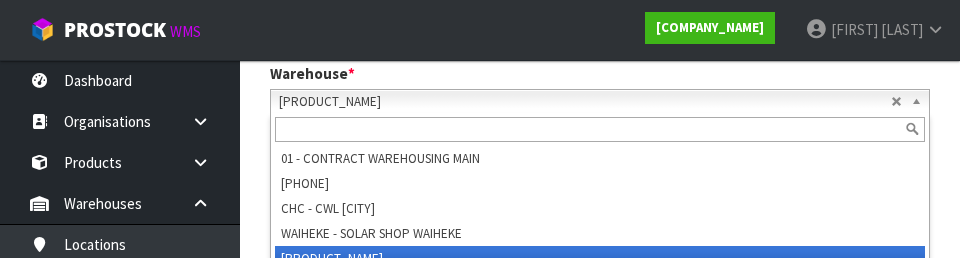 click on "1
Transfer Pick
2
Transfer Putaway
[COMPANY NAME]
Reason Transferred  *
Space Allocation Damage Expired Stock Repair QA
Space Allocation
Space Allocation Damage Expired Stock Repair QA
Post Date  *
[DATE]
Warehouse  *
01 - CONTRACT WAREHOUSING MAIN 02 - CONTRACT WAREHOUSING NO 2 CHC - CWL CHRISTCHURCH WAIHEKE - SOLAR SHOP WAIHEKE CWL01 - CONTRACT WAREHOUSING ALLENS ROAD CWL02 - CONTRACT WAREHOUSING LADY RUBY CWL03 - CONTRACT WAREHOUSING NEILPARK
CWL01 - CONTRACT WAREHOUSING ALLENS ROAD
01 - CONTRACT WAREHOUSING MAIN 02 - CONTRACT WAREHOUSING NO 2 CHC - CWL CHRISTCHURCH WAIHEKE - SOLAR SHOP WAIHEKE" at bounding box center (600, 155) 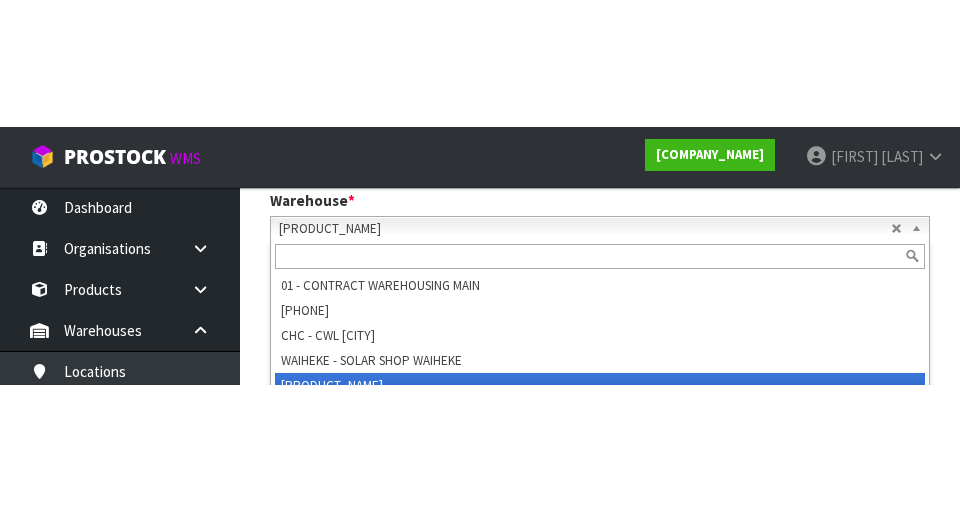 scroll, scrollTop: 424, scrollLeft: 0, axis: vertical 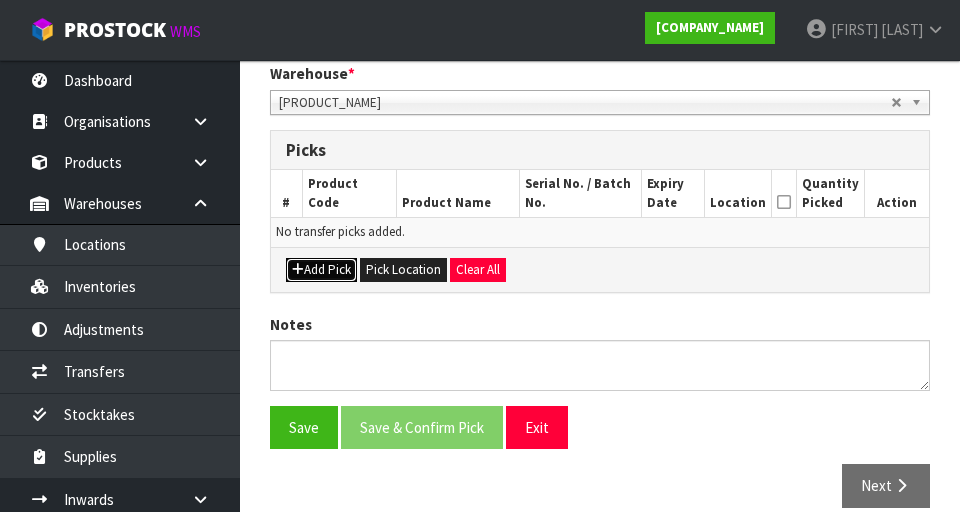 click on "Add Pick" at bounding box center (321, 270) 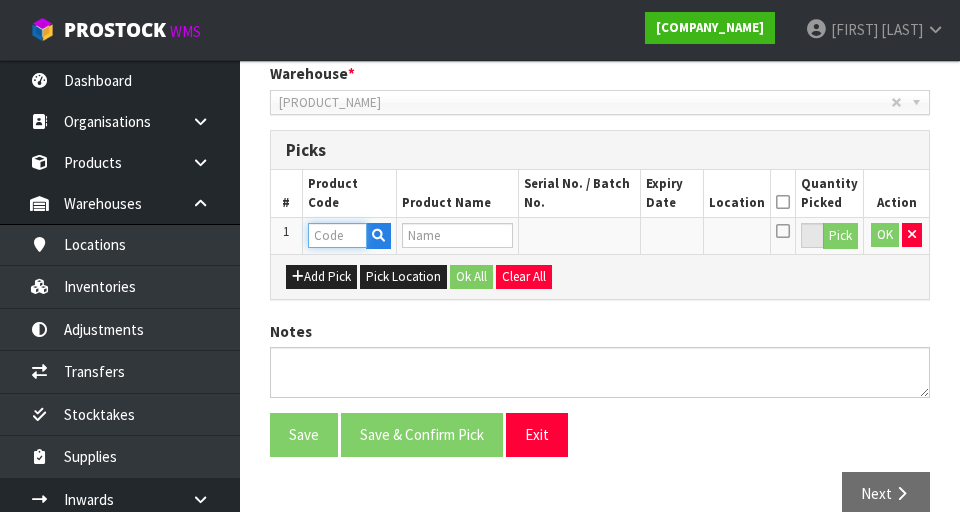 paste on "36-24-4-A" 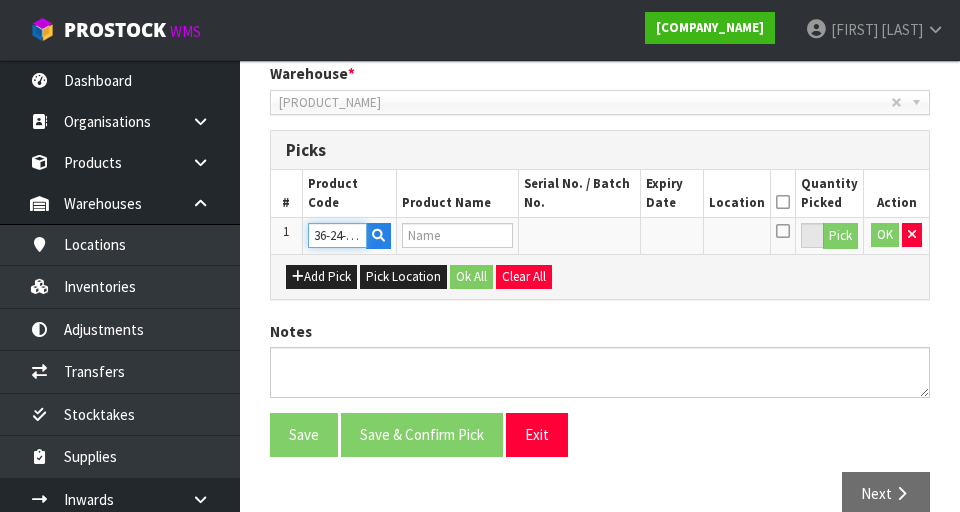 scroll, scrollTop: 0, scrollLeft: 3, axis: horizontal 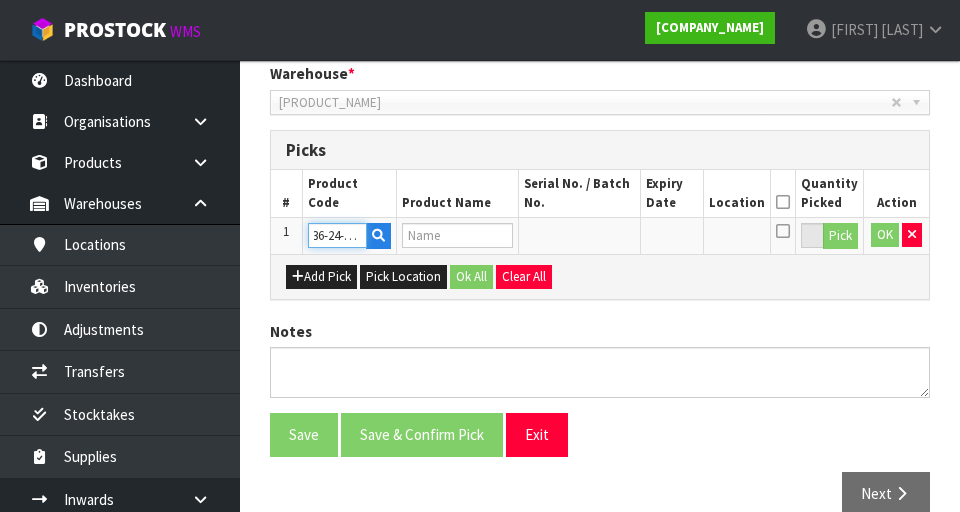 type on "36-24-4-A" 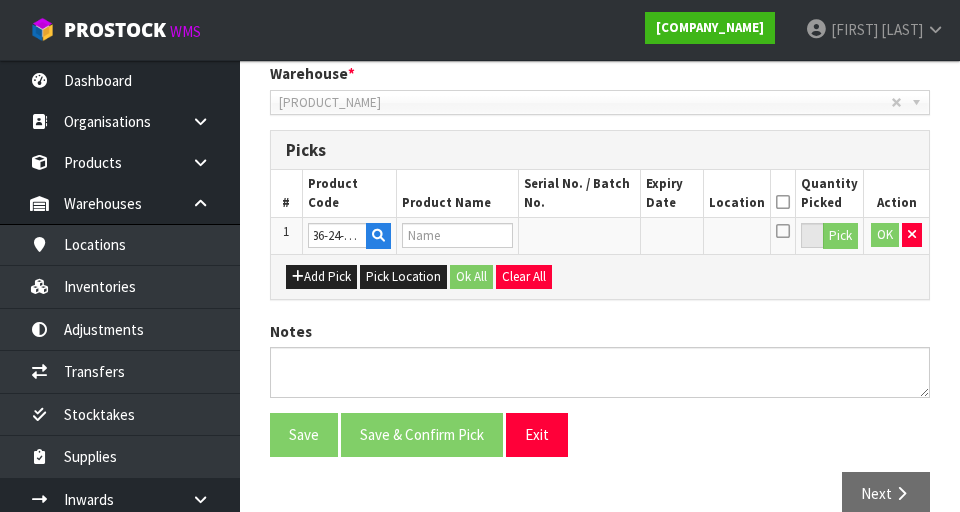 click on "Reason Transferred  *
Space Allocation Damage Expired Stock Repair QA
Space Allocation
Space Allocation Damage Expired Stock Repair QA
Post Date  *
[DATE]
Warehouse  *
[WAREHOUSE NAME]
[WAREHOUSE NAME]
Picks
#
Product	Code
Product	Name
Serial No. / Batch No." at bounding box center (600, 159) 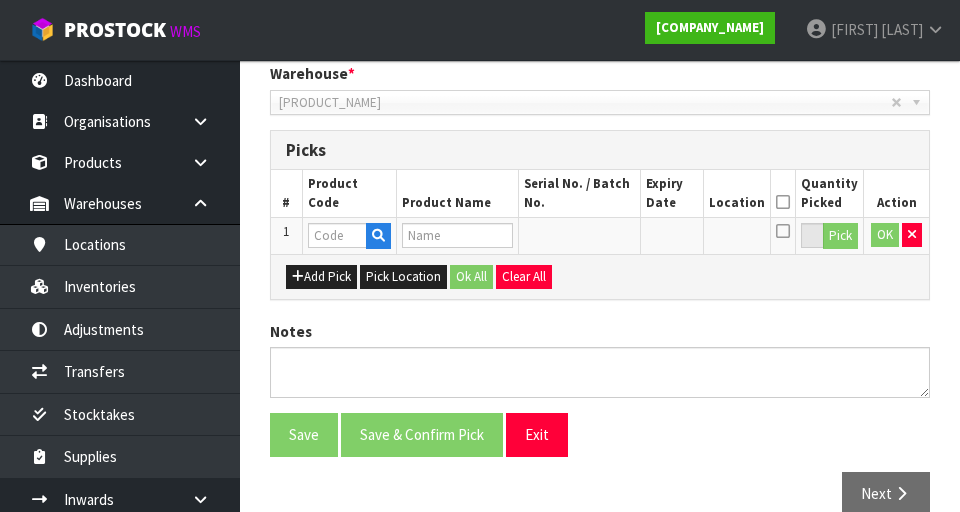 scroll, scrollTop: 0, scrollLeft: 0, axis: both 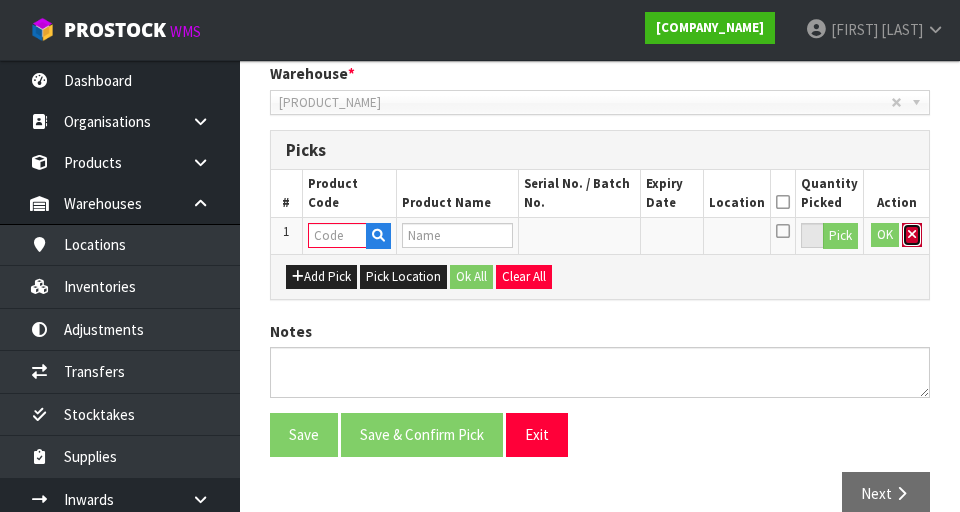 click at bounding box center (912, 235) 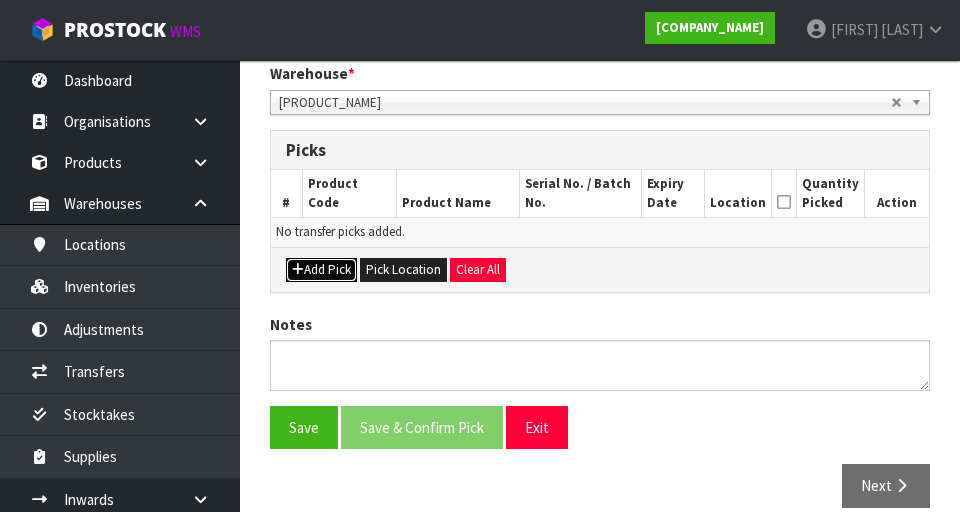 click on "Add Pick" at bounding box center (321, 270) 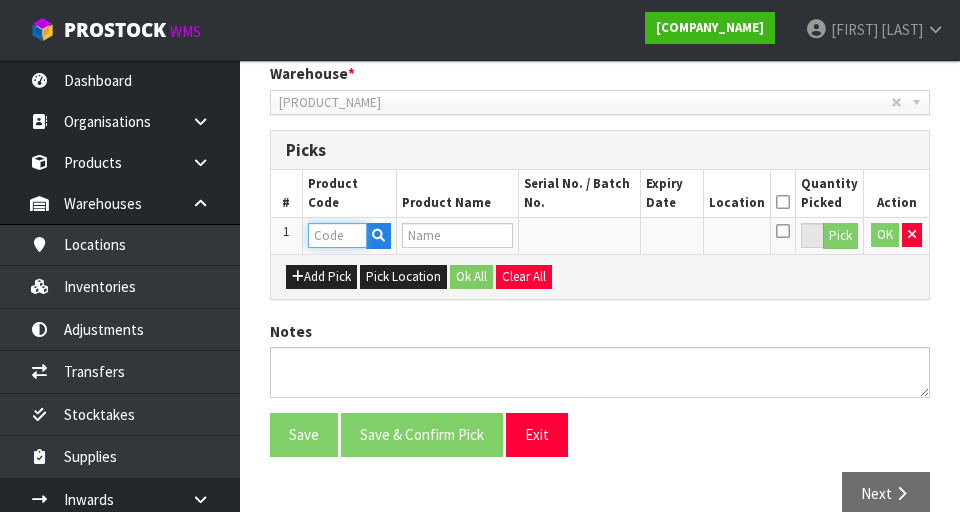 click at bounding box center (337, 235) 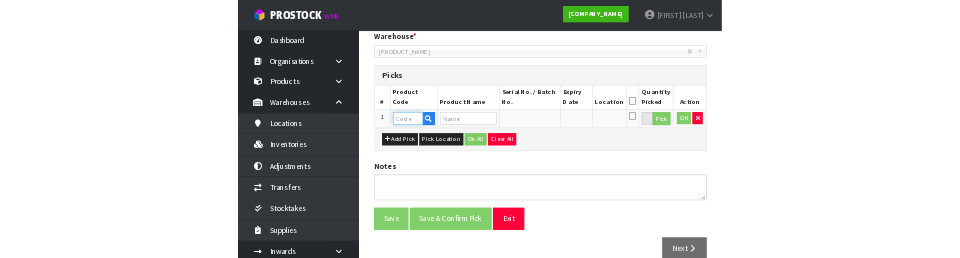 scroll, scrollTop: 415, scrollLeft: 0, axis: vertical 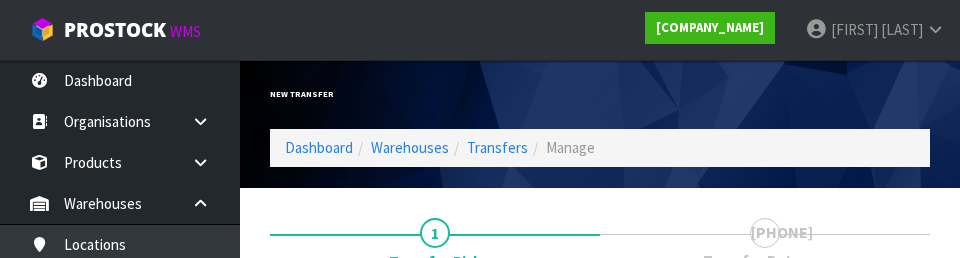 click on "1
Transfer Pick
2
Transfer Putaway
LIFETIME BRANDS NZ PTY LTD
Reason Transferred  *
Space Allocation Damage Expired Stock Repair QA
Space Allocation
Space Allocation Damage Expired Stock Repair QA
Post Date  *
[DATE]
Warehouse  *
01 - CONTRACT WAREHOUSING MAIN 02 - CONTRACT WAREHOUSING NO 2 CHC - CWL CHRISTCHURCH WAIHEKE - SOLAR SHOP WAIHEKE CWL01 - CONTRACT WAREHOUSING ALLENS ROAD CWL02 - CONTRACT WAREHOUSING LADY RUBY CWL03 - CONTRACT WAREHOUSING NEILPARK
CWL01 - CONTRACT WAREHOUSING ALLENS ROAD
Picks
#
Product	Code
Product	Name
Serial No. / Batch No.
Expiry Date
Location" at bounding box center [600, 574] 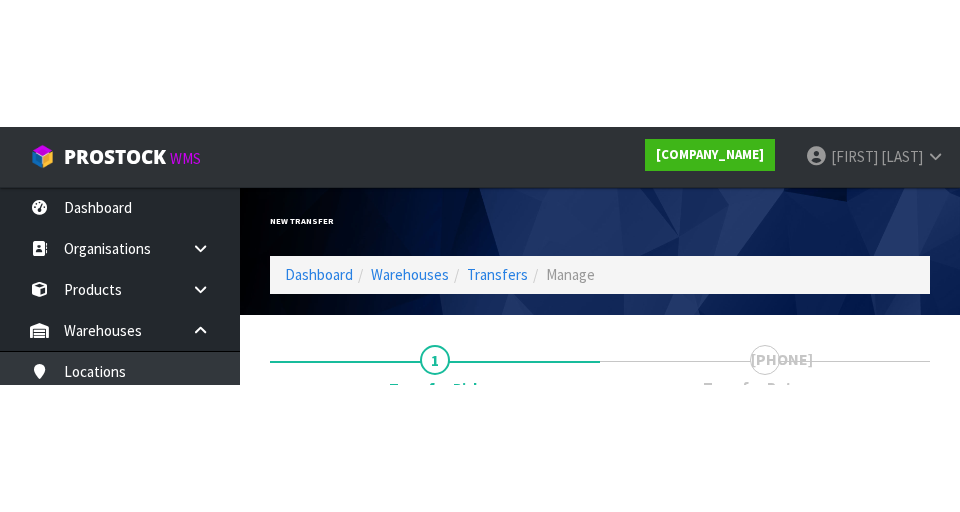 scroll, scrollTop: 409, scrollLeft: 0, axis: vertical 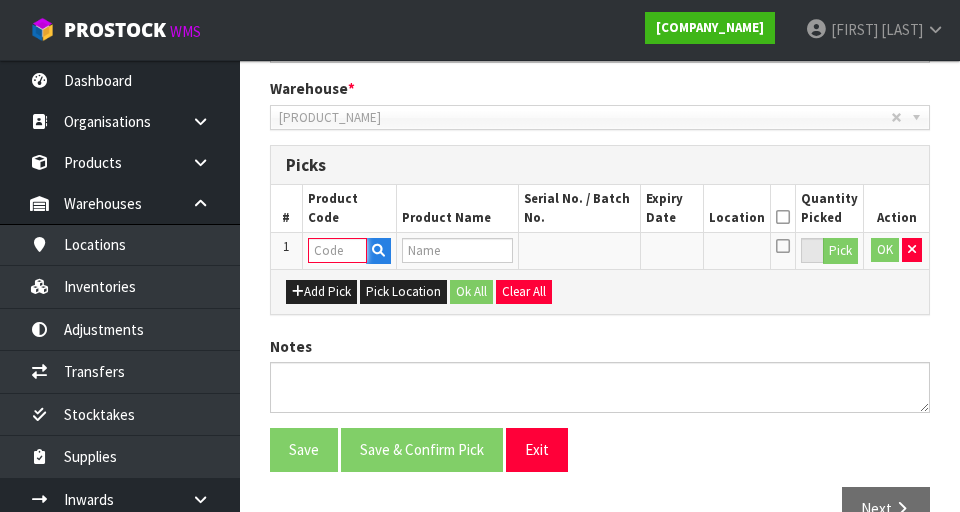 click at bounding box center (337, 250) 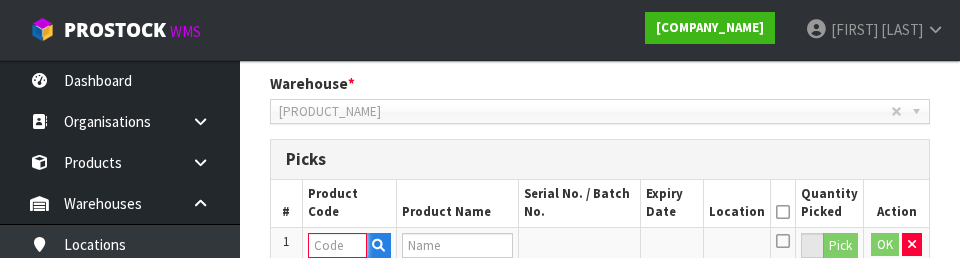 scroll, scrollTop: 521, scrollLeft: 0, axis: vertical 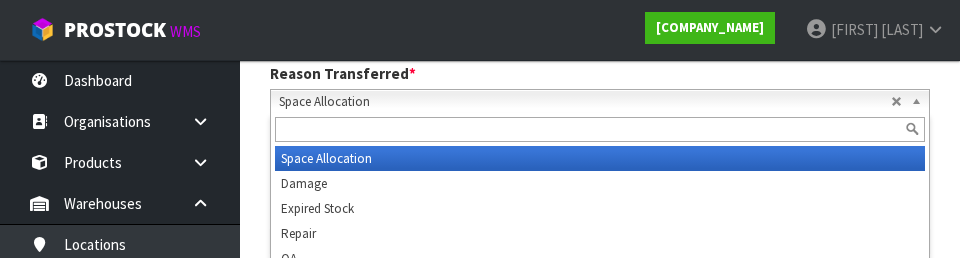 click on "Product Code
Status
Reference Number
Batch Number
Expiry Date
Serial Number
Location
Qty Available
Qty Held
Datetime Arrived
Action" at bounding box center [600, 298] 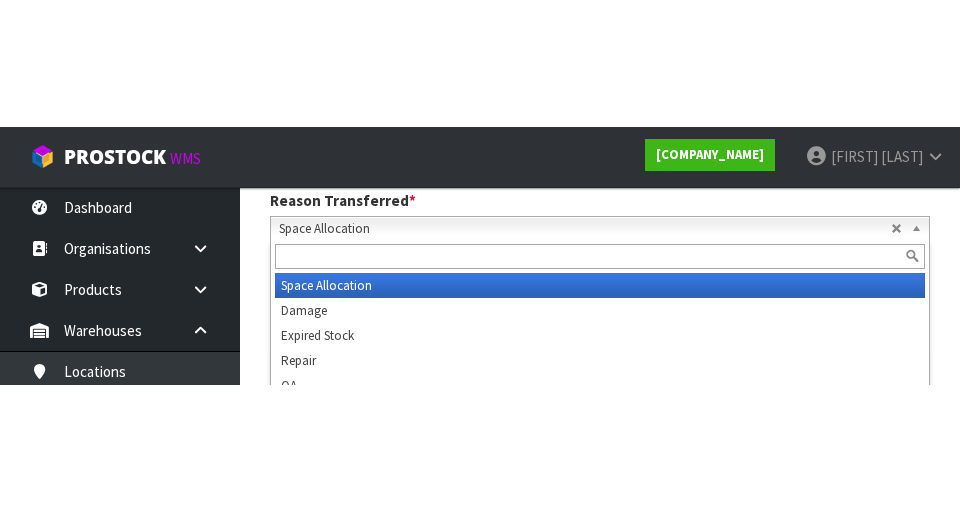 scroll, scrollTop: 285, scrollLeft: 0, axis: vertical 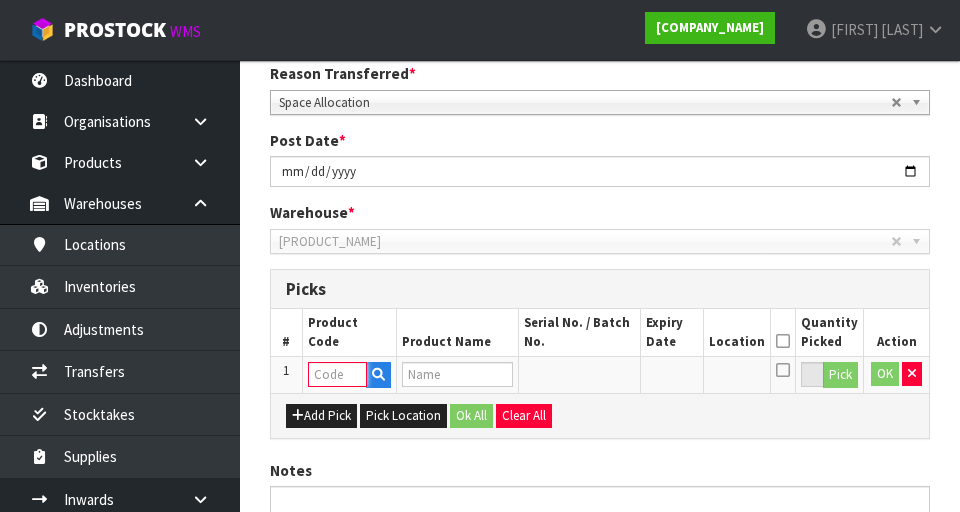 click at bounding box center [337, 374] 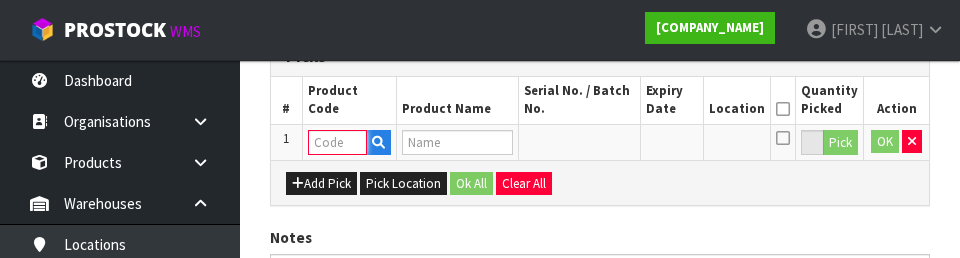 scroll, scrollTop: 521, scrollLeft: 0, axis: vertical 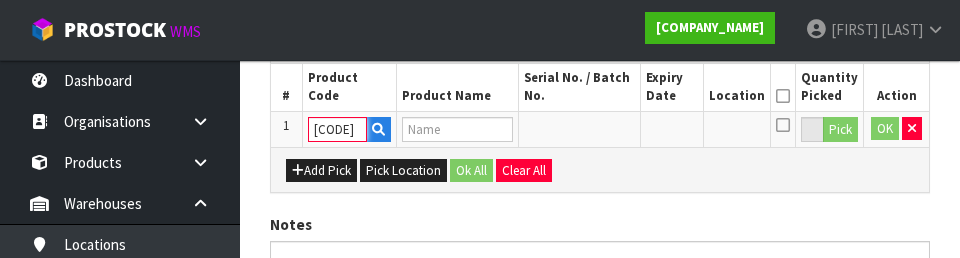 type on "[CODE]" 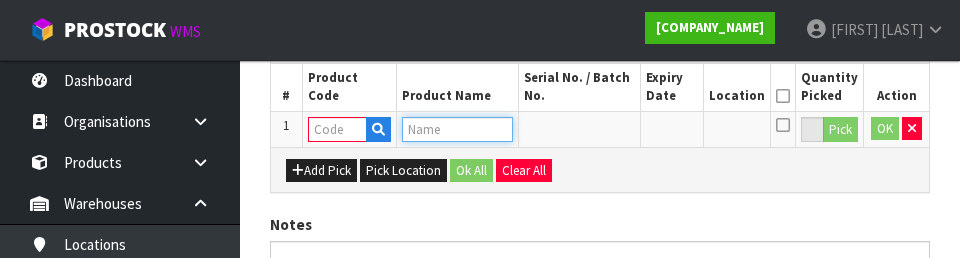 type on "M" 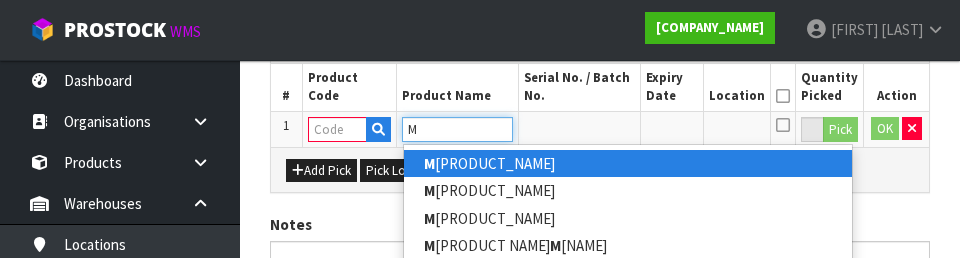 type 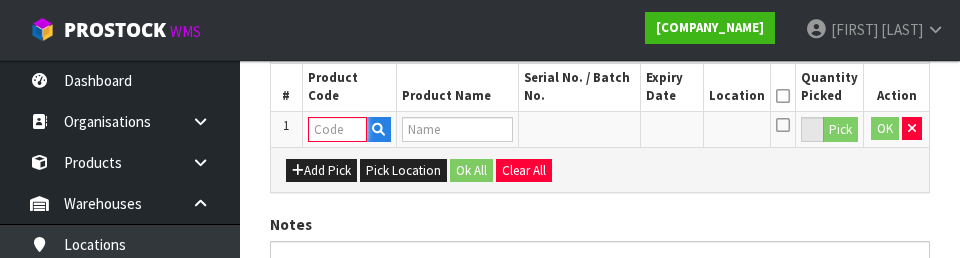 click at bounding box center (337, 129) 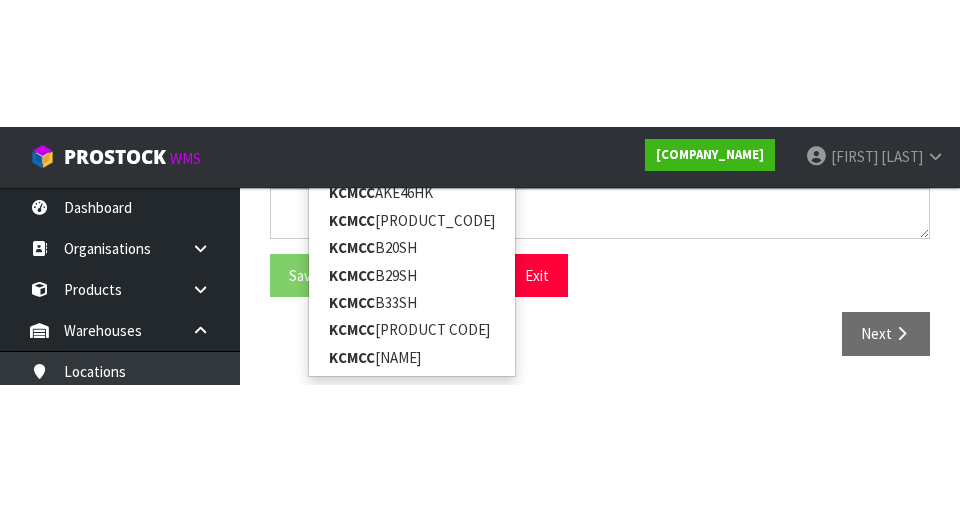 scroll, scrollTop: 0, scrollLeft: 0, axis: both 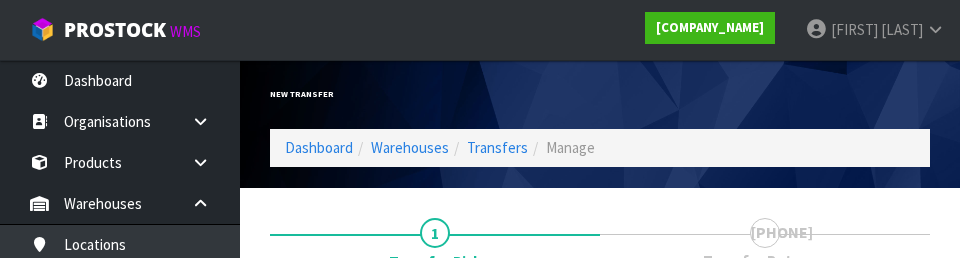 click on "New Transfer
Dashboard Warehouses Transfers Manage" at bounding box center [600, 124] 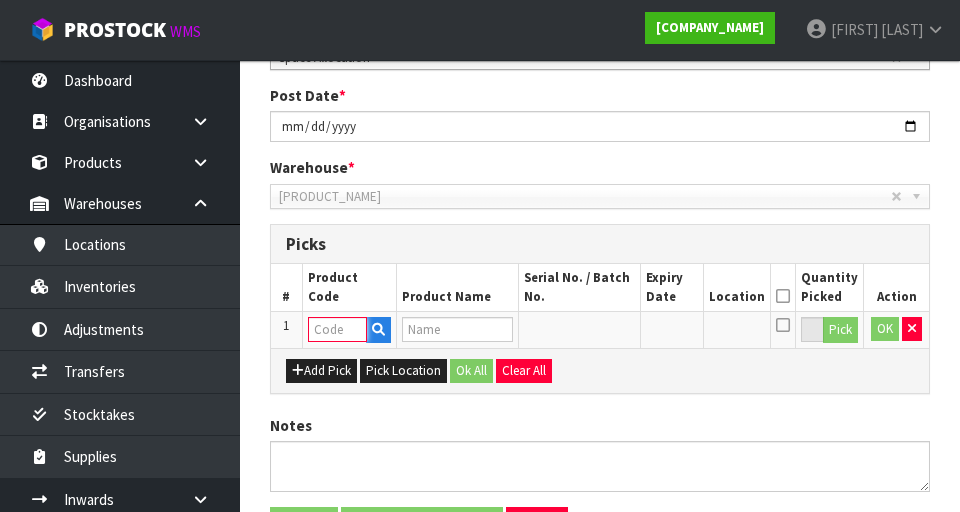 click at bounding box center (337, 329) 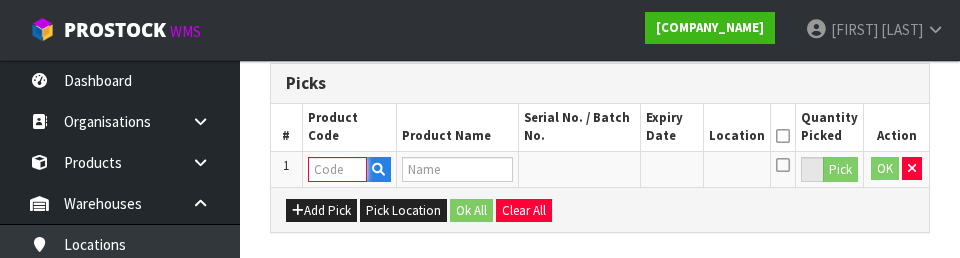 scroll, scrollTop: 521, scrollLeft: 0, axis: vertical 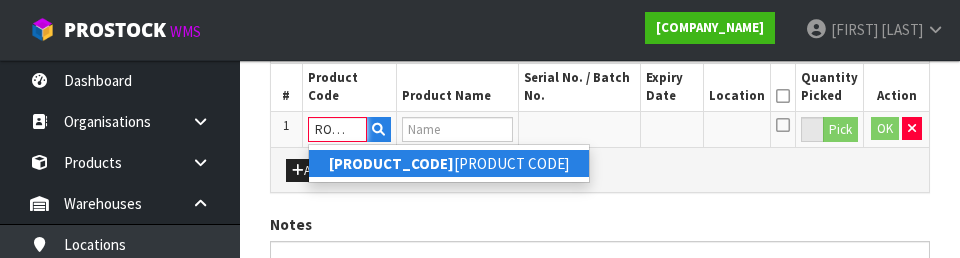 type on "[PRODUCT_CODE]" 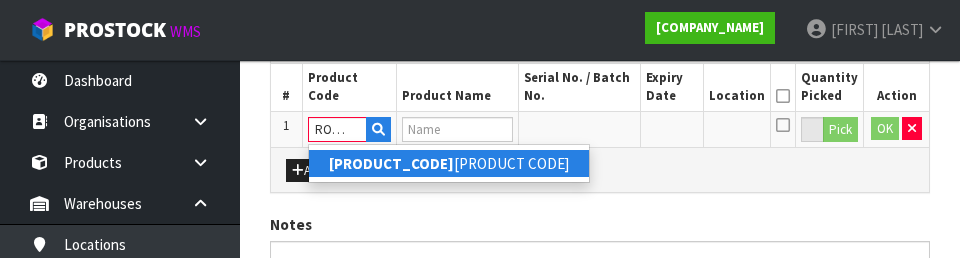 click on "KCMCCB29 SH" at bounding box center (449, 163) 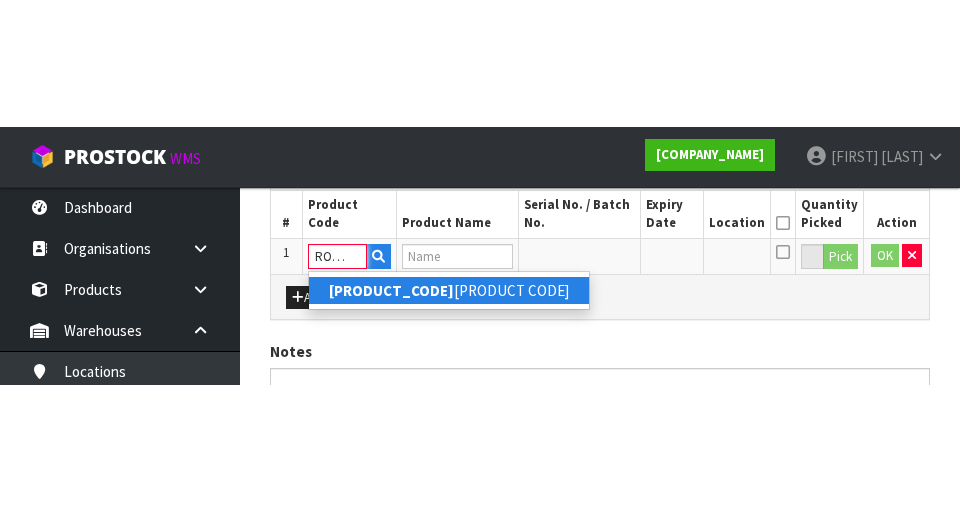 scroll, scrollTop: 456, scrollLeft: 0, axis: vertical 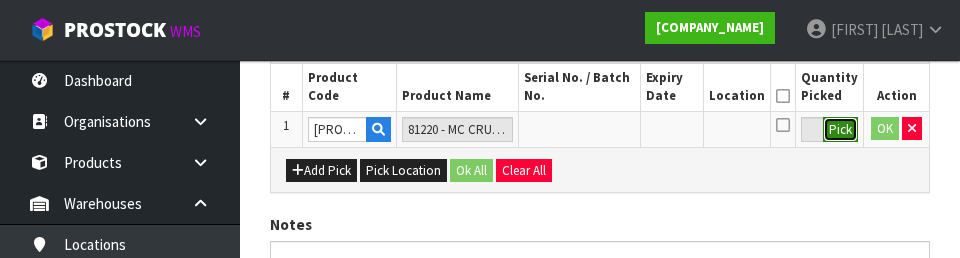 click on "Pick" at bounding box center [840, 130] 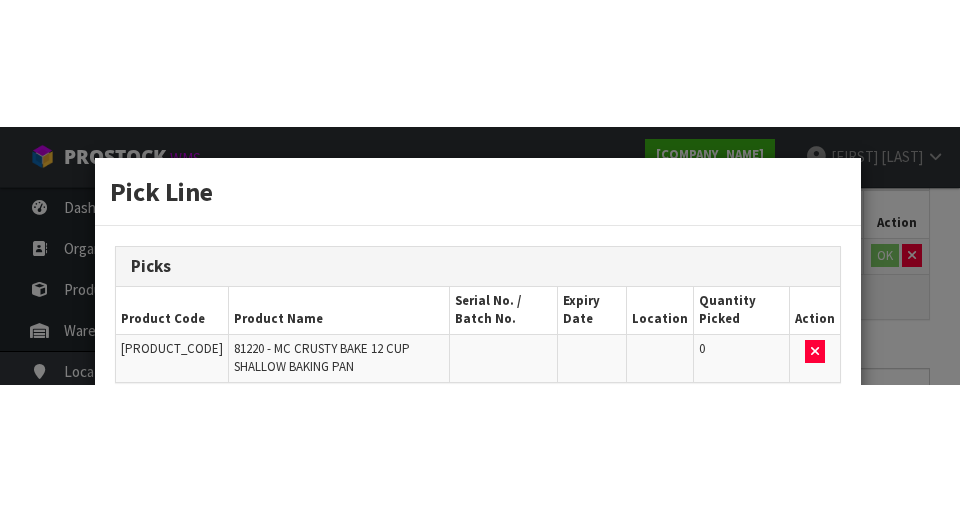 scroll, scrollTop: 456, scrollLeft: 0, axis: vertical 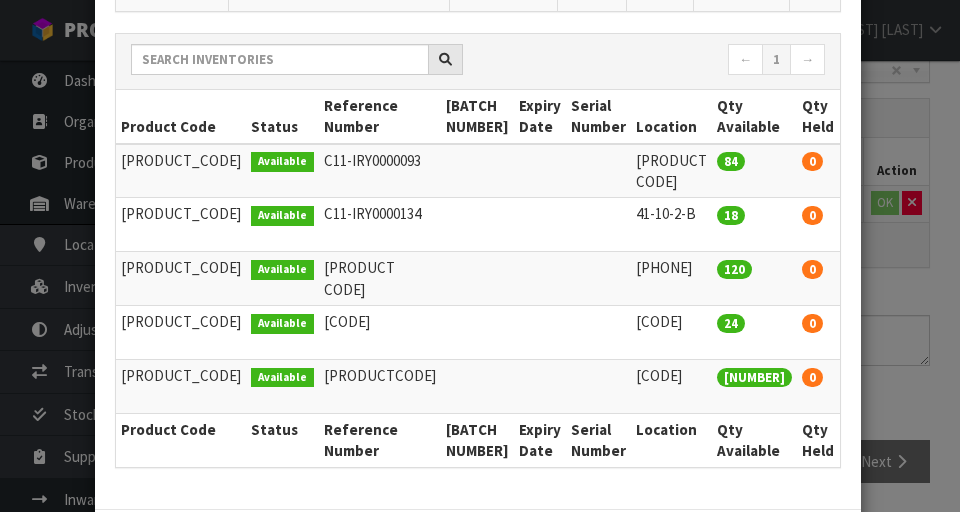 click on "[PRODUCT CODE]
[PRODUCT CODE]
[PRODUCT NAME]
[NUMBER]
[PRODUCT CODE]
[STATUS]
[REFERENCE NUMBER]
[BATCH NUMBER]
[EXPIRY DATE]
[SERIAL NUMBER]
[LOCATION]
[QTY AVAILABLE]
[QTY HELD]
[DATETIME ARRIVED]
[ACTION]
[NUMBER]" at bounding box center [478, 182] 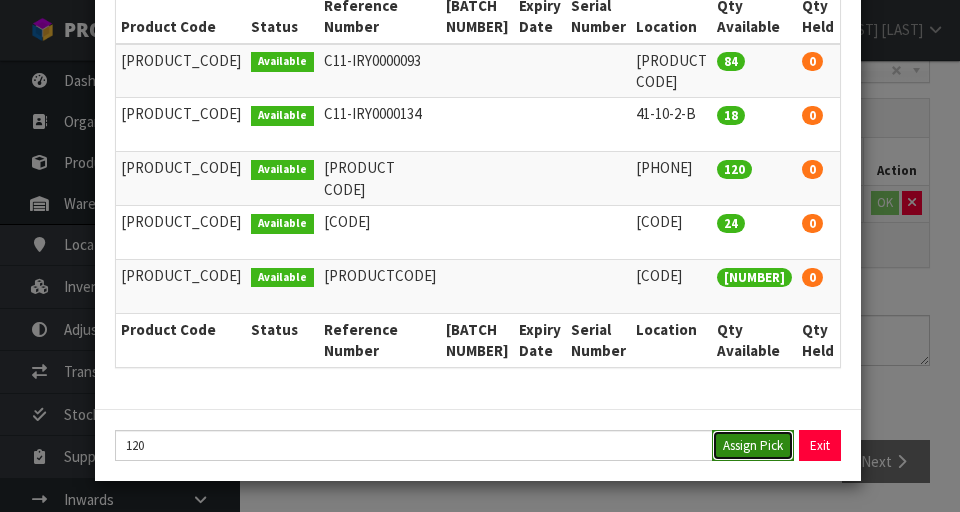 click on "Assign Pick" at bounding box center (753, 445) 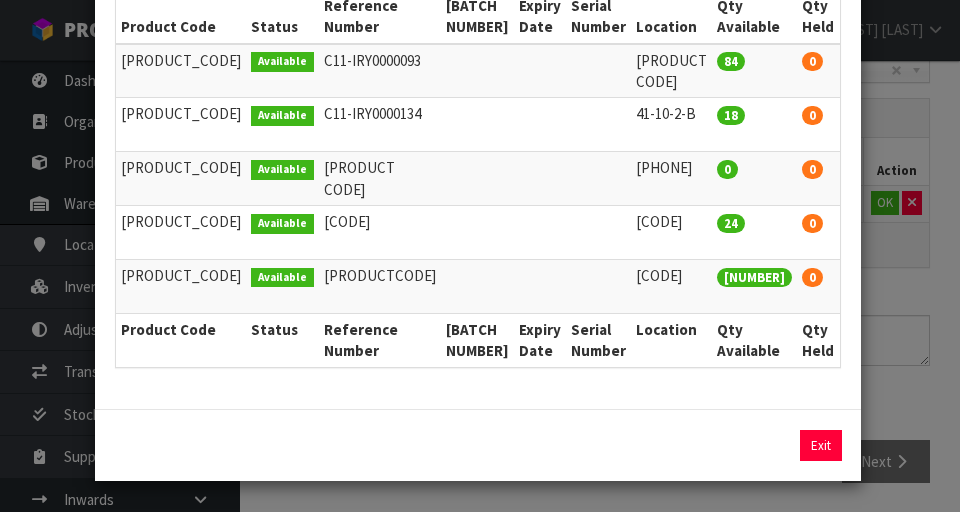 click on "Picks
Product Code
Product Name
Serial No. / Batch No.
Expiry Date
Location
Quantity Picked
Action
[PRODUCTCODE]
[PRODUCTNAME]
[SERIALNO]
[QUANTITY]
Product Code
Status
Reference Number
Batch Number
Expiry Date
Serial Number
Location
Qty Available
Qty Held
Datetime Arrived
Action" at bounding box center (480, 256) 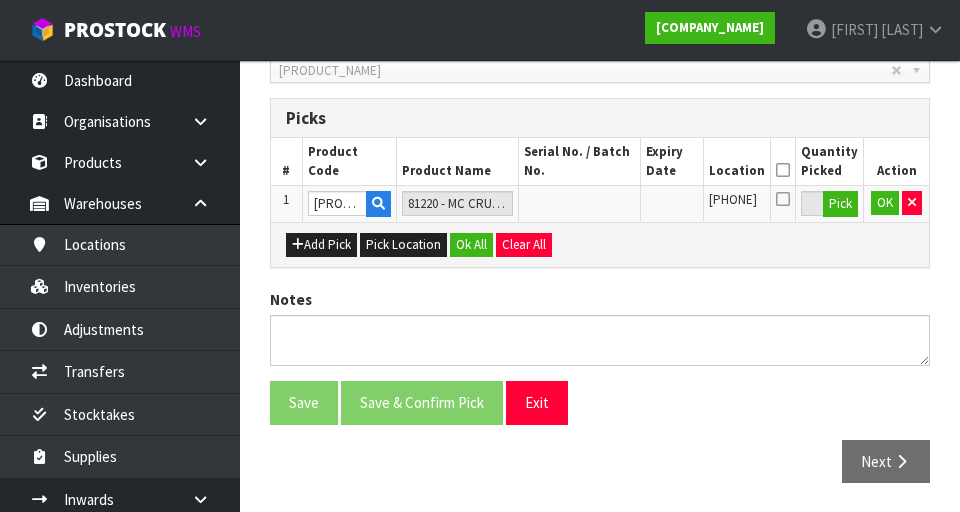 click on "Location" at bounding box center (737, 161) 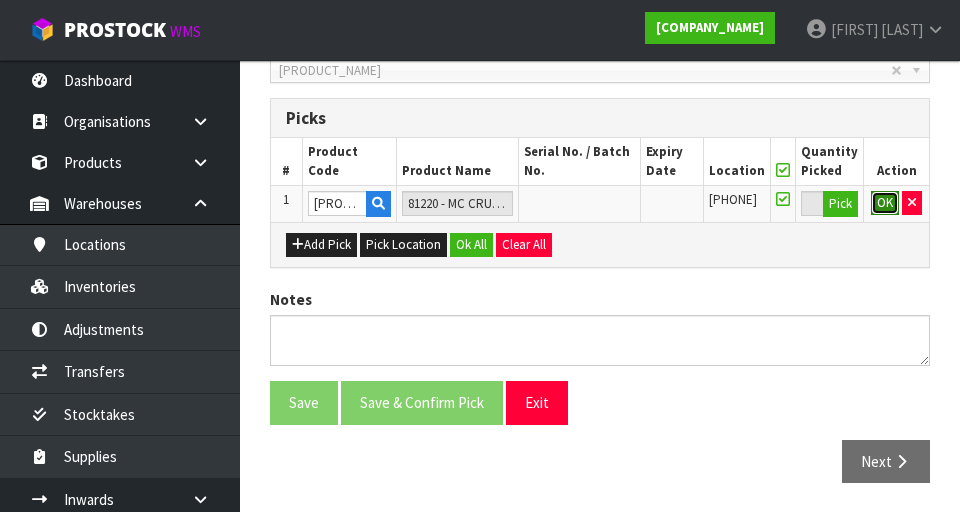 click on "OK" at bounding box center (885, 203) 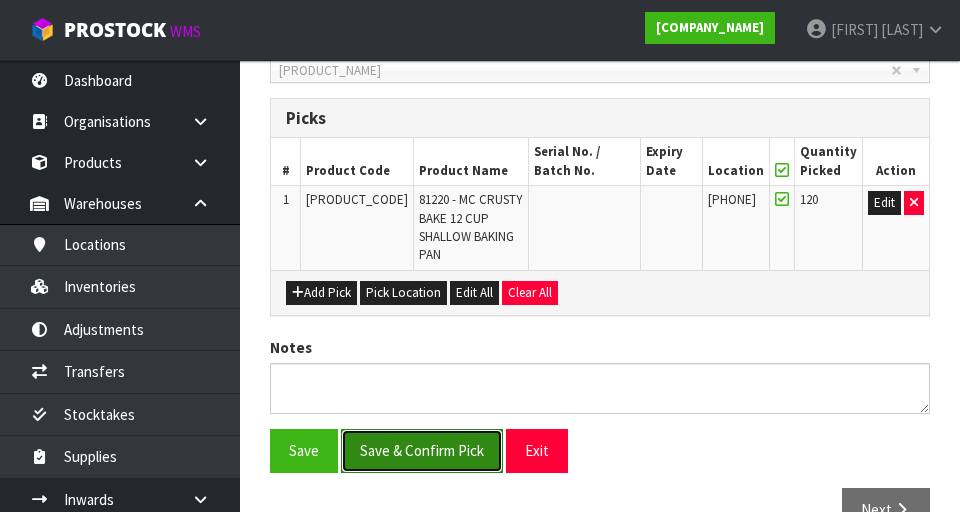 click on "Save & Confirm Pick" at bounding box center (422, 450) 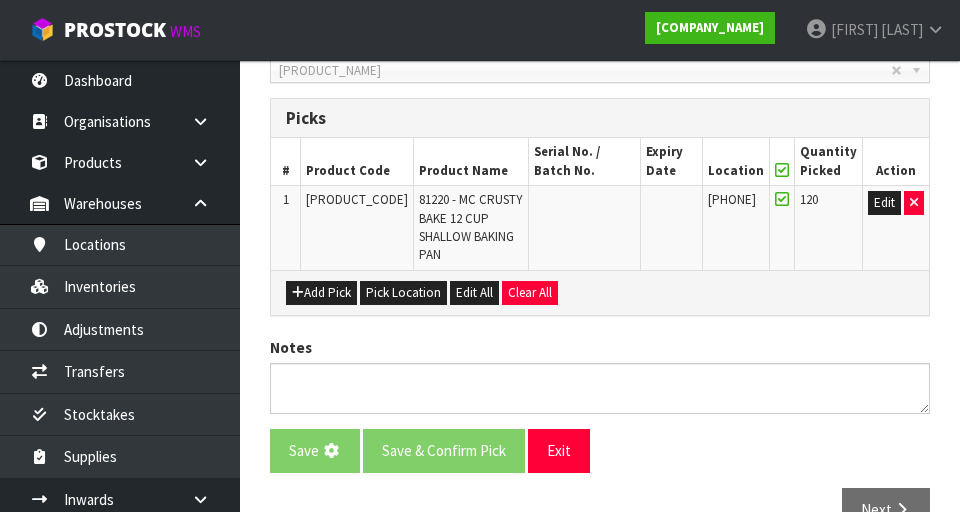 scroll, scrollTop: 0, scrollLeft: 0, axis: both 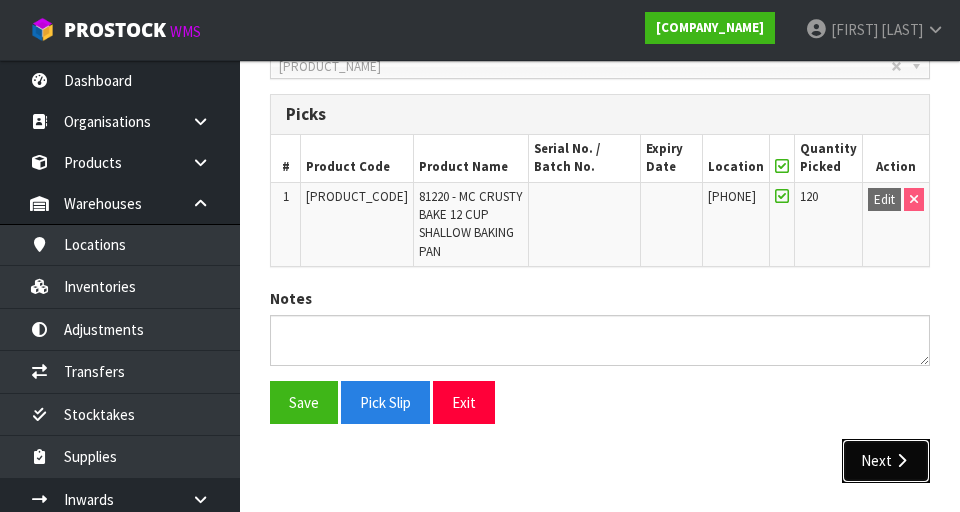 click on "Next" at bounding box center (886, 460) 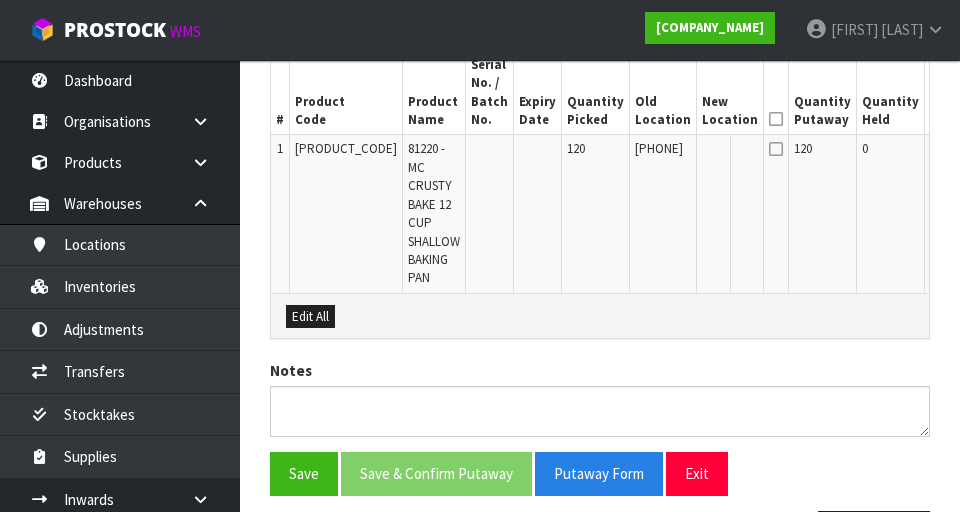 scroll, scrollTop: 612, scrollLeft: 0, axis: vertical 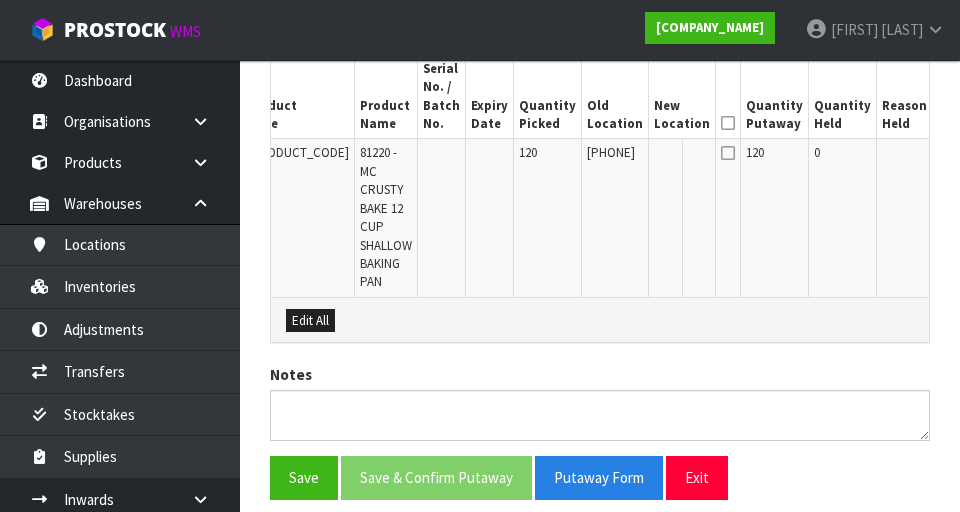 click on "Edit" at bounding box center [954, 156] 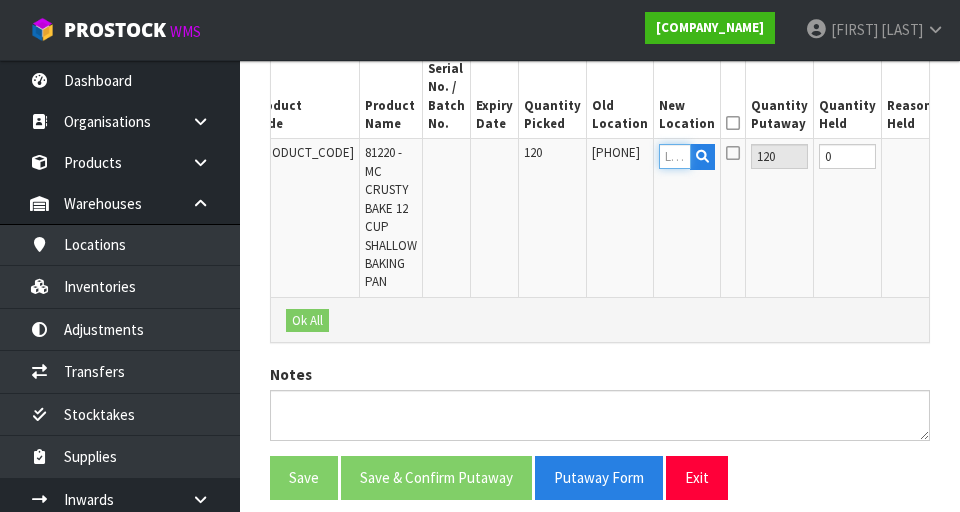 click at bounding box center [675, 156] 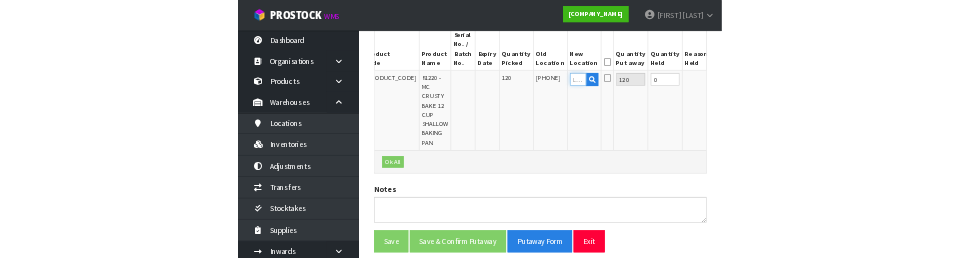 scroll, scrollTop: 603, scrollLeft: 0, axis: vertical 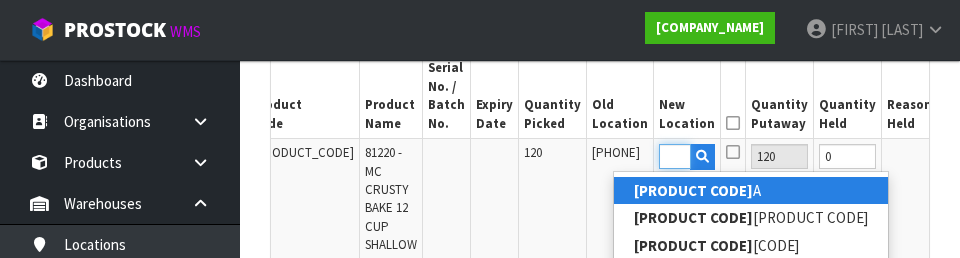 type on "43-31-4-B" 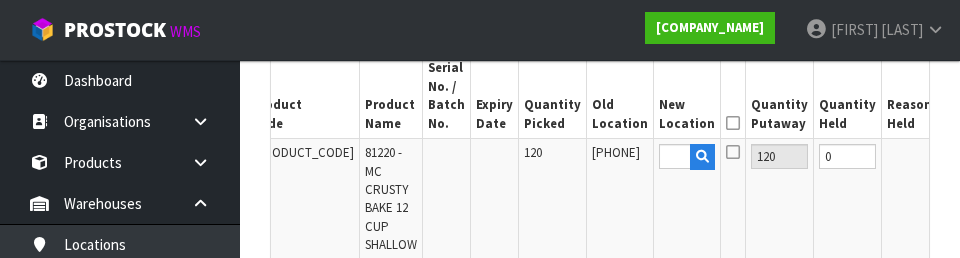 click on "OK" at bounding box center (957, 156) 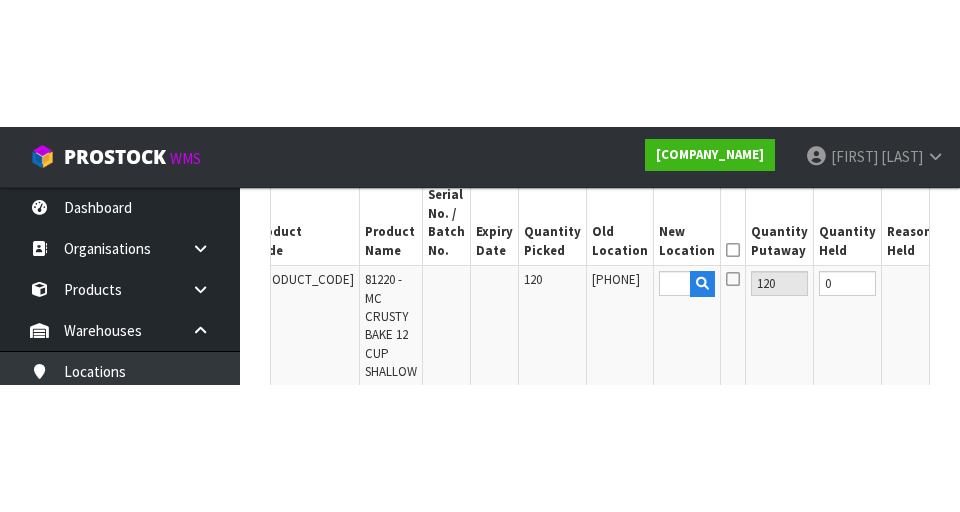 scroll, scrollTop: 612, scrollLeft: 0, axis: vertical 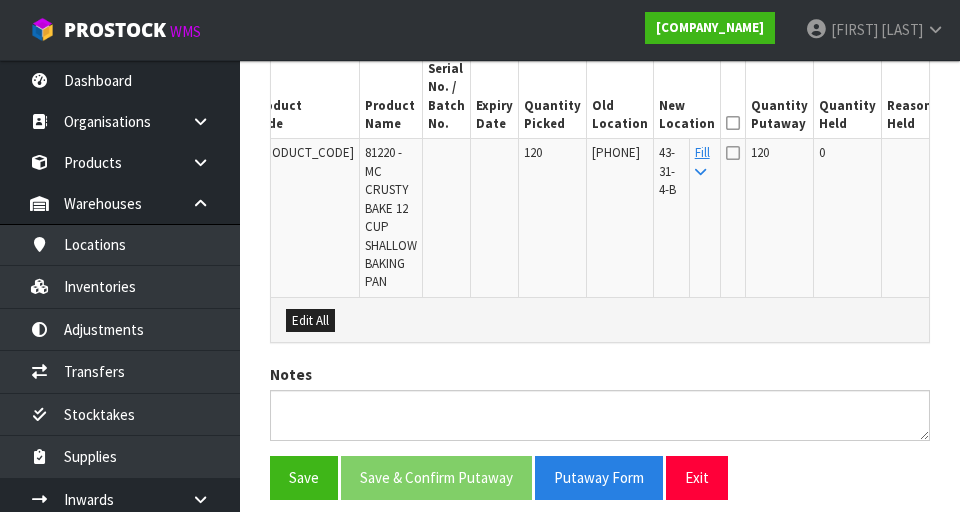 click at bounding box center [733, 123] 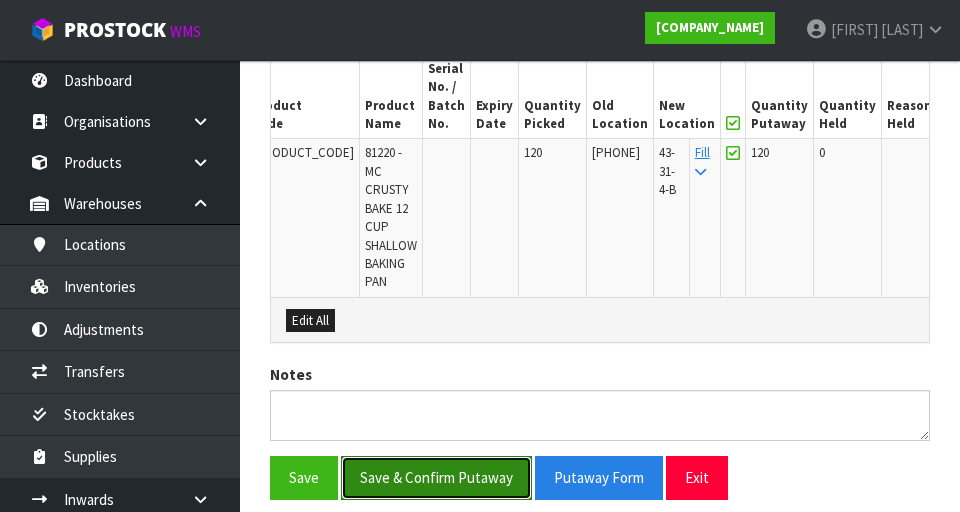 click on "Save & Confirm Putaway" at bounding box center (436, 477) 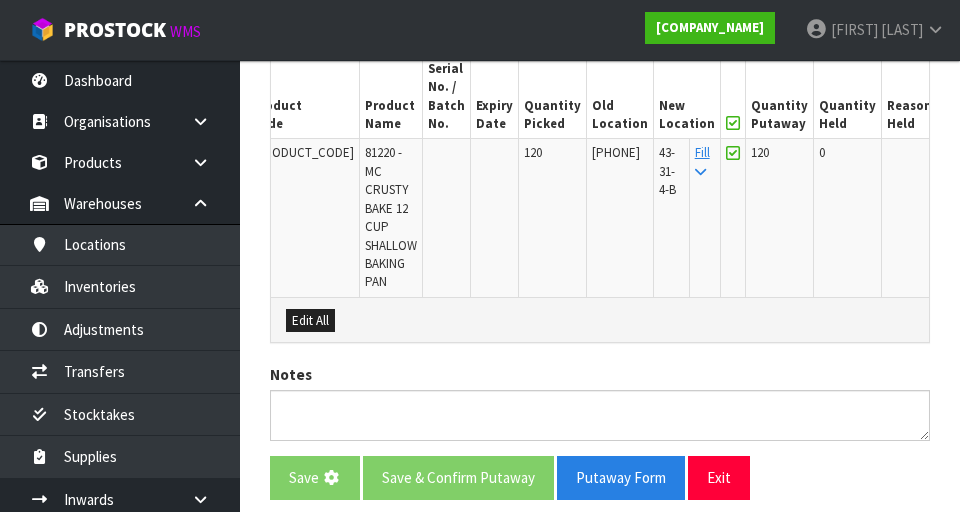 scroll, scrollTop: 0, scrollLeft: 0, axis: both 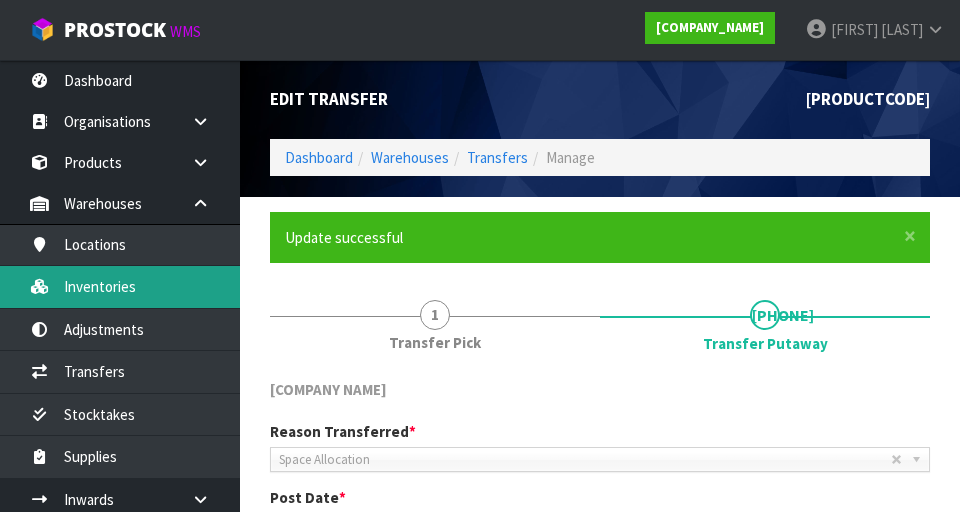 click on "Inventories" at bounding box center (120, 286) 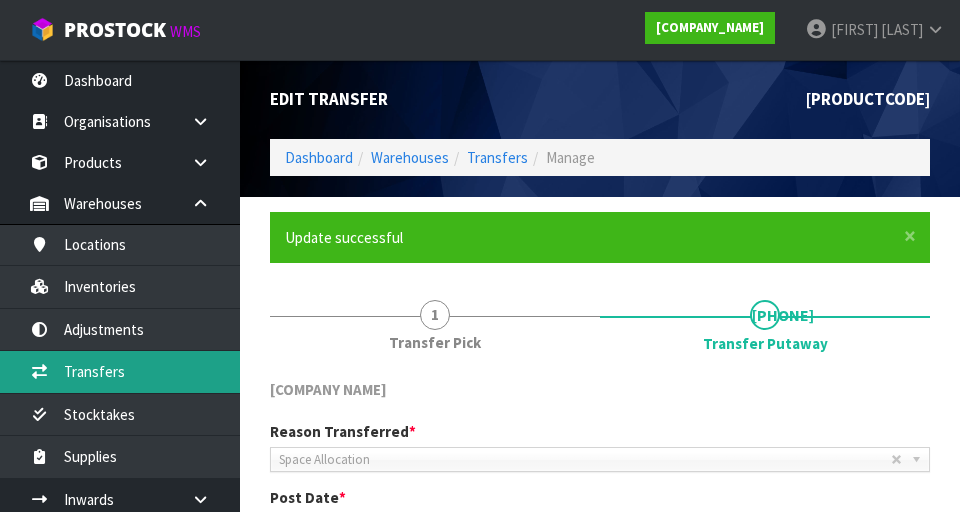 click on "Transfers" at bounding box center [120, 371] 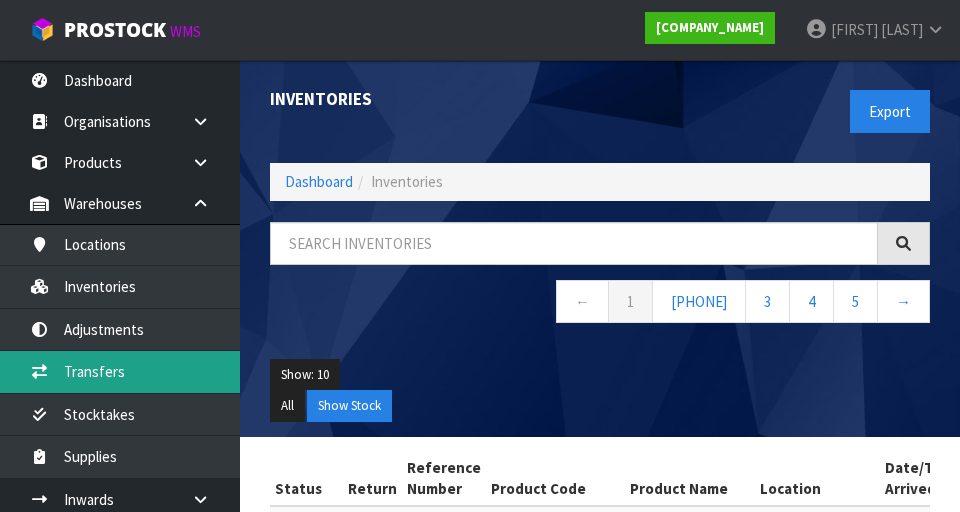 click on "Transfers" at bounding box center (120, 371) 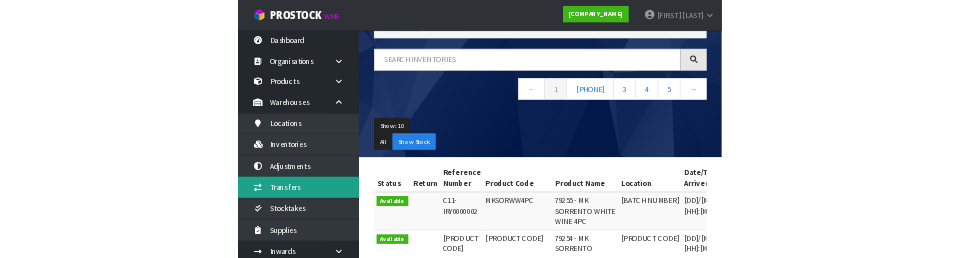 scroll, scrollTop: 0, scrollLeft: 0, axis: both 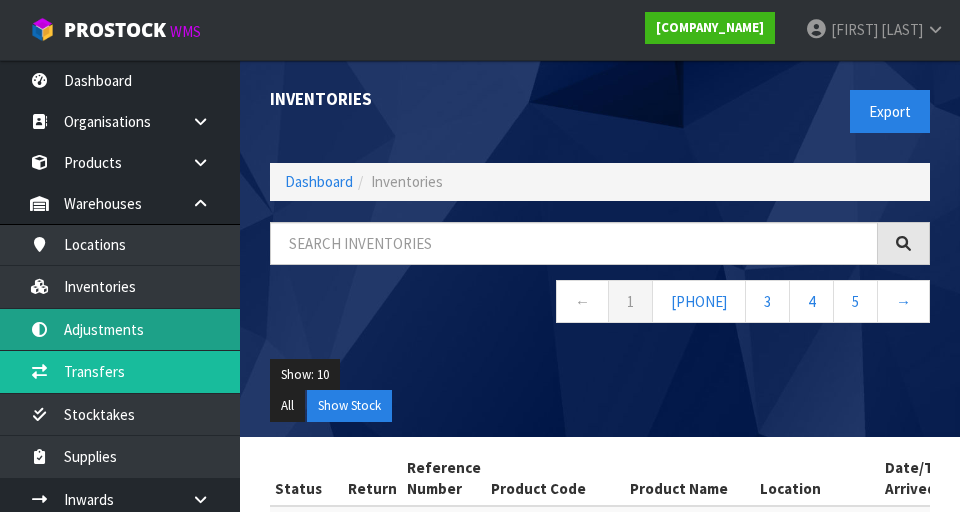 click on "Adjustments" at bounding box center (120, 329) 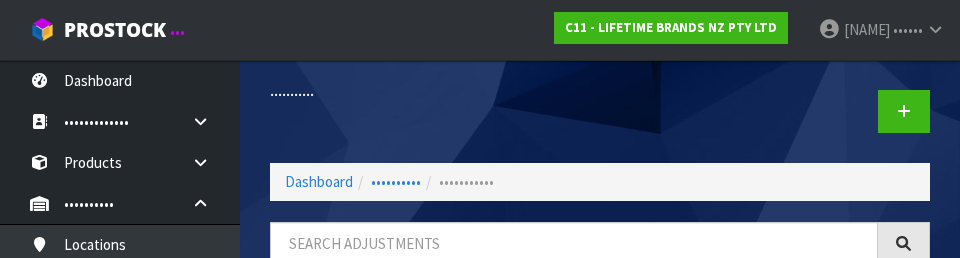 scroll, scrollTop: 0, scrollLeft: 0, axis: both 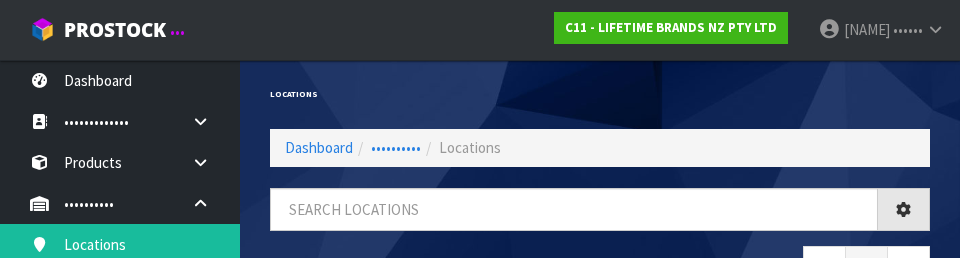 click on "Locations" at bounding box center [427, 94] 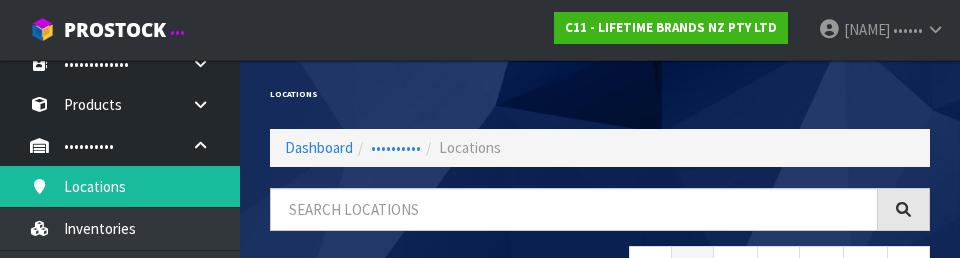 scroll, scrollTop: 91, scrollLeft: 0, axis: vertical 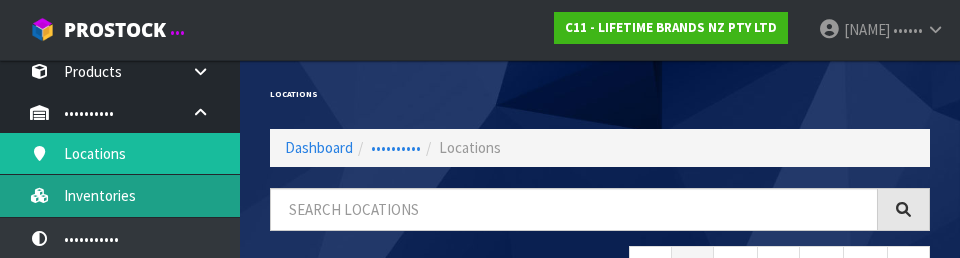 click on "Inventories" at bounding box center [120, 195] 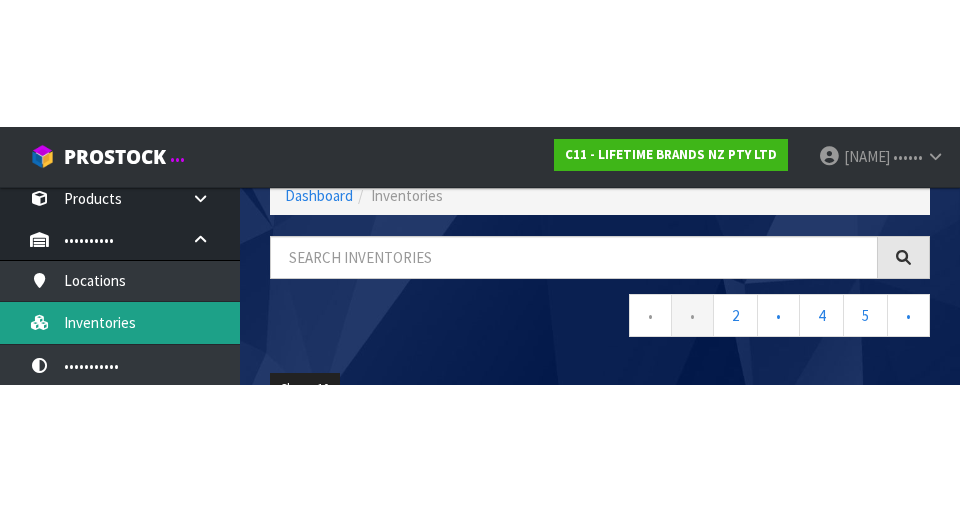 scroll, scrollTop: 113, scrollLeft: 0, axis: vertical 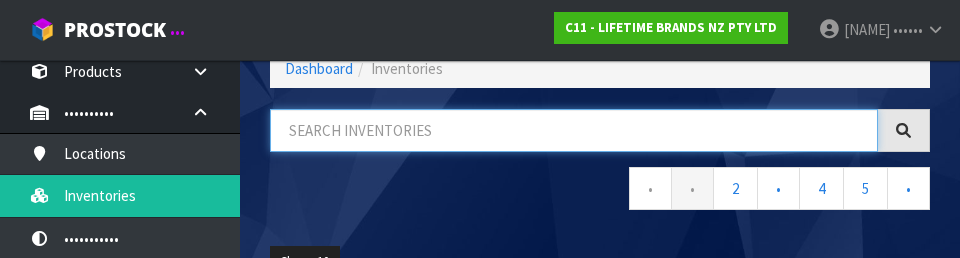 click at bounding box center [574, 130] 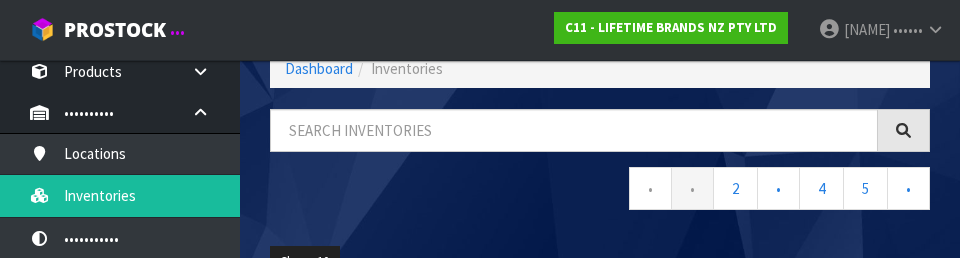 click on "←
1 2 3 4 5
→" at bounding box center [600, 191] 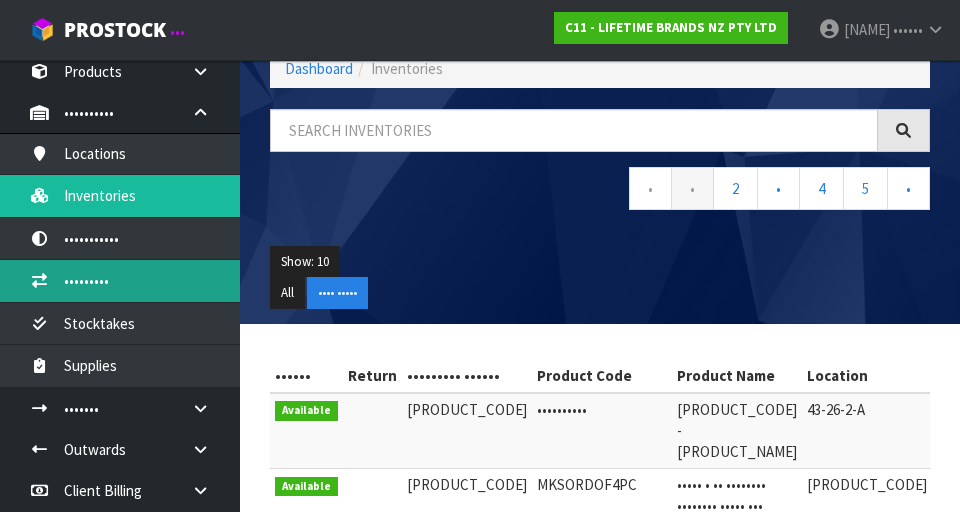 click on "Transfers" at bounding box center [120, 280] 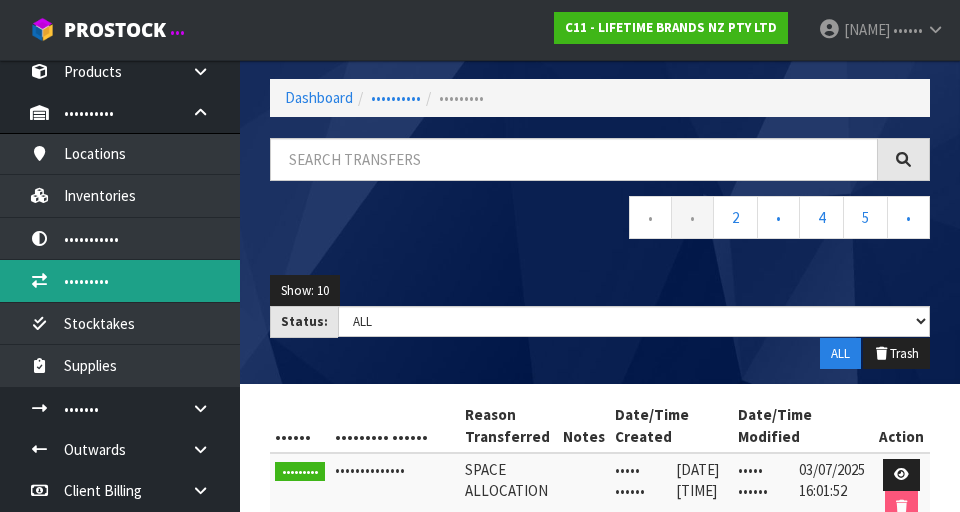 scroll, scrollTop: 0, scrollLeft: 0, axis: both 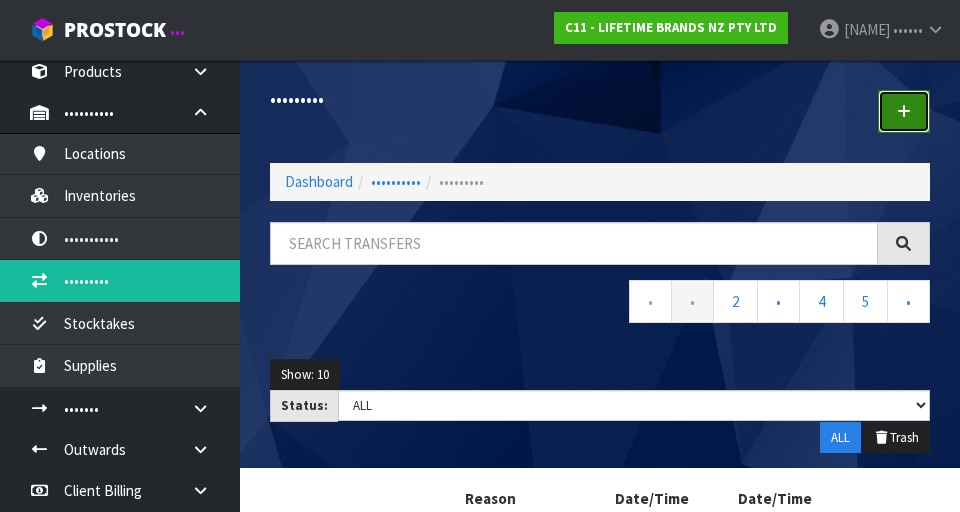 click at bounding box center [904, 111] 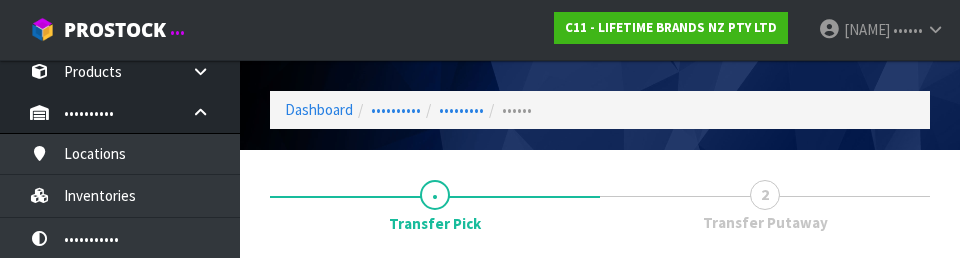 scroll, scrollTop: 276, scrollLeft: 0, axis: vertical 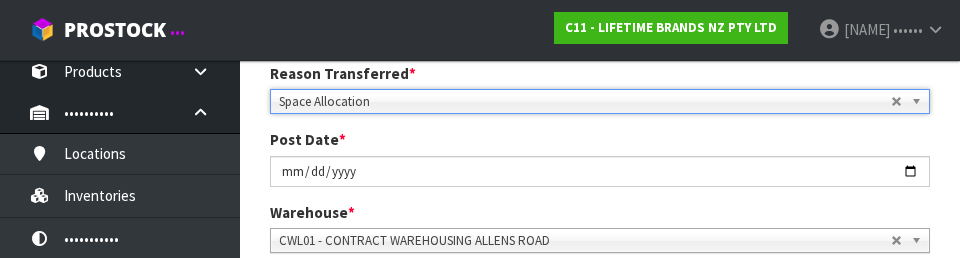 click on "Post Date  *
2025-07-03" at bounding box center [600, 157] 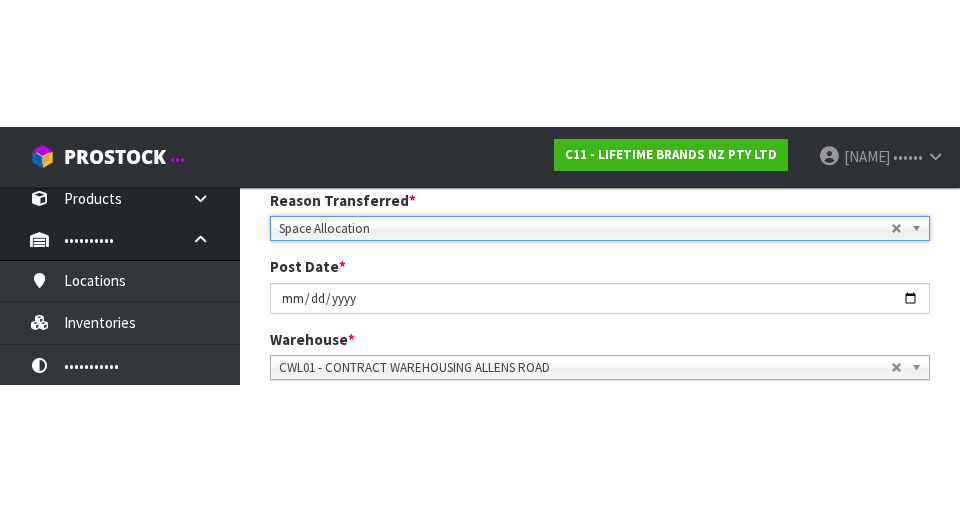 scroll, scrollTop: 285, scrollLeft: 0, axis: vertical 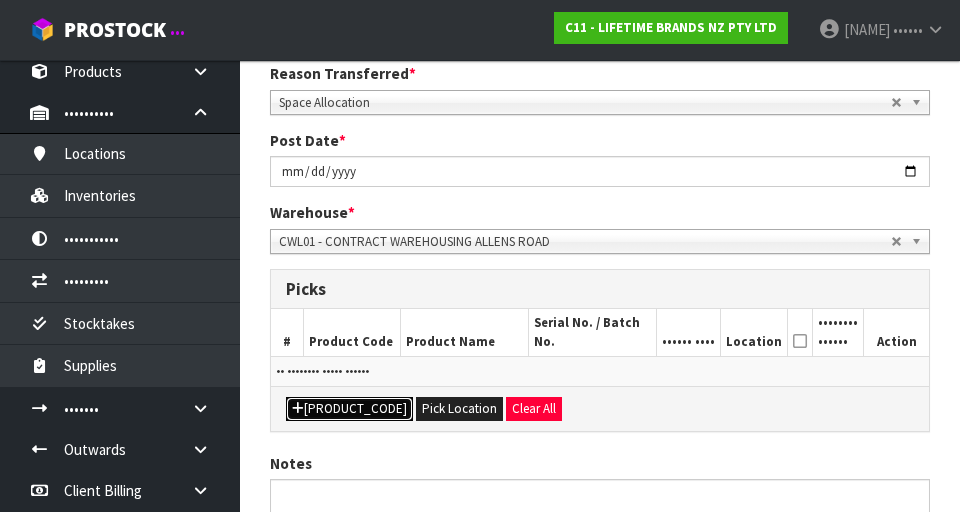 click on "Add Pick" at bounding box center (349, 409) 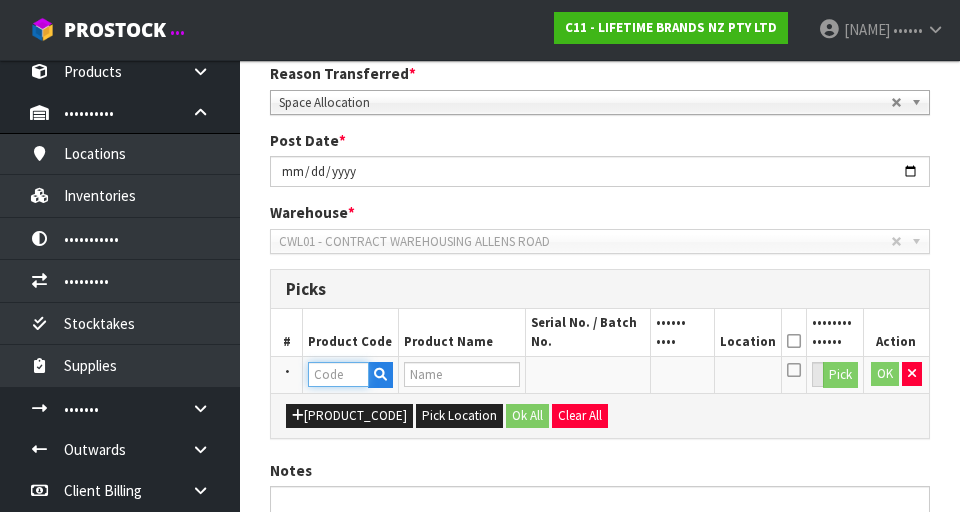 click at bounding box center (338, 374) 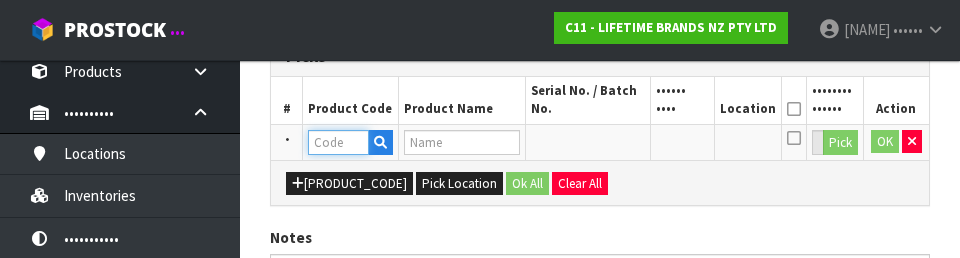 scroll, scrollTop: 521, scrollLeft: 0, axis: vertical 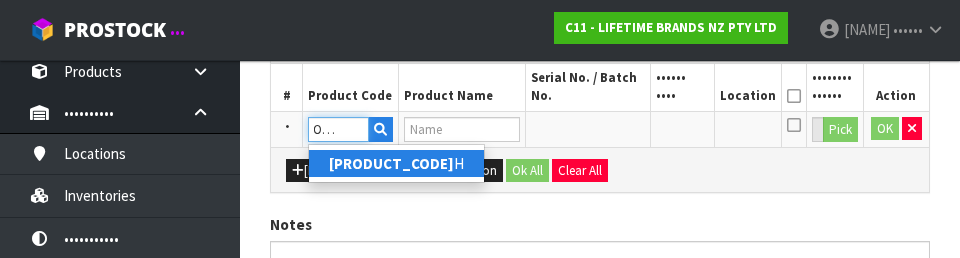type on "MCVITHB13S" 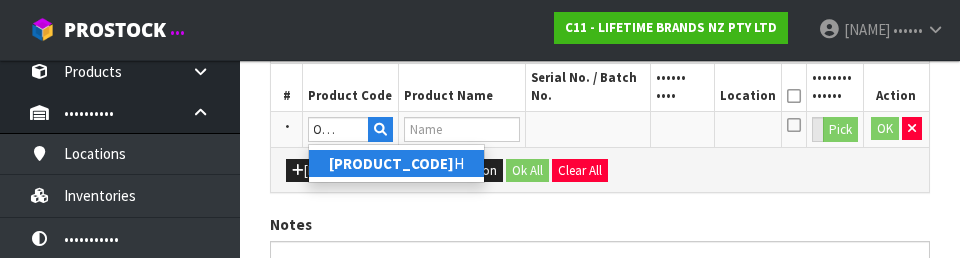 click on "MCVITHB13S" at bounding box center [391, 163] 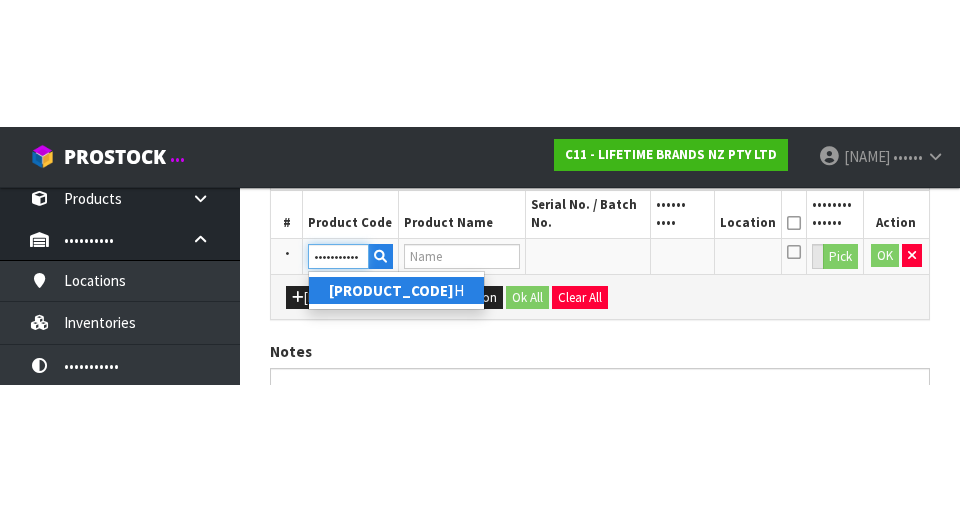 scroll, scrollTop: 456, scrollLeft: 0, axis: vertical 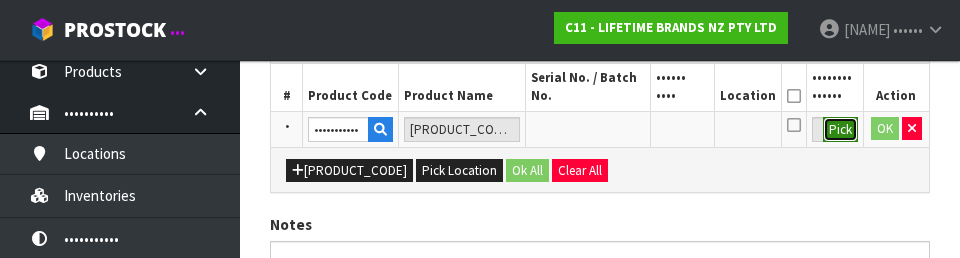 click on "Pick" at bounding box center [840, 130] 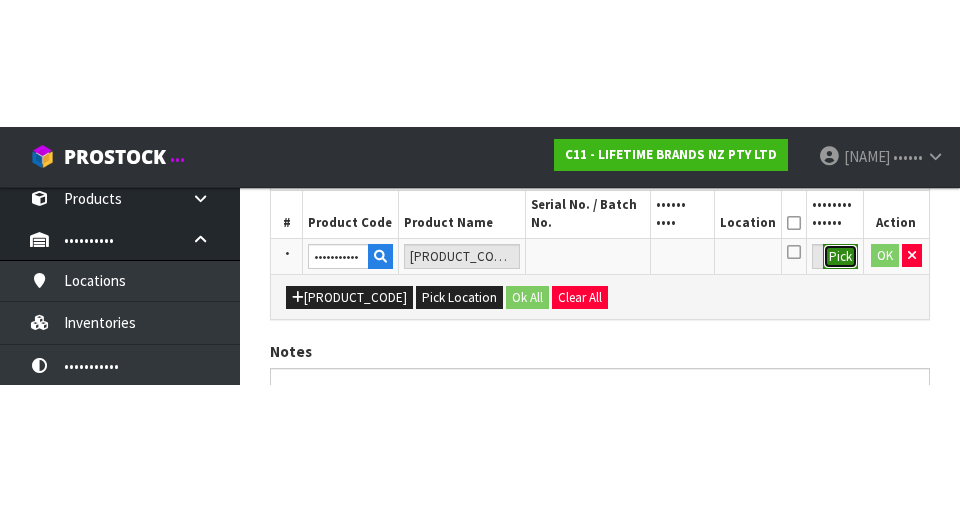 scroll, scrollTop: 456, scrollLeft: 0, axis: vertical 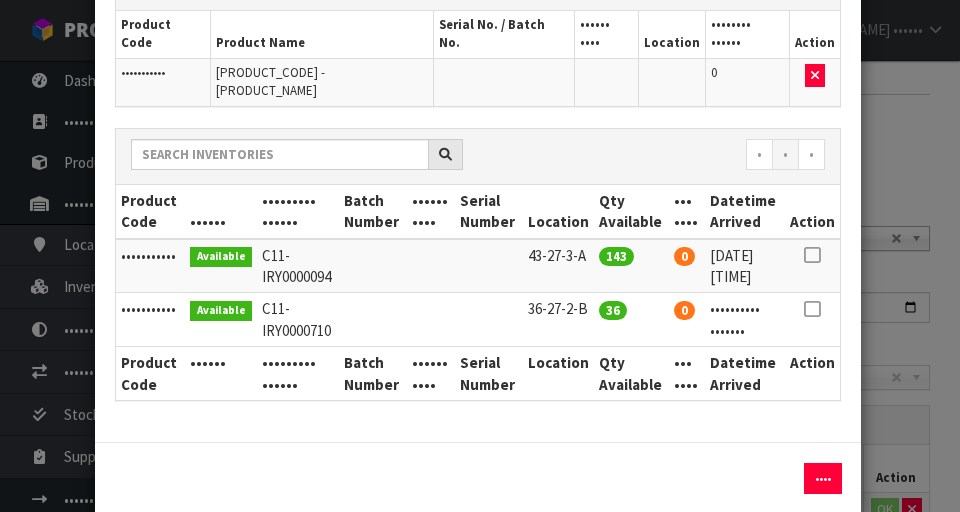 click at bounding box center (812, 255) 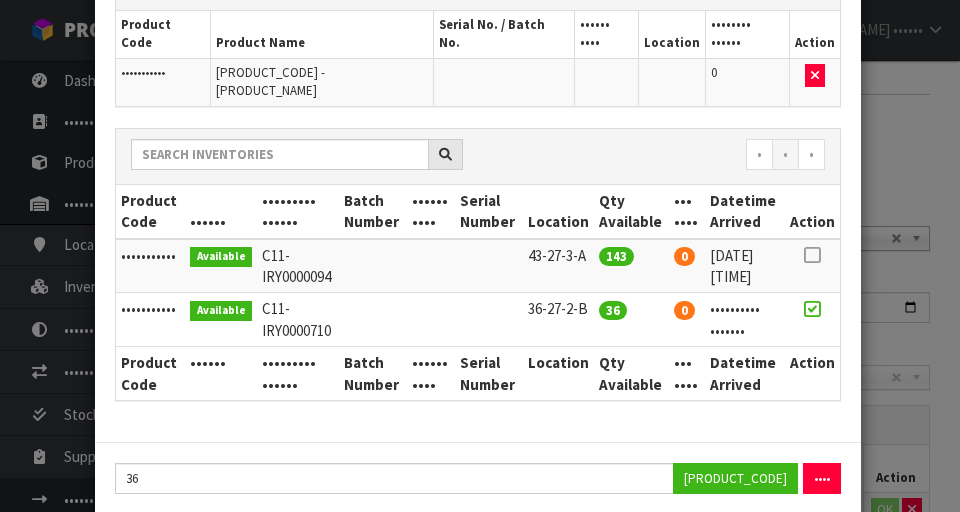 click on "Pick Line
Picks
Product Code
Product Name
Serial No. / Batch No.
Expiry Date
Location
Quantity Picked
Action
MCVITHB13SH
81250 - MC PRF VTRS ENML SQR BK PN 23X4CM SLEEVE
0
←
1
→
Product Code
Status
Reference Number
Batch Number
Expiry Date
Serial Number
Location
Qty Available
Qty Held
Datetime Arrived
Action
143" at bounding box center (480, 256) 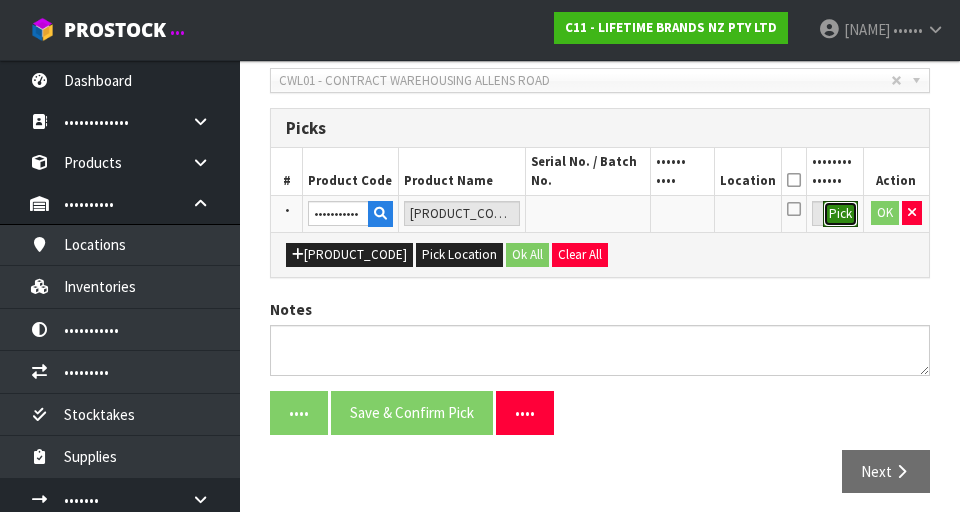 scroll, scrollTop: 435, scrollLeft: 0, axis: vertical 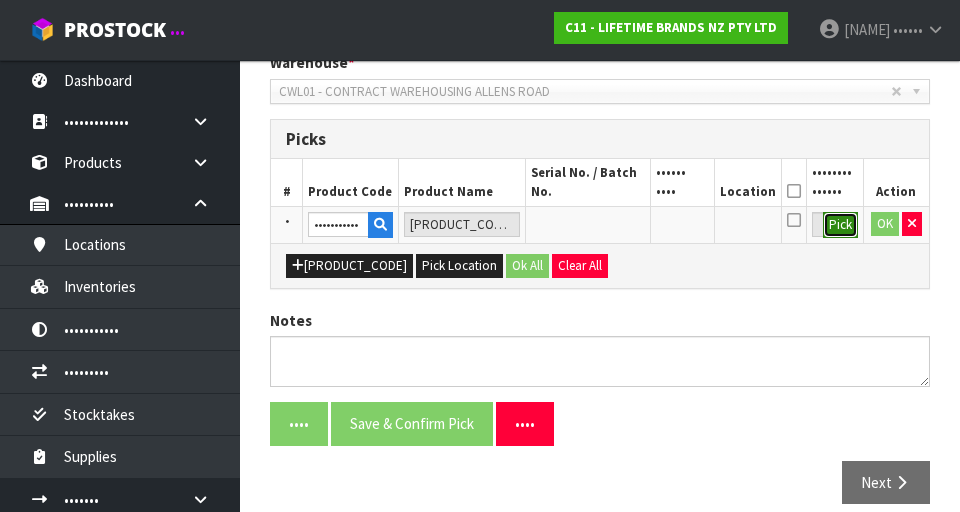 click on "Pick" at bounding box center [840, 225] 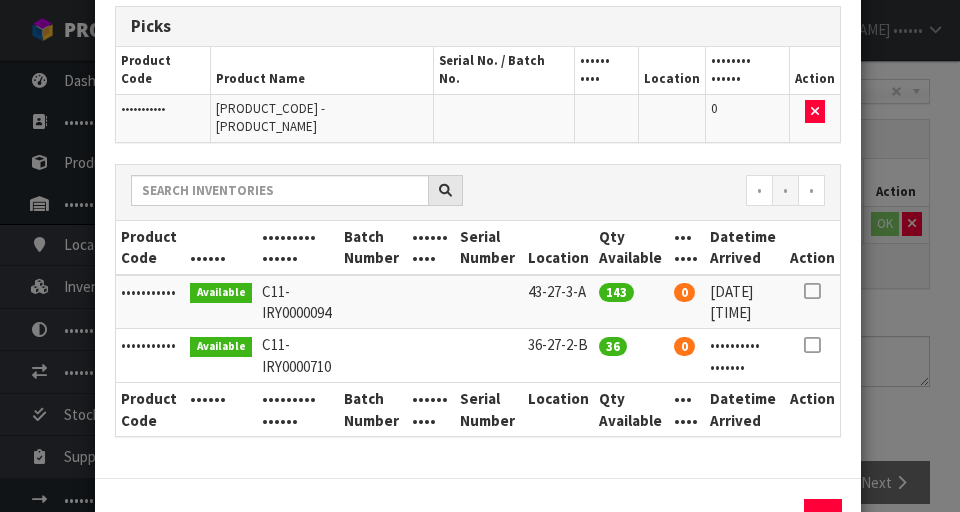 scroll, scrollTop: 182, scrollLeft: 0, axis: vertical 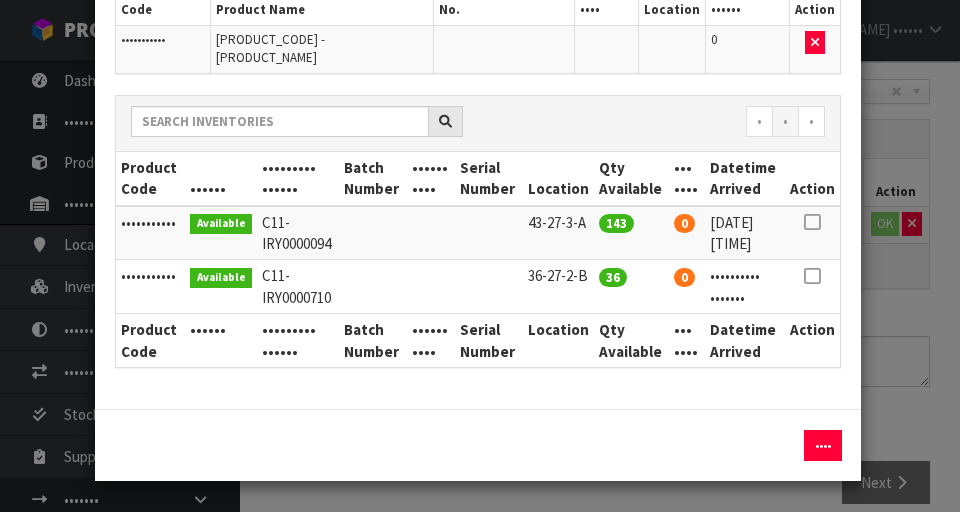 click at bounding box center [812, 222] 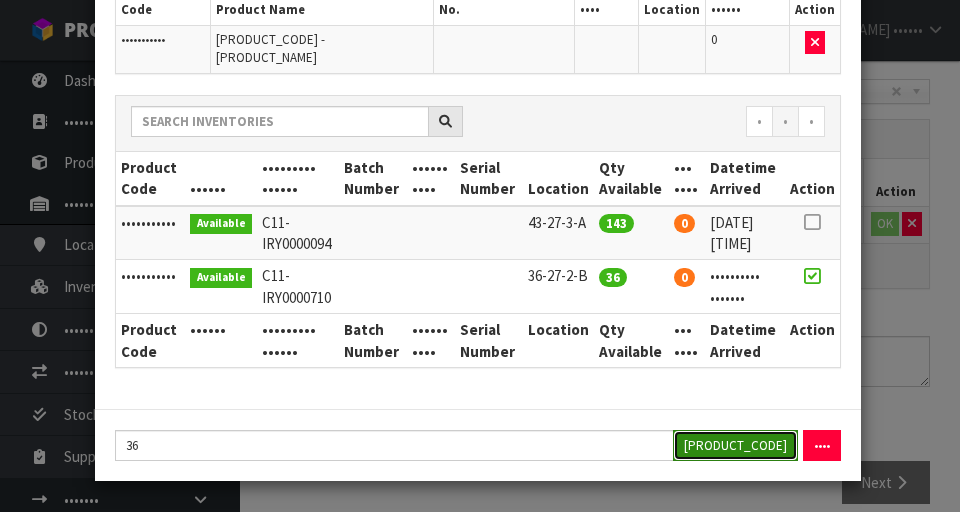 click on "Assign Pick" at bounding box center [735, 445] 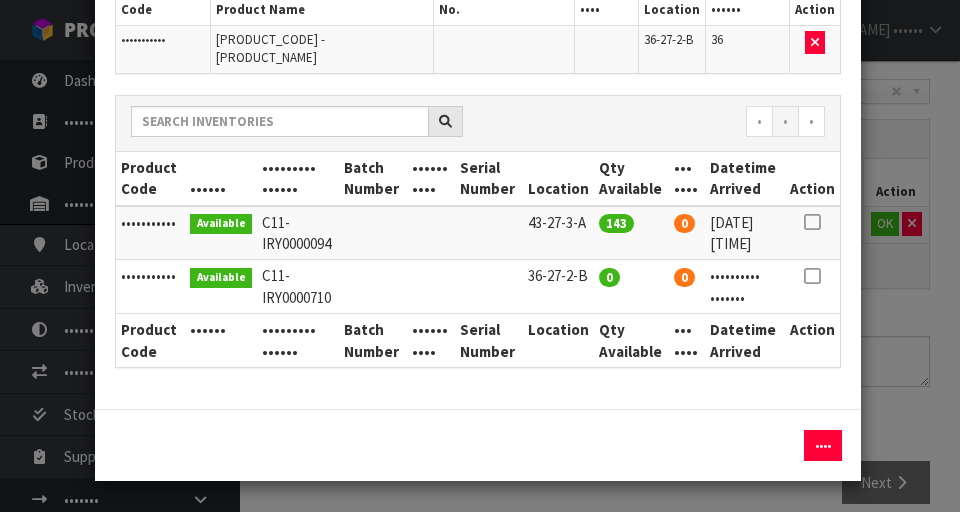 click on "Pick Line
Picks
Product Code
Product Name
Serial No. / Batch No.
Expiry Date
Location
Quantity Picked
Action
MCVITHB13SH
81250 - MC PRF VTRS ENML SQR BK PN 23X4CM SLEEVE
36-27-2-B
36
←
1
→
Product Code
Status
Reference Number
Batch Number
Expiry Date
Serial Number
Location
Qty Available
Qty Held
Datetime Arrived
Action" at bounding box center (480, 256) 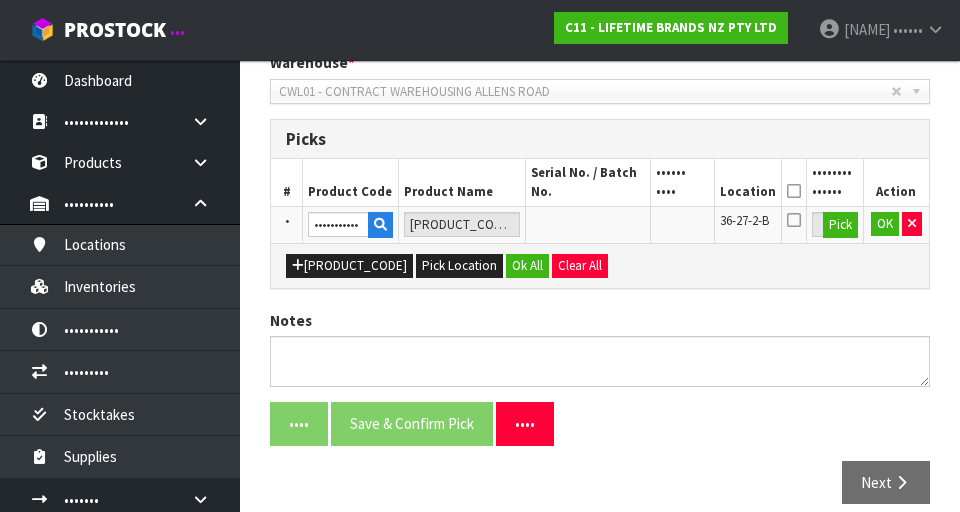 click at bounding box center [794, 191] 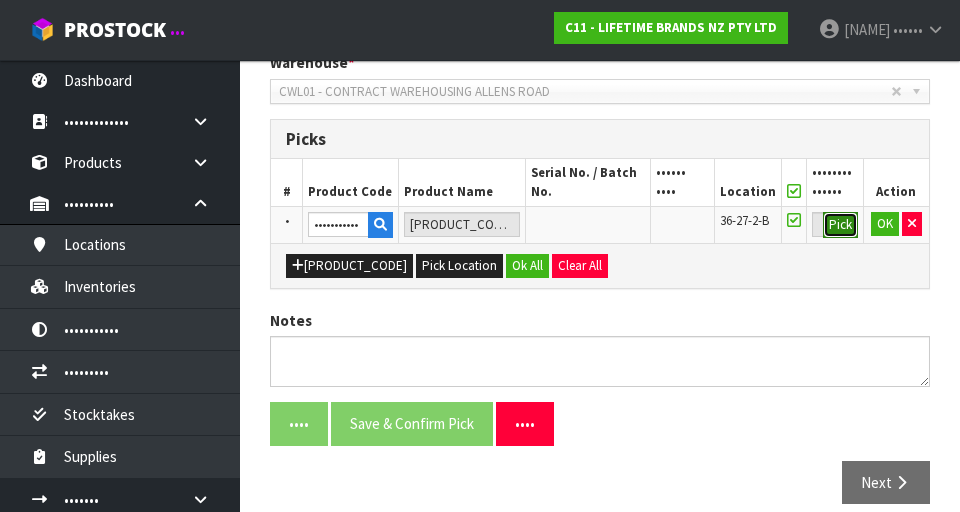 click on "Pick" at bounding box center [840, 225] 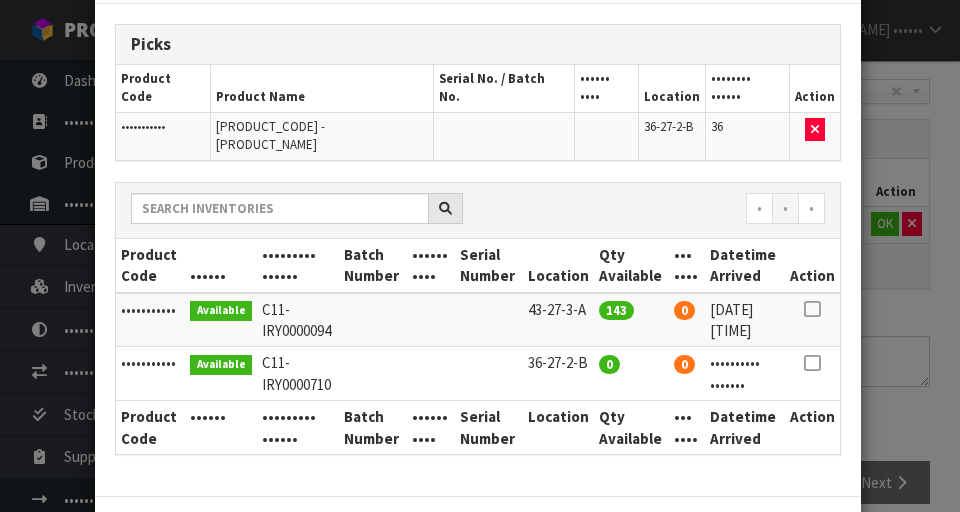 scroll, scrollTop: 95, scrollLeft: 0, axis: vertical 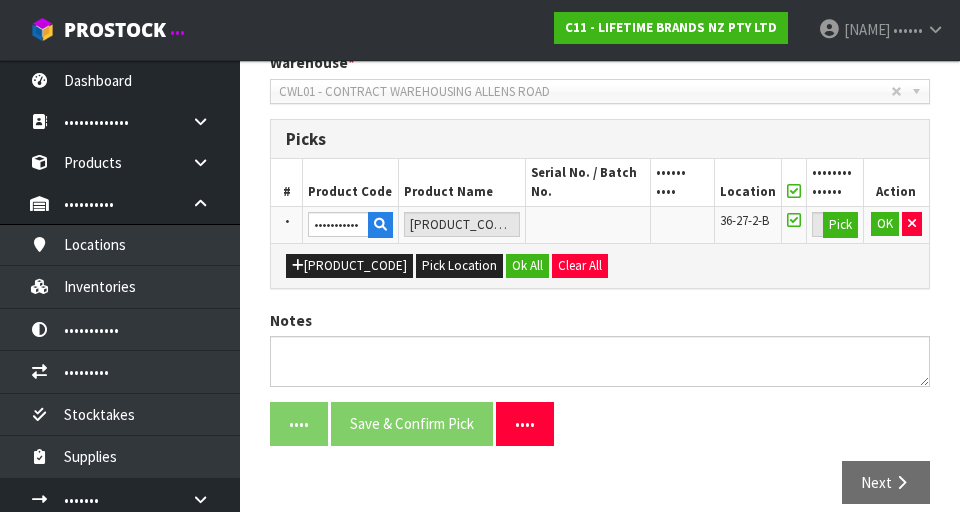 click at bounding box center [794, 191] 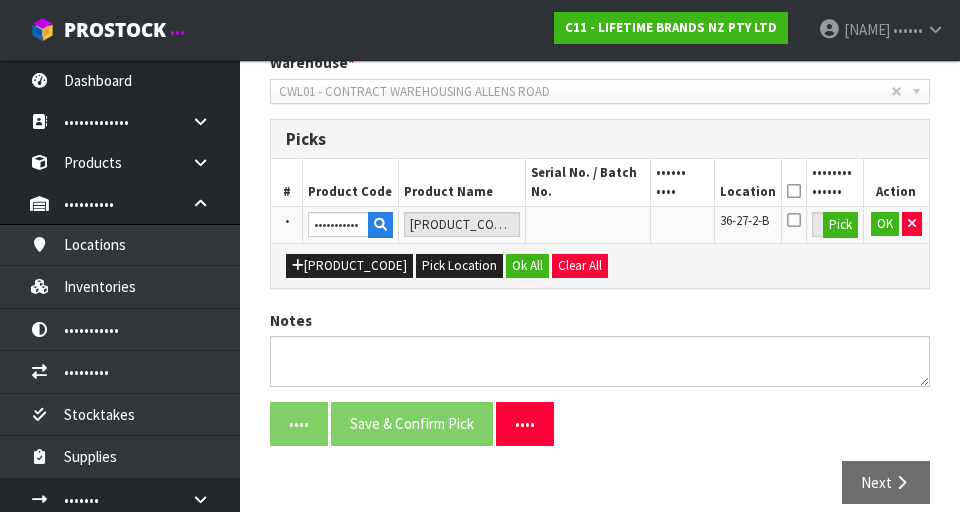click at bounding box center [794, 191] 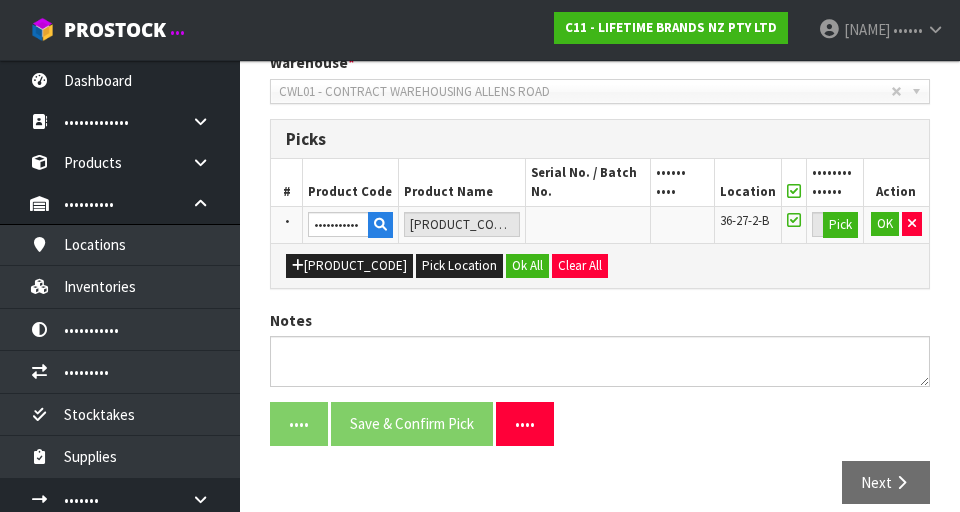 click on "Add Pick
Pick Location
Ok All
Clear All" at bounding box center (600, 265) 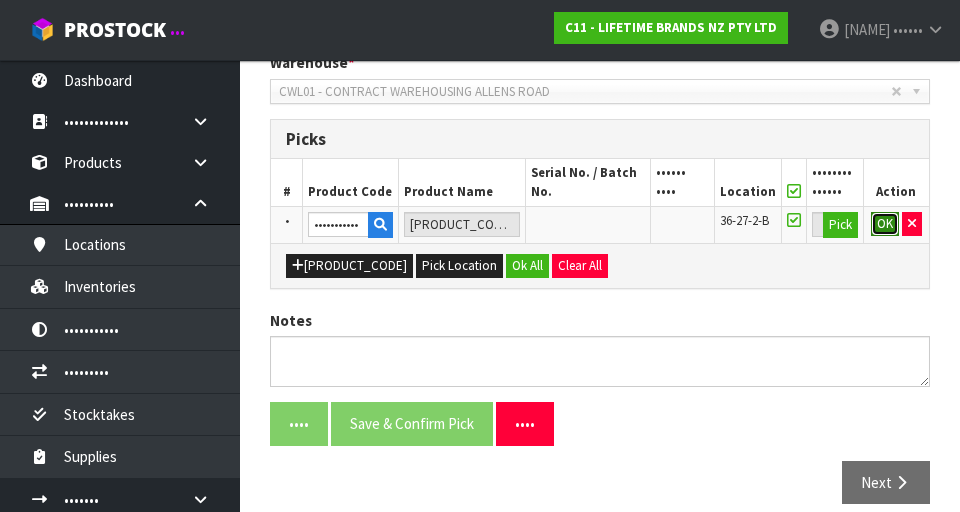 click on "OK" at bounding box center [885, 224] 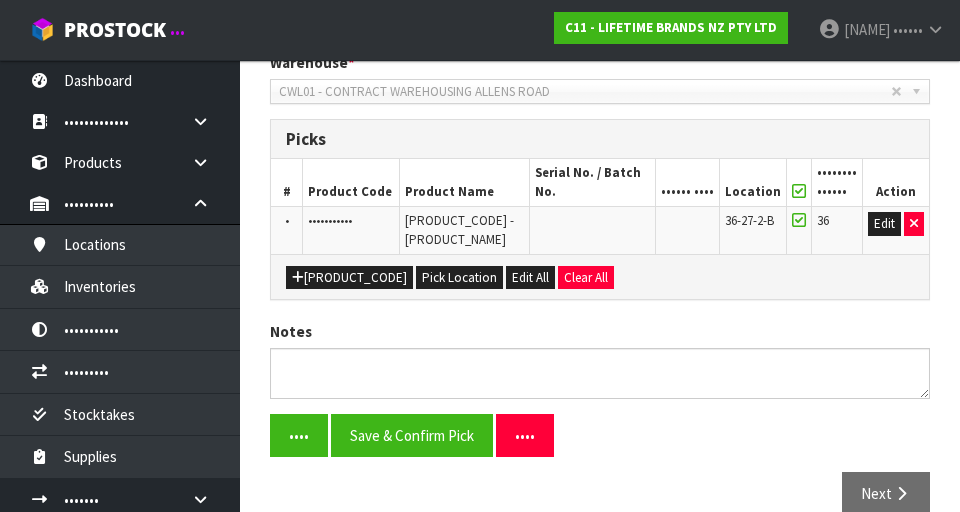 scroll, scrollTop: 486, scrollLeft: 0, axis: vertical 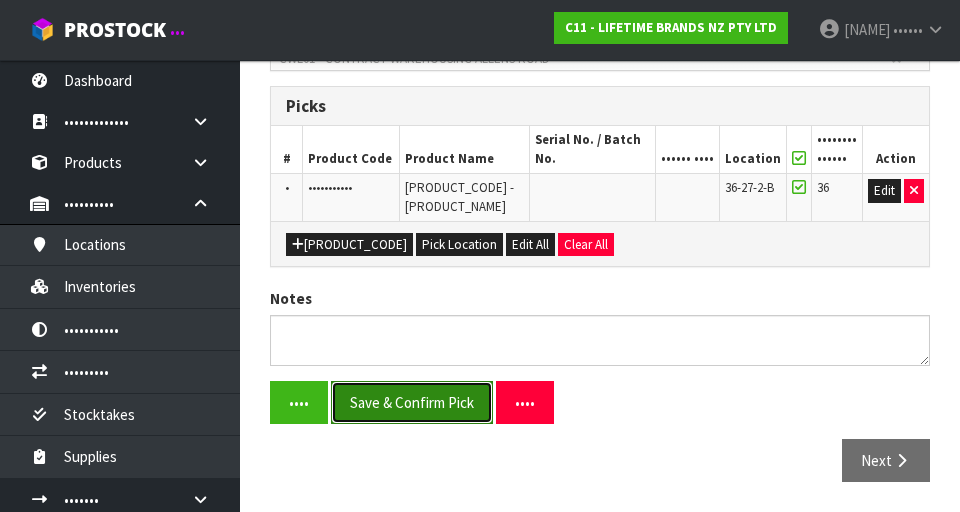 click on "Save & Confirm Pick" at bounding box center (412, 402) 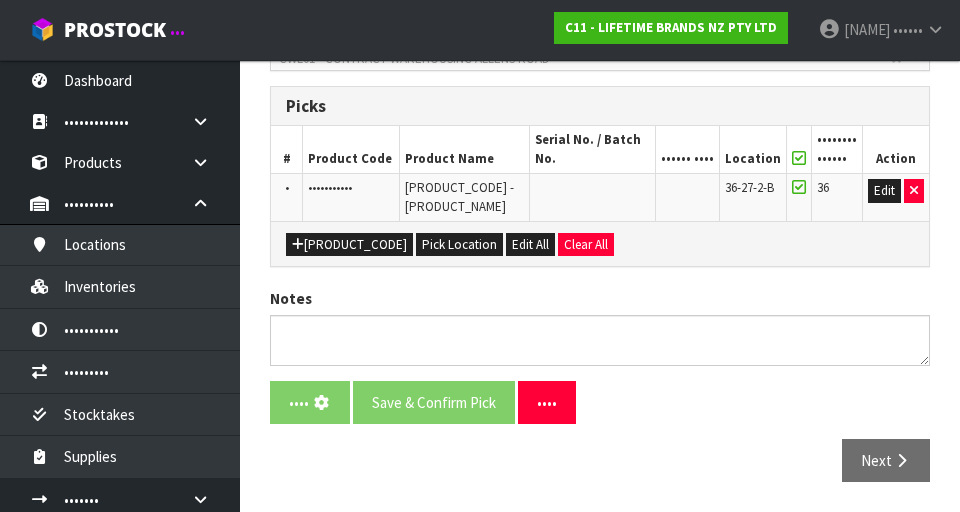 scroll, scrollTop: 0, scrollLeft: 0, axis: both 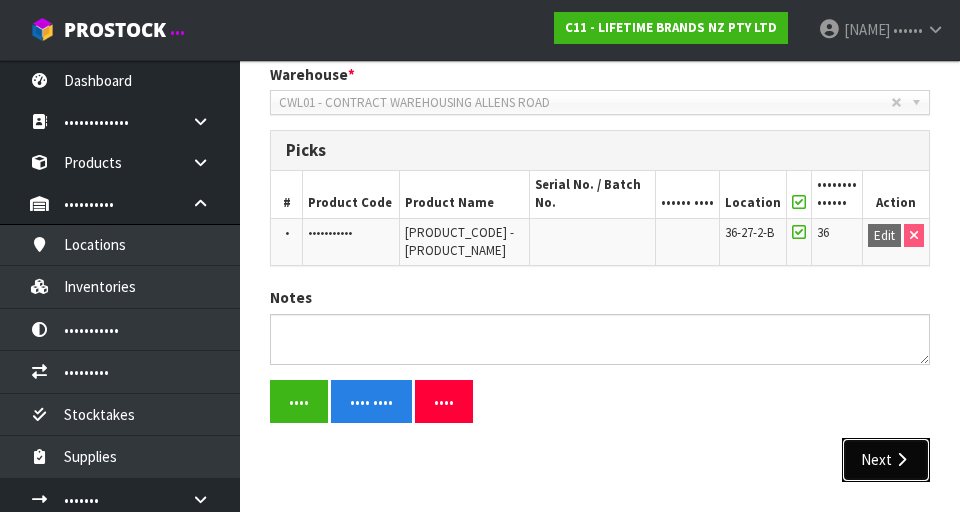 click on "Next" at bounding box center [886, 459] 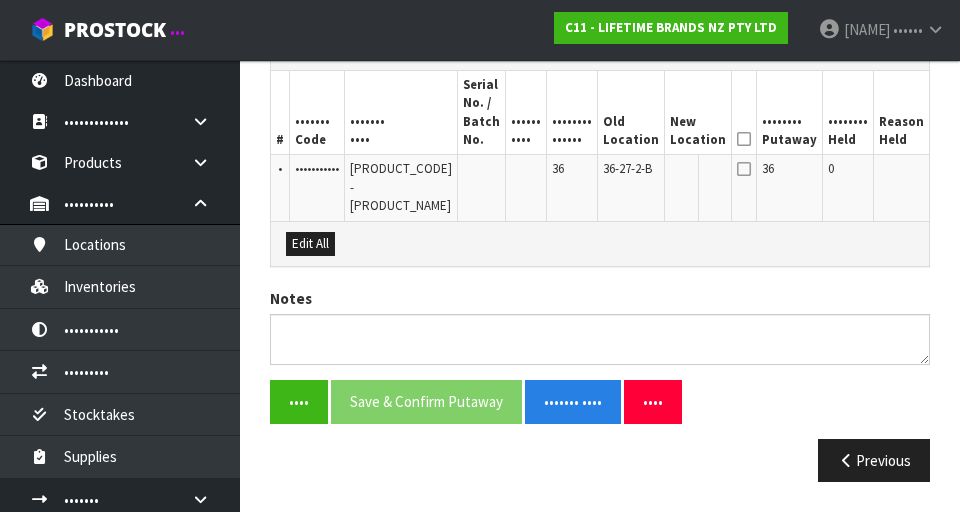 scroll, scrollTop: 602, scrollLeft: 0, axis: vertical 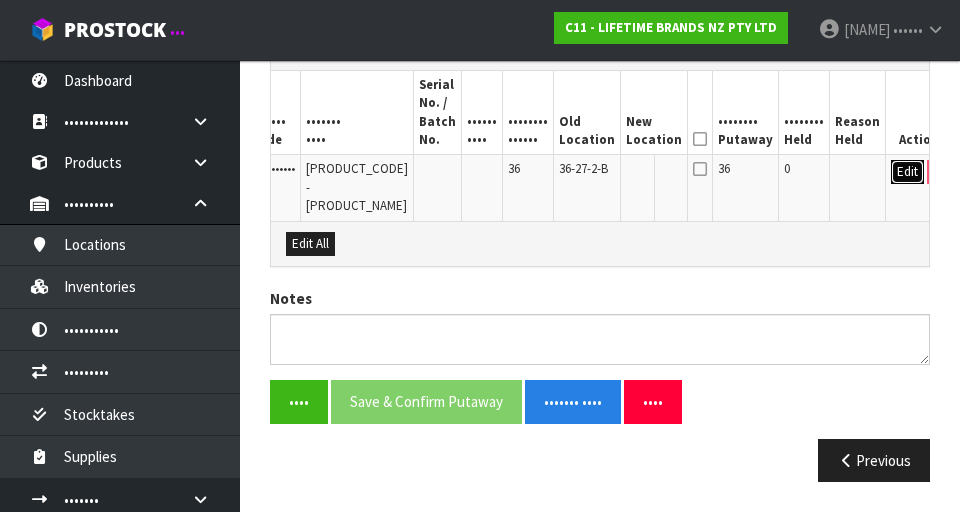 click on "Edit" at bounding box center [907, 172] 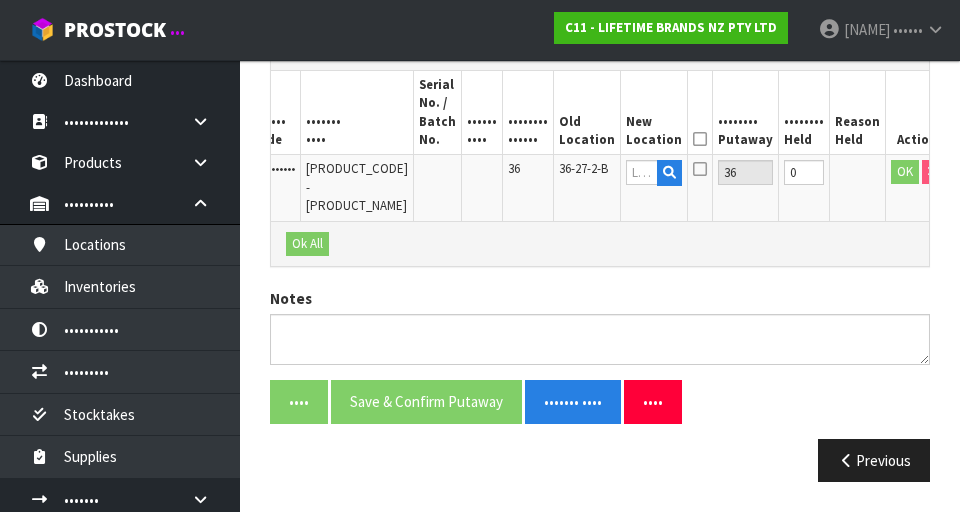 scroll, scrollTop: 0, scrollLeft: 39, axis: horizontal 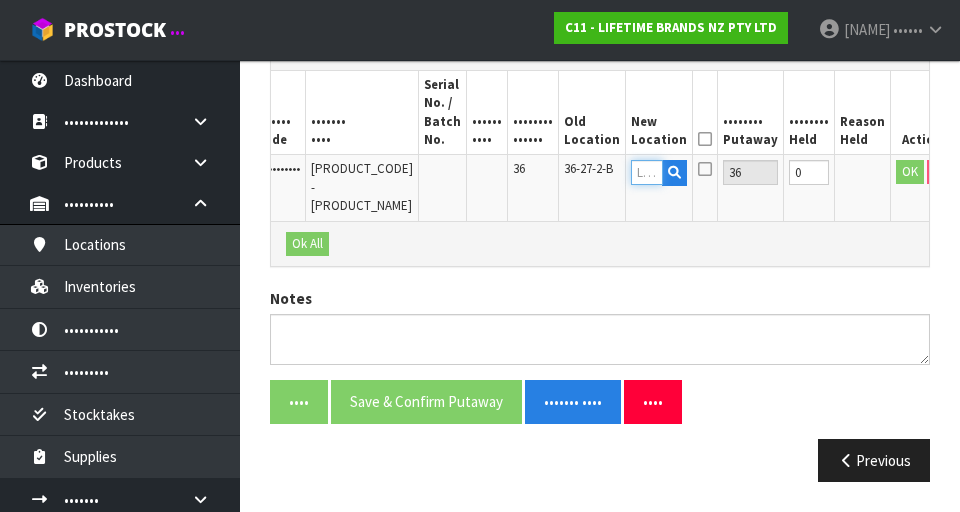click at bounding box center (647, 172) 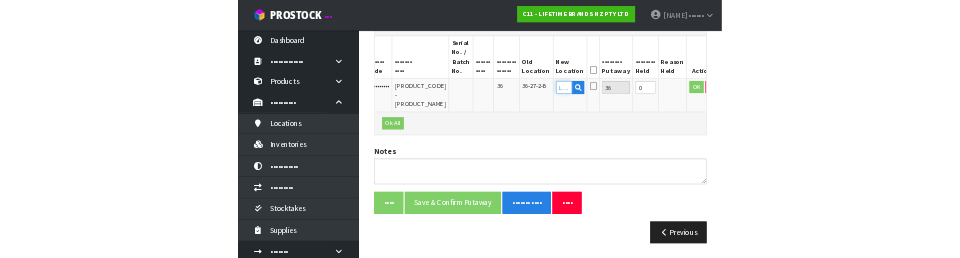 scroll, scrollTop: 593, scrollLeft: 0, axis: vertical 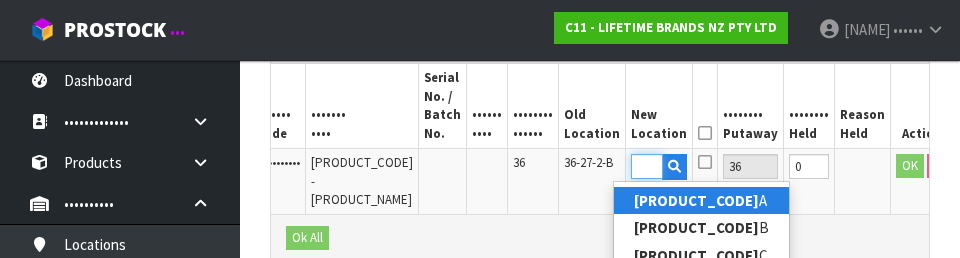 type on "43-31-3-A" 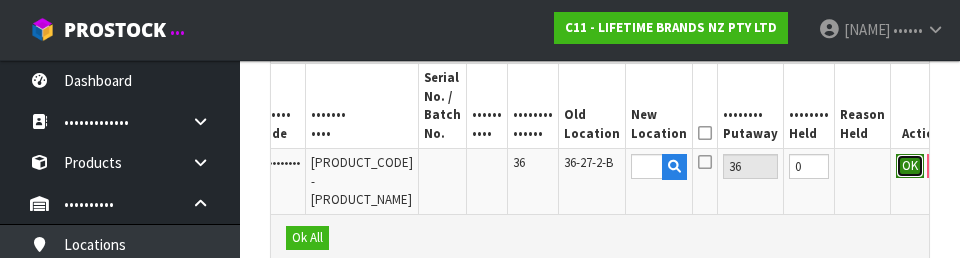 click on "OK" at bounding box center (910, 166) 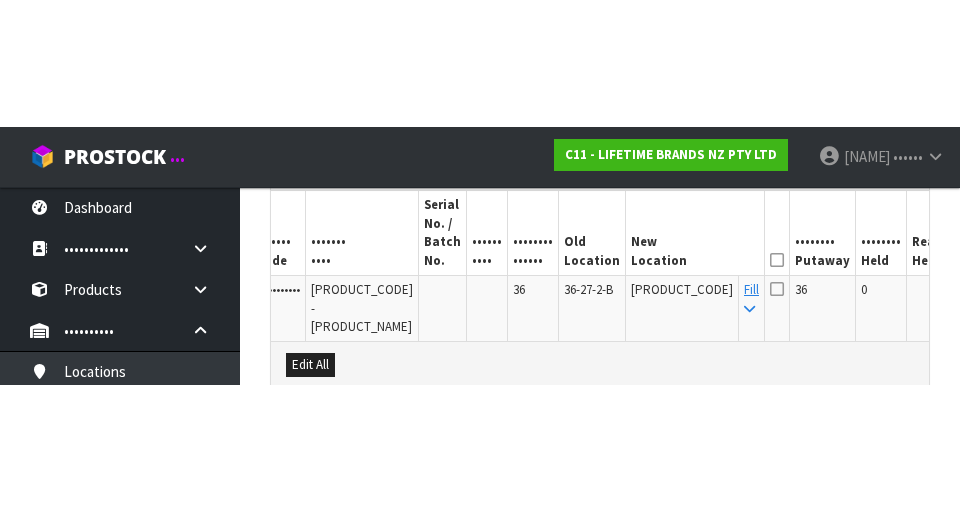 scroll, scrollTop: 602, scrollLeft: 0, axis: vertical 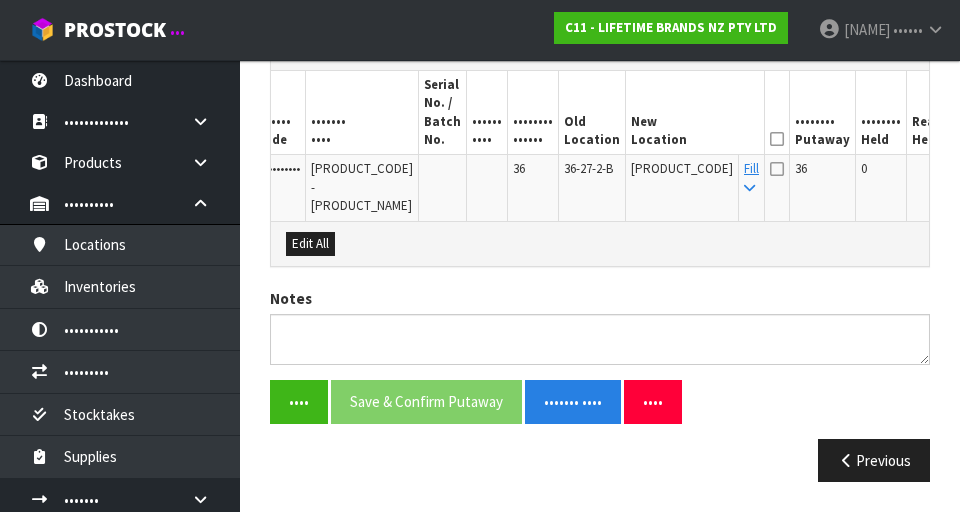 click at bounding box center (777, 139) 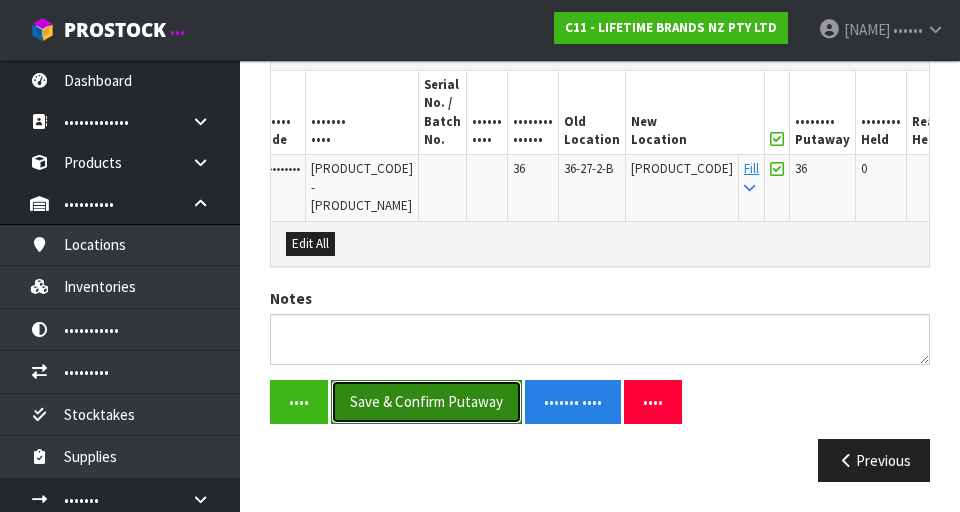 click on "Save & Confirm Putaway" at bounding box center [426, 401] 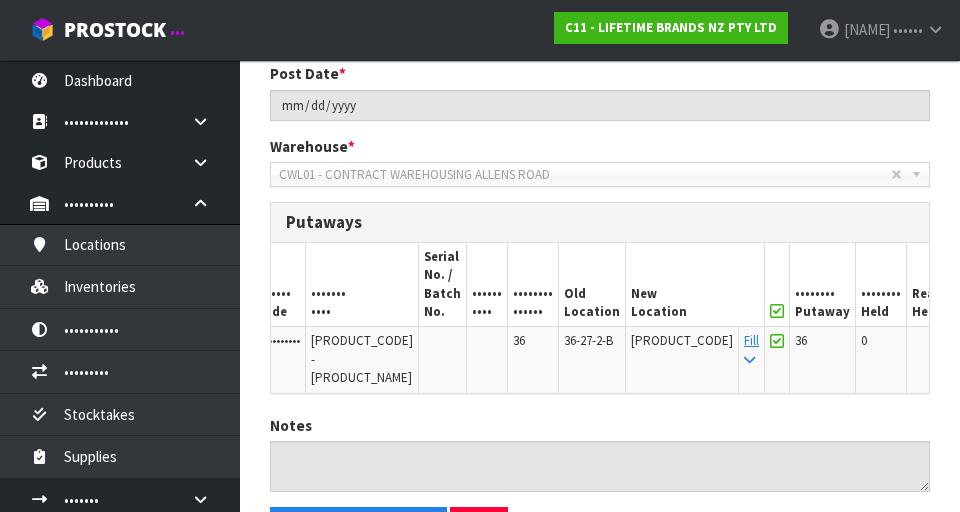 scroll, scrollTop: 0, scrollLeft: 0, axis: both 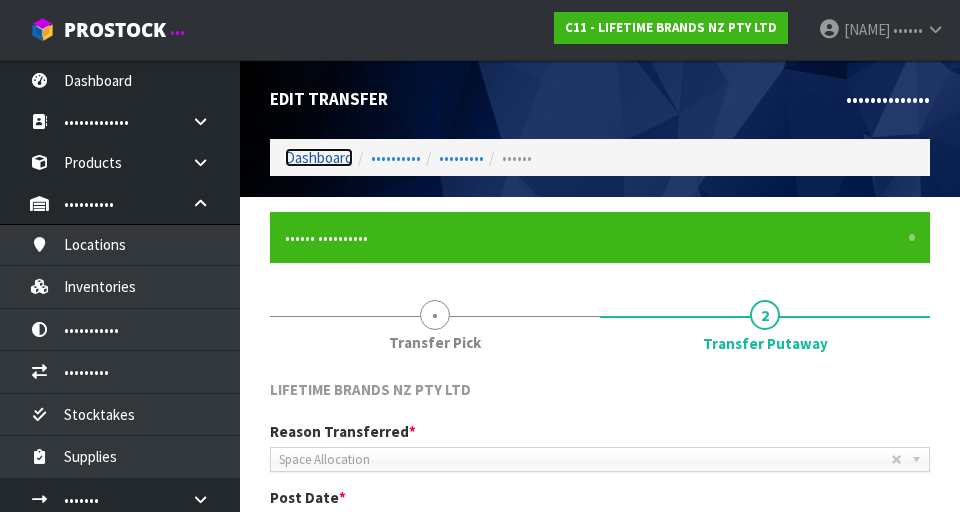 click on "Dashboard" at bounding box center (319, 157) 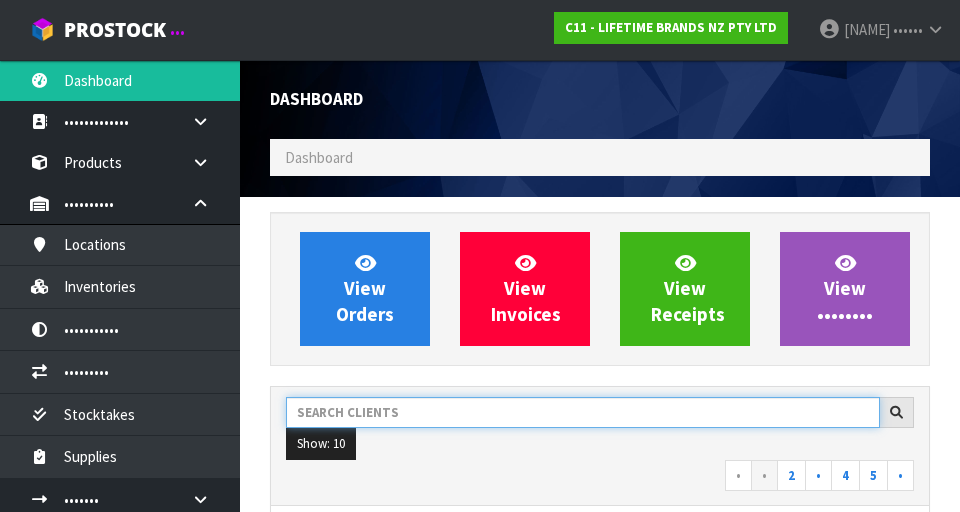 click at bounding box center (583, 412) 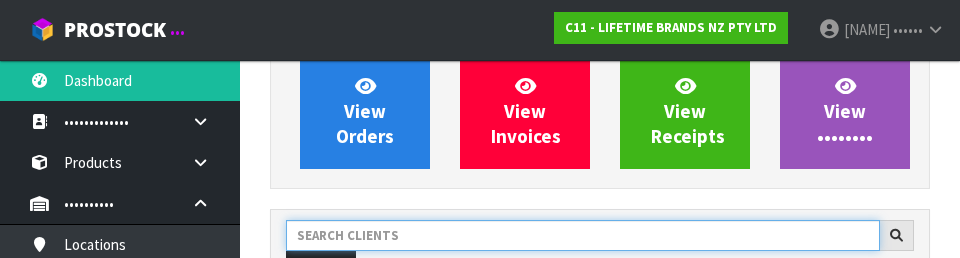 scroll, scrollTop: 274, scrollLeft: 0, axis: vertical 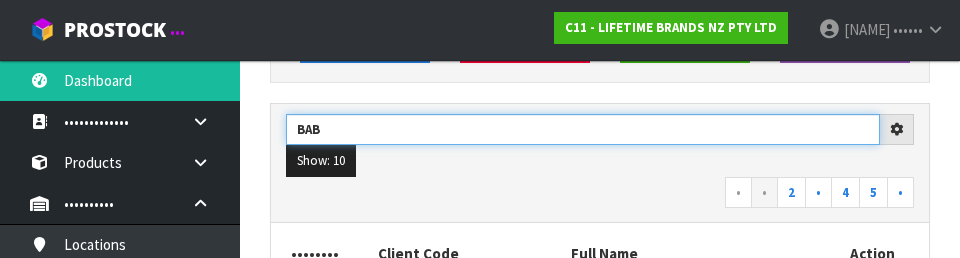 type on "Bab" 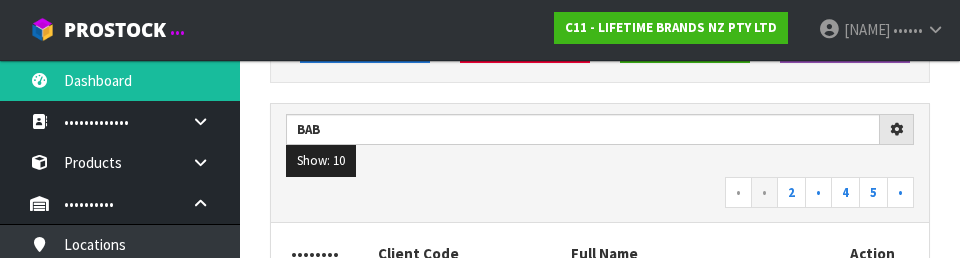 click on "←
1 2 3 4 5
→" at bounding box center [600, 194] 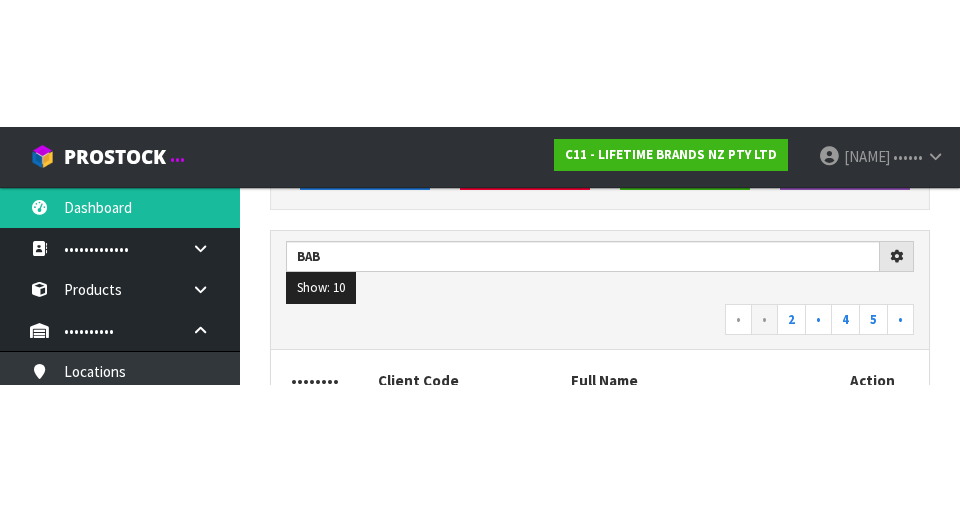 scroll, scrollTop: 283, scrollLeft: 0, axis: vertical 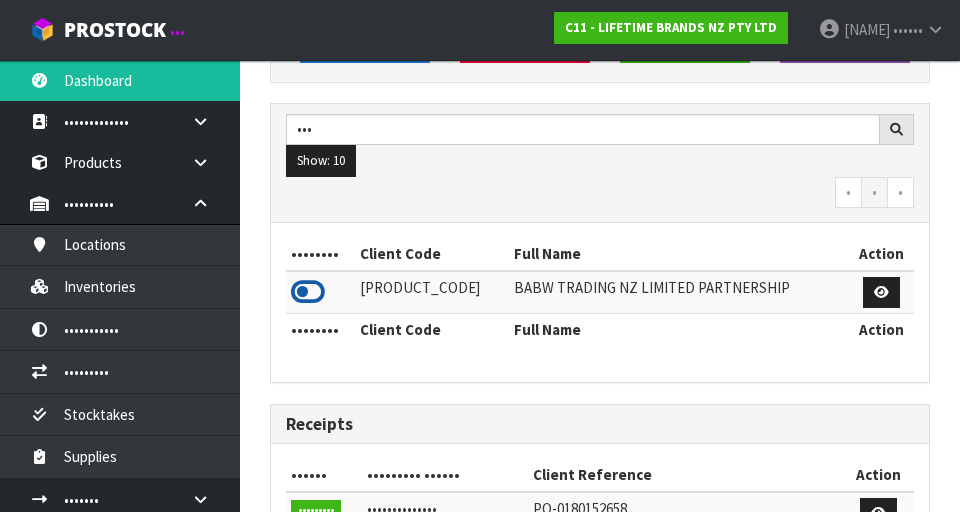 click at bounding box center [308, 292] 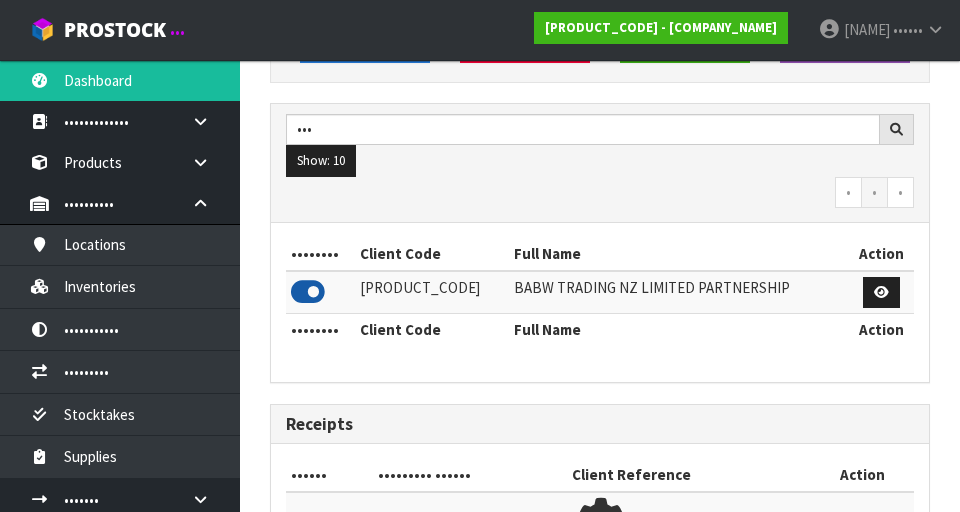 scroll, scrollTop: 1318, scrollLeft: 690, axis: both 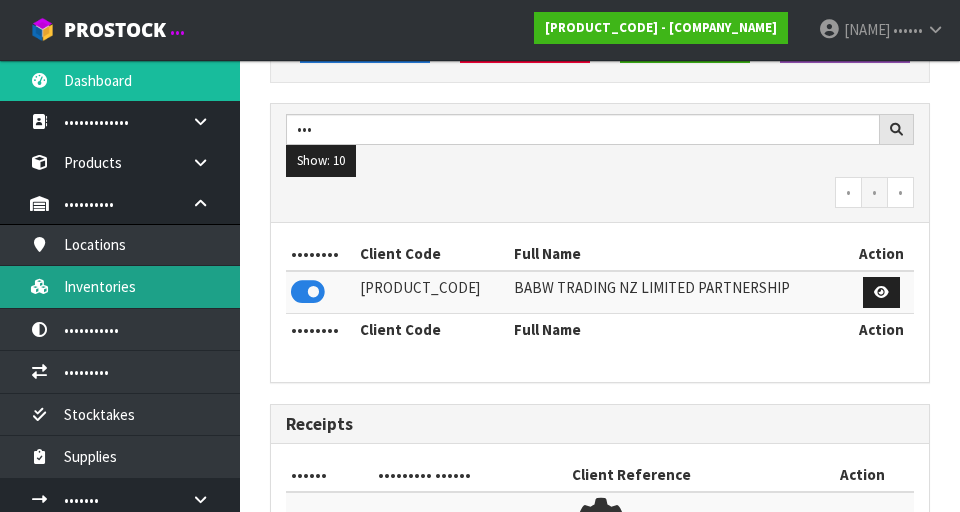 click on "Inventories" at bounding box center (120, 286) 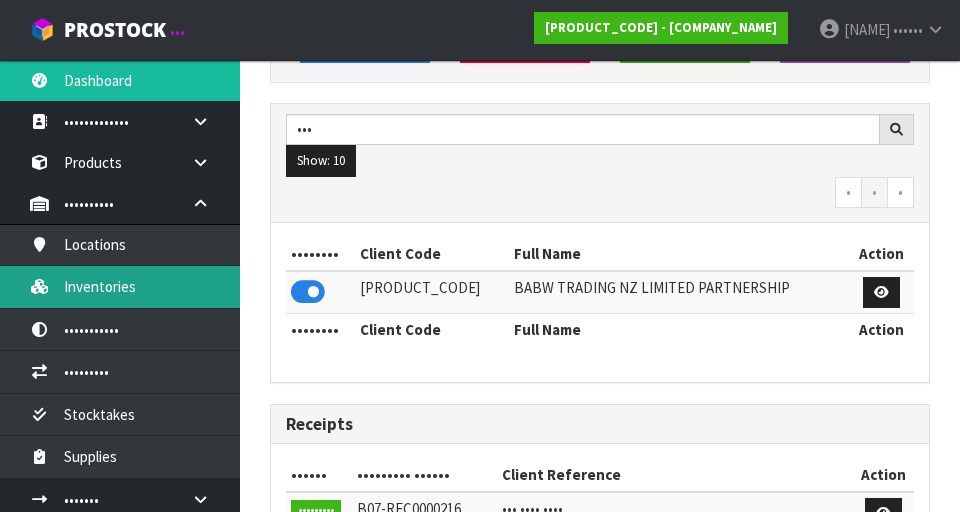 scroll, scrollTop: 0, scrollLeft: 0, axis: both 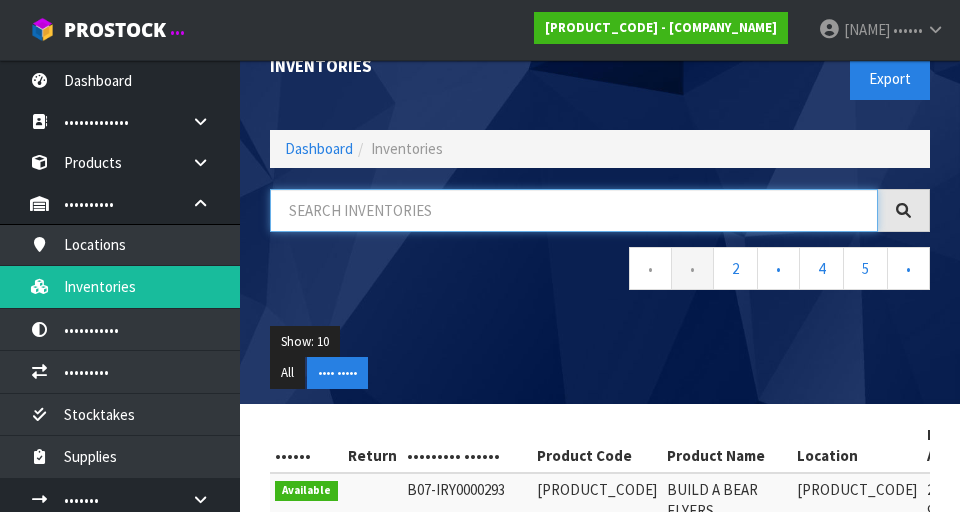 click at bounding box center [574, 210] 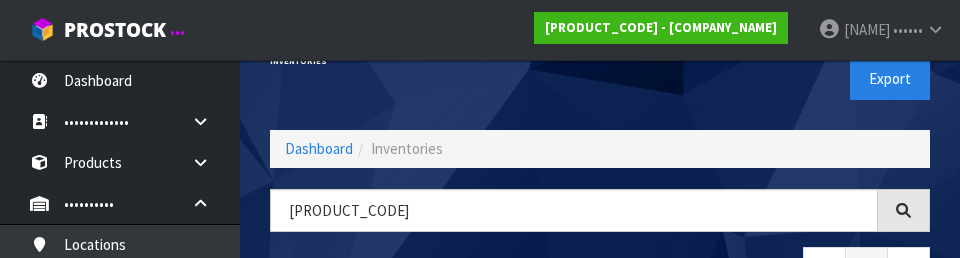 click on "Export" at bounding box center [772, 78] 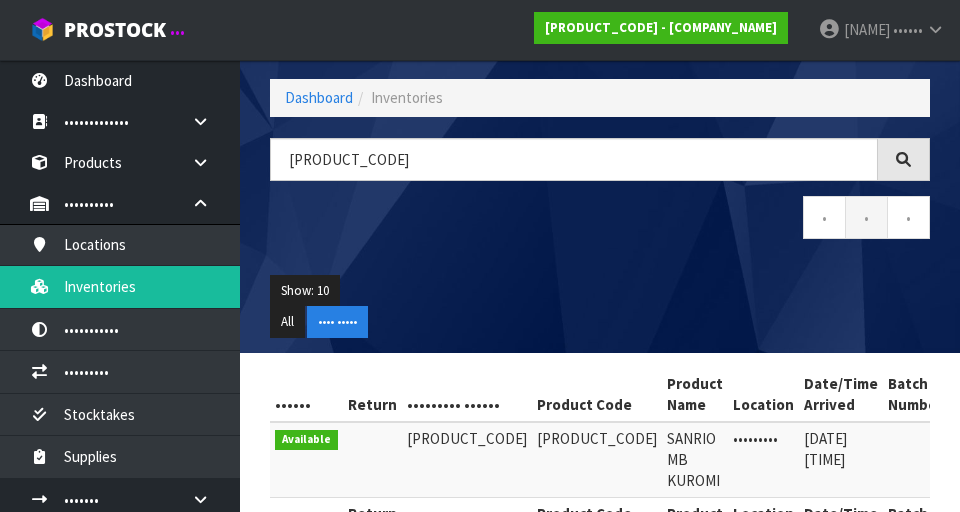 scroll, scrollTop: 159, scrollLeft: 0, axis: vertical 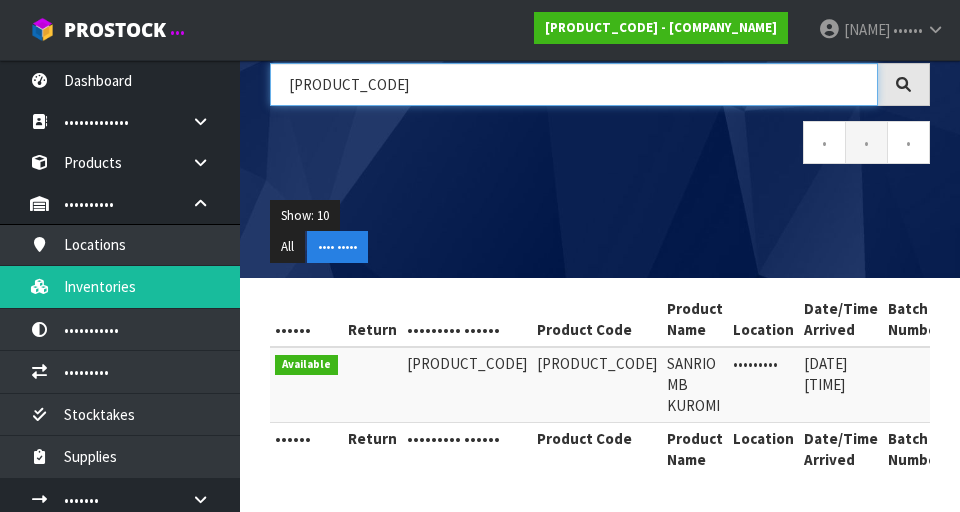 click on "34050" at bounding box center (574, 84) 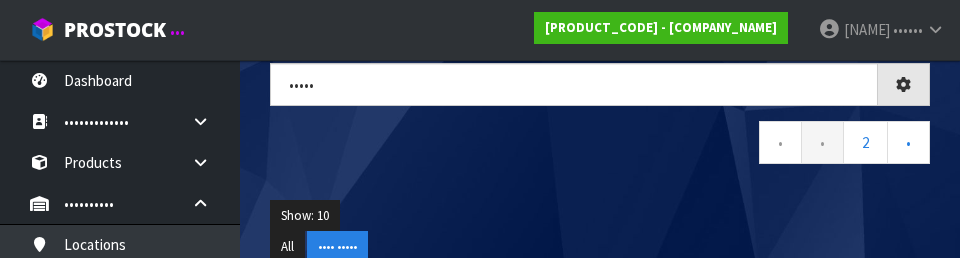 click on "34060
←
1 2
→" at bounding box center (600, 124) 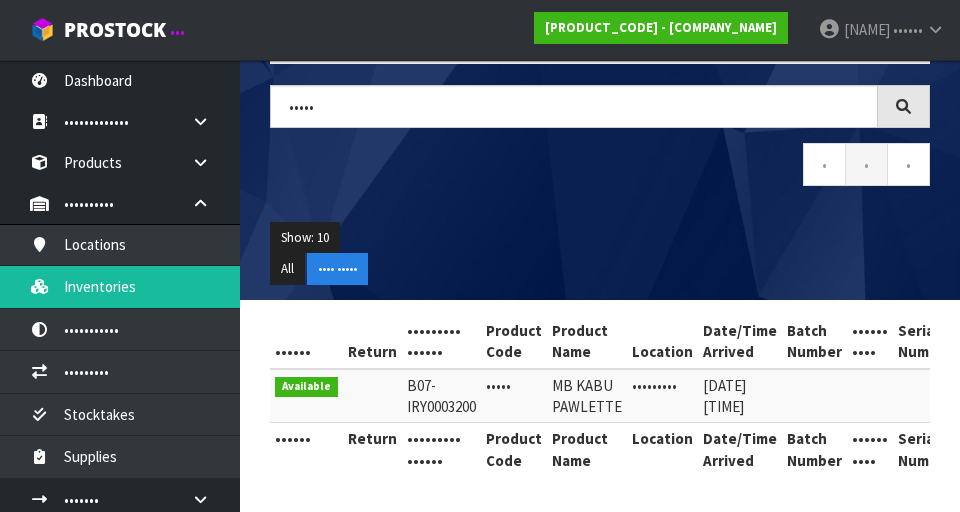 scroll, scrollTop: 137, scrollLeft: 0, axis: vertical 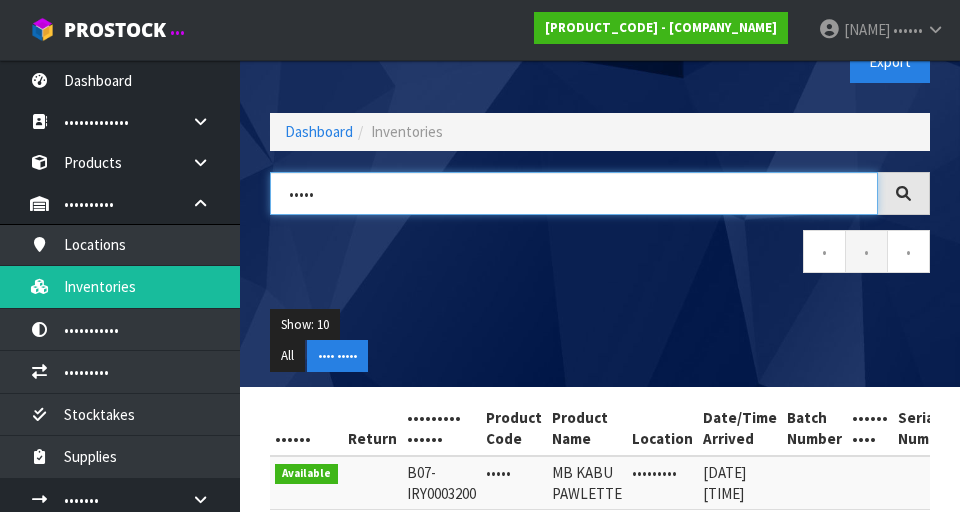 click on "34060" at bounding box center (574, 193) 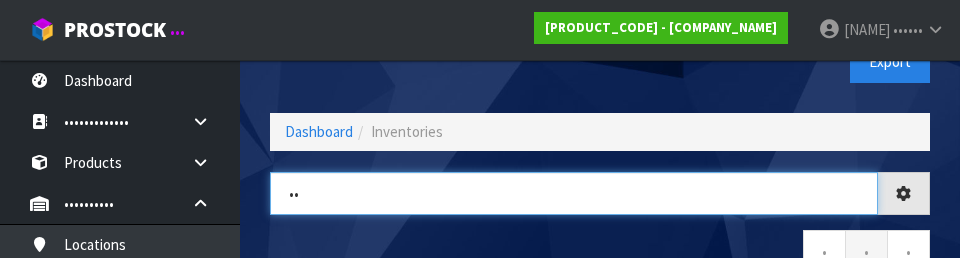 type on "3" 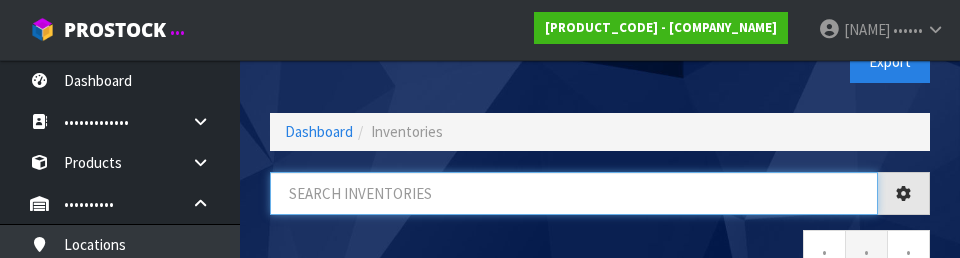 type 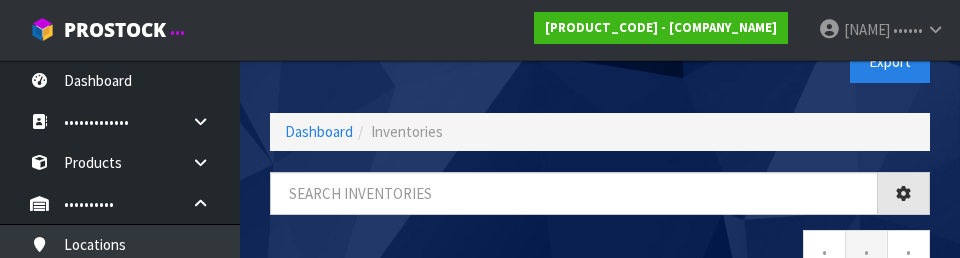 click on "Export" at bounding box center (772, 61) 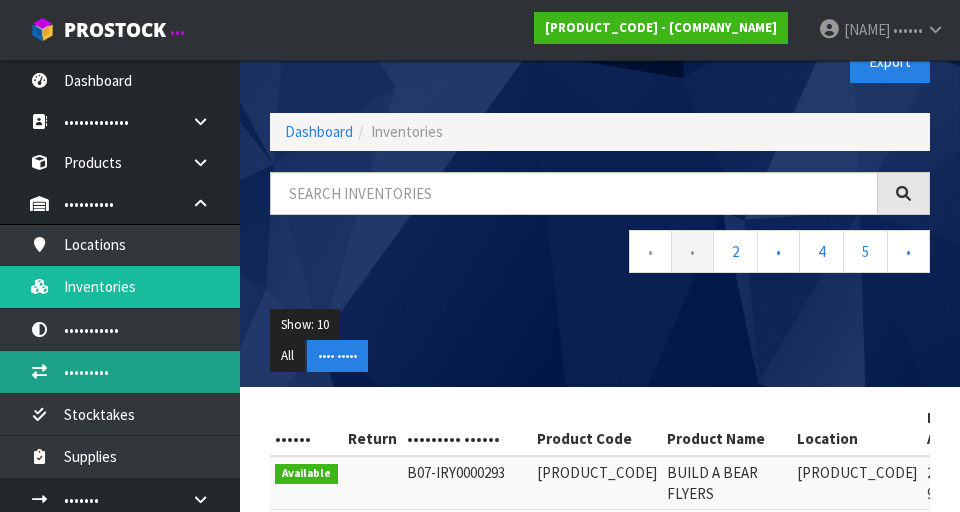 click on "Transfers" at bounding box center (120, 371) 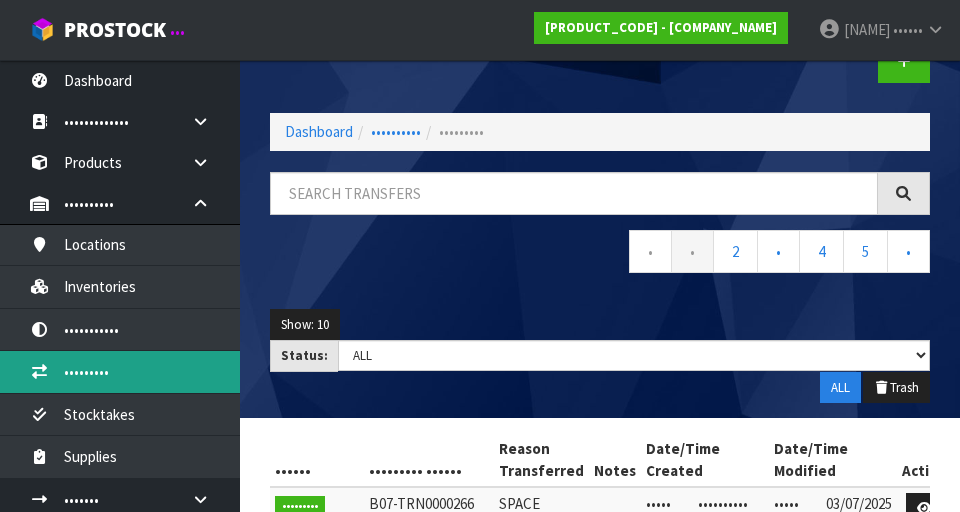 scroll, scrollTop: 0, scrollLeft: 0, axis: both 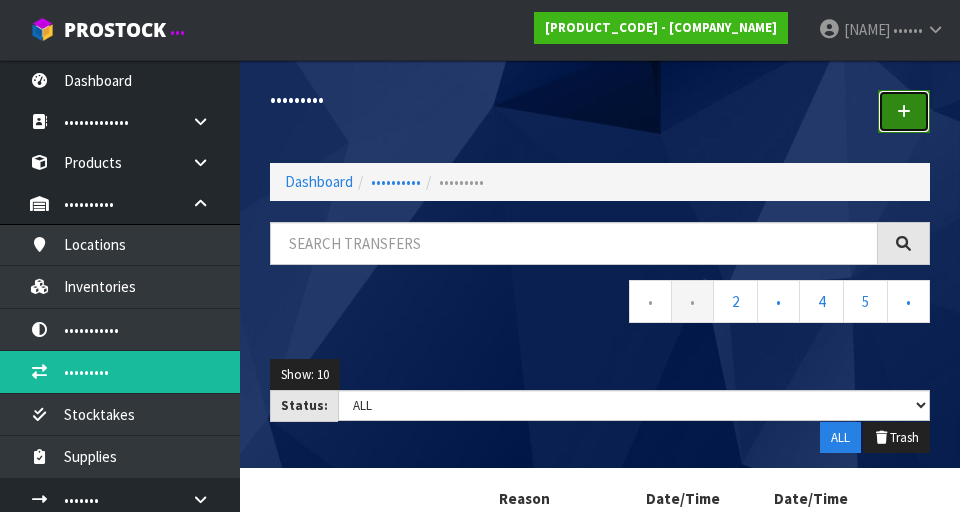 click at bounding box center [904, 111] 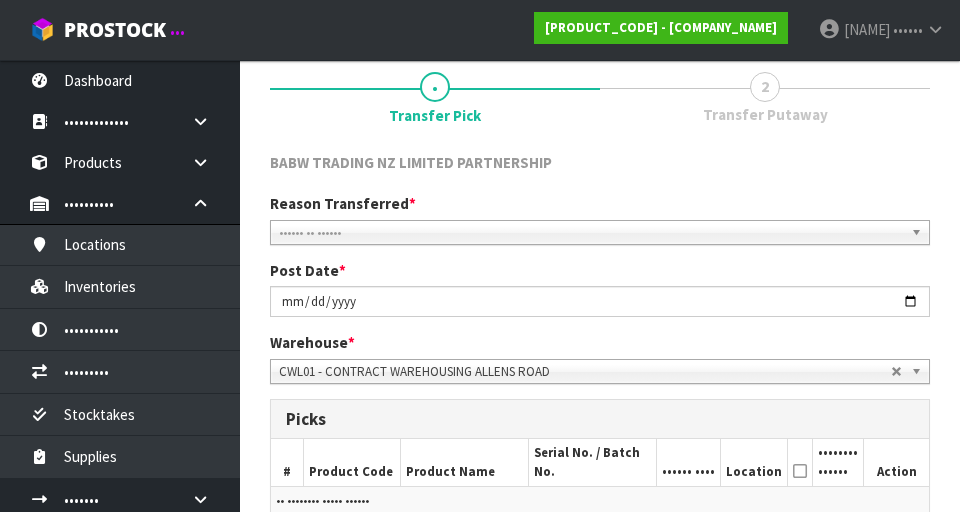 click on "Select an Option" at bounding box center [591, 233] 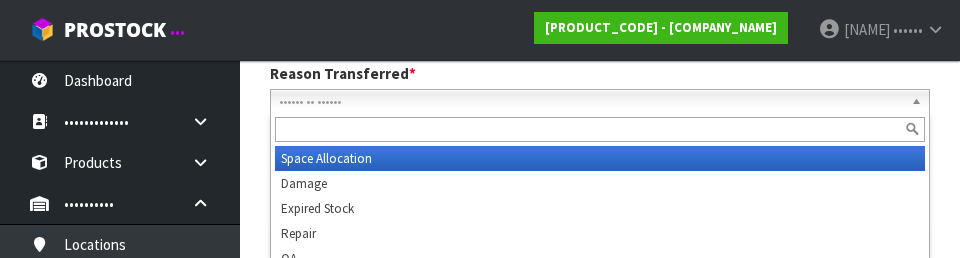 click at bounding box center (600, 129) 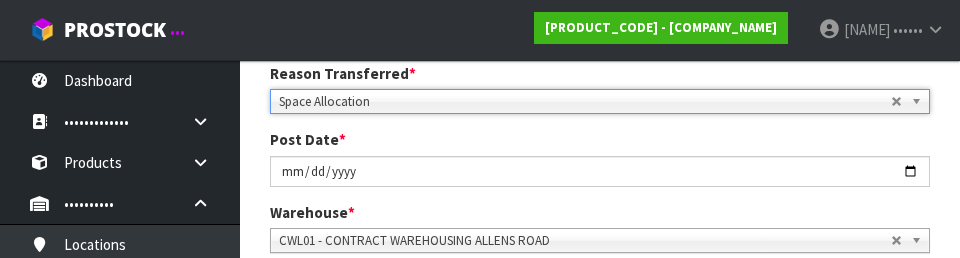 click on "Reason Transferred  *
Space Allocation Damage Expired Stock Repair QA
Space Allocation
Space Allocation Damage Expired Stock Repair QA" at bounding box center (600, 35) 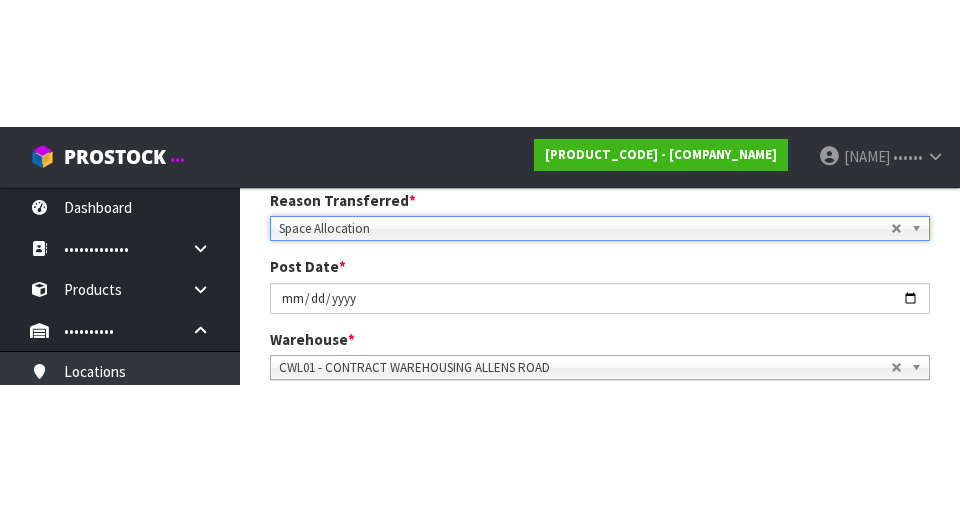 scroll, scrollTop: 285, scrollLeft: 0, axis: vertical 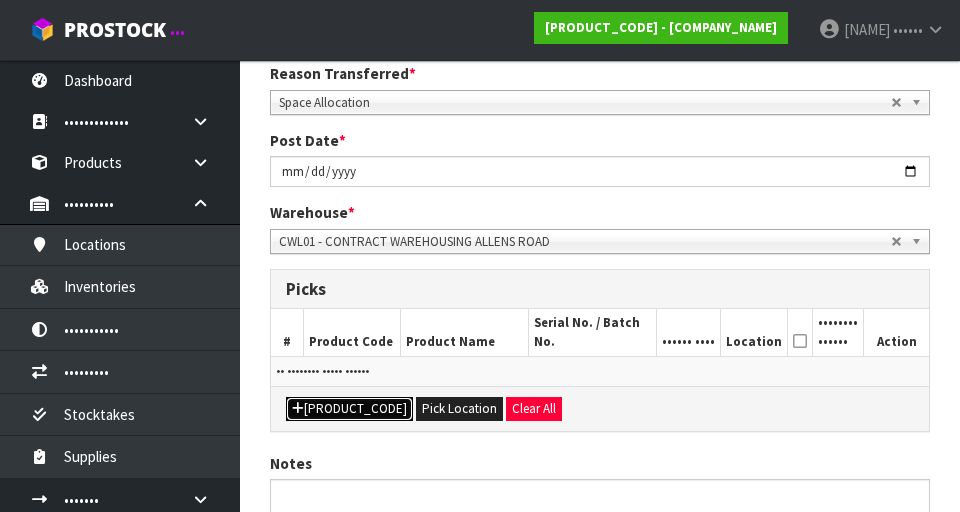 click on "Add Pick" at bounding box center (349, 409) 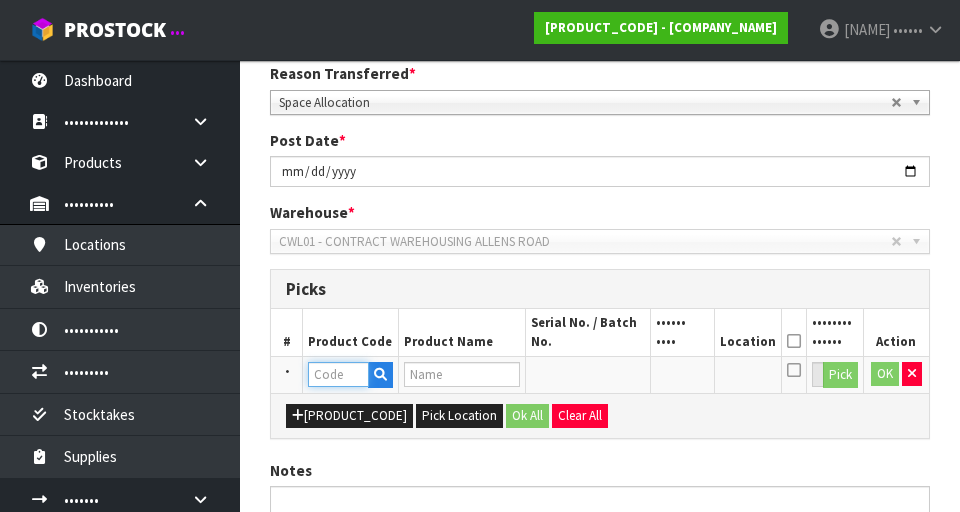 click at bounding box center (338, 374) 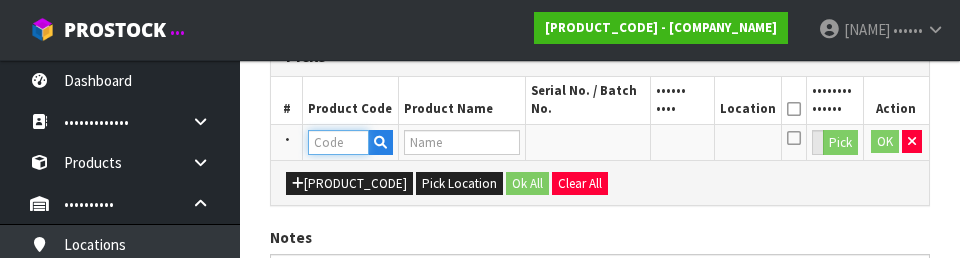 scroll, scrollTop: 521, scrollLeft: 0, axis: vertical 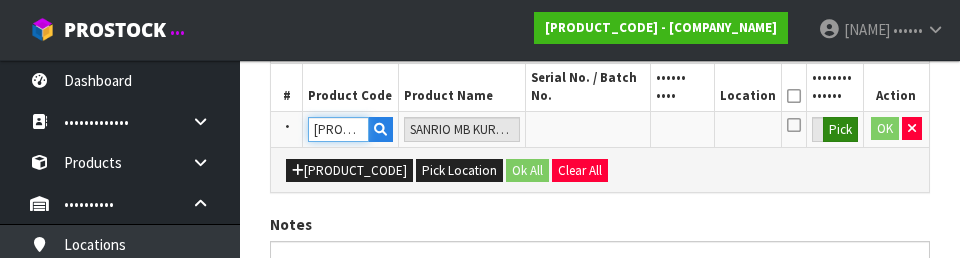 type on "34050" 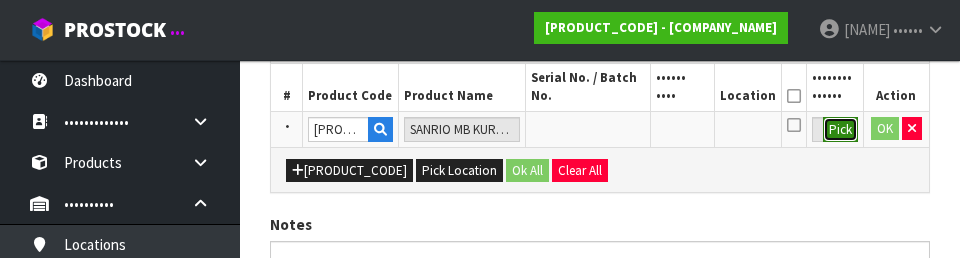 click on "Pick" at bounding box center (840, 130) 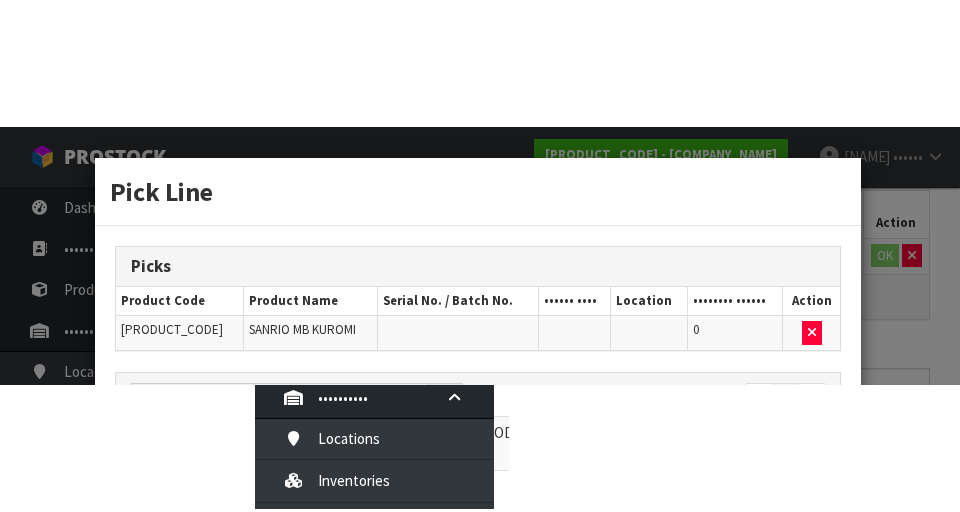 scroll, scrollTop: 456, scrollLeft: 0, axis: vertical 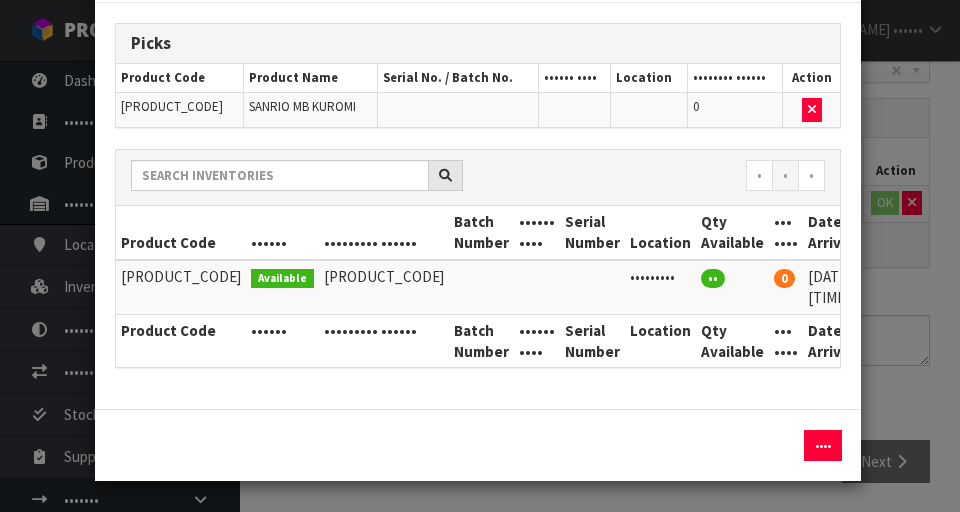 click at bounding box center [906, 276] 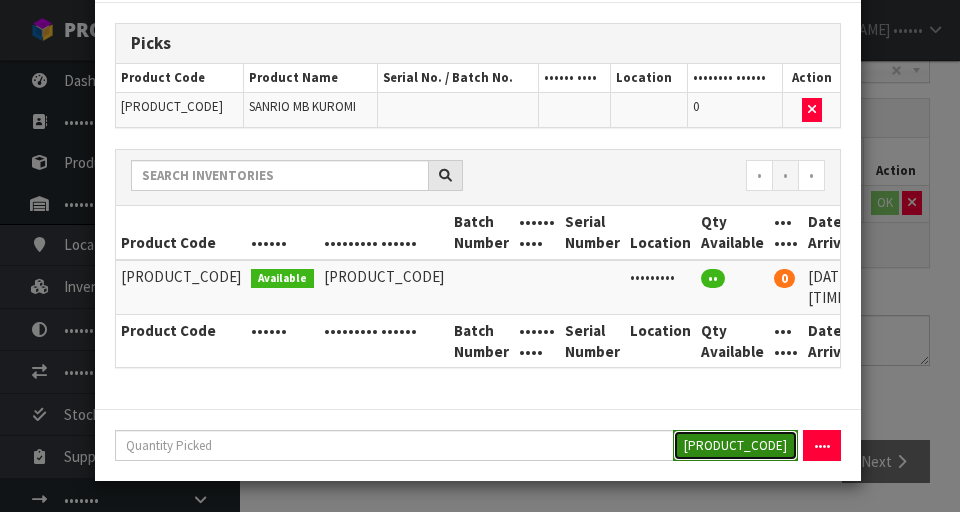 click on "Assign Pick" at bounding box center [735, 445] 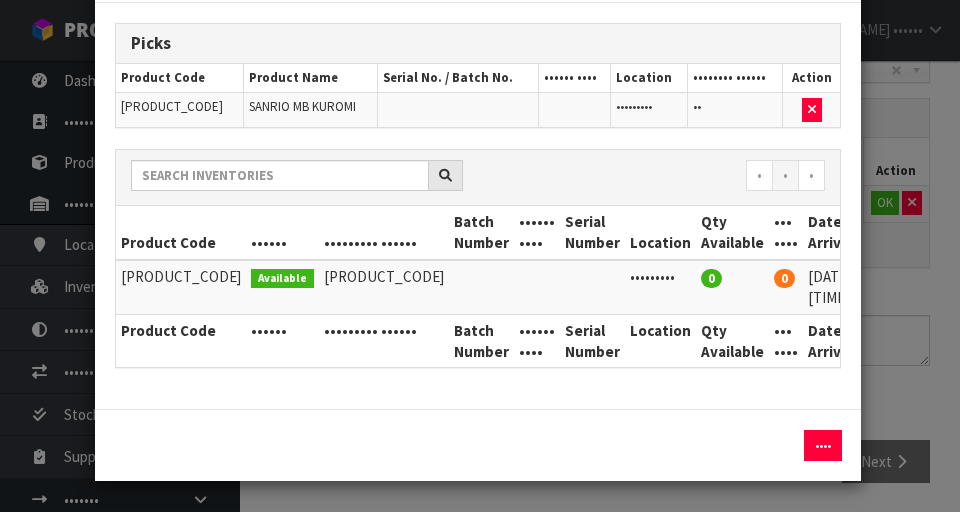 click on "Pick Line
Picks
Product Code
Product Name
Serial No. / Batch No.
Expiry Date
Location
Quantity Picked
Action
34050
SANRIO MB KUROMI
36-25-2-B
54
←
1
→
Product Code
Status
Reference Number
Batch Number
Expiry Date
Serial Number
Location
Qty Available
Qty Held
Datetime Arrived
Action
0" at bounding box center [480, 256] 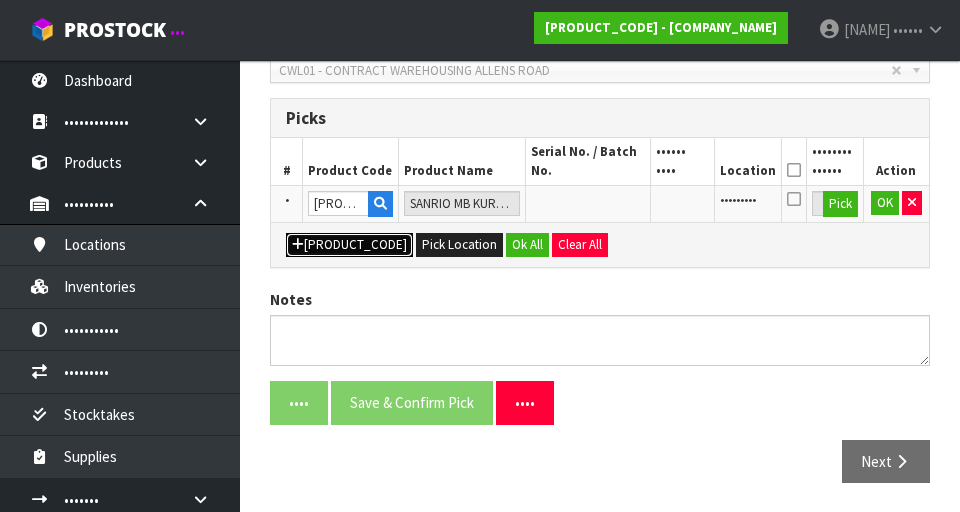 click on "Add Pick" at bounding box center [349, 245] 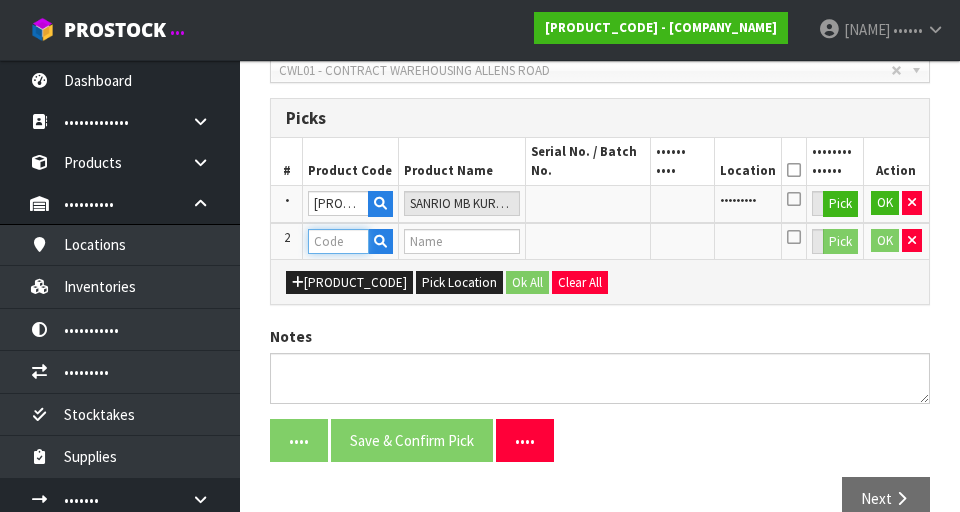 click at bounding box center [338, 241] 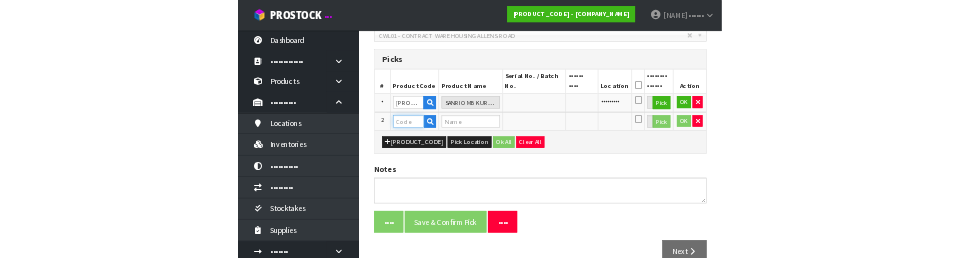scroll, scrollTop: 447, scrollLeft: 0, axis: vertical 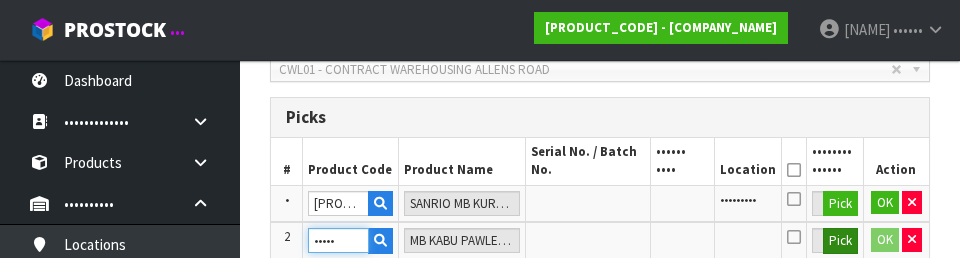 type on "34060" 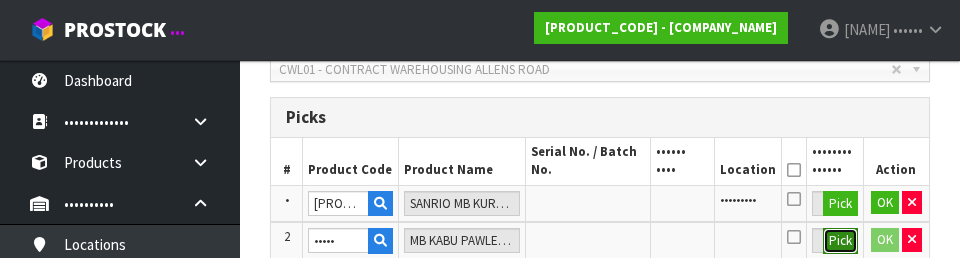 click on "Pick" at bounding box center (840, 204) 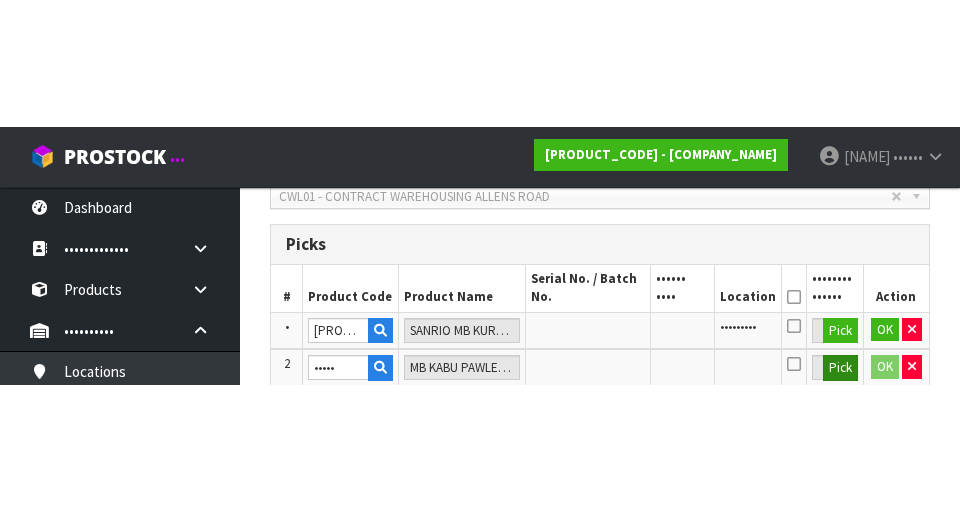 scroll, scrollTop: 456, scrollLeft: 0, axis: vertical 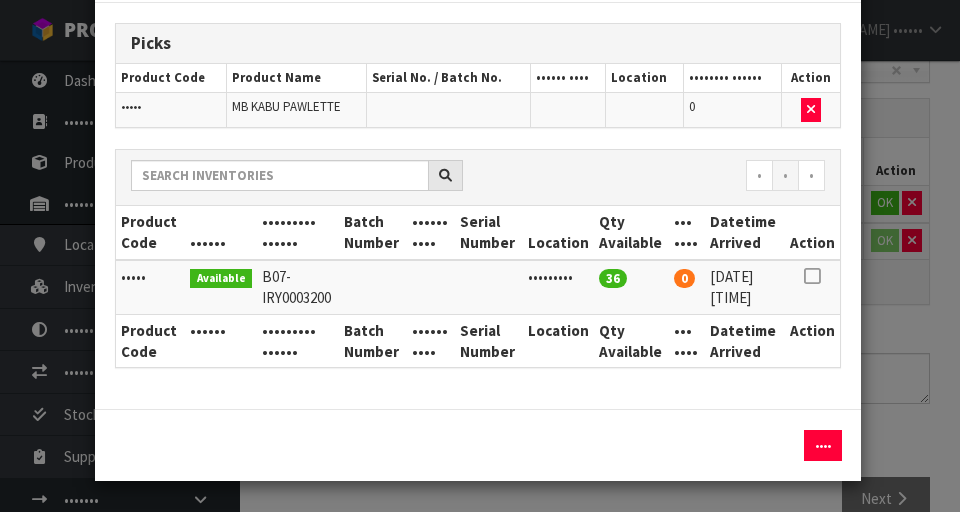 click at bounding box center [812, 276] 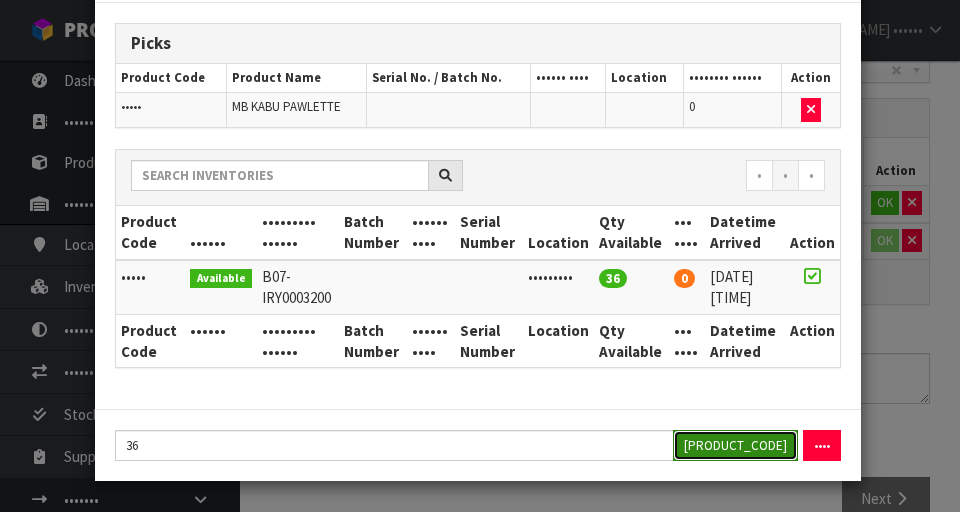 click on "Assign Pick" at bounding box center [735, 445] 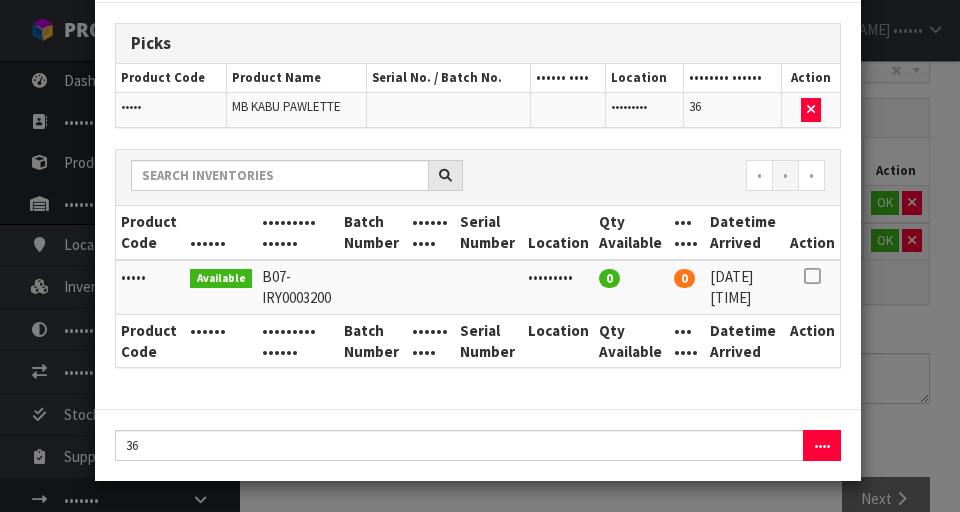 click on "Pick Line
Picks
Product Code
Product Name
Serial No. / Batch No.
Expiry Date
Location
Quantity Picked
Action
34060
MB KABU PAWLETTE
36-25-2-B
36
←
1
→
Product Code
Status
Reference Number
Batch Number
Expiry Date
Serial Number
Location
Qty Available
Qty Held
Datetime Arrived
Action
0" at bounding box center (480, 256) 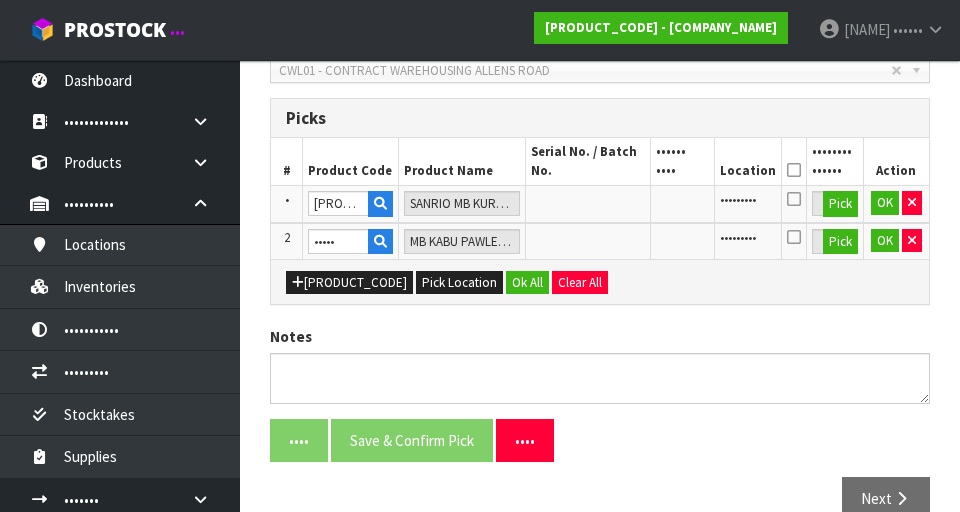 click at bounding box center [794, 170] 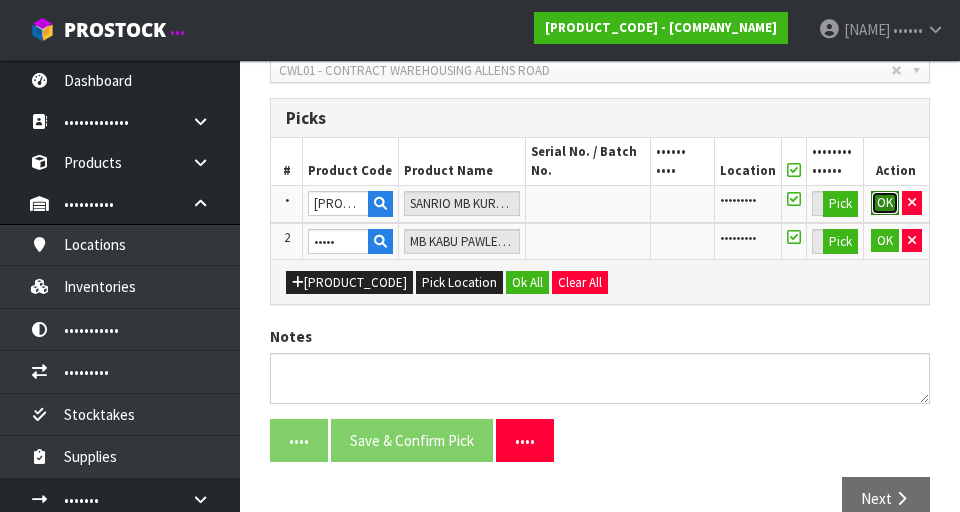 click on "OK" at bounding box center [885, 203] 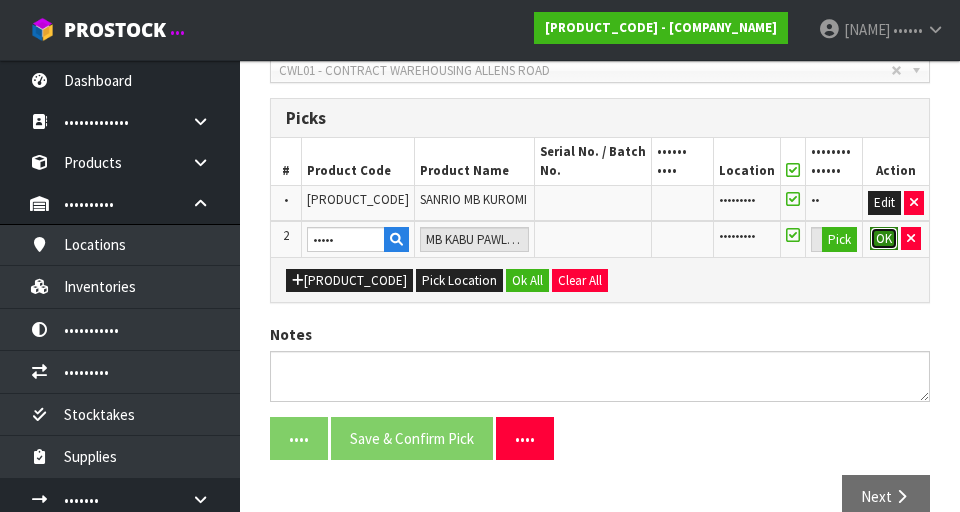 click on "OK" at bounding box center [884, 239] 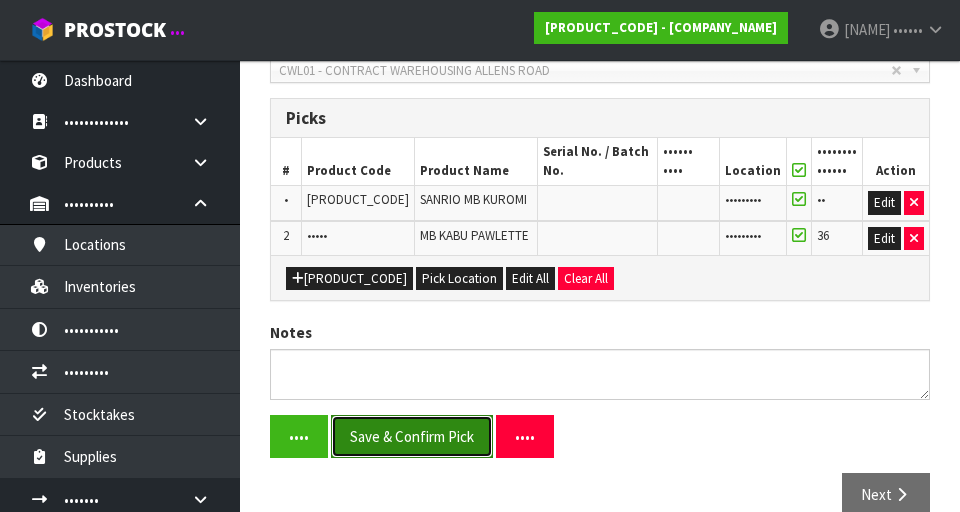 click on "Save & Confirm Pick" at bounding box center [412, 436] 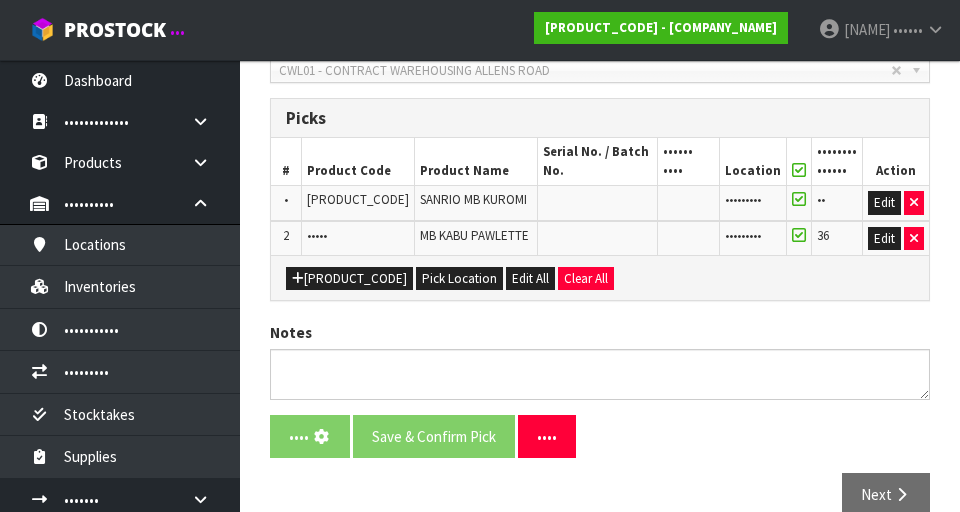scroll, scrollTop: 0, scrollLeft: 0, axis: both 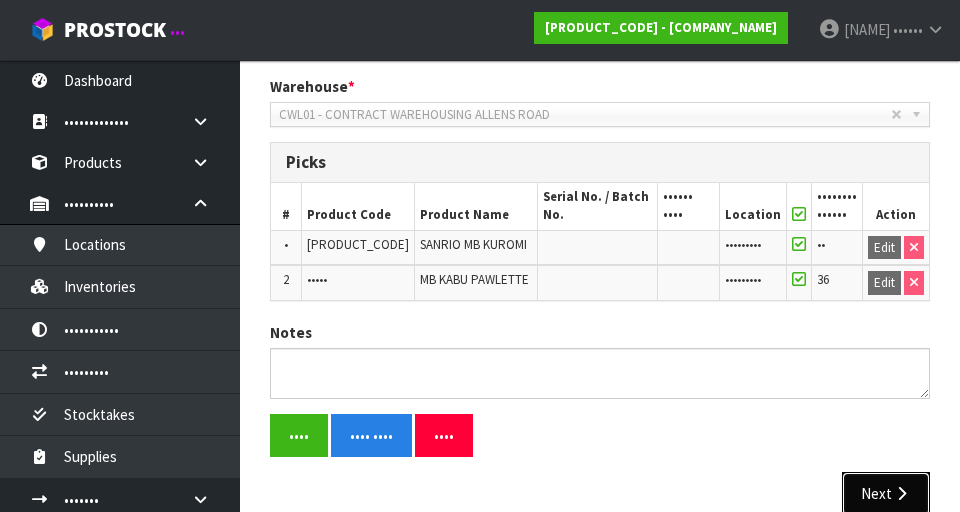 click on "Next" at bounding box center (886, 493) 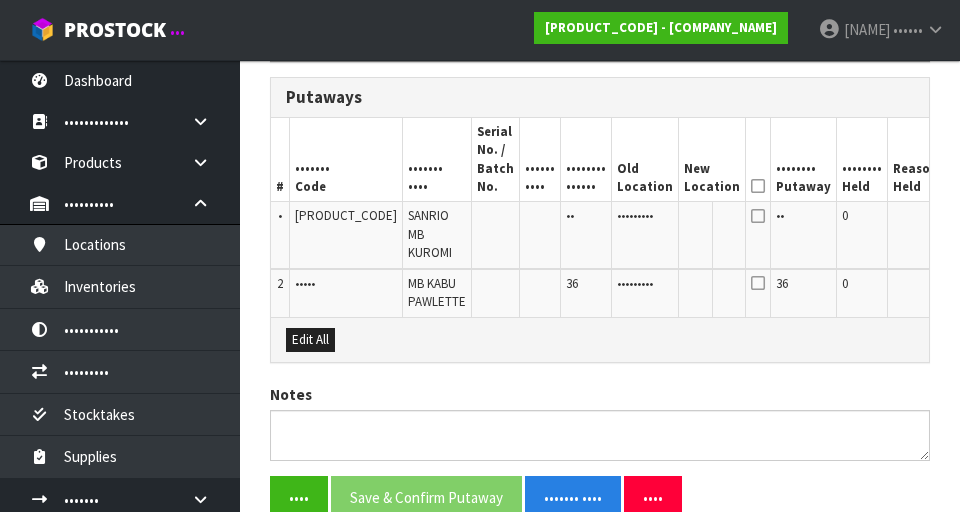 scroll, scrollTop: 546, scrollLeft: 0, axis: vertical 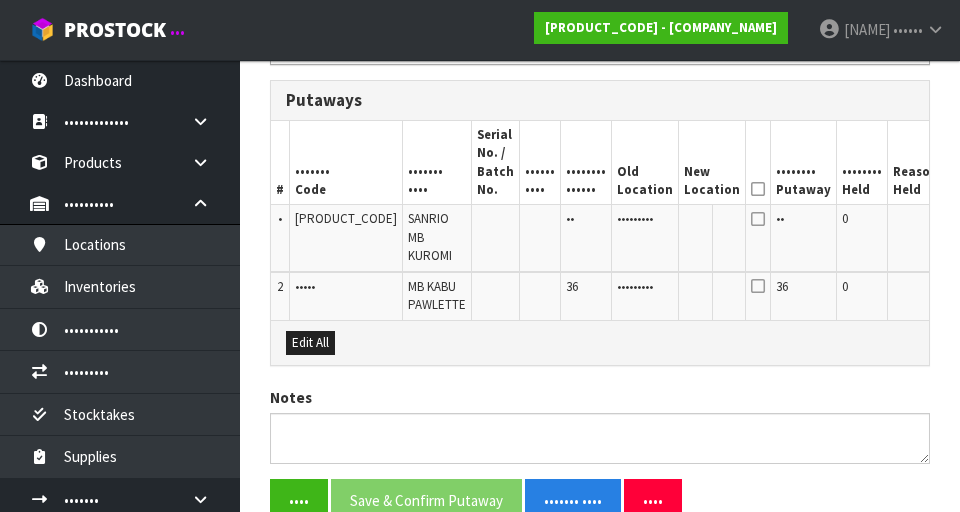 click on "Edit" at bounding box center [965, 222] 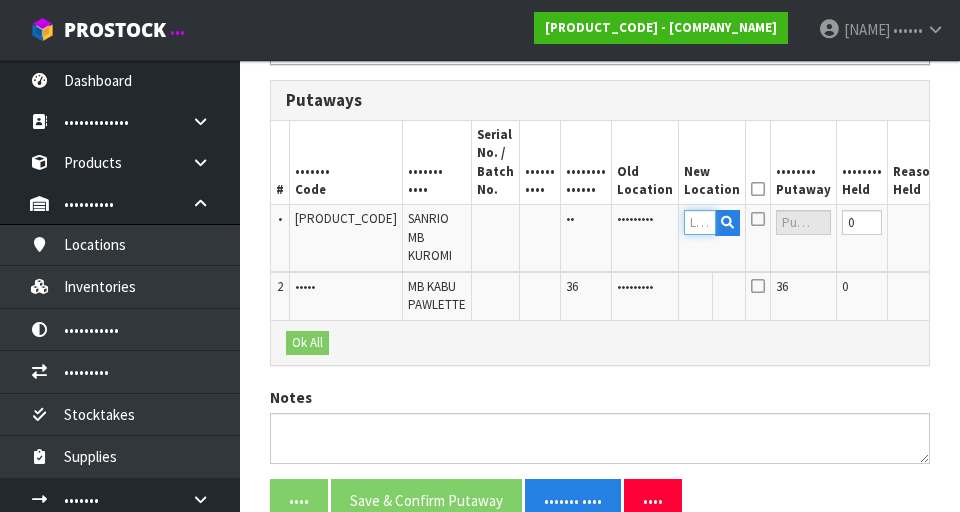 click at bounding box center (700, 222) 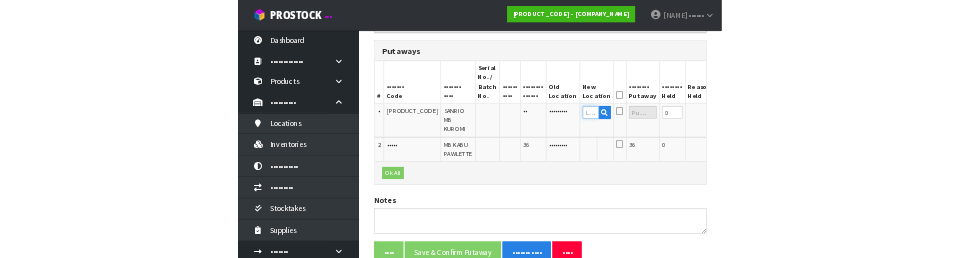 scroll, scrollTop: 537, scrollLeft: 0, axis: vertical 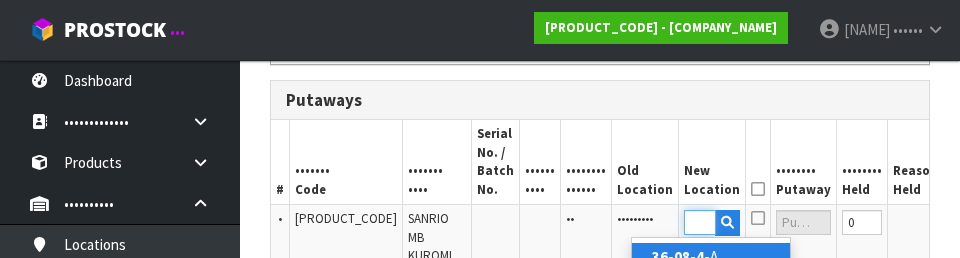 type on "36-08-4-A" 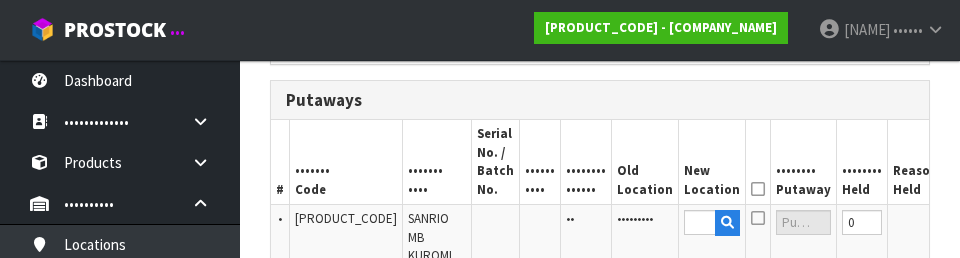 click on "OK" at bounding box center (966, 222) 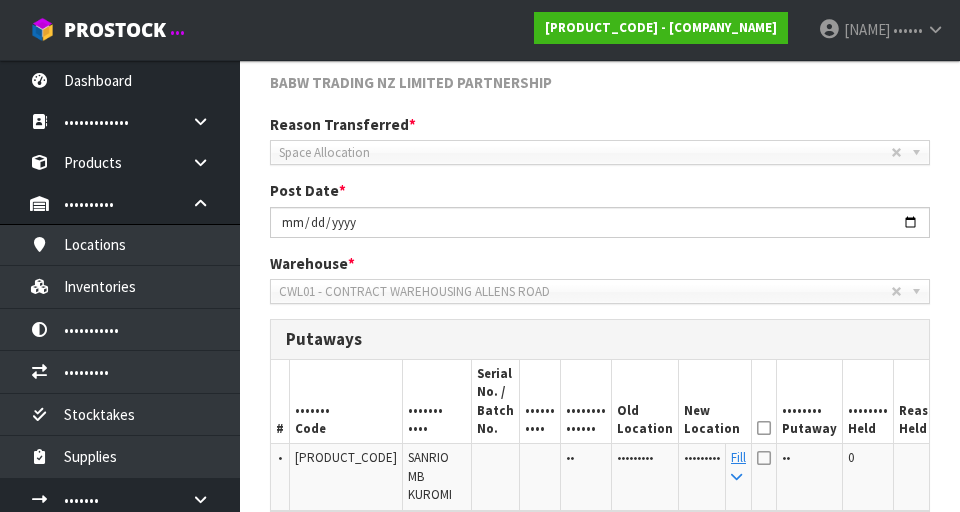 scroll, scrollTop: 644, scrollLeft: 0, axis: vertical 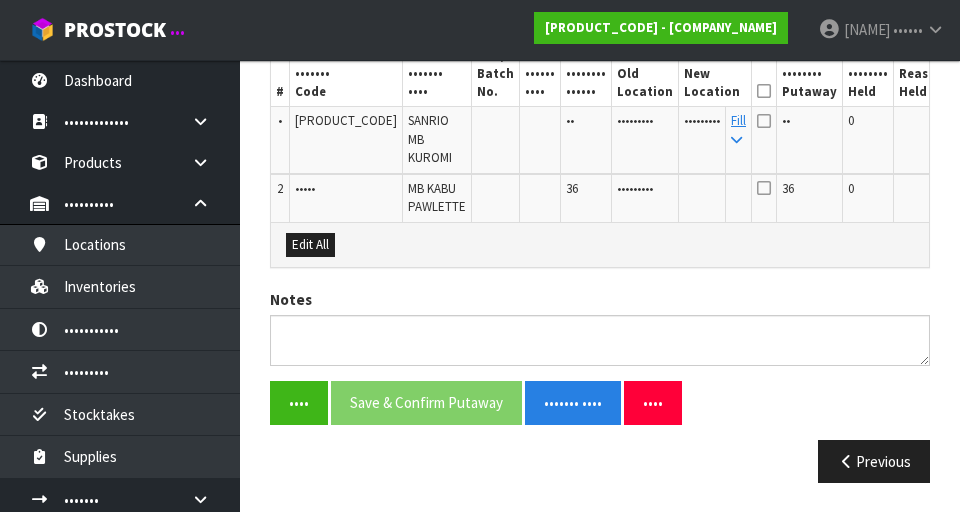click on "Edit" at bounding box center (971, 124) 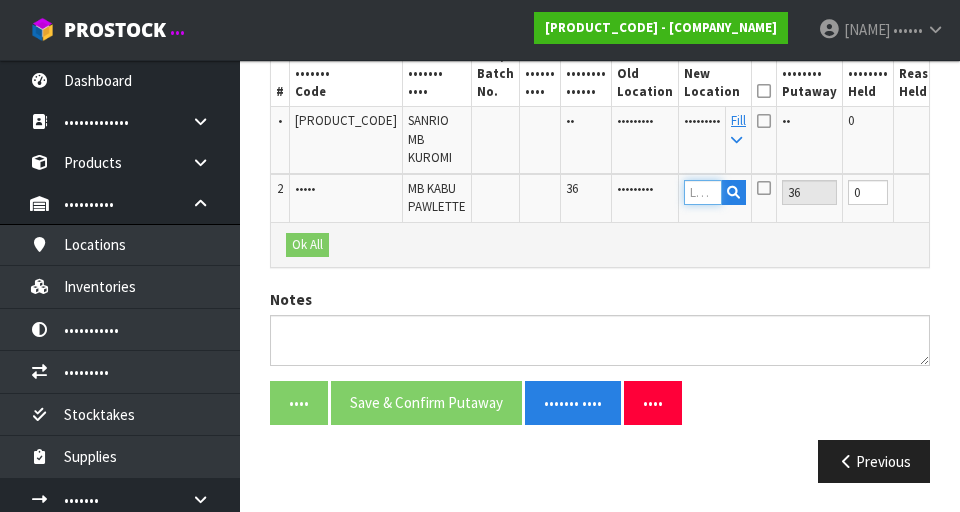 click at bounding box center (703, 192) 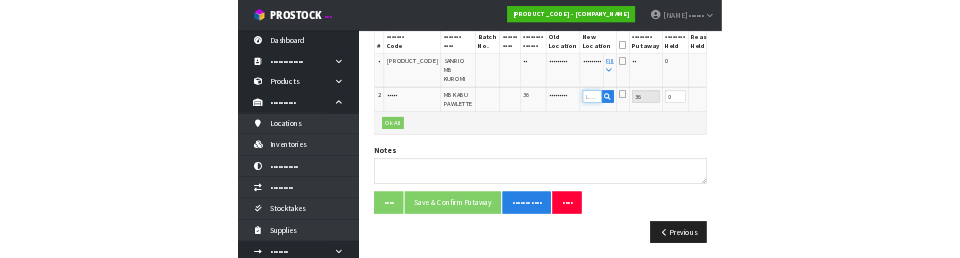 scroll, scrollTop: 635, scrollLeft: 0, axis: vertical 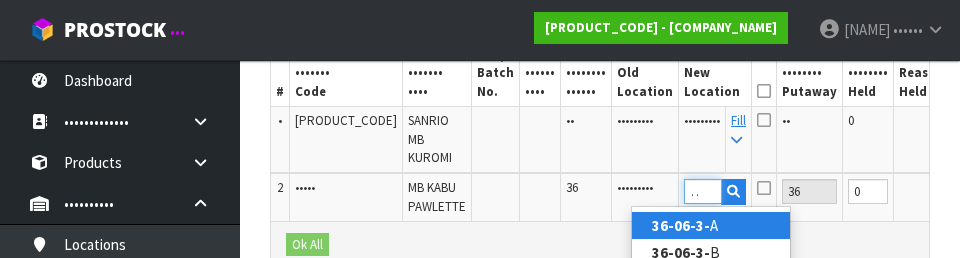 type on "36-06-3-B" 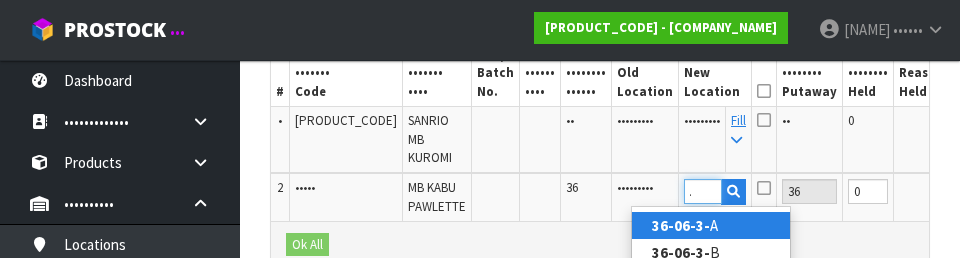 scroll, scrollTop: 0, scrollLeft: 39, axis: horizontal 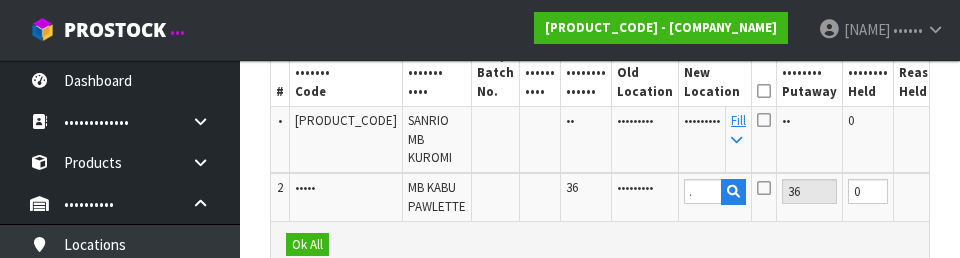 click on "OK" at bounding box center (972, 191) 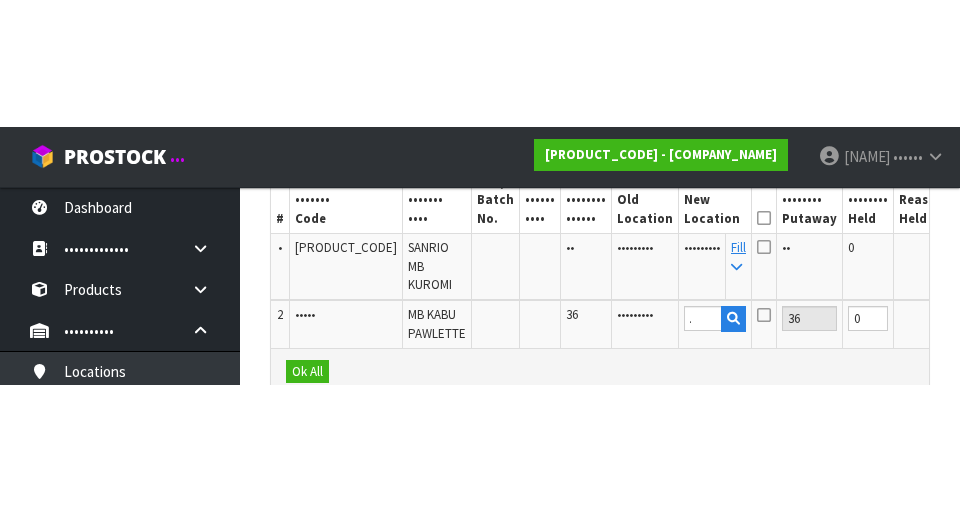 scroll, scrollTop: 644, scrollLeft: 0, axis: vertical 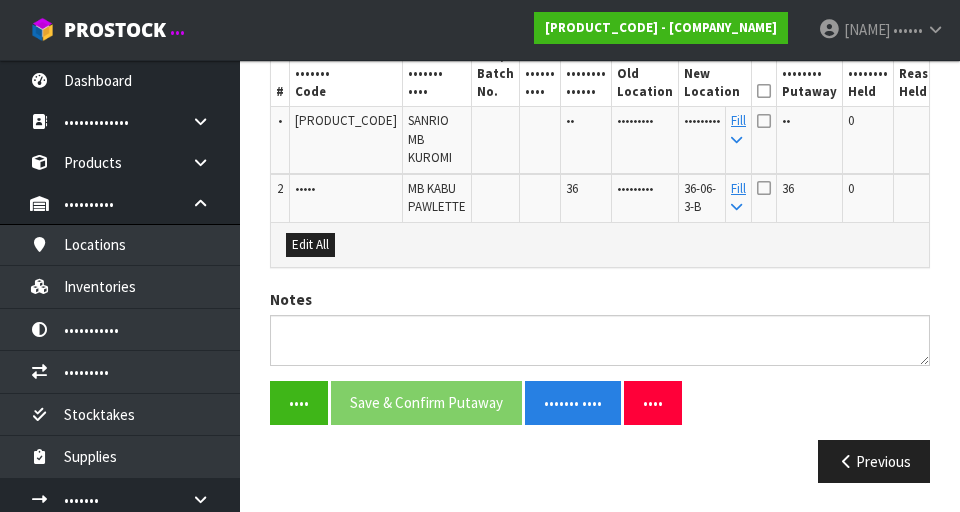 click at bounding box center (764, 91) 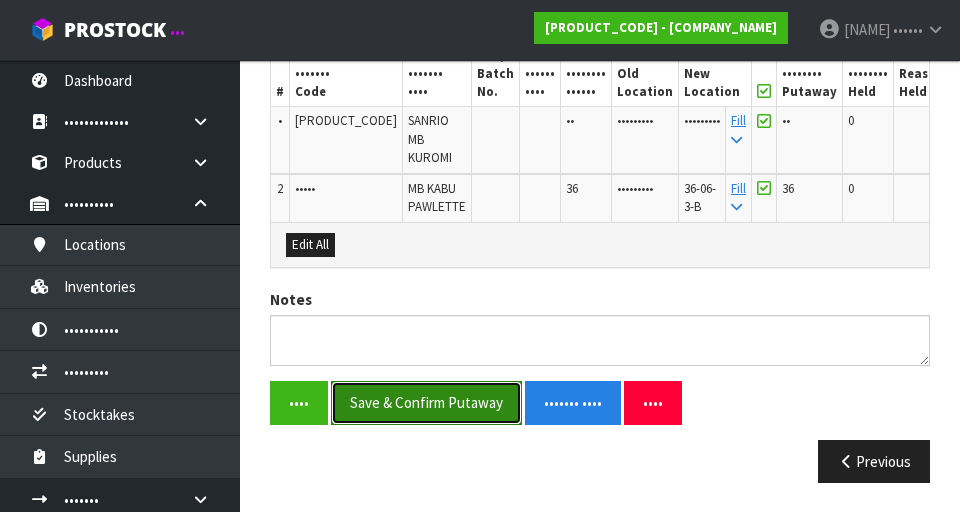 click on "Save & Confirm Putaway" at bounding box center (426, 402) 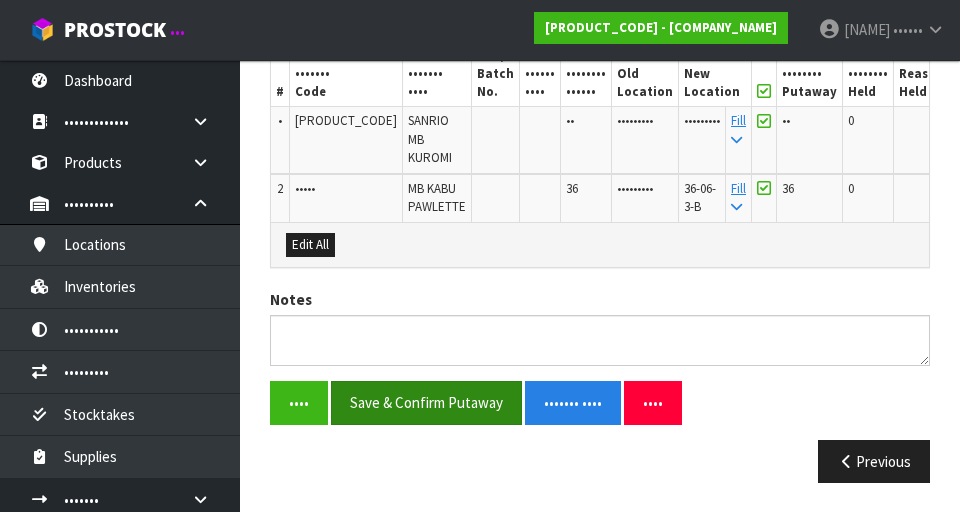 scroll, scrollTop: 0, scrollLeft: 0, axis: both 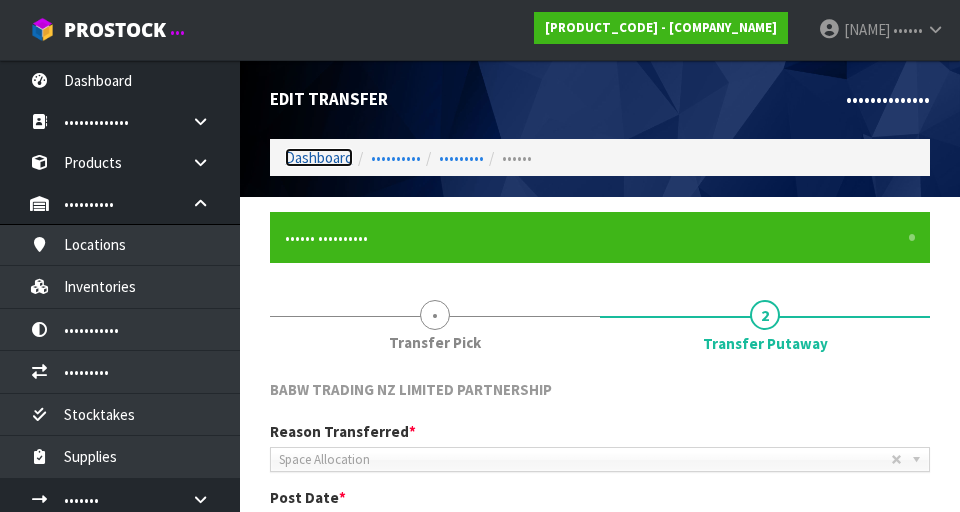 click on "Dashboard" at bounding box center (319, 157) 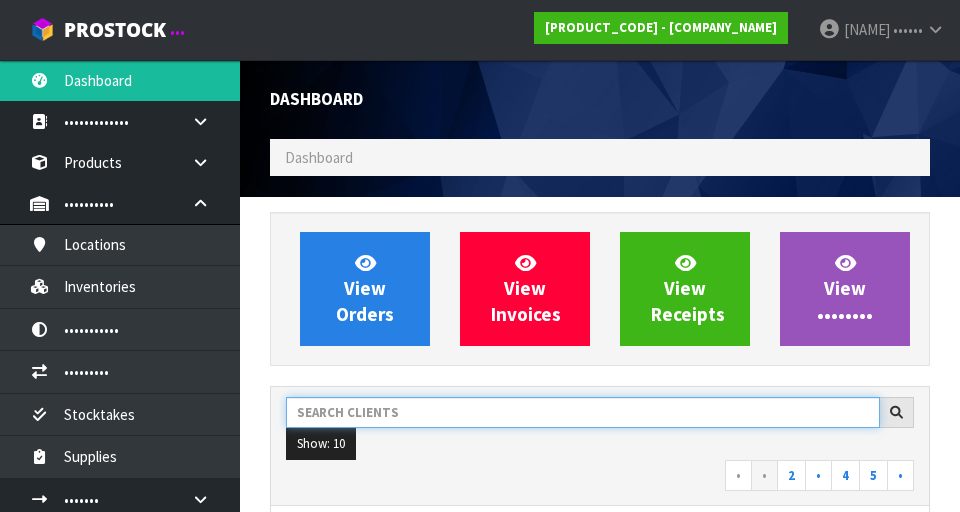click at bounding box center [583, 412] 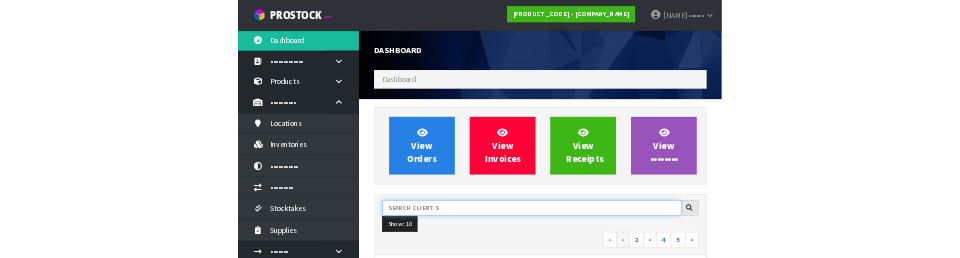 scroll, scrollTop: 1587, scrollLeft: 690, axis: both 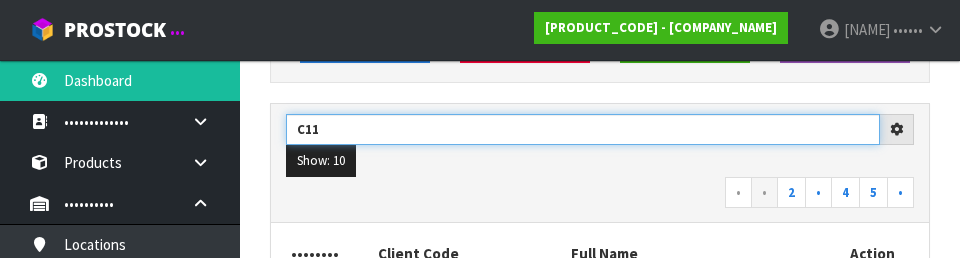 type on "C11" 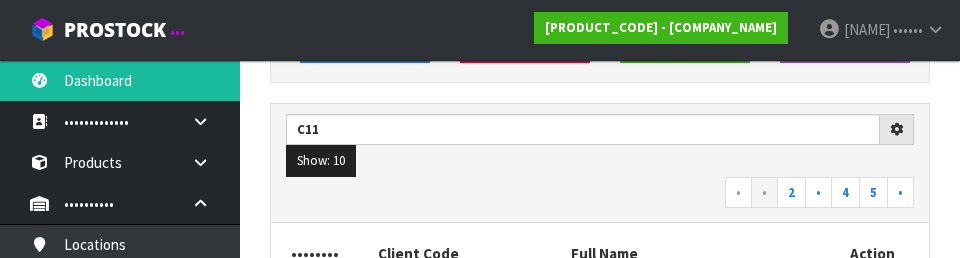click on "←
1 2 3 4 5
→" at bounding box center (600, 194) 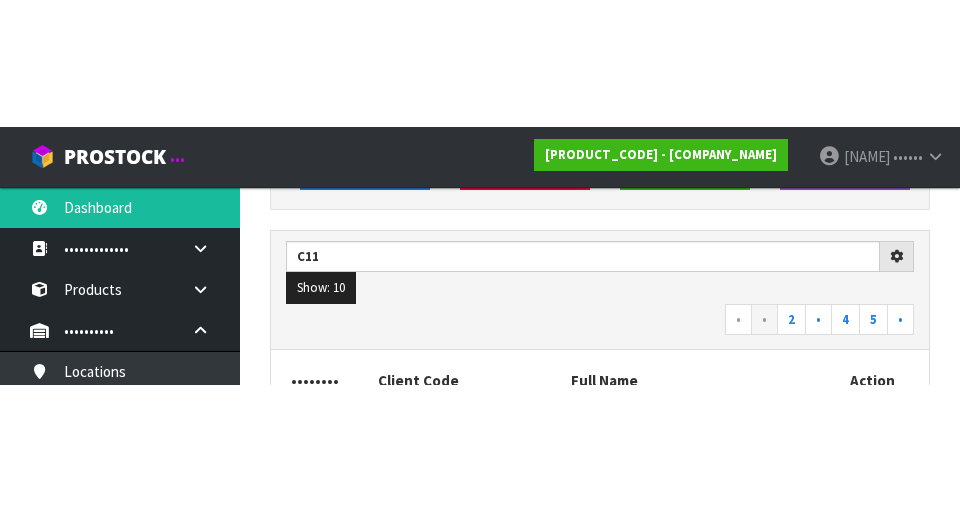 scroll, scrollTop: 283, scrollLeft: 0, axis: vertical 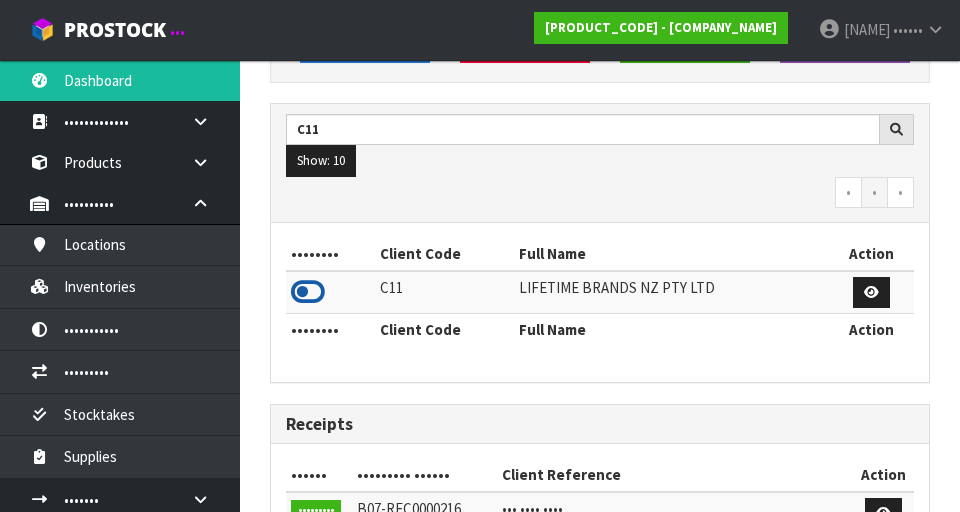 click at bounding box center [308, 292] 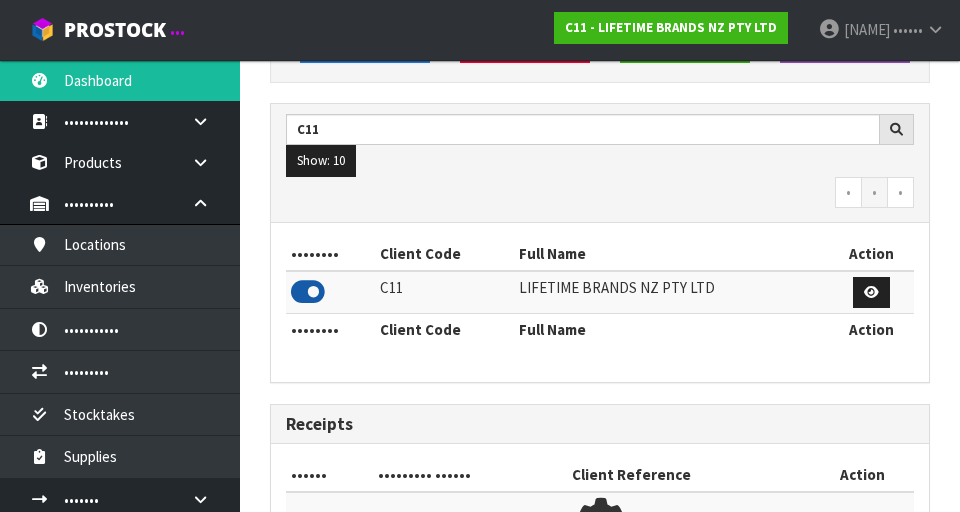 scroll, scrollTop: 1318, scrollLeft: 690, axis: both 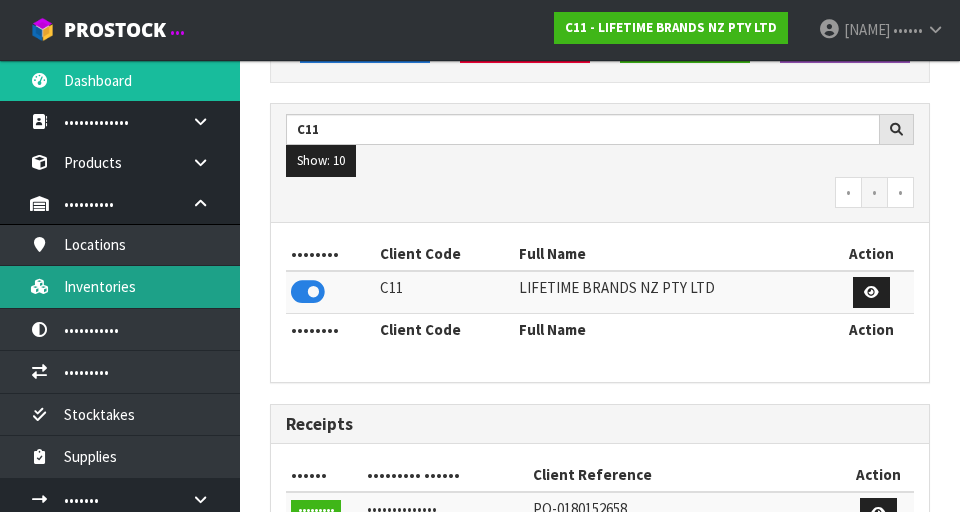 click on "Inventories" at bounding box center [120, 286] 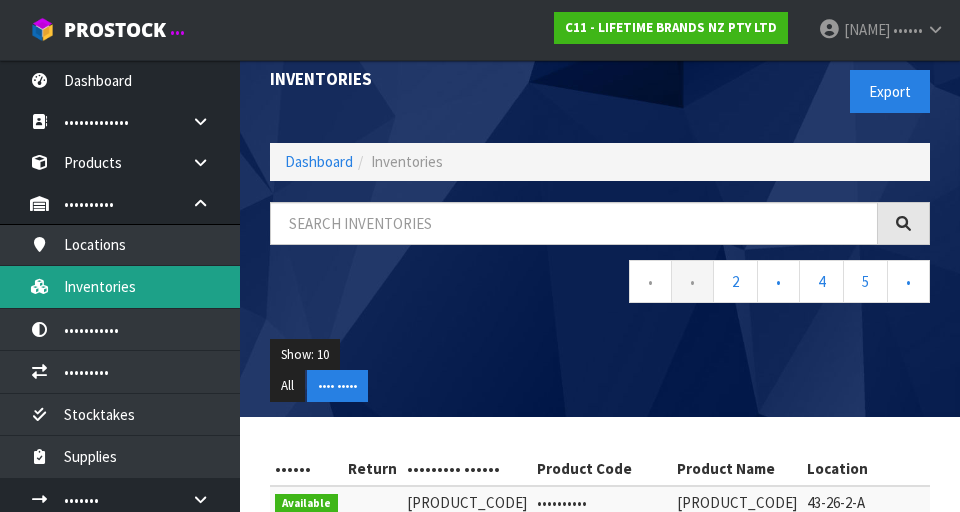 scroll, scrollTop: 18, scrollLeft: 0, axis: vertical 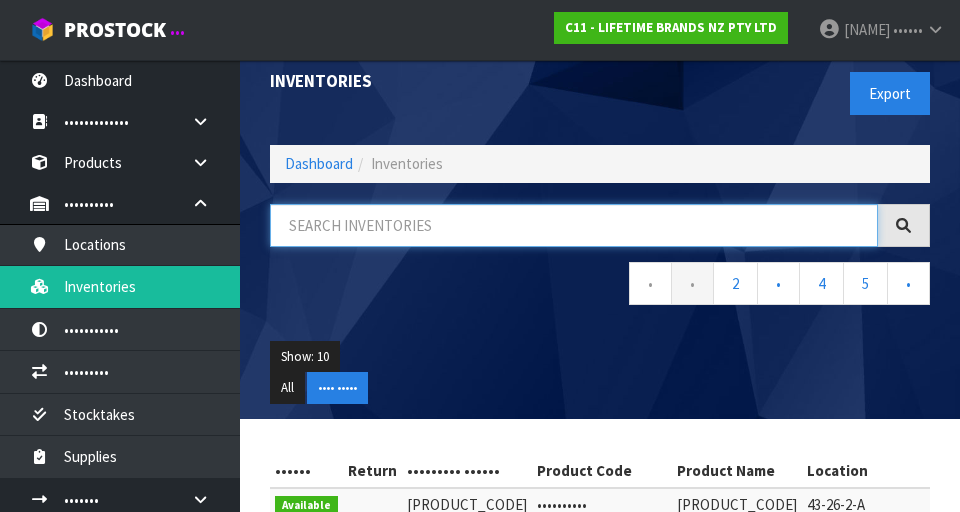 click at bounding box center (574, 225) 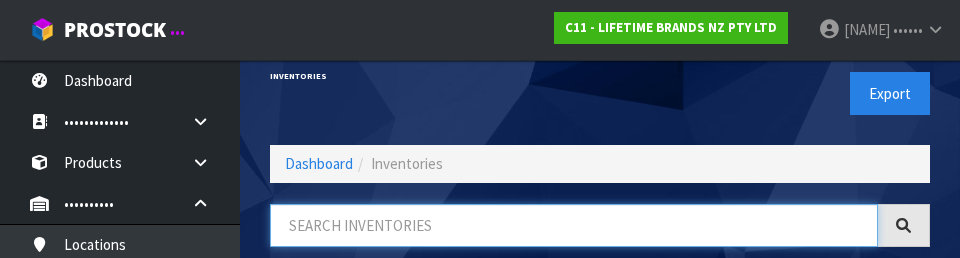 type on "[PRODUCT CODE]" 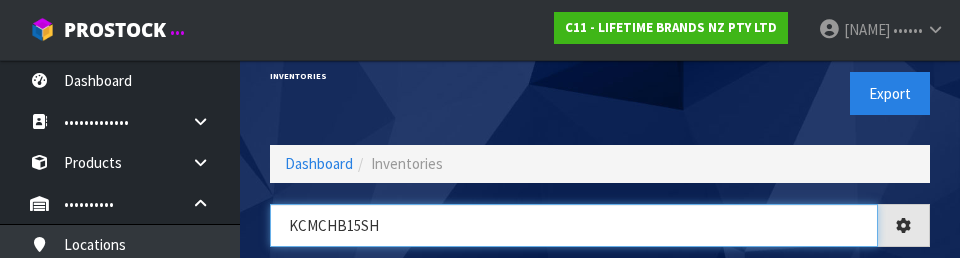 type on "[PRODUCT CODE]" 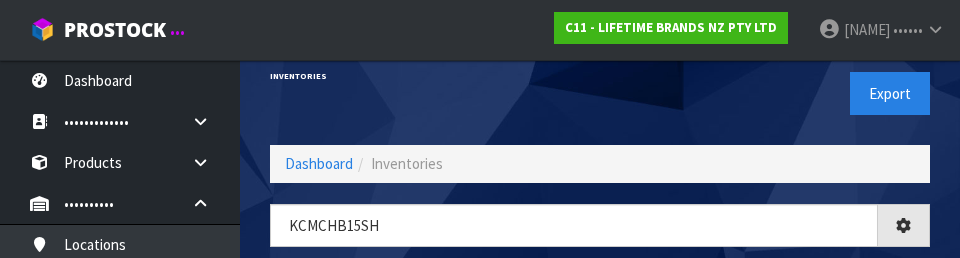 click on "Export" at bounding box center (772, 93) 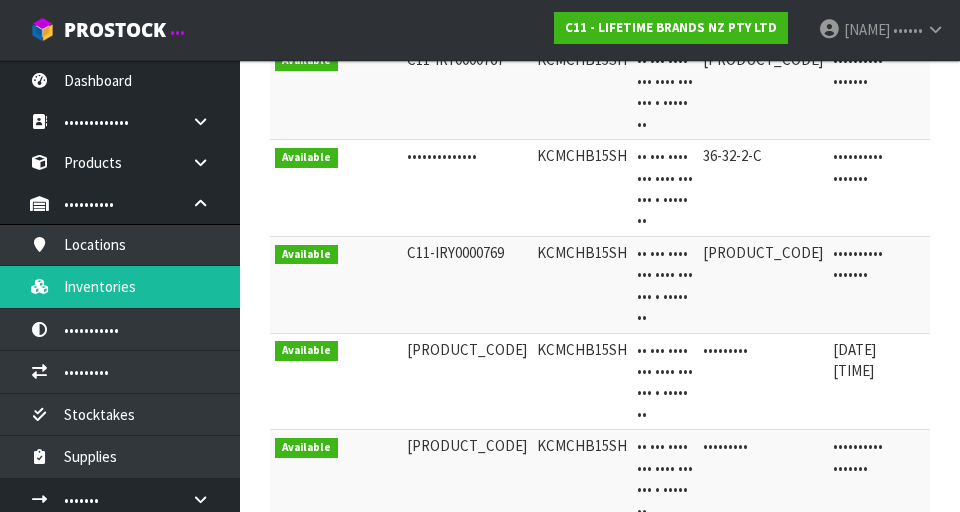 scroll, scrollTop: 471, scrollLeft: 0, axis: vertical 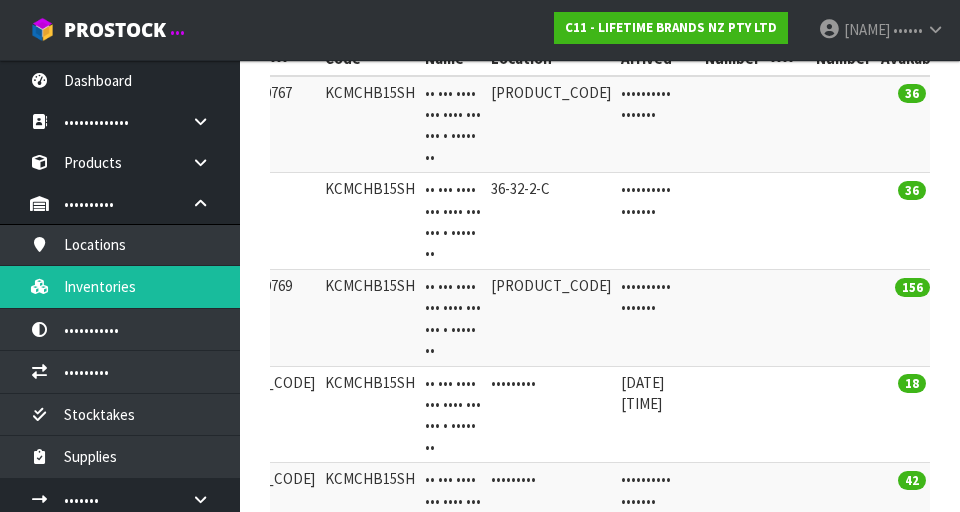 copy on "[PRODUCT CODE]" 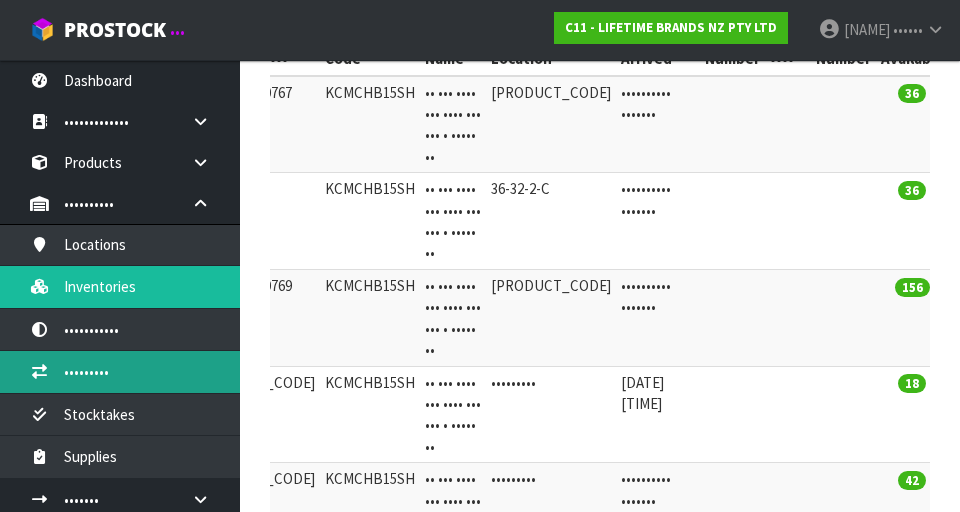 click on "Transfers" at bounding box center [120, 371] 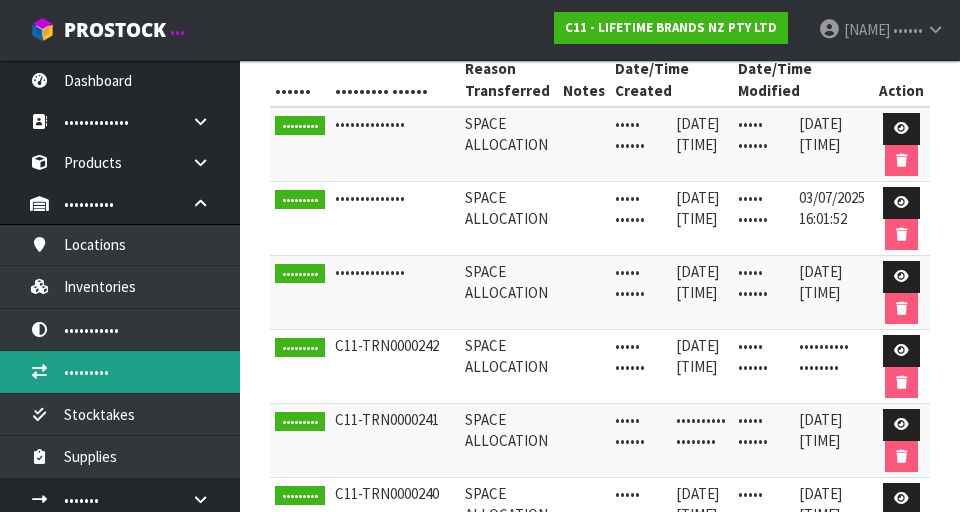 scroll, scrollTop: 0, scrollLeft: 0, axis: both 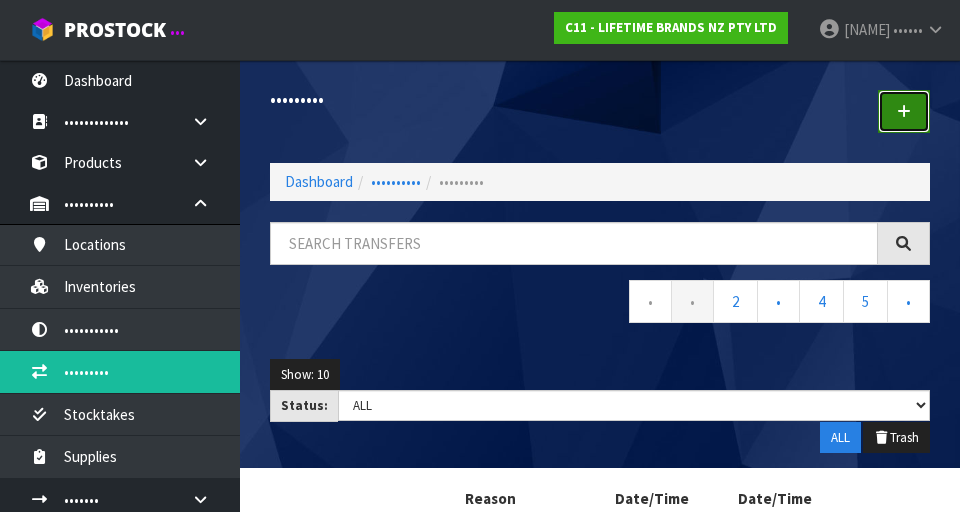 click at bounding box center (904, 111) 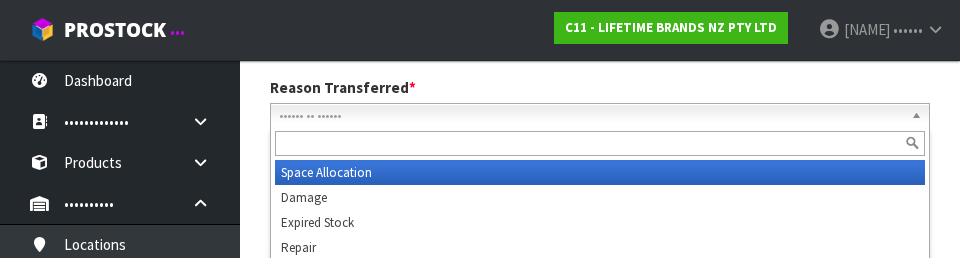 scroll, scrollTop: 276, scrollLeft: 0, axis: vertical 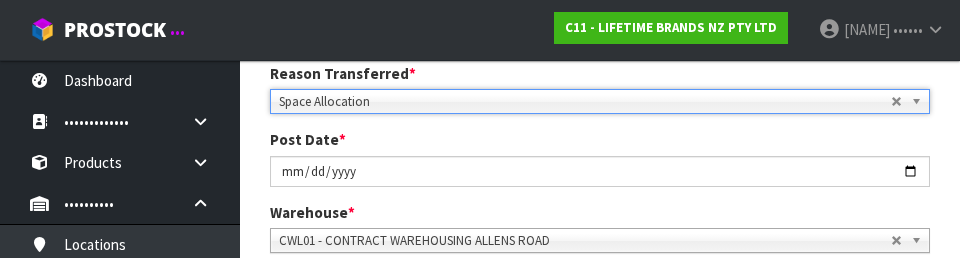 click on "Product Code
Status
Reference Number
Batch Number
Expiry Date
Serial Number
Location
Qty Available
Qty Held
Datetime Arrived
Action" at bounding box center [600, 294] 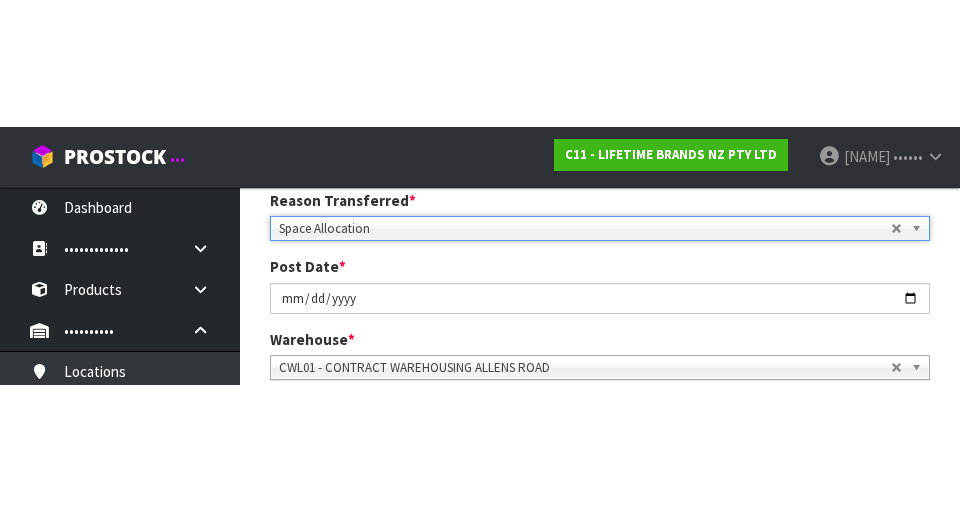 scroll, scrollTop: 285, scrollLeft: 0, axis: vertical 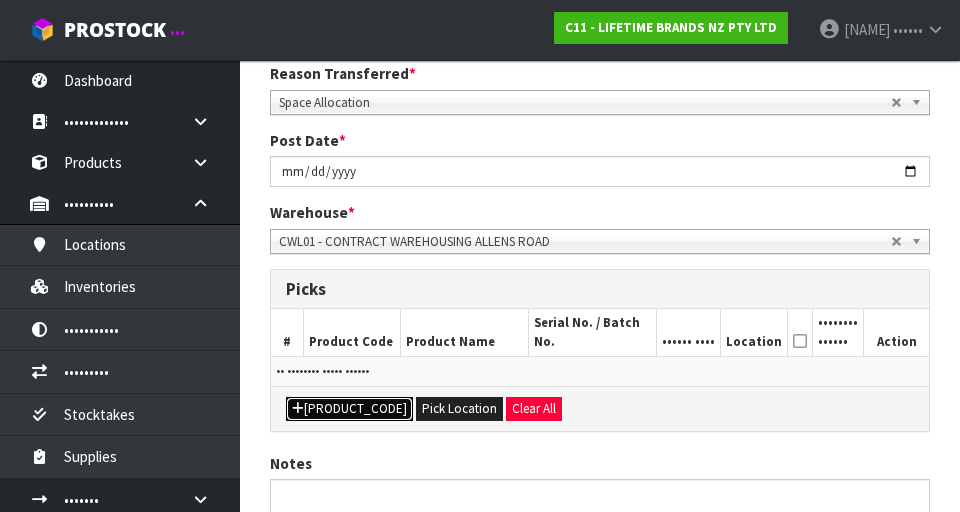 click on "Add Pick" at bounding box center (349, 409) 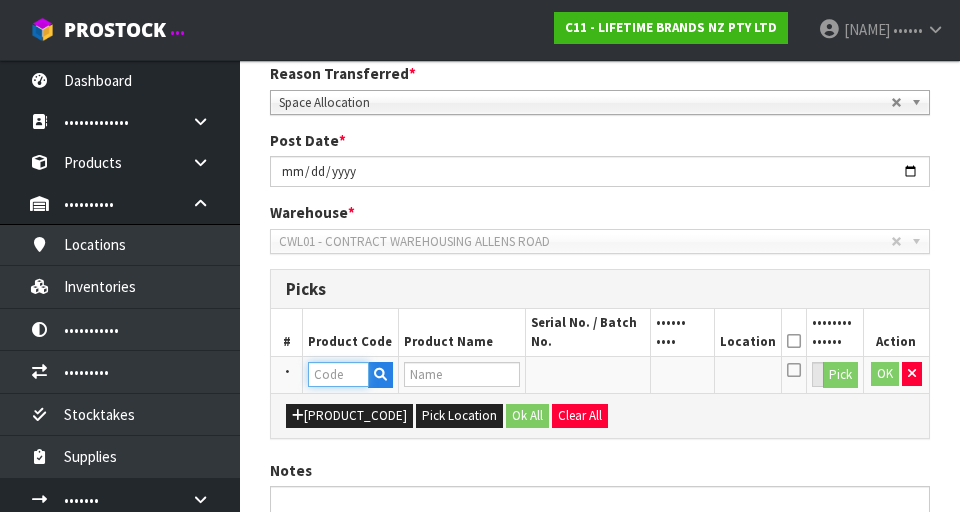 paste on "[PRODUCT CODE]" 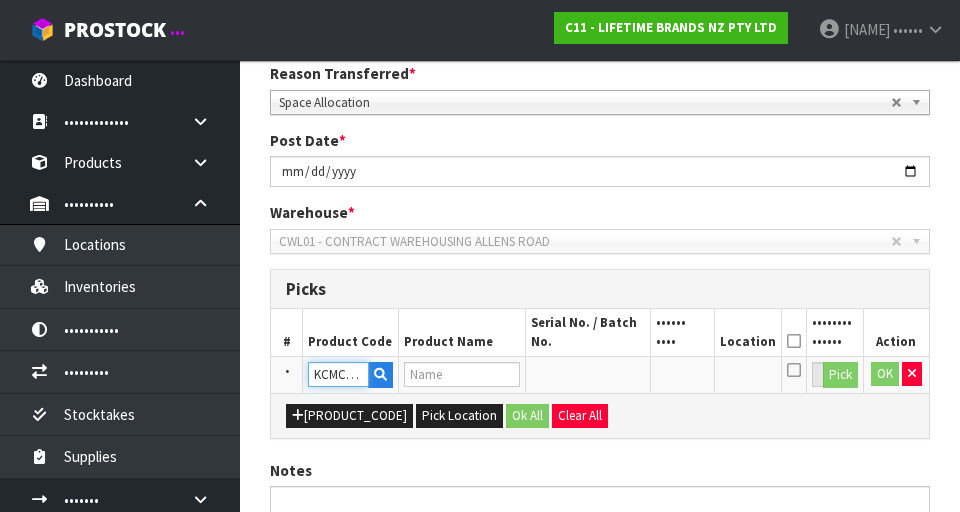 scroll, scrollTop: 0, scrollLeft: 28, axis: horizontal 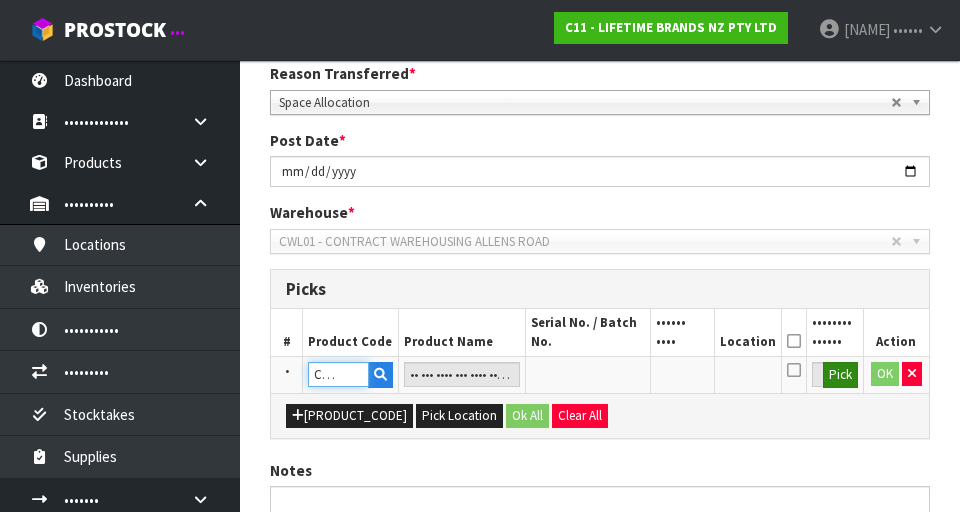 type on "[PRODUCT CODE]" 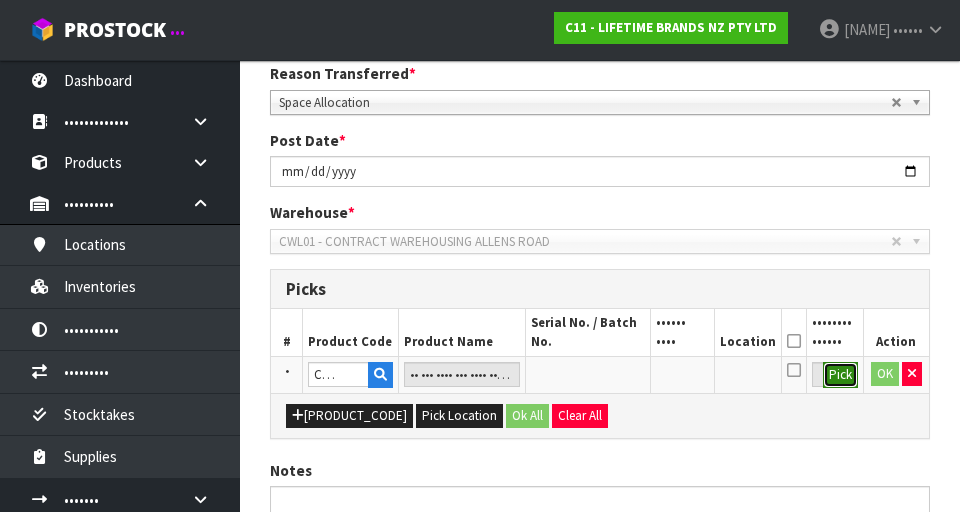 click on "Pick" at bounding box center [840, 375] 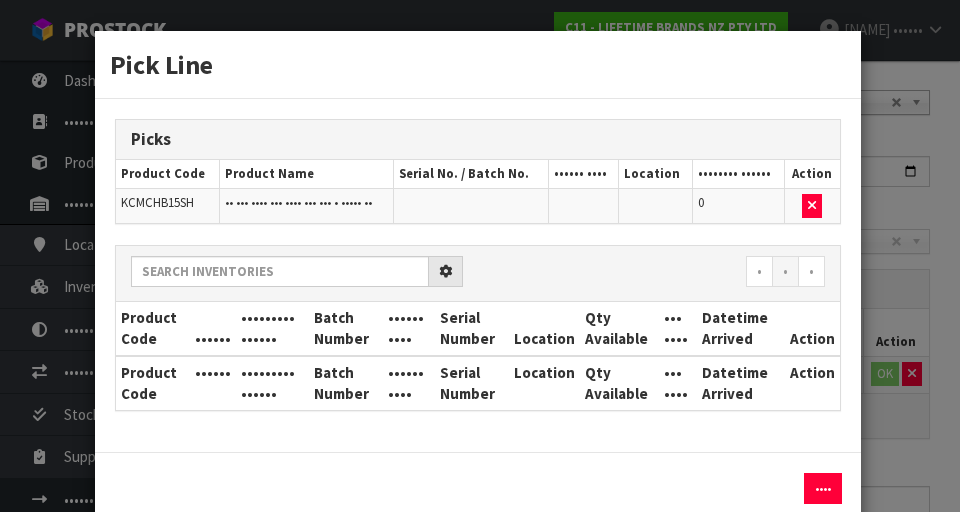 scroll, scrollTop: 0, scrollLeft: 0, axis: both 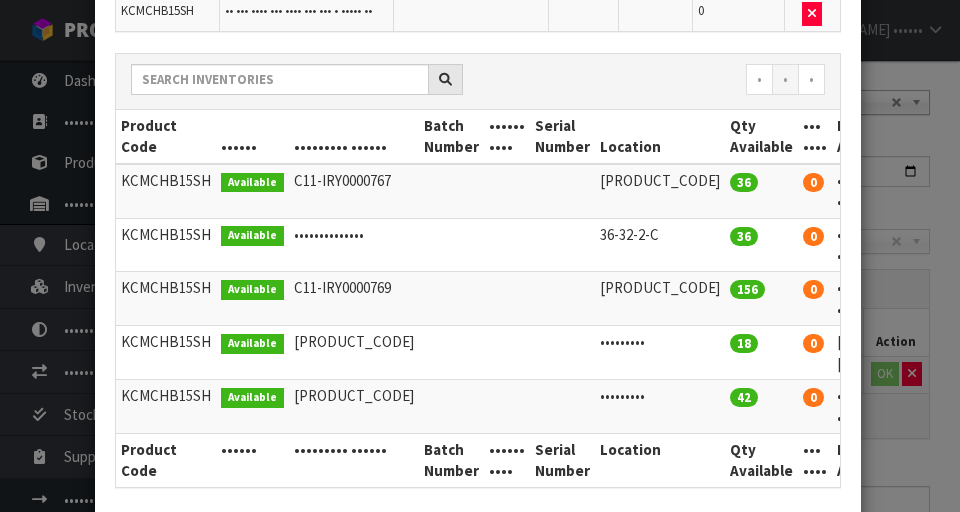 click at bounding box center [935, 180] 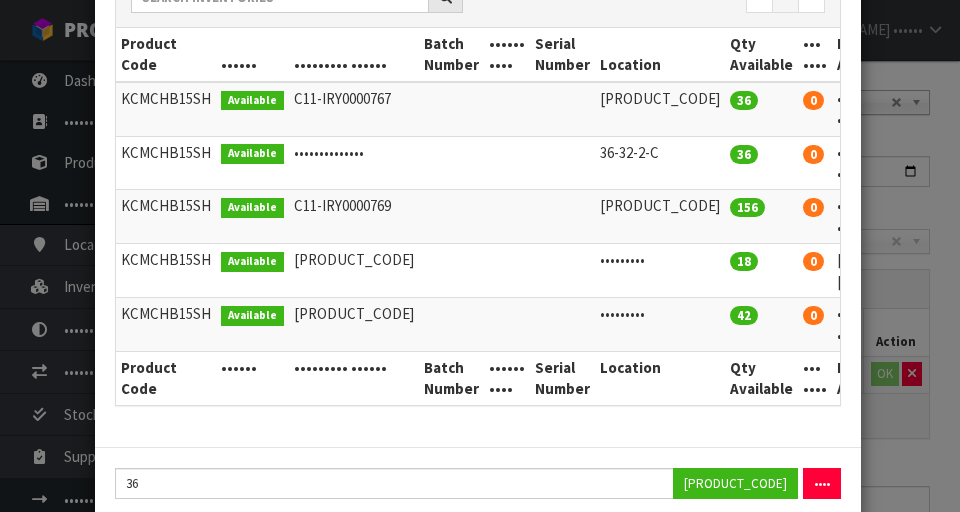 scroll, scrollTop: 344, scrollLeft: 0, axis: vertical 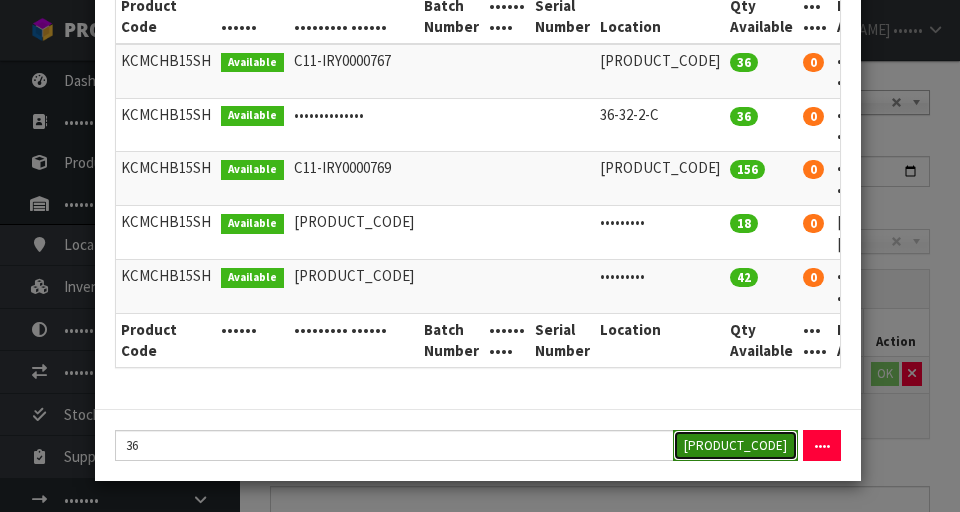 click on "Assign Pick" at bounding box center (735, 445) 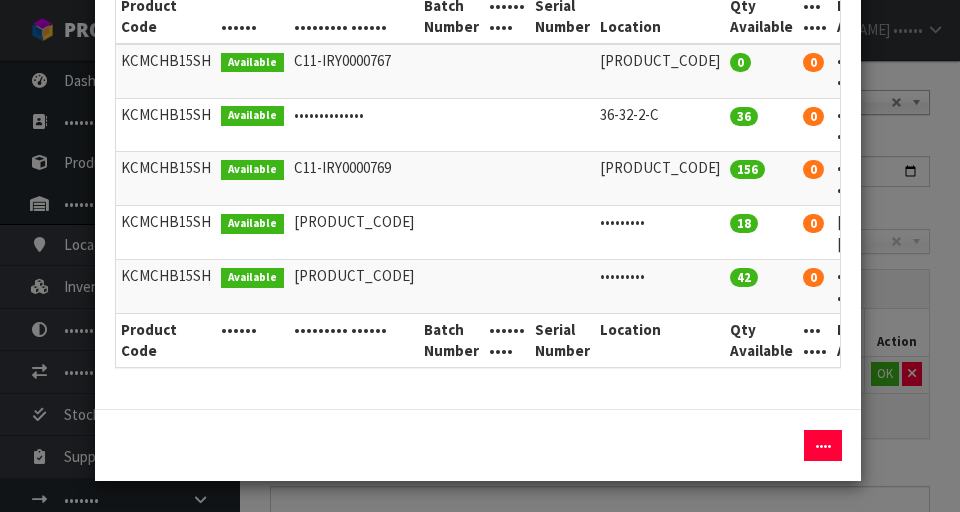copy on "36-32-1-B" 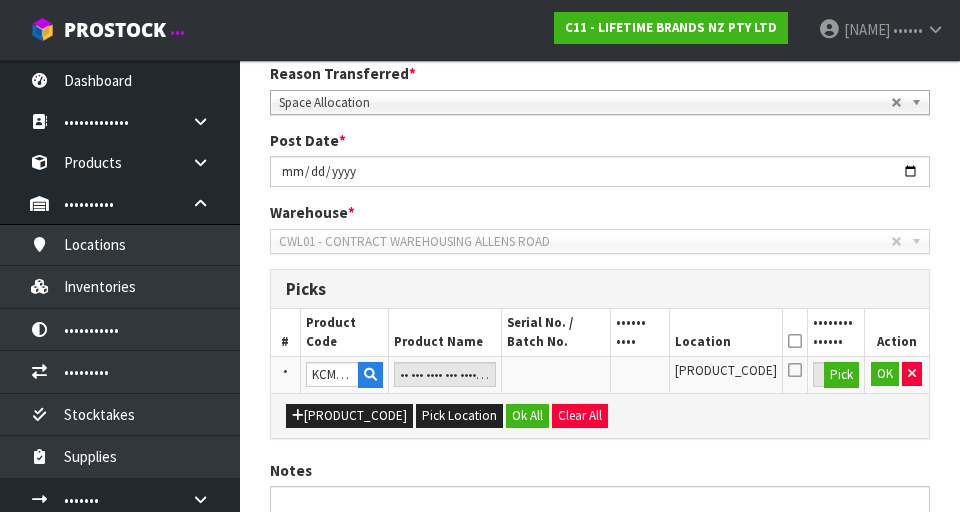 click at bounding box center [795, 341] 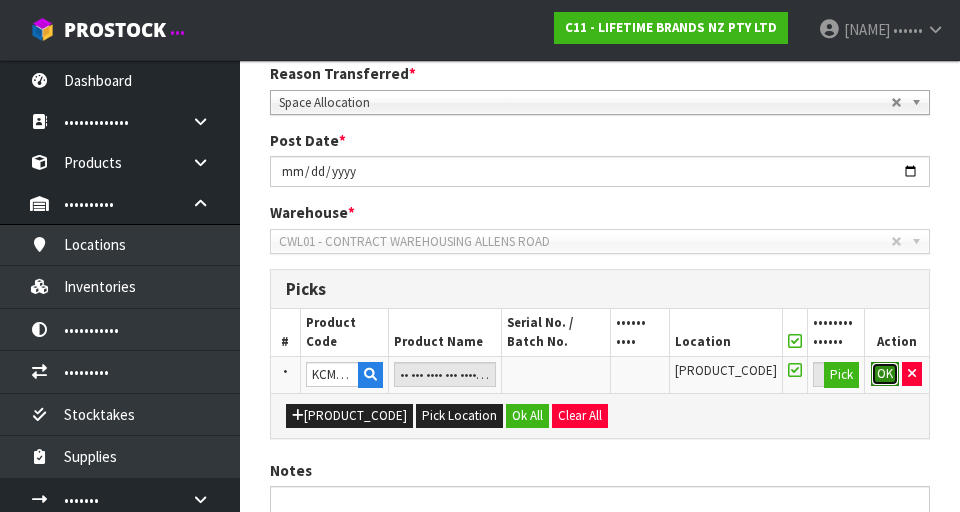 click on "OK" at bounding box center (885, 374) 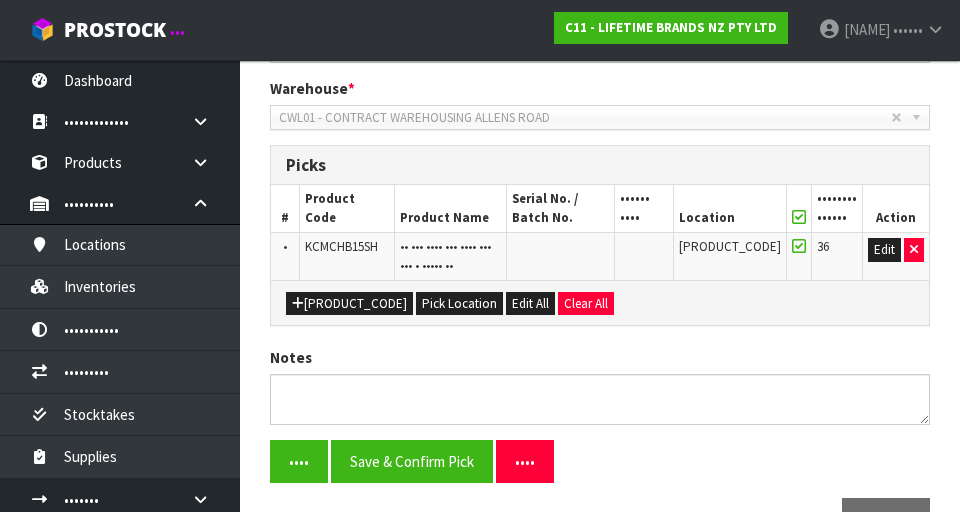 scroll, scrollTop: 486, scrollLeft: 0, axis: vertical 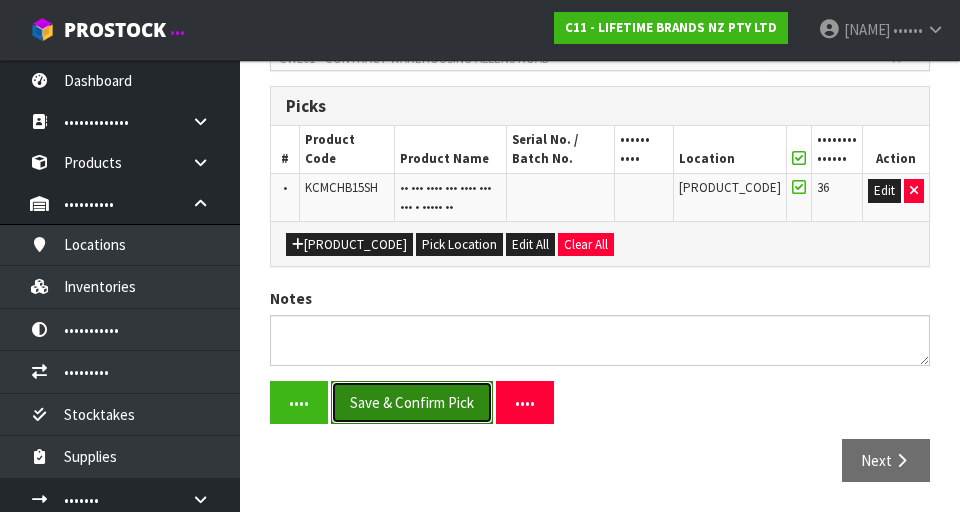 click on "Save & Confirm Pick" at bounding box center (412, 402) 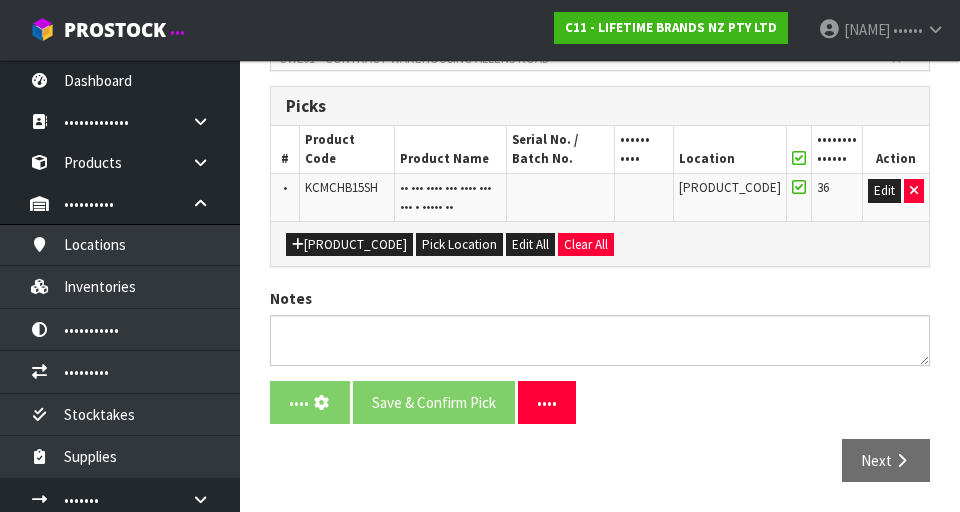 scroll, scrollTop: 0, scrollLeft: 0, axis: both 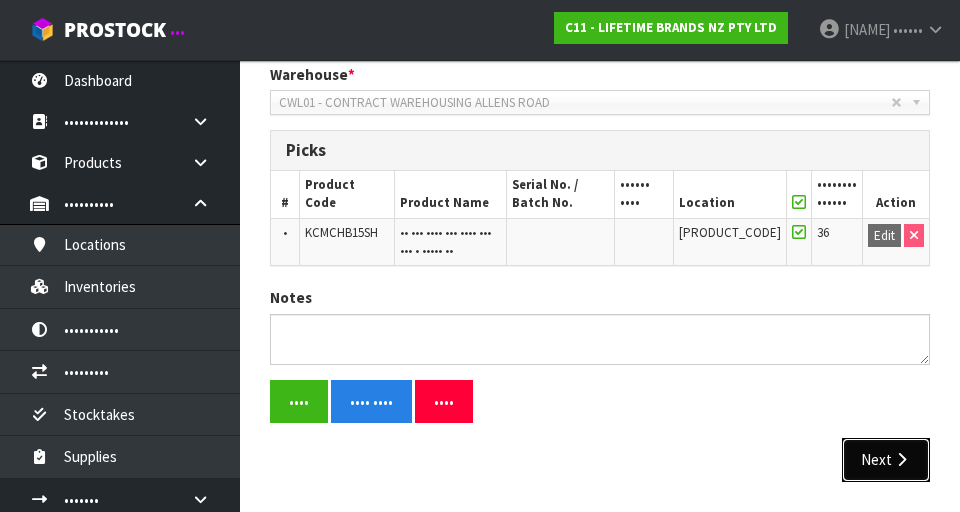 click on "Next" at bounding box center (886, 459) 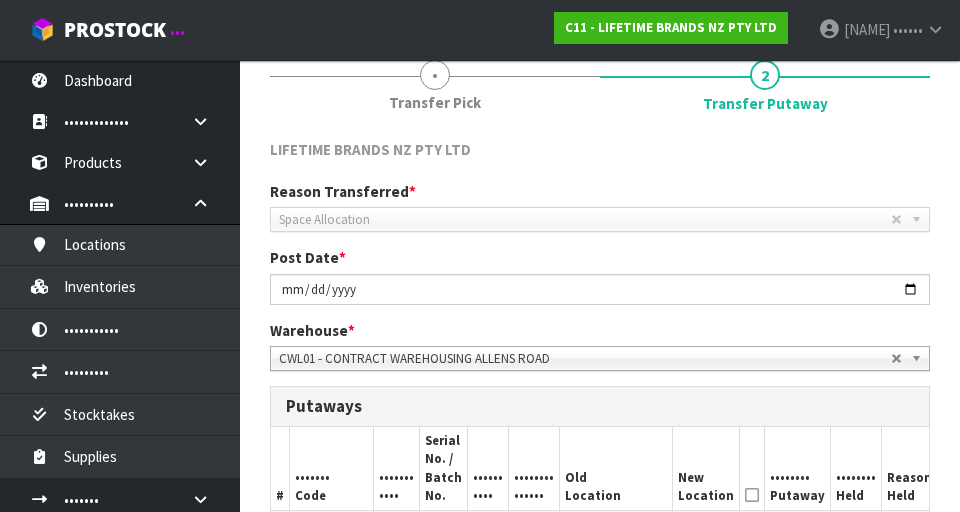 scroll, scrollTop: 669, scrollLeft: 0, axis: vertical 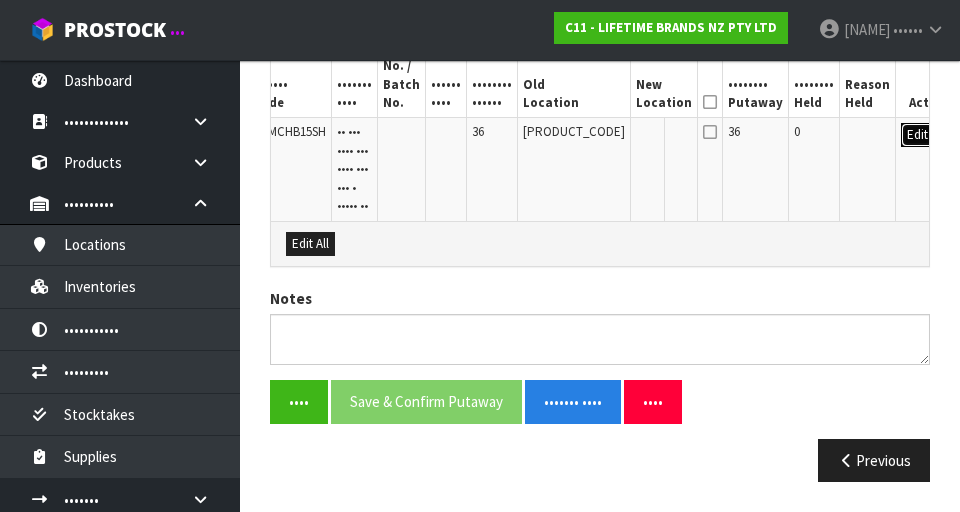 click on "Edit" at bounding box center (917, 135) 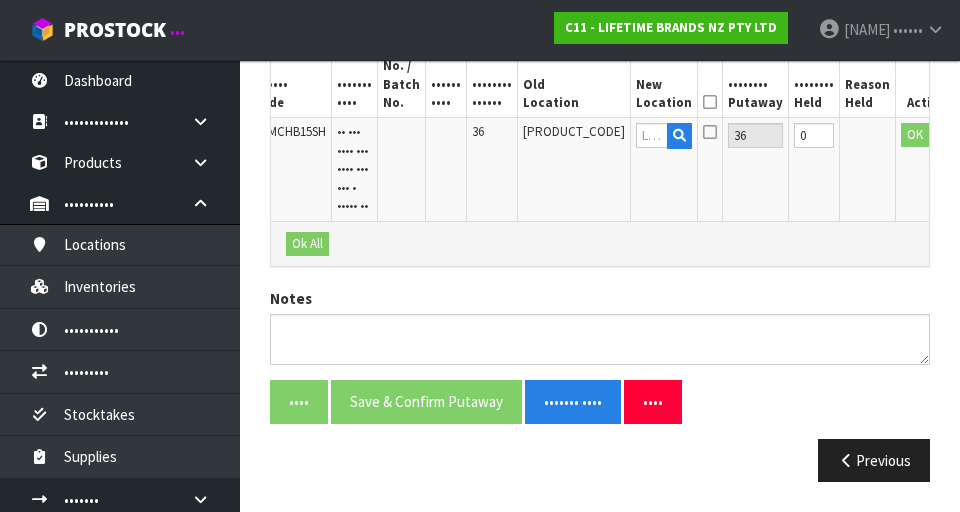 scroll, scrollTop: 0, scrollLeft: 37, axis: horizontal 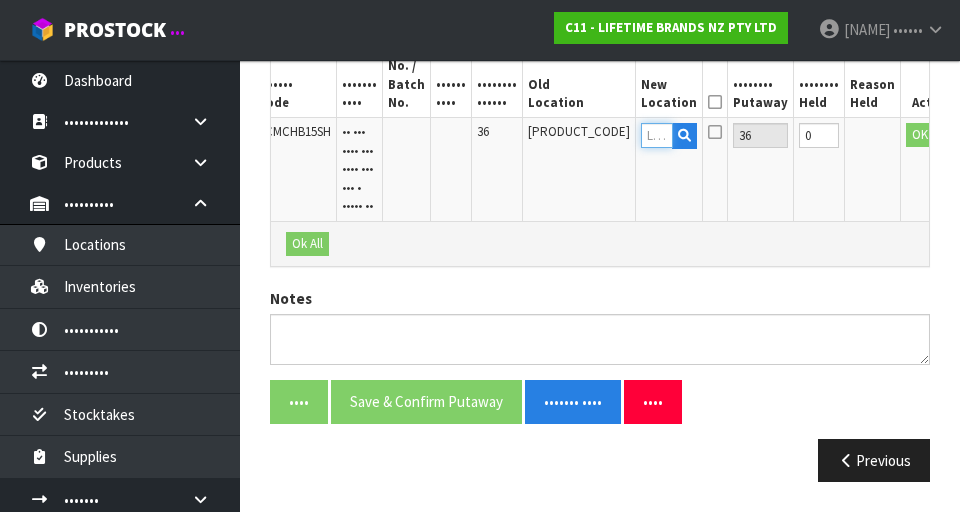 paste on "36-32-1-B" 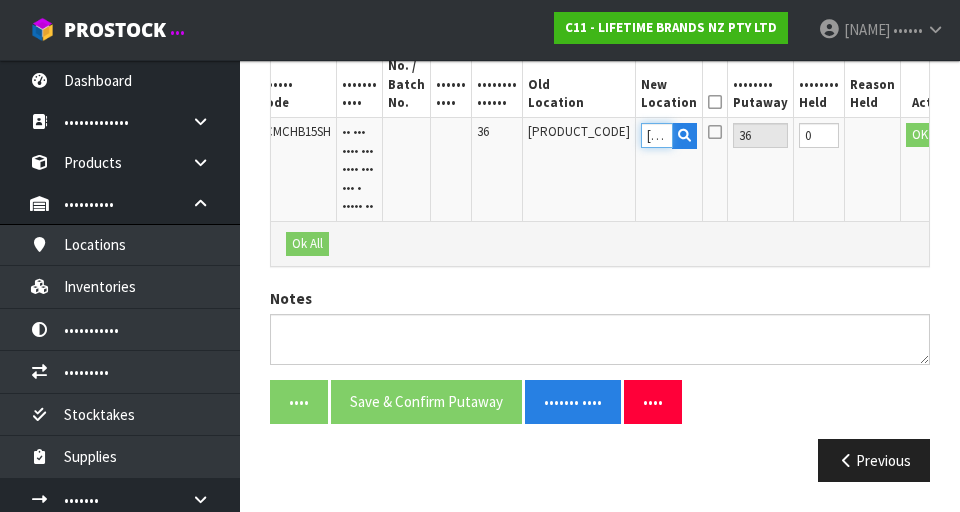 scroll, scrollTop: 0, scrollLeft: 39, axis: horizontal 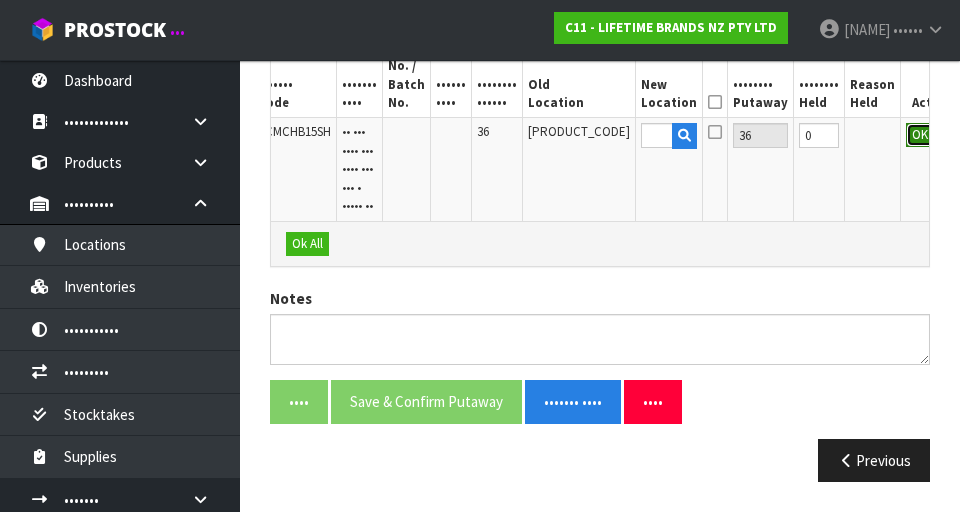 click on "OK" at bounding box center [920, 135] 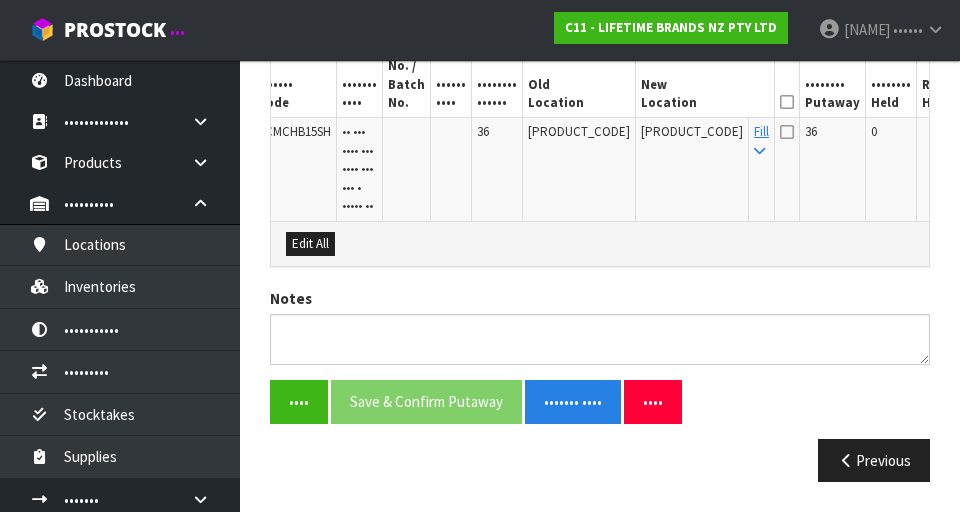 click at bounding box center [787, 102] 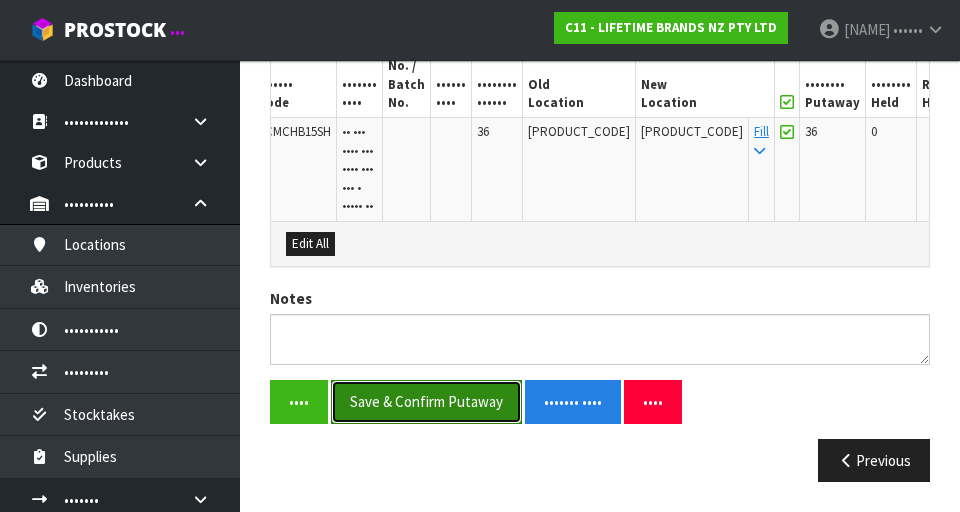 click on "Save & Confirm Putaway" at bounding box center [426, 401] 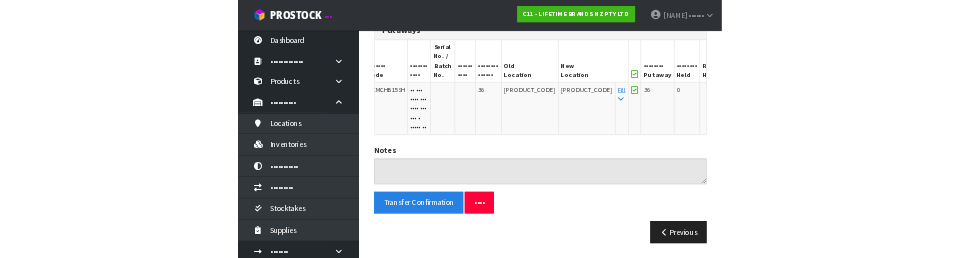scroll, scrollTop: 0, scrollLeft: 0, axis: both 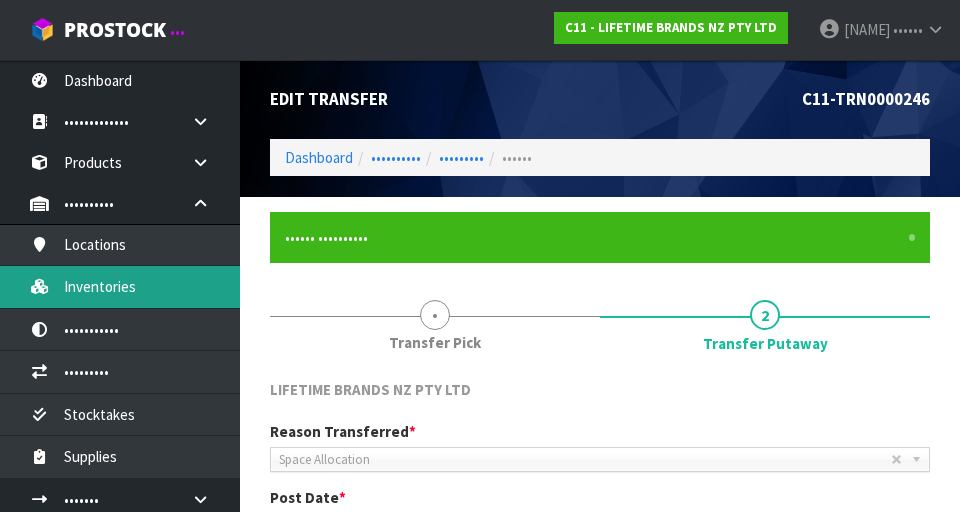 click on "Inventories" at bounding box center (120, 286) 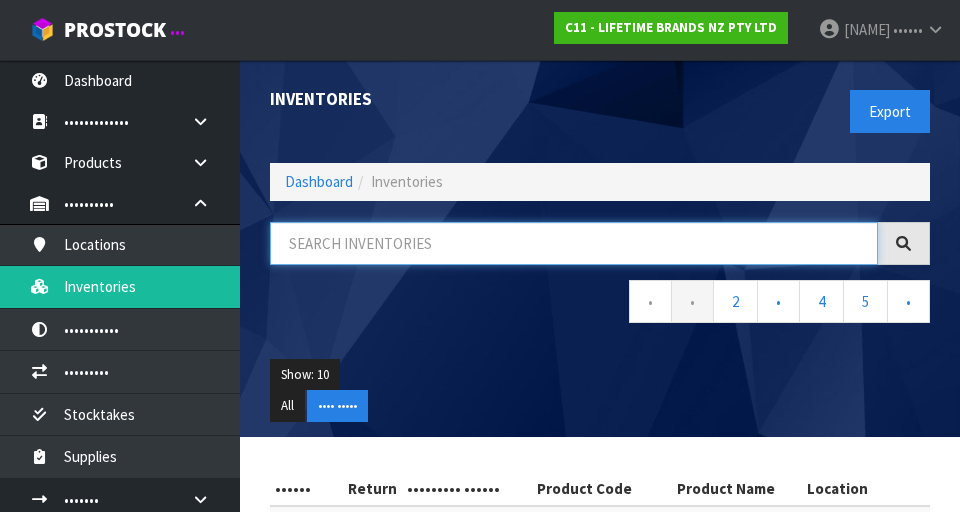 click at bounding box center (574, 243) 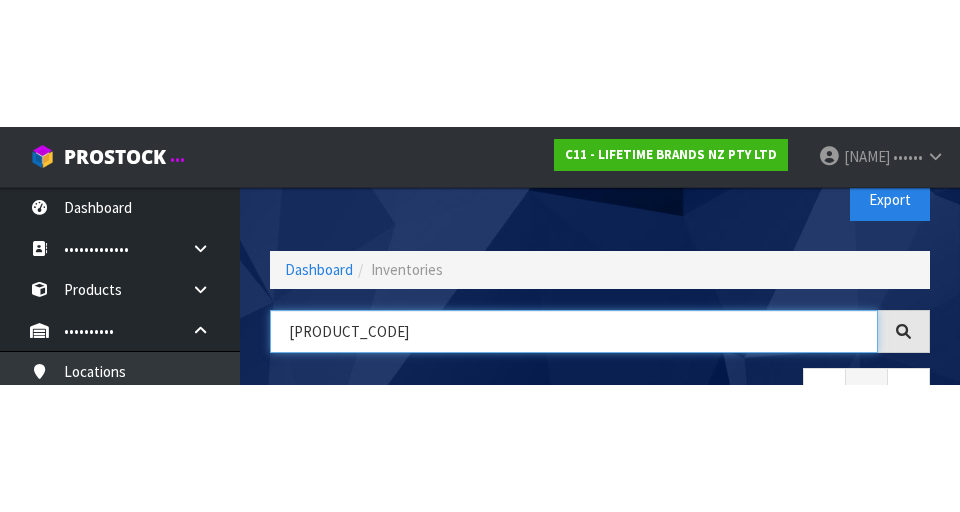 scroll, scrollTop: 0, scrollLeft: 0, axis: both 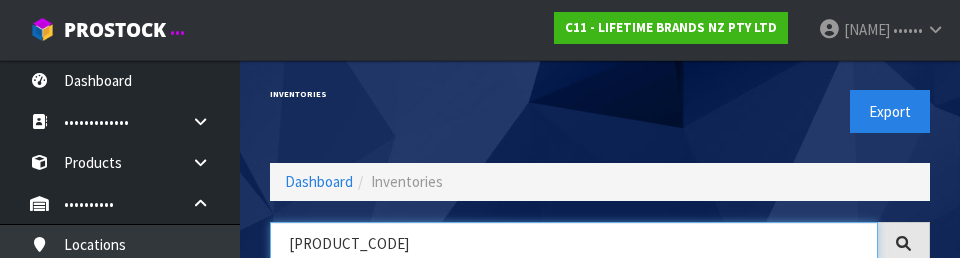 type on "[CODE]" 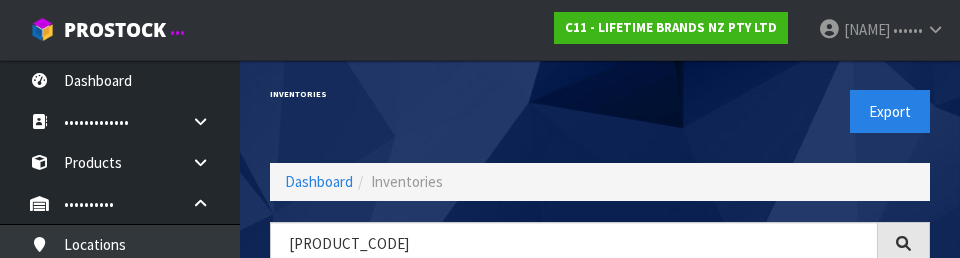 click on "Export" at bounding box center [772, 111] 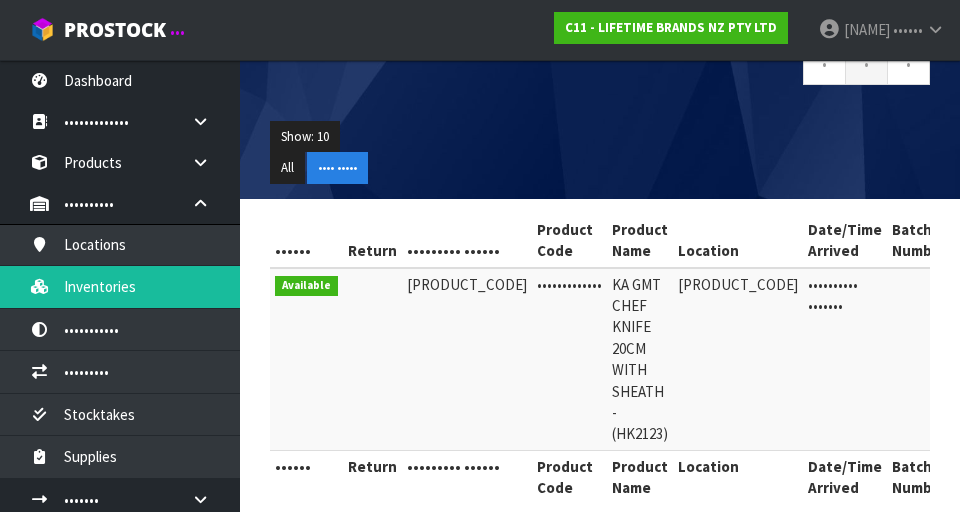 scroll, scrollTop: 266, scrollLeft: 0, axis: vertical 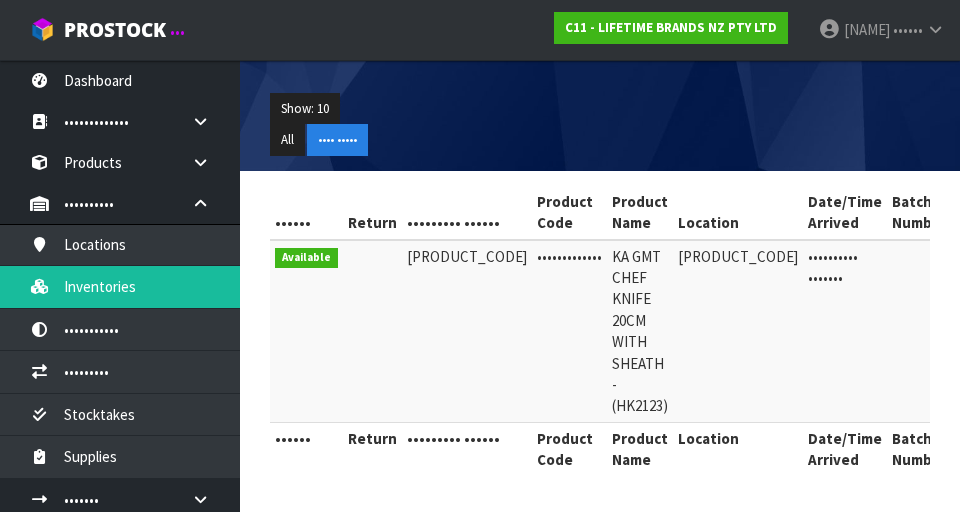 copy on "KO8ICKSOHOBAU" 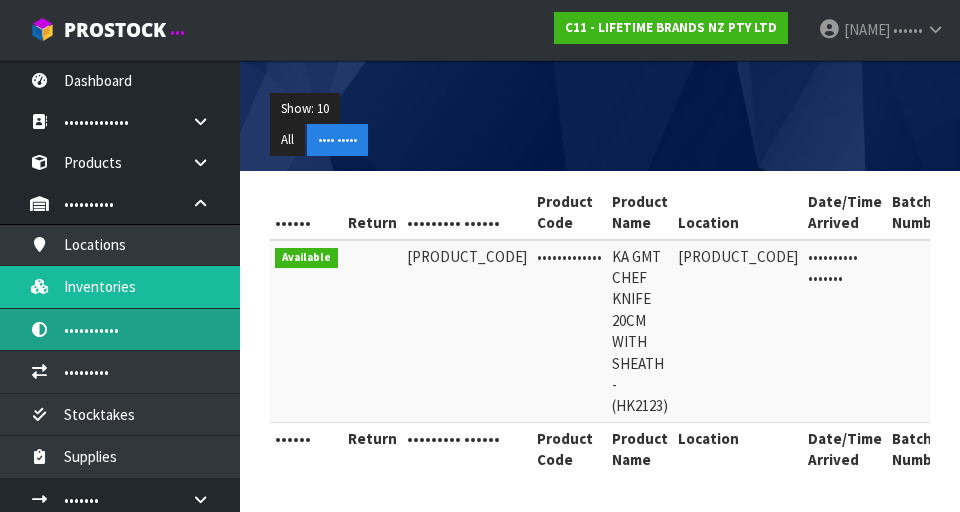 click on "Adjustments" at bounding box center [120, 329] 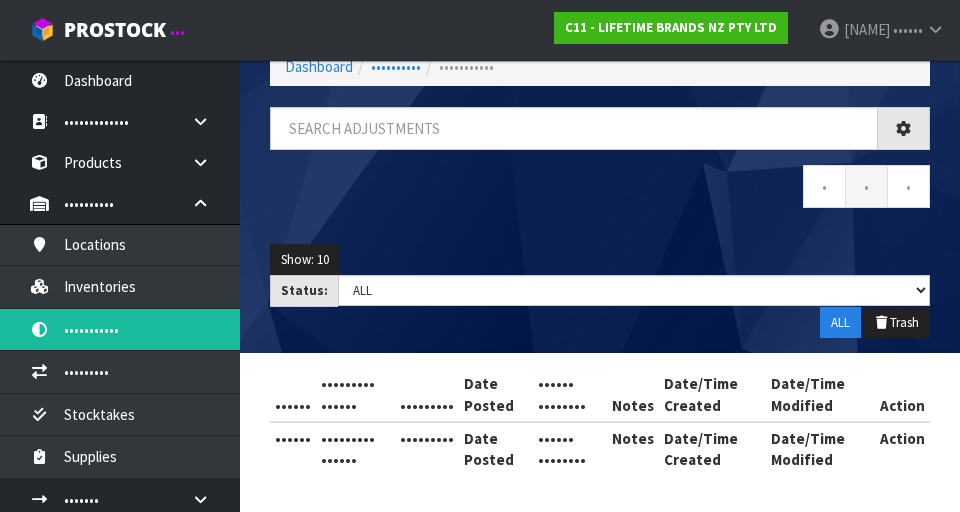 click on "Adjustments
Dashboard Warehouses Adjustments
←
1
→
Show: 10
5
10
25
50
Status:
Draft Pending Finalised ALL
ALL
Trash
Status
Reference Number
Reference
Date Posted
Reason Adjusted
Notes
Date/Time Created" at bounding box center [480, 198] 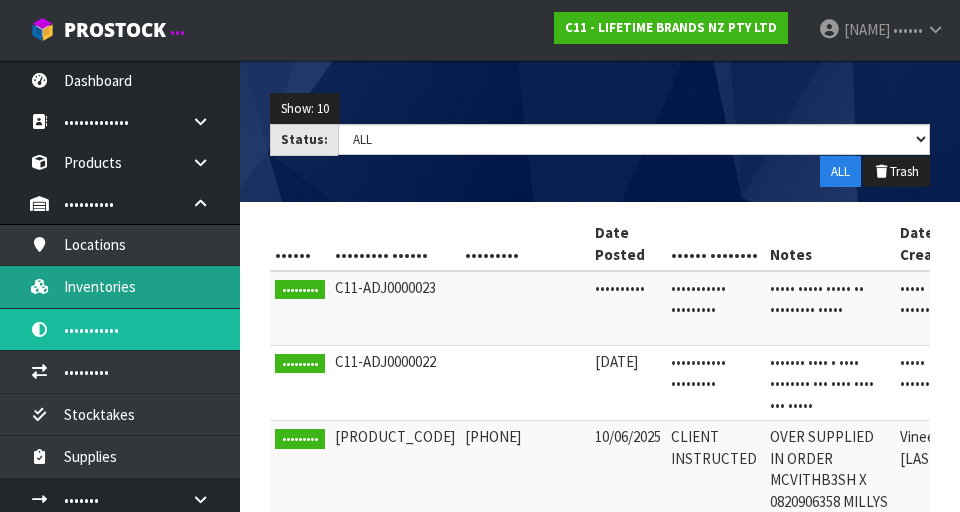 click on "Inventories" at bounding box center (120, 286) 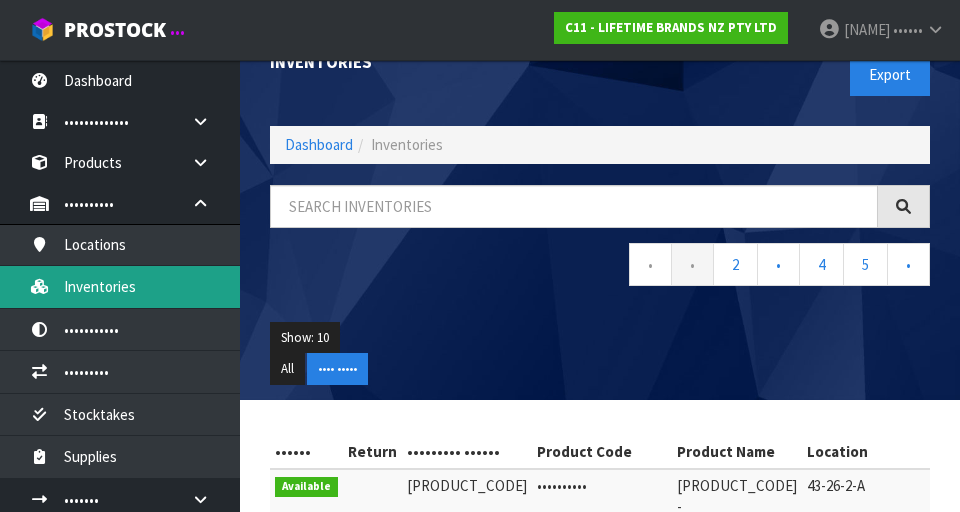 scroll, scrollTop: 0, scrollLeft: 0, axis: both 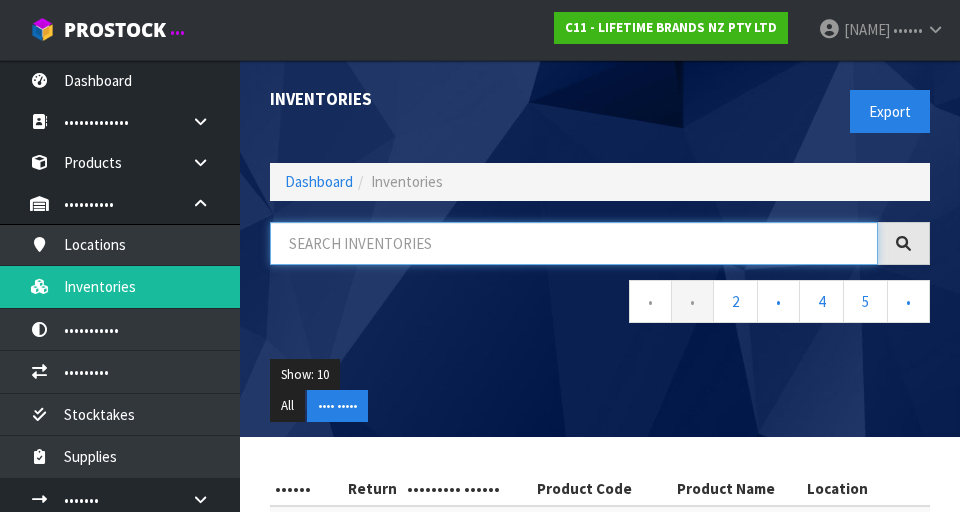 paste on "KO8ICKSOHOBAU" 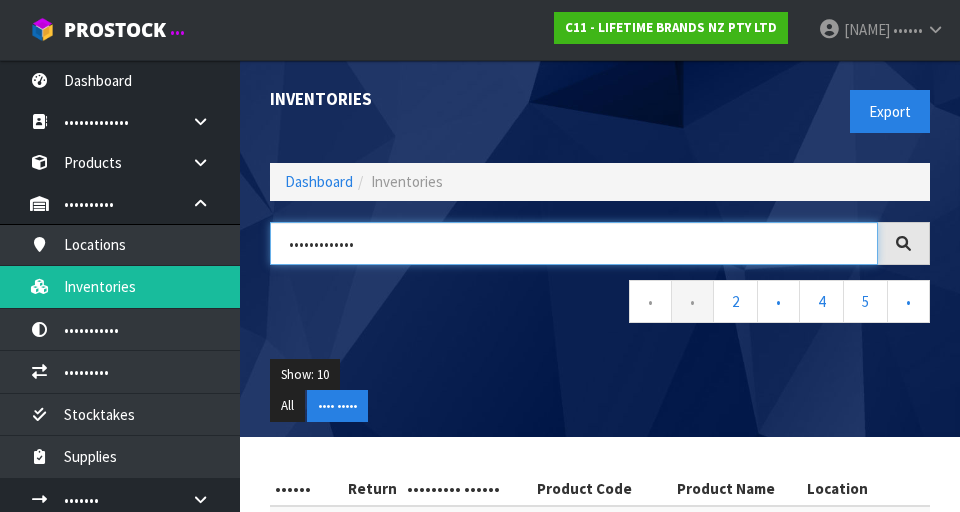 type on "KO8ICKSOHOBAU" 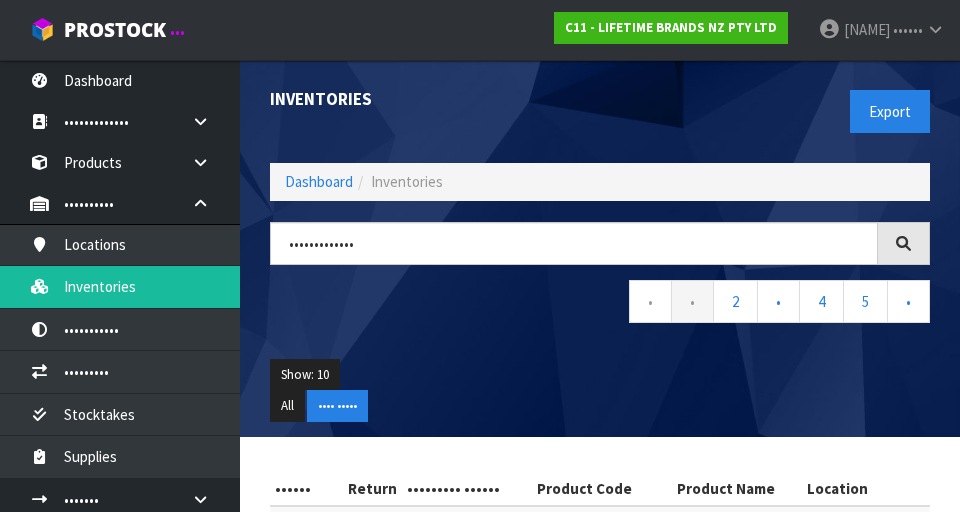 click on "Show: [NUMBER]
[NUMBER]
[NUMBER]
[NUMBER]
[NUMBER]
[ALL]
Show Stock" at bounding box center [600, 390] 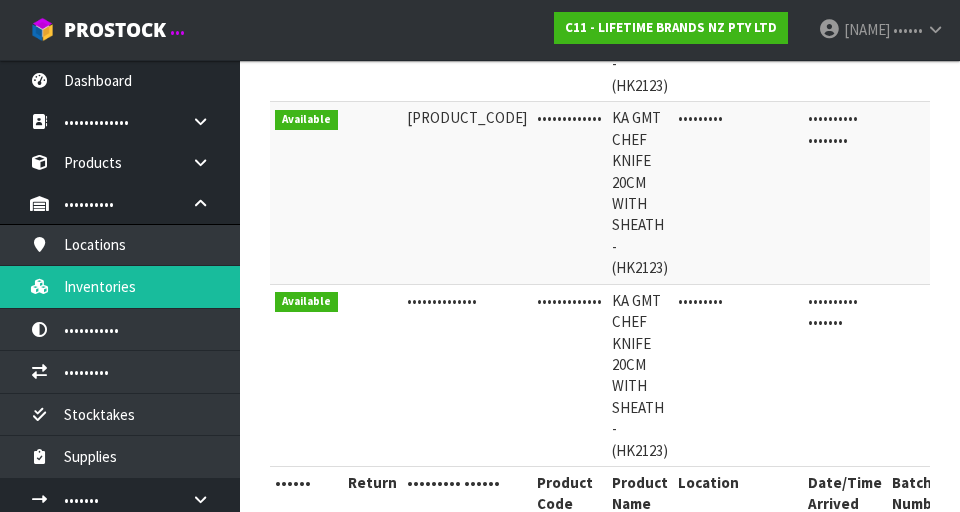 scroll, scrollTop: 771, scrollLeft: 0, axis: vertical 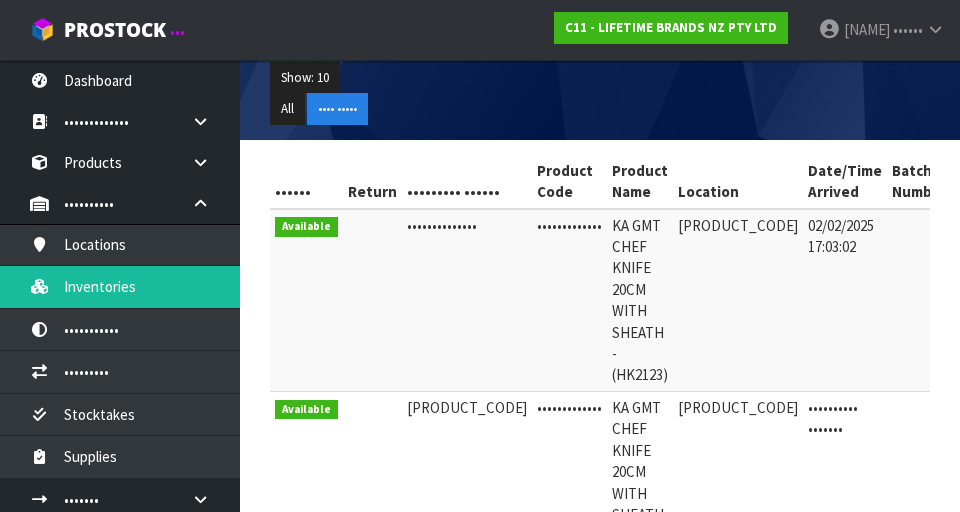 copy on "KO8ICKSOHOBAU" 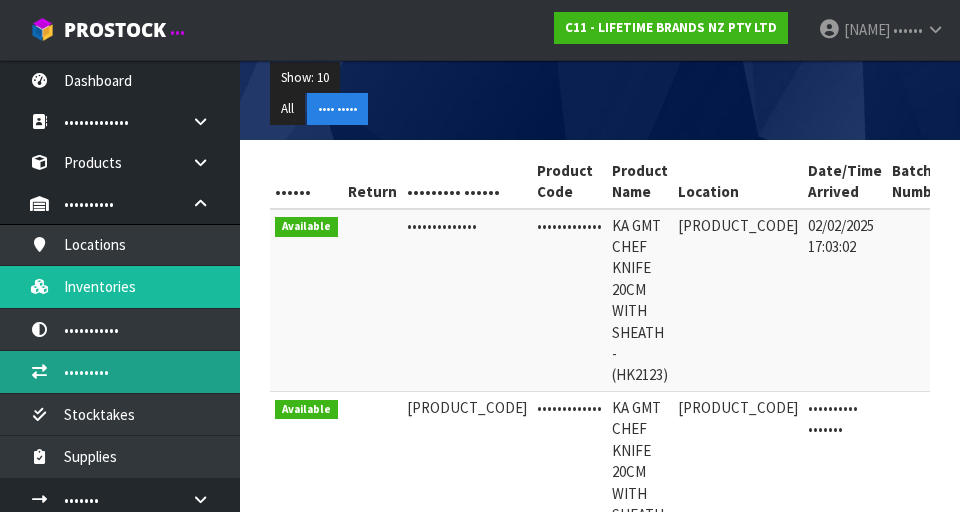 click on "Transfers" at bounding box center [120, 371] 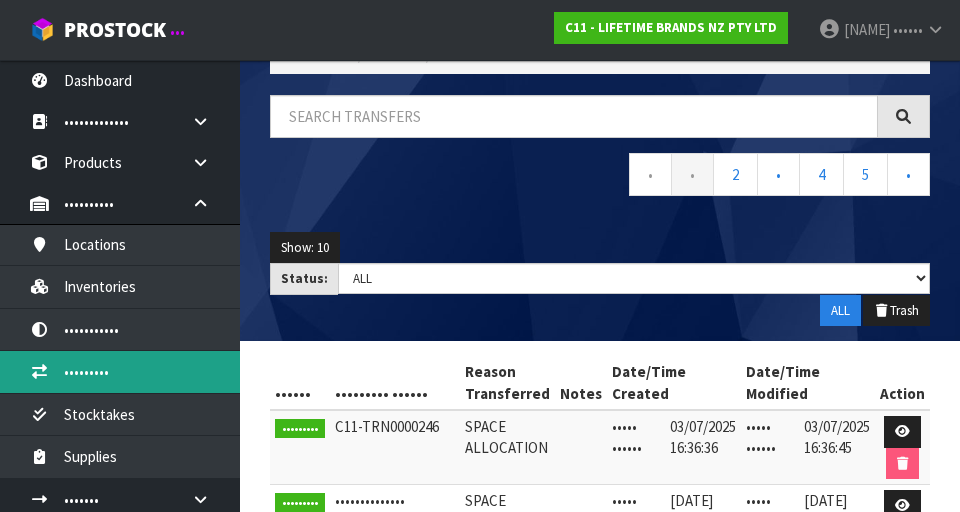 scroll, scrollTop: 0, scrollLeft: 0, axis: both 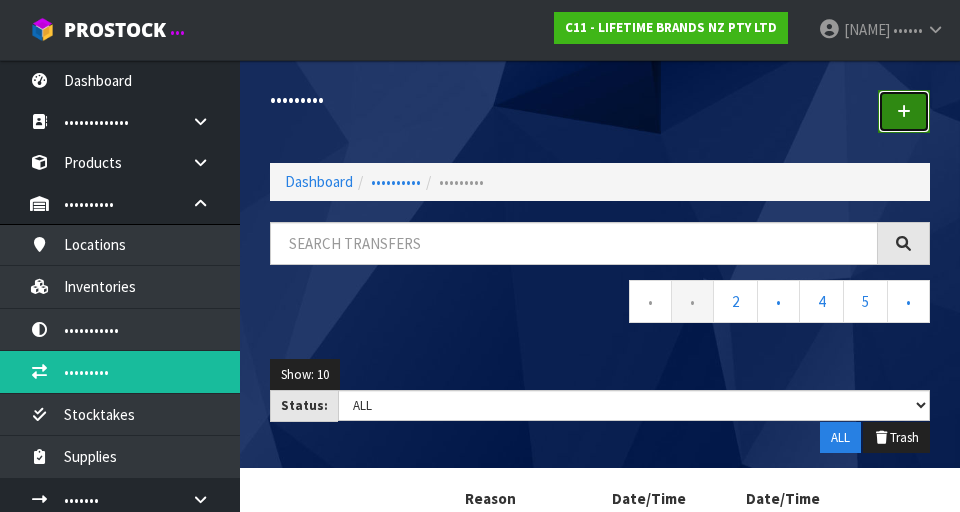 click at bounding box center (904, 111) 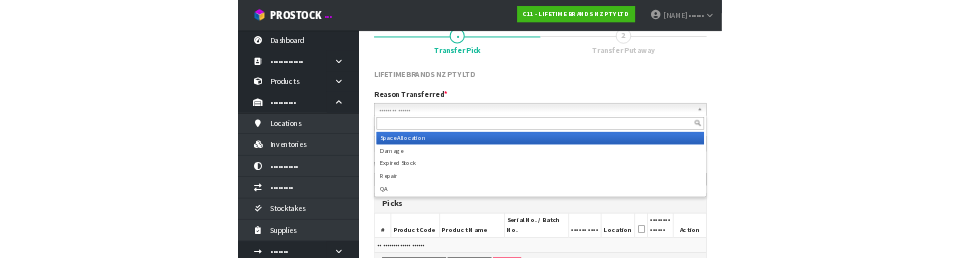 scroll, scrollTop: 161, scrollLeft: 0, axis: vertical 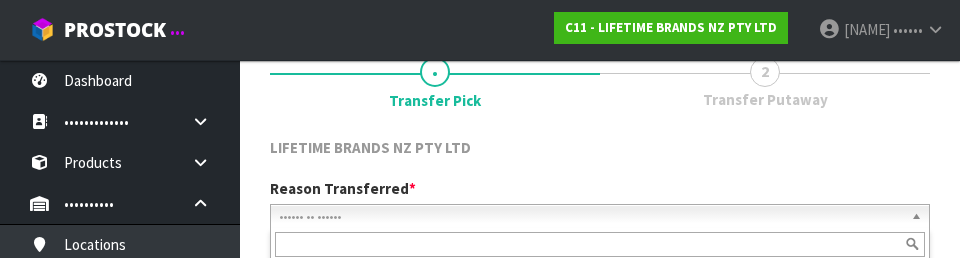 click at bounding box center [600, 244] 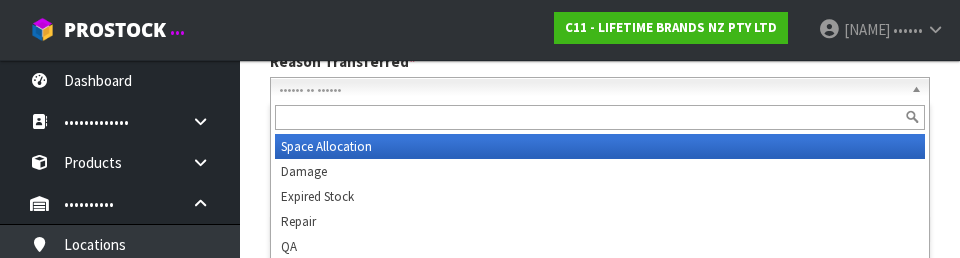 scroll, scrollTop: 291, scrollLeft: 0, axis: vertical 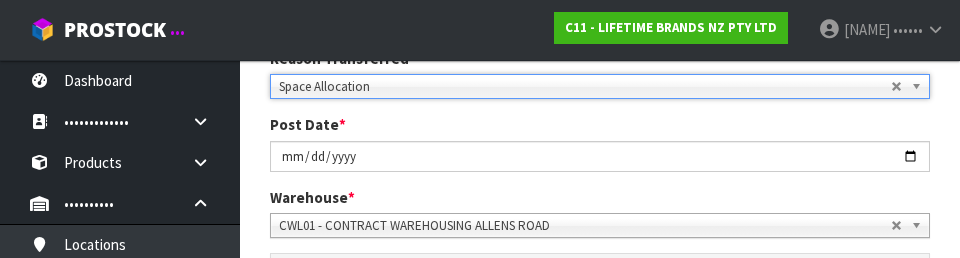 click on "Post Date  *
2025-07-03" at bounding box center [600, 142] 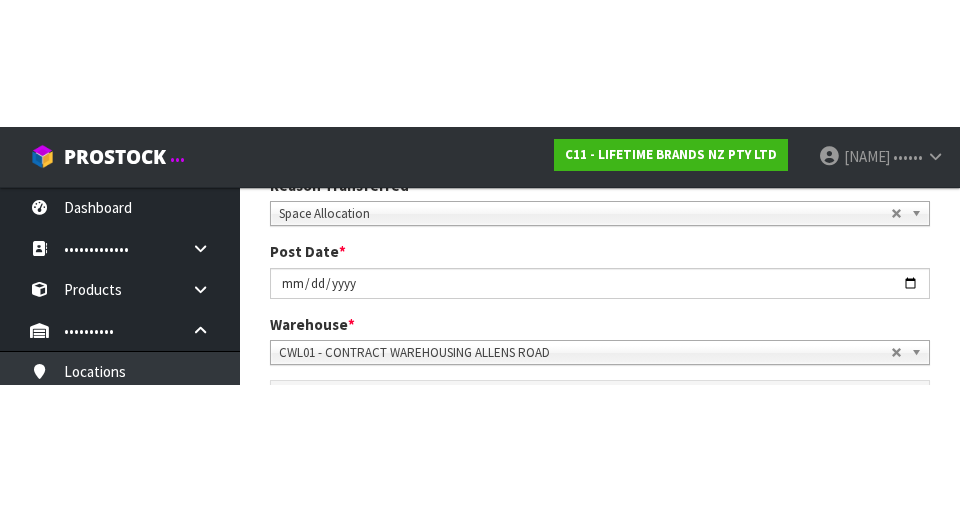 scroll, scrollTop: 300, scrollLeft: 0, axis: vertical 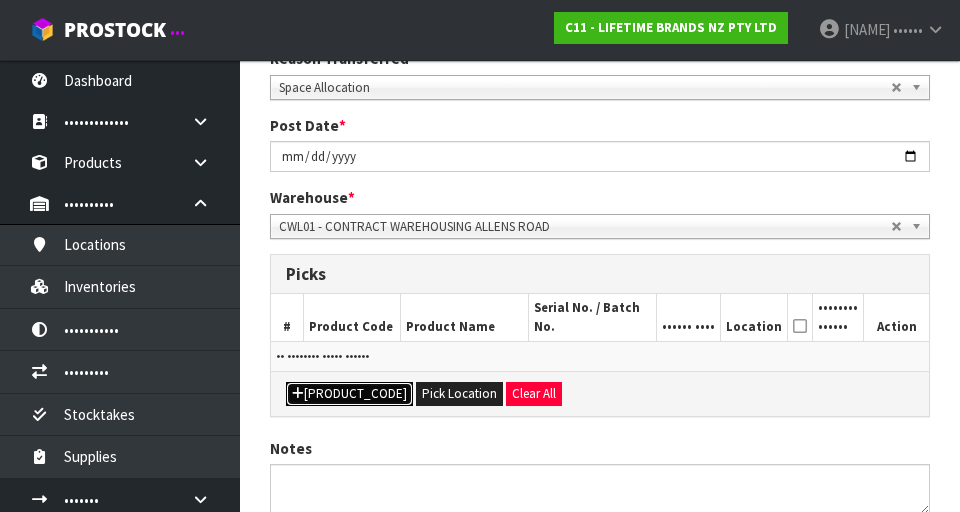 click on "Add Pick" at bounding box center [349, 394] 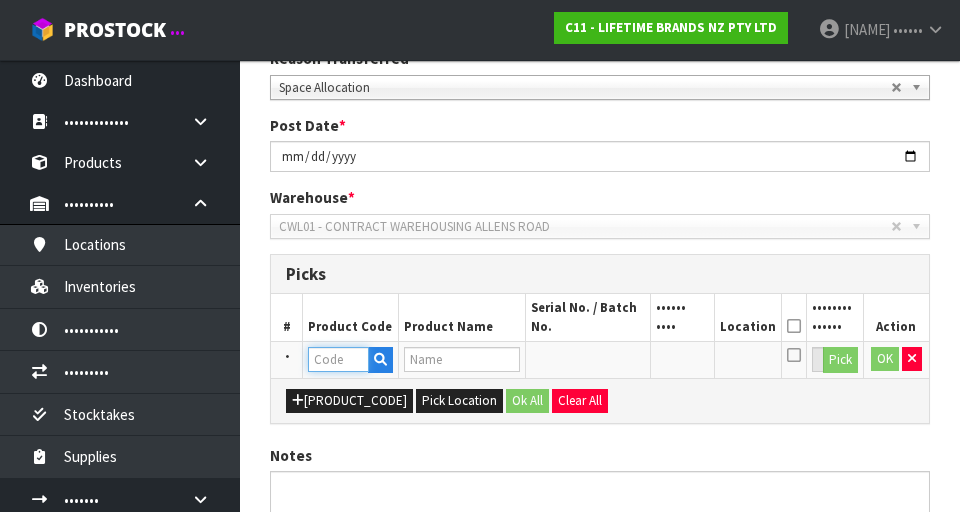 paste on "KO8ICKSOHOBAU" 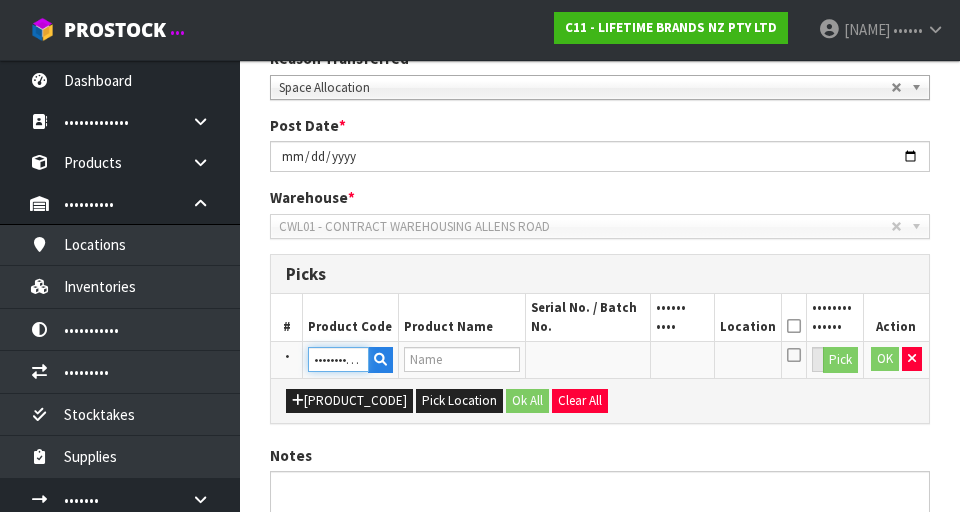 scroll, scrollTop: 0, scrollLeft: 48, axis: horizontal 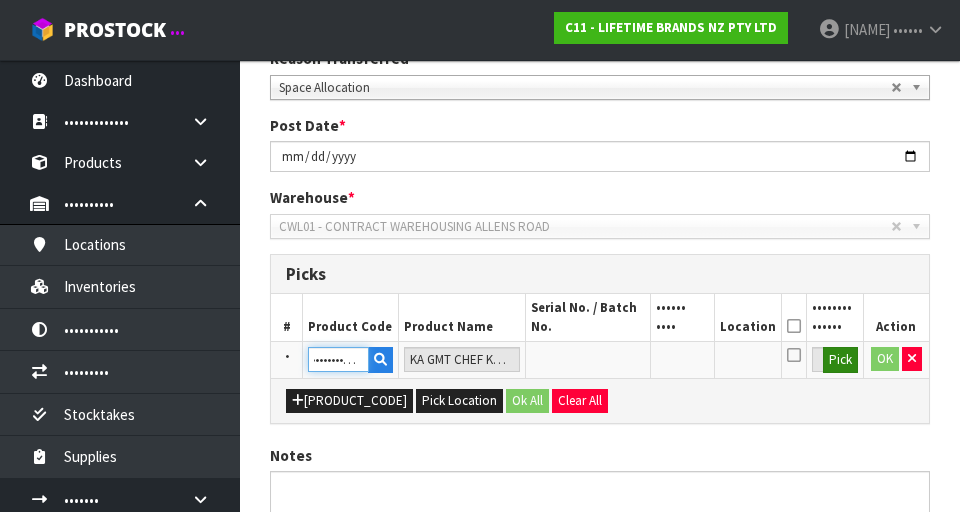 type on "KO8ICKSOHOBAU" 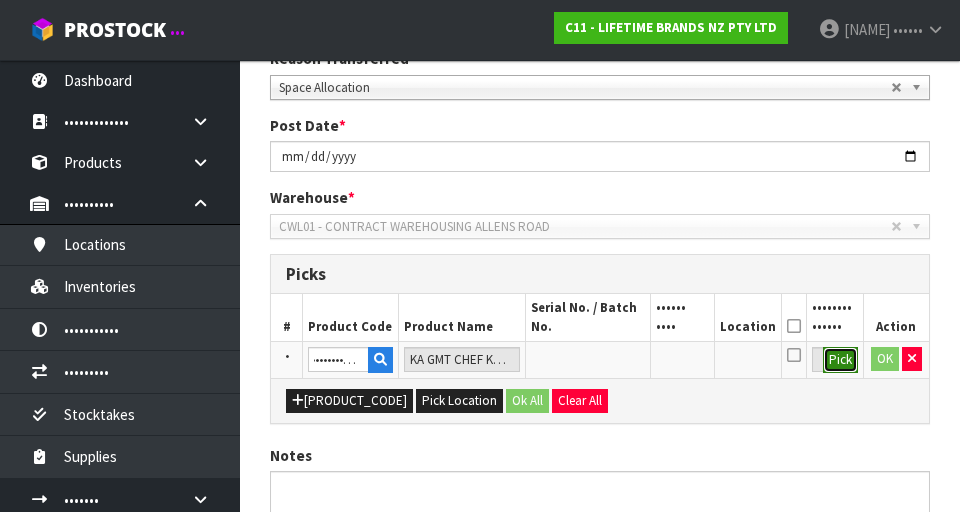 click on "Pick" at bounding box center [840, 360] 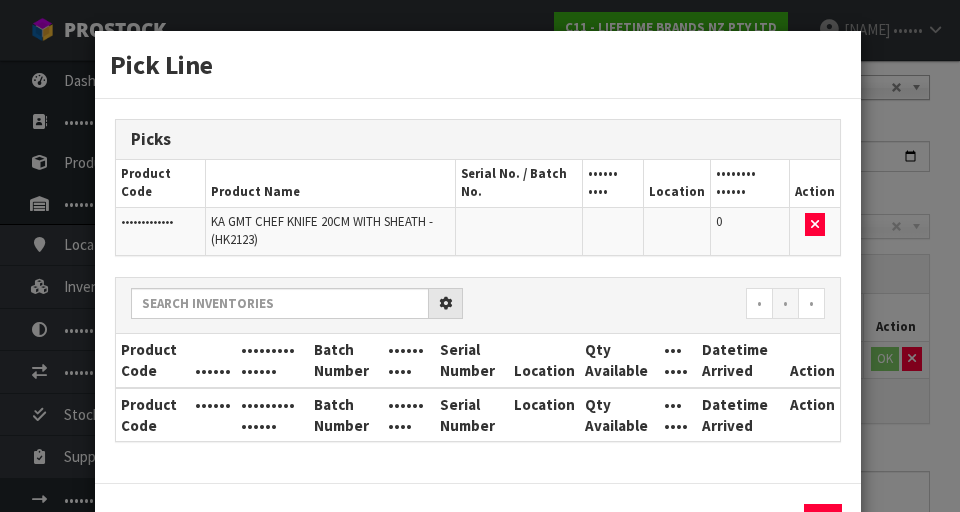 scroll, scrollTop: 0, scrollLeft: 0, axis: both 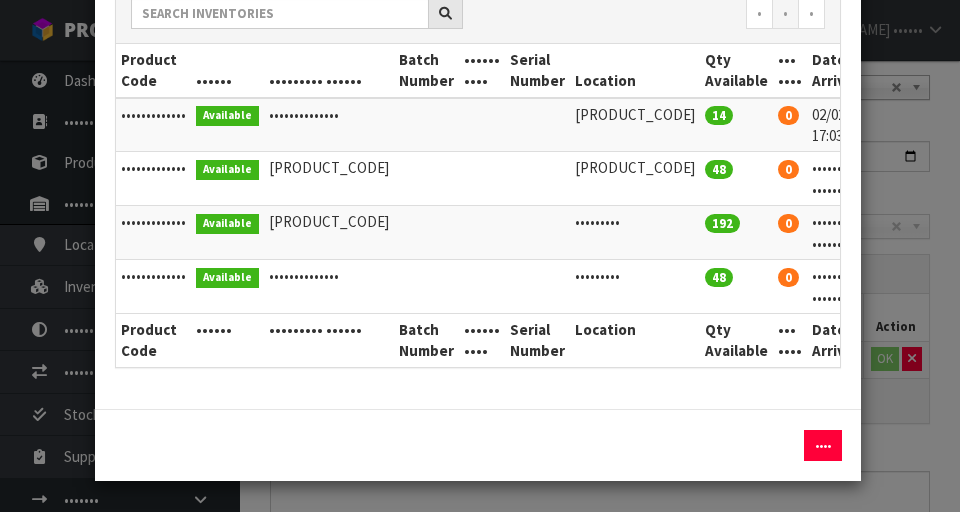 click at bounding box center (910, 125) 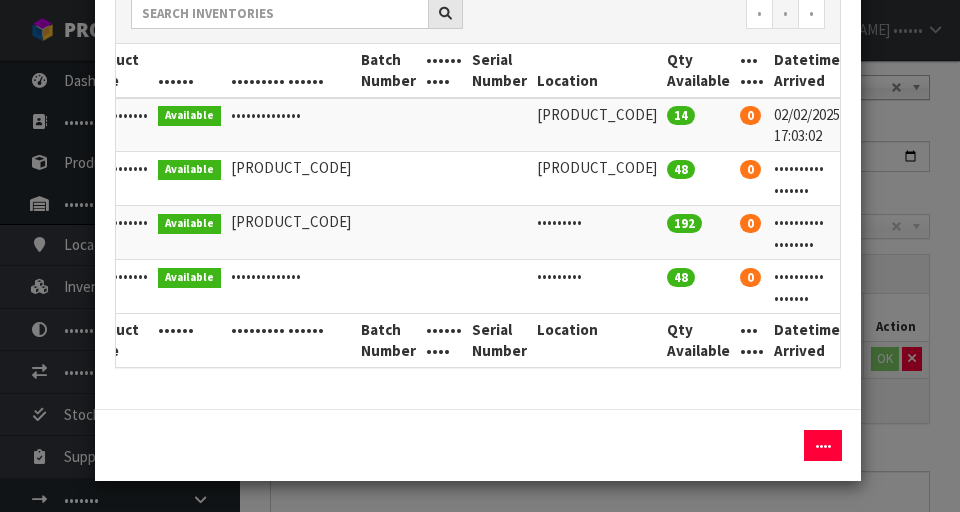 click at bounding box center [872, 114] 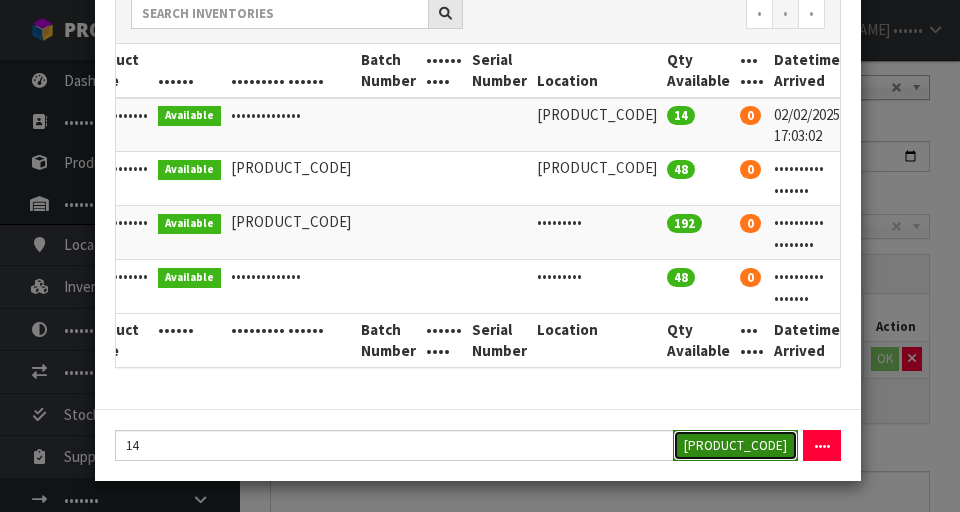 click on "Assign Pick" at bounding box center (735, 445) 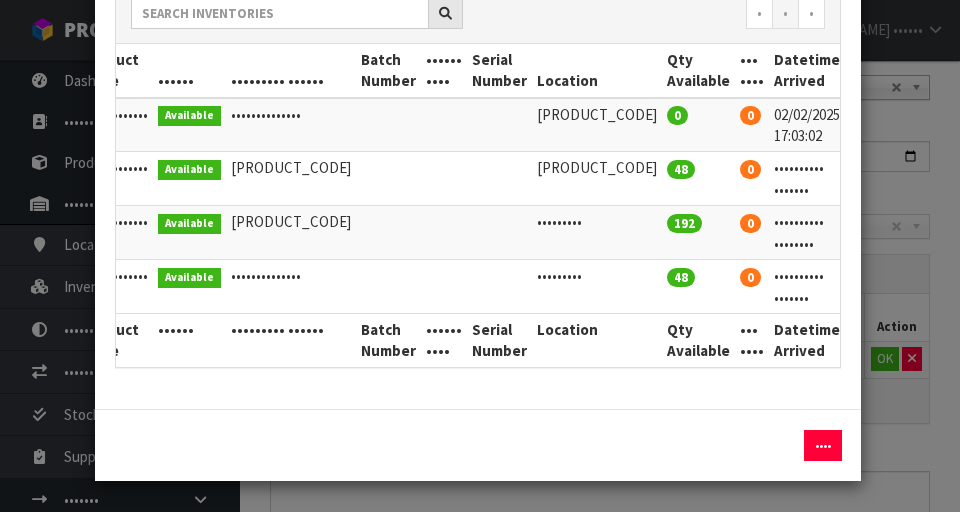 click at bounding box center (872, 125) 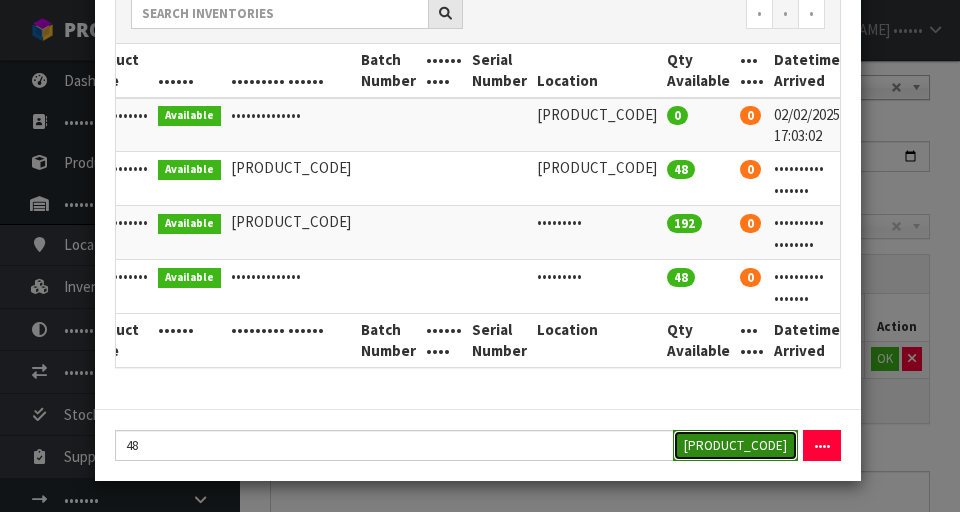 click on "Assign Pick" at bounding box center [735, 445] 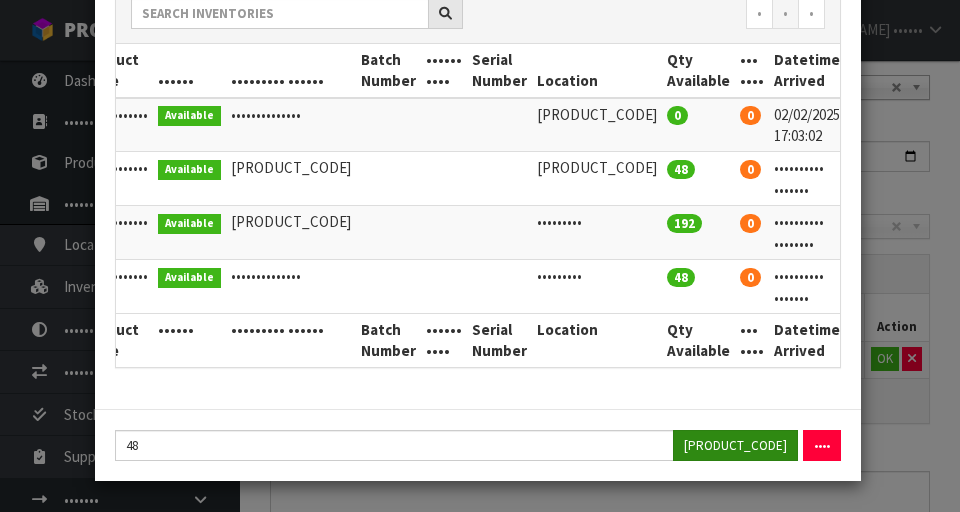 scroll, scrollTop: 338, scrollLeft: 0, axis: vertical 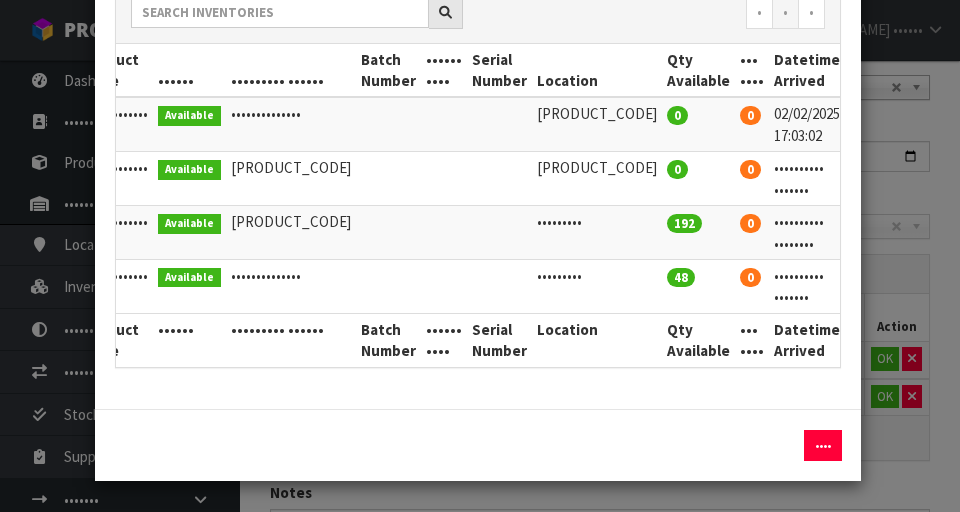 click at bounding box center (872, 114) 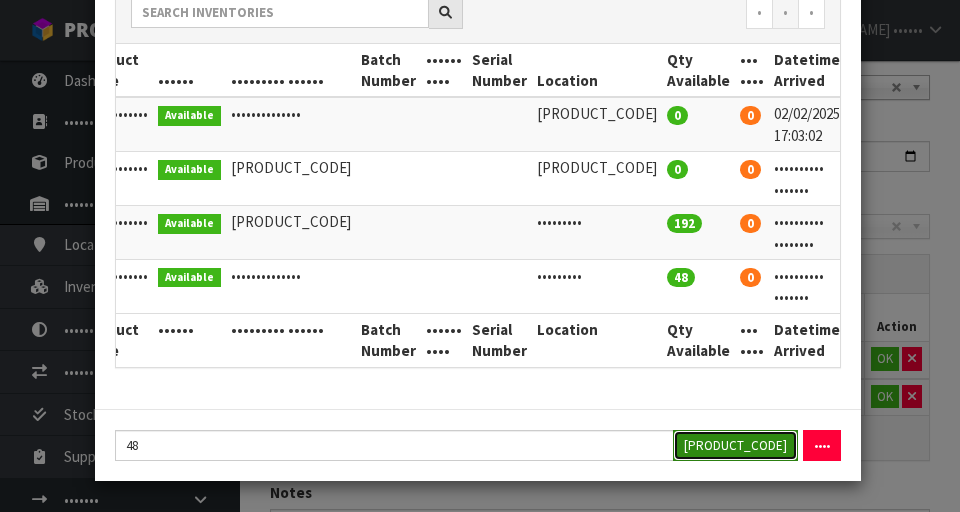 click on "Assign Pick" at bounding box center [735, 445] 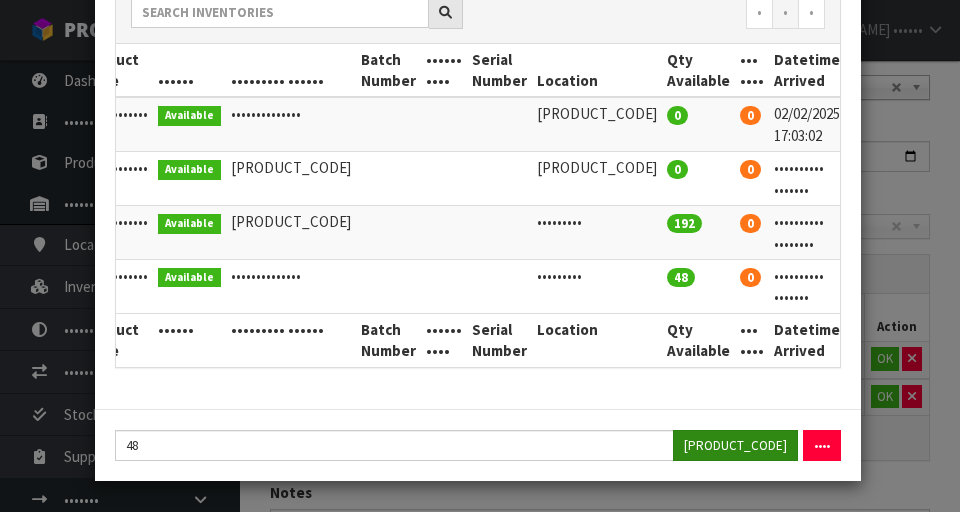 scroll, scrollTop: 386, scrollLeft: 0, axis: vertical 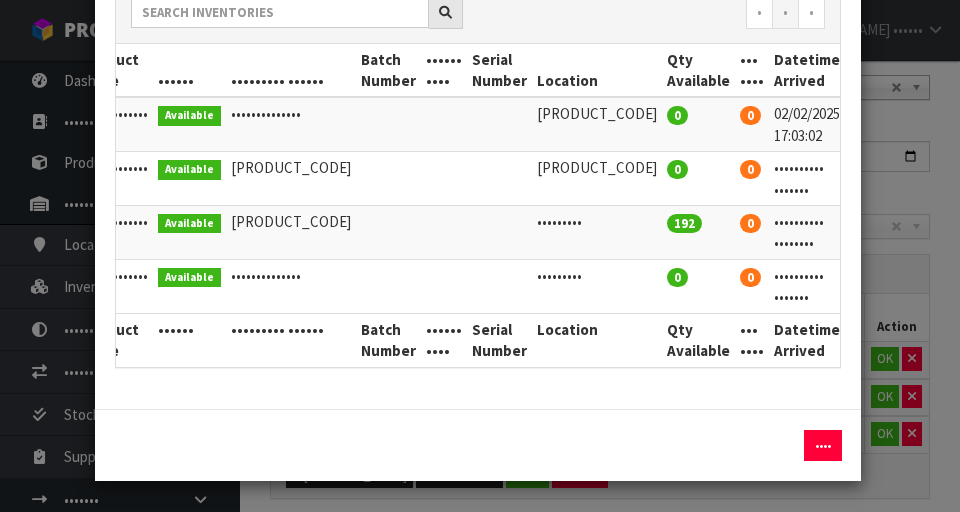 click on "Pick Line
Picks
Product Code
Product Name
Serial No. / Batch No.
Expiry Date
Location
Quantity Picked
Action
KO8ICKSOHOBAU
KA GMT CHEF KNIFE 20CM WITH SHEATH - (HK2123)
36-34-4-B
14
KO8ICKSOHOBAU
KA GMT CHEF KNIFE 20CM WITH SHEATH - (HK2123)
32-34-5-A
48
KO8ICKSOHOBAU
KA GMT CHEF KNIFE 20CM WITH SHEATH - (HK2123)" at bounding box center (480, 256) 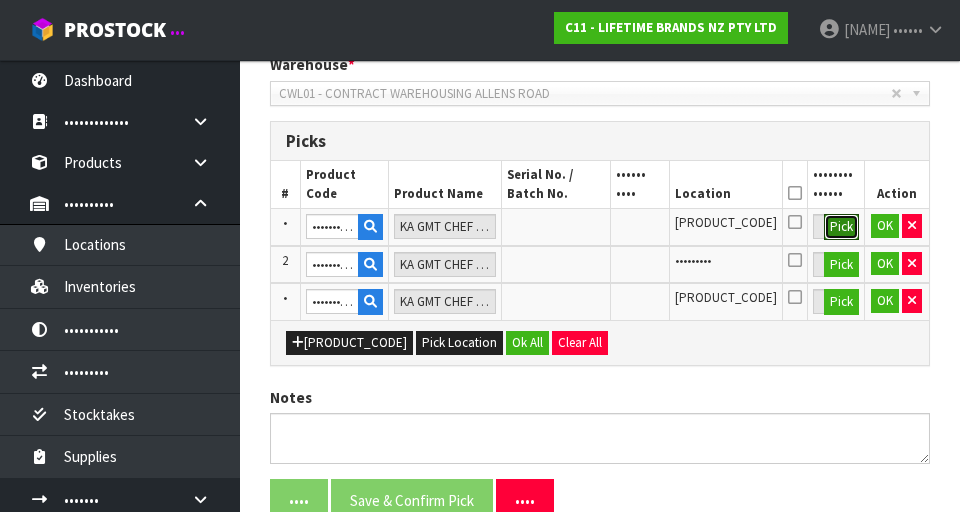 scroll, scrollTop: 432, scrollLeft: 0, axis: vertical 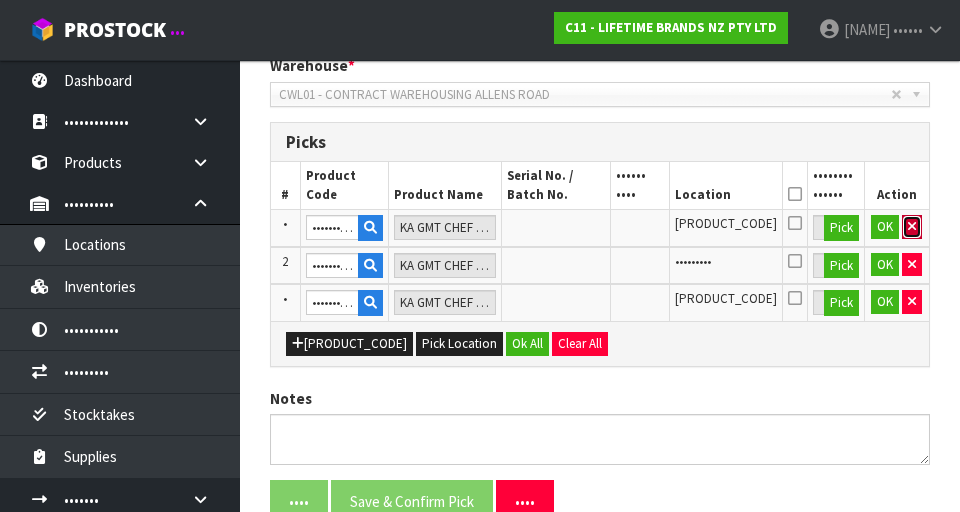 click at bounding box center (912, 227) 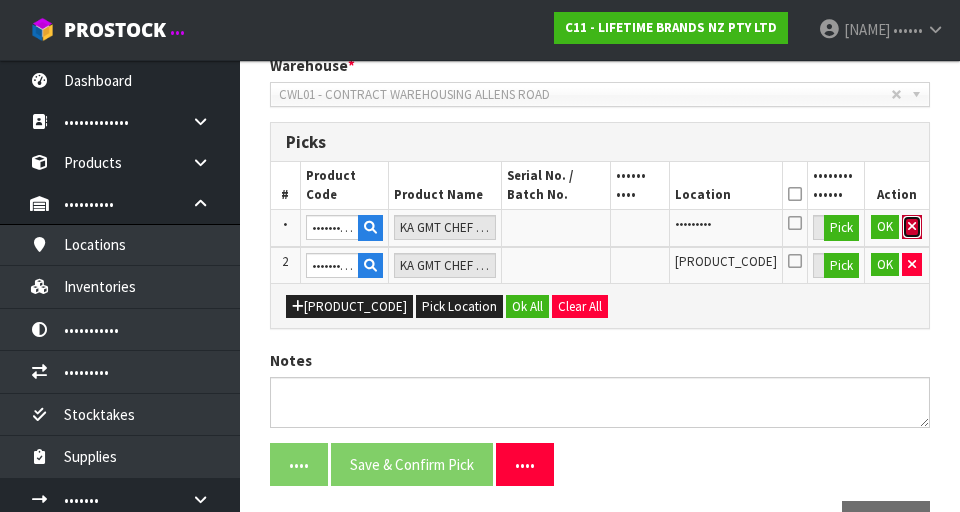 click at bounding box center (912, 226) 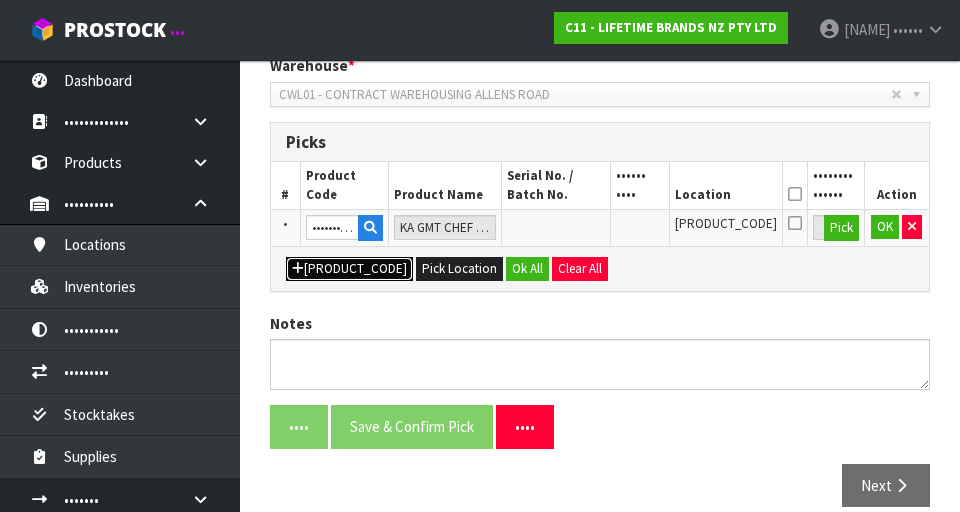 click on "Add Pick" at bounding box center [349, 269] 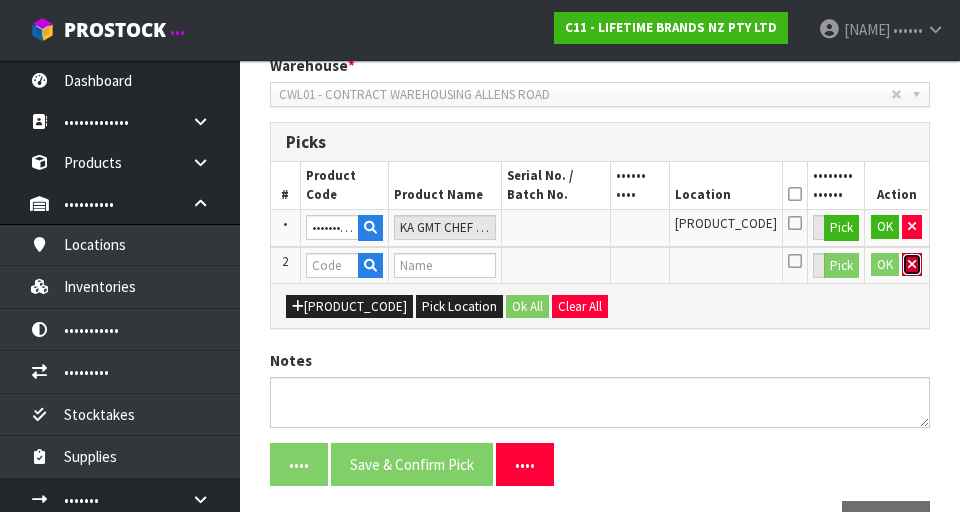 click at bounding box center [912, 227] 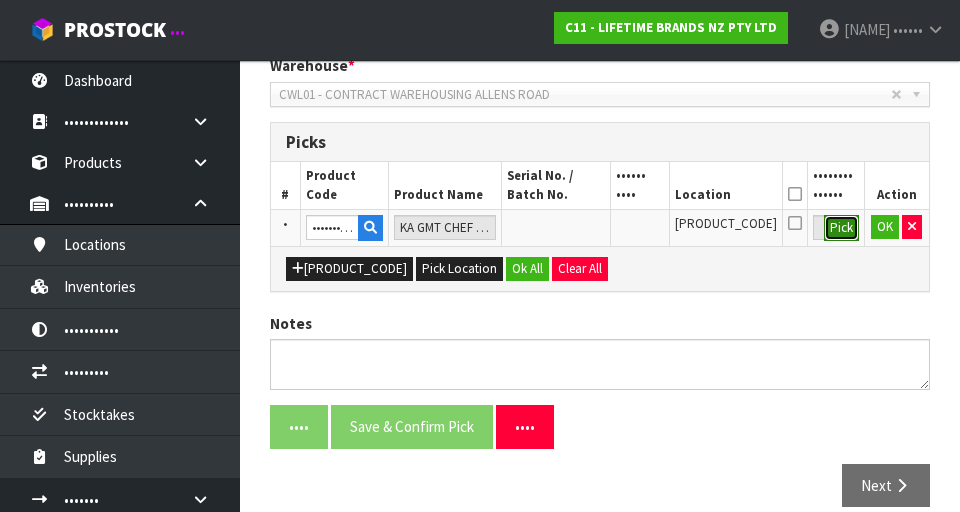 click on "Pick" at bounding box center [841, 228] 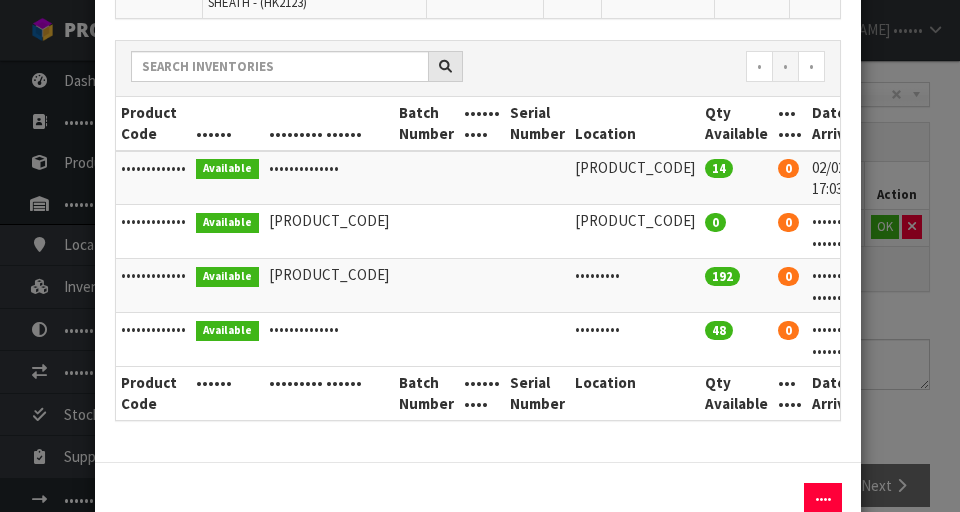 scroll, scrollTop: 239, scrollLeft: 0, axis: vertical 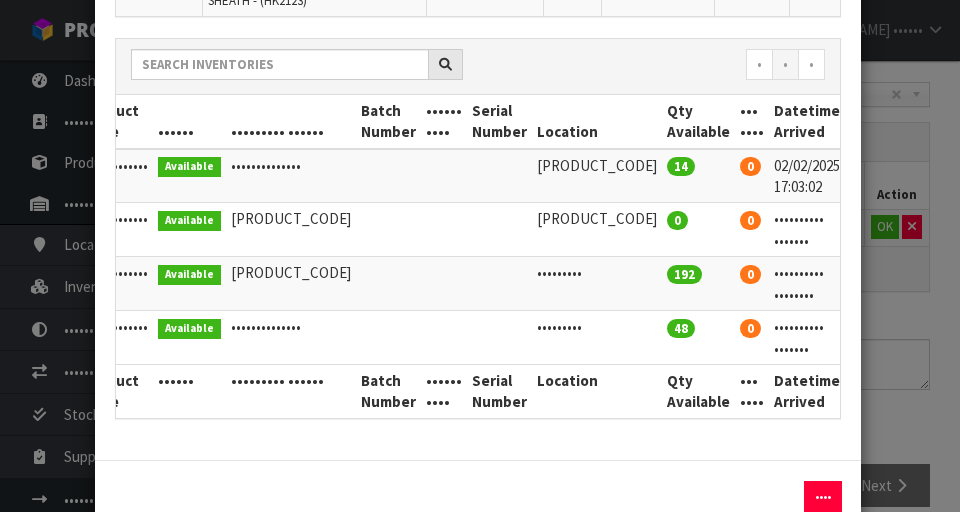 click at bounding box center [872, 165] 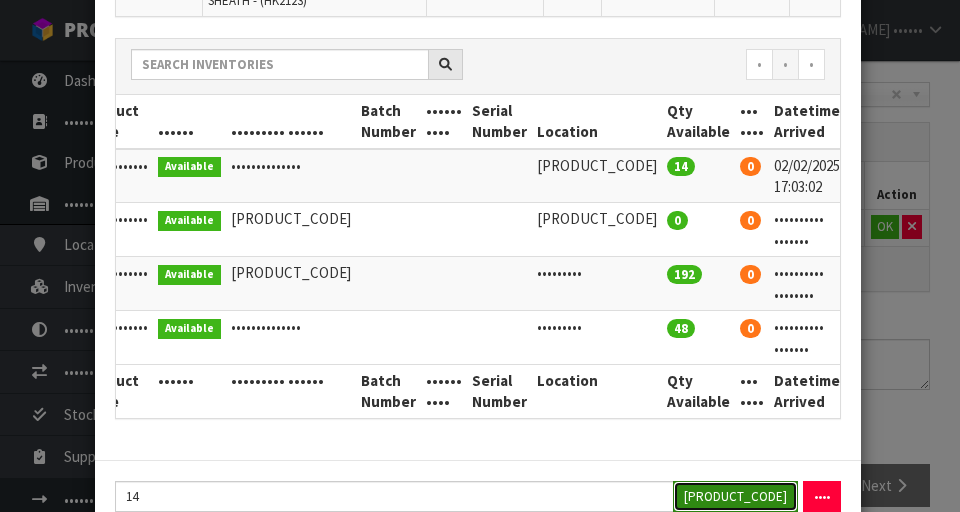 click on "Assign Pick" at bounding box center [735, 496] 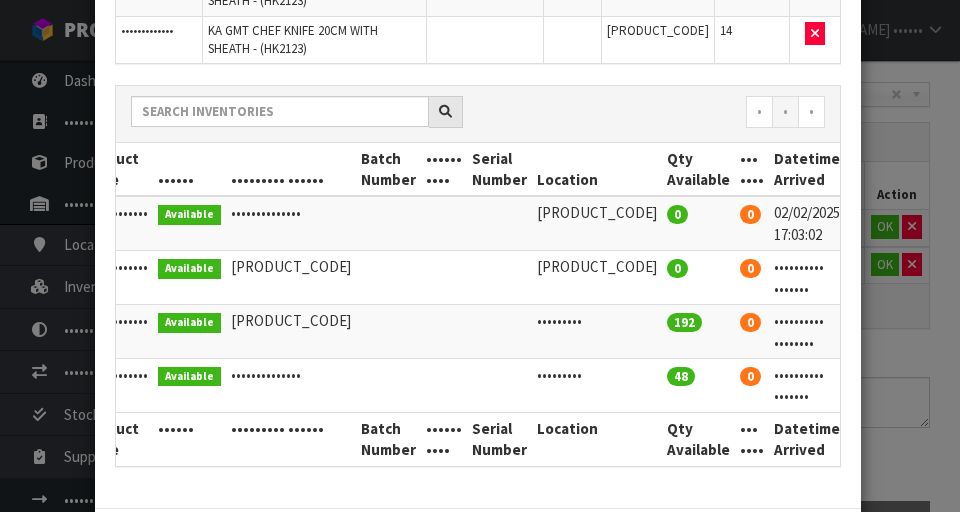 copy on "41-13-4-A" 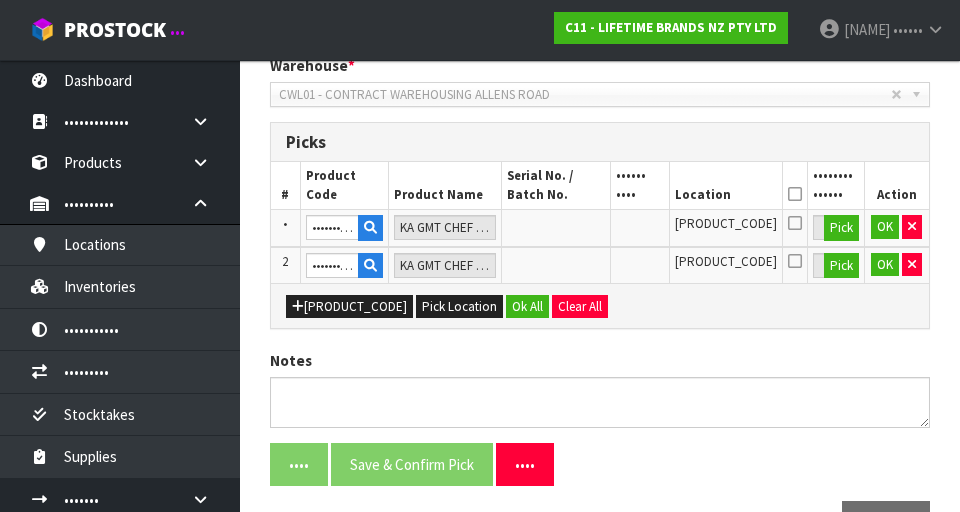 click at bounding box center [795, 194] 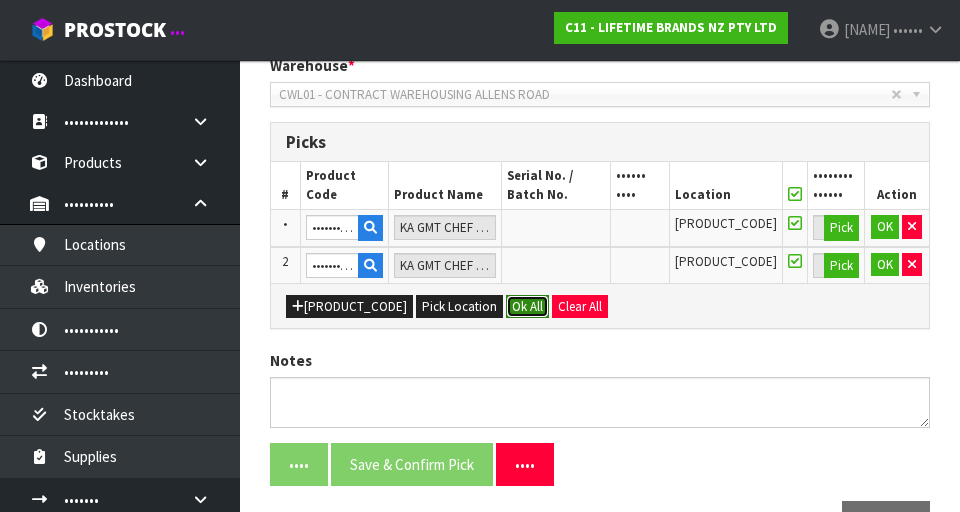 click on "Ok All" at bounding box center [527, 307] 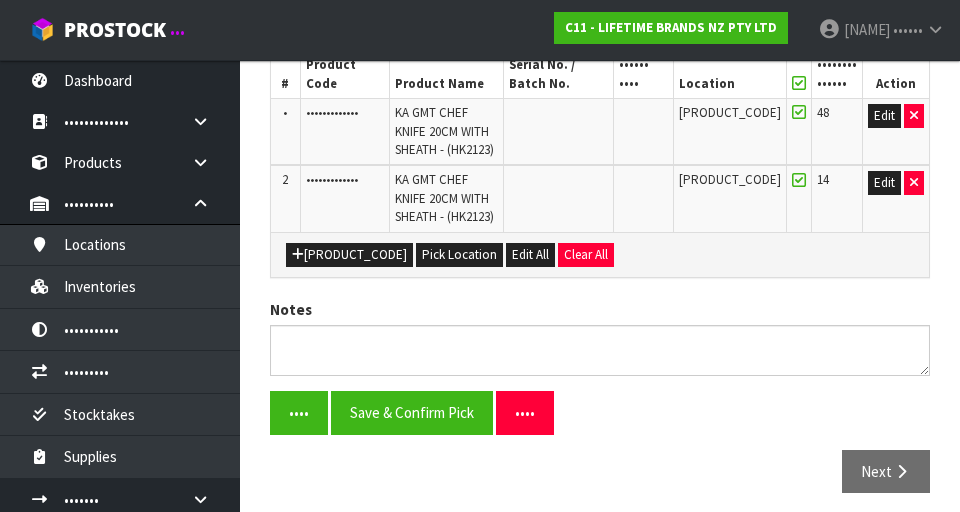 scroll, scrollTop: 553, scrollLeft: 0, axis: vertical 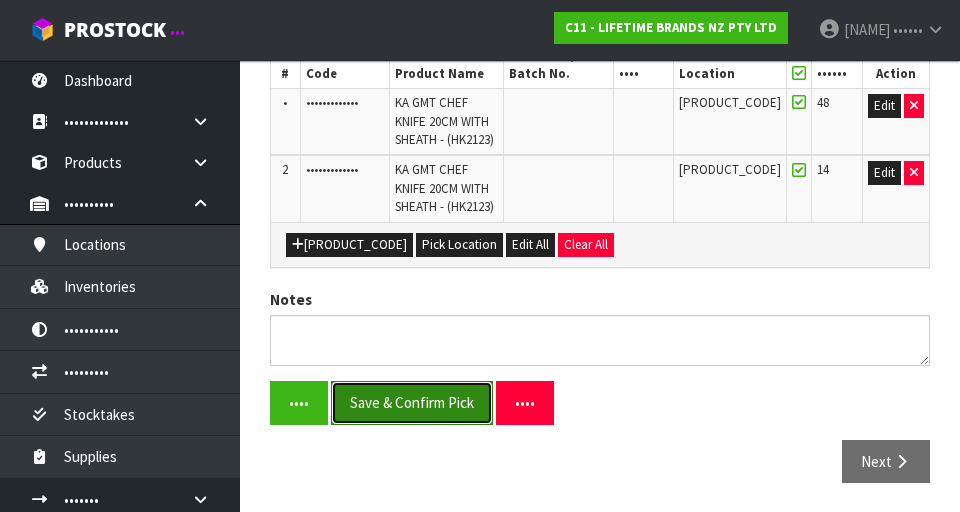 click on "Save & Confirm Pick" at bounding box center [412, 402] 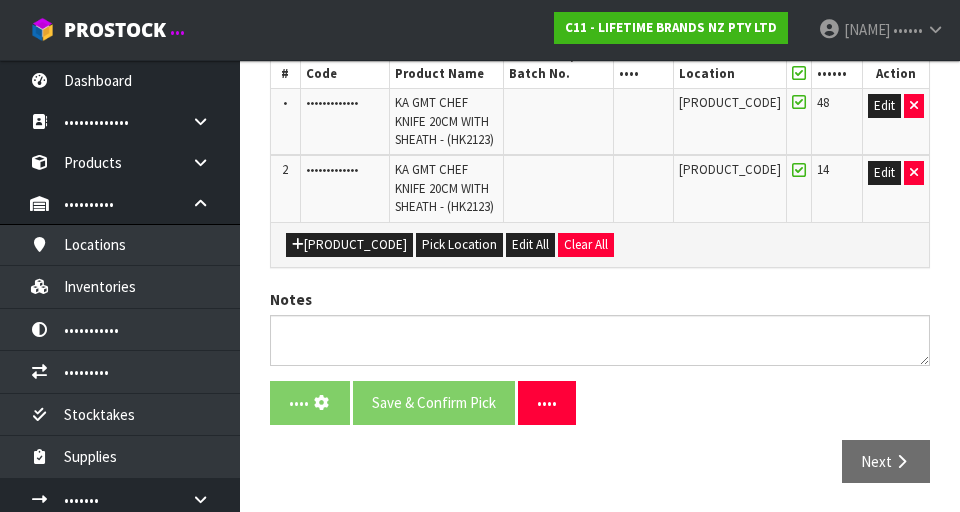 scroll, scrollTop: 0, scrollLeft: 0, axis: both 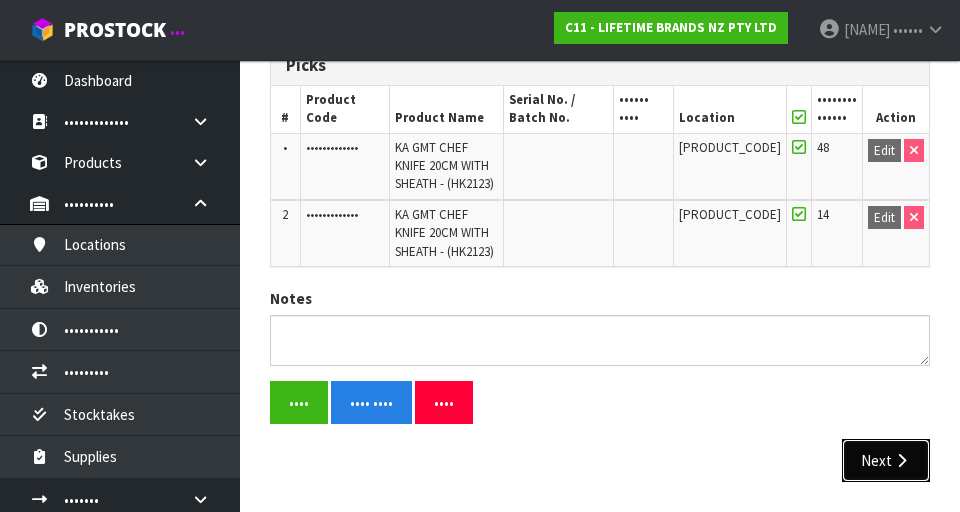 click at bounding box center (901, 460) 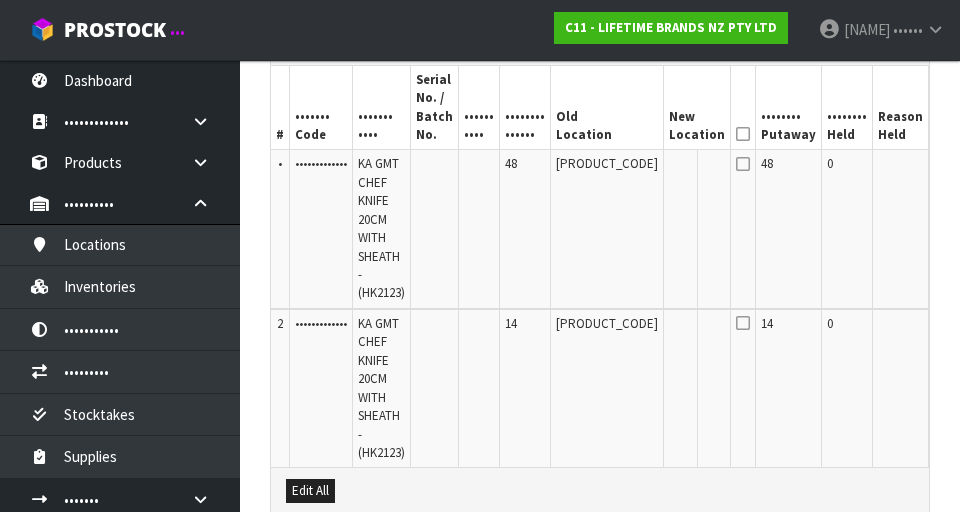 scroll, scrollTop: 683, scrollLeft: 0, axis: vertical 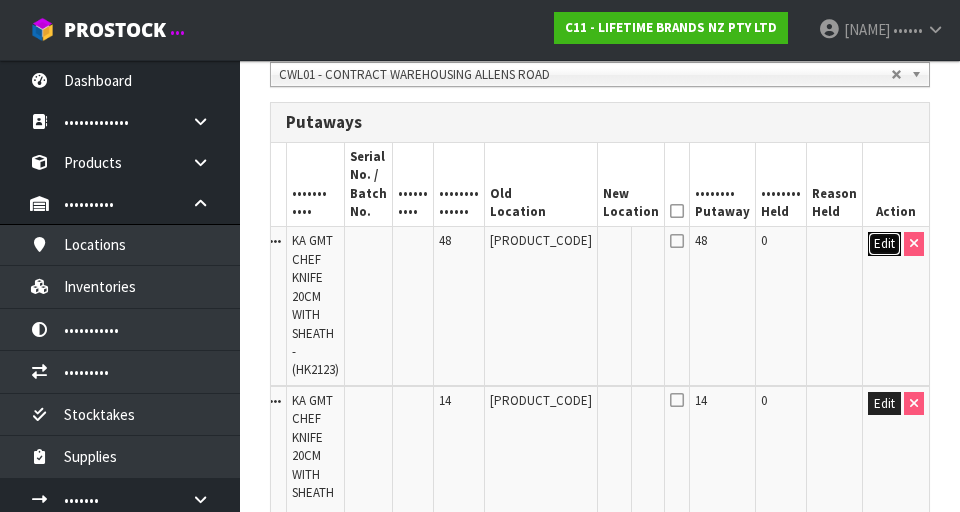 click on "Edit" at bounding box center (884, 244) 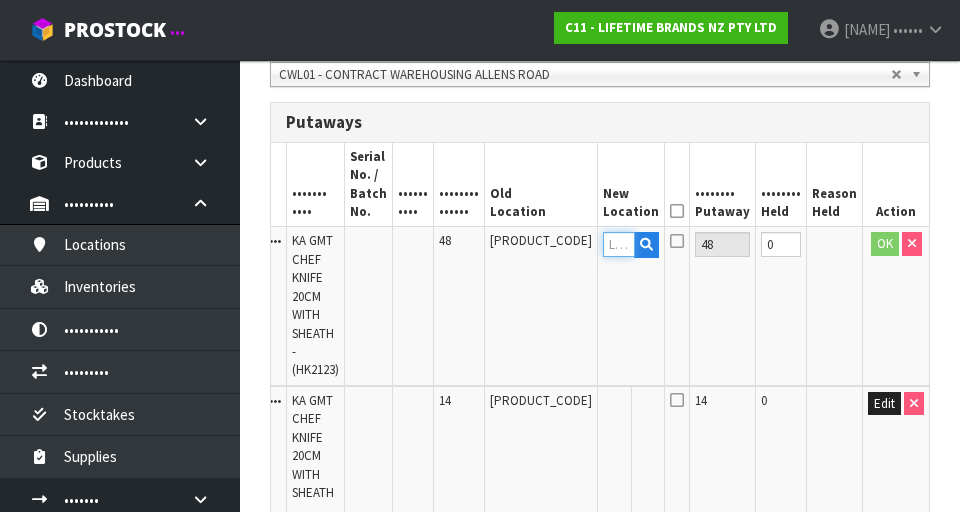 paste on "41-13-4-A" 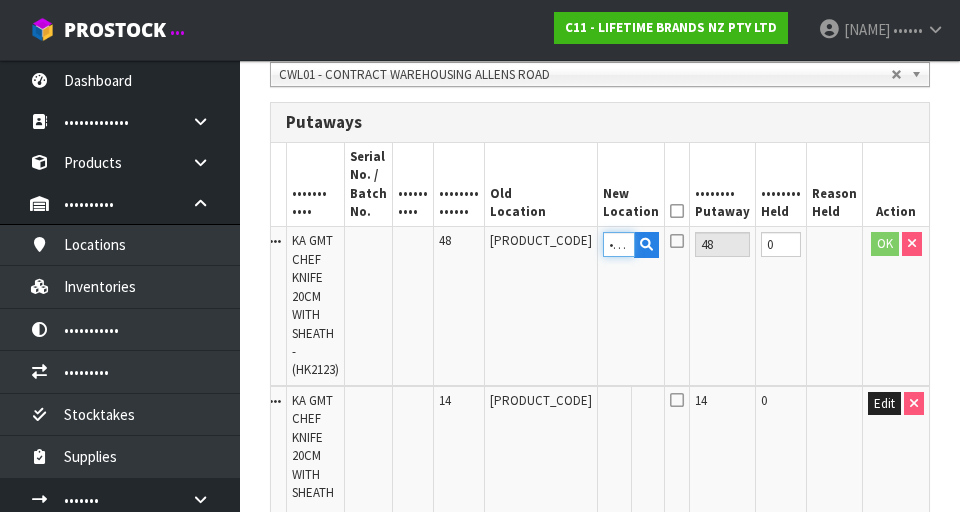 scroll, scrollTop: 0, scrollLeft: 38, axis: horizontal 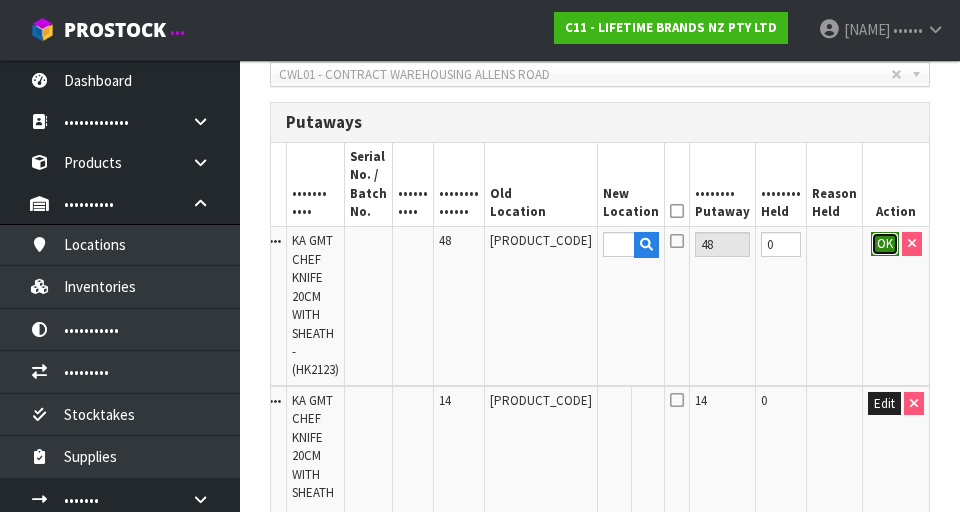 click on "OK" at bounding box center [885, 244] 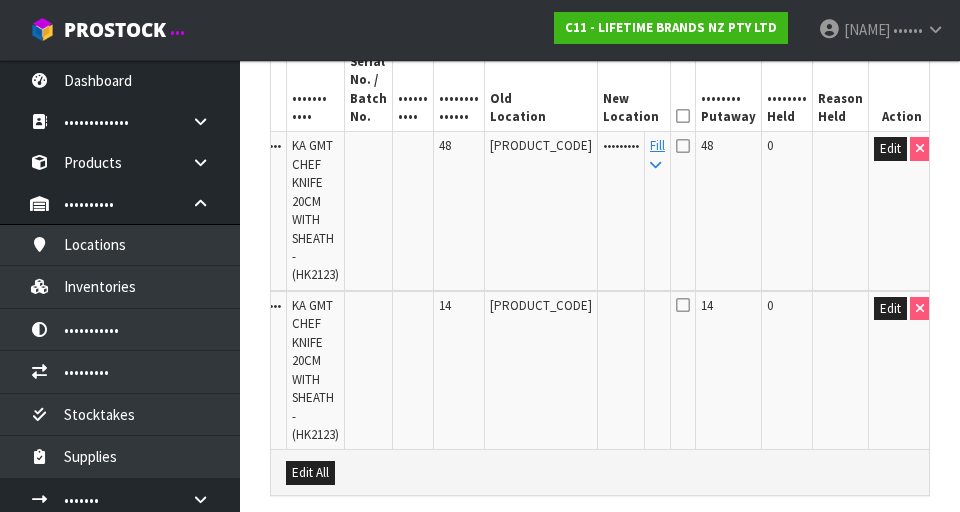 scroll, scrollTop: 618, scrollLeft: 0, axis: vertical 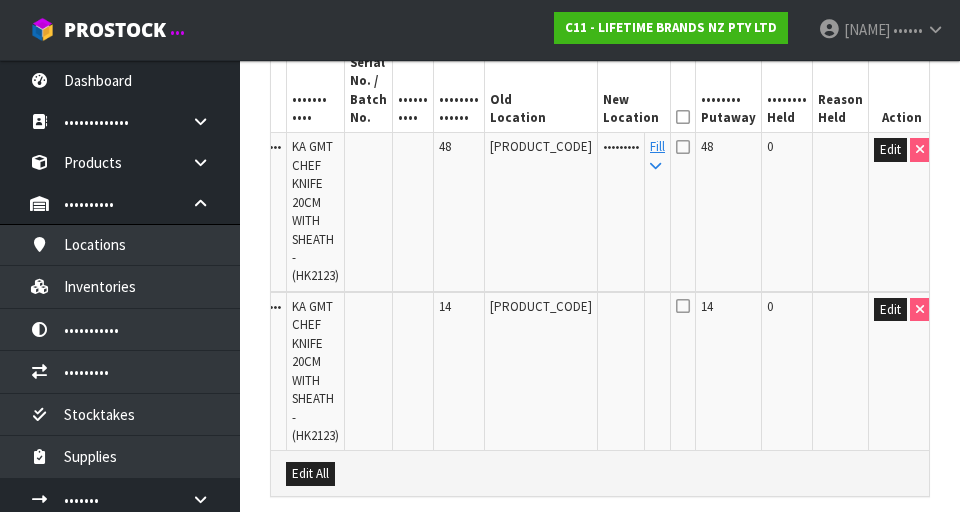 click on "Fill" at bounding box center [658, 212] 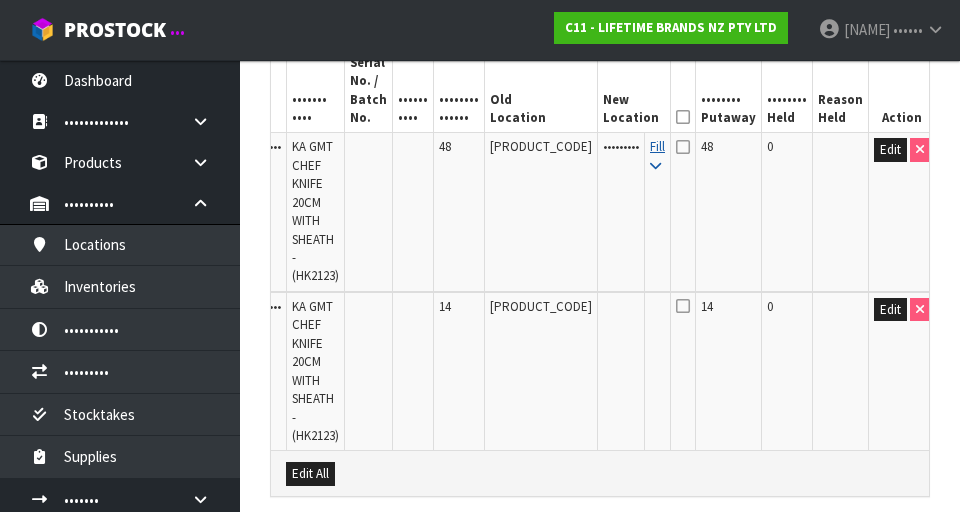 click at bounding box center (655, 166) 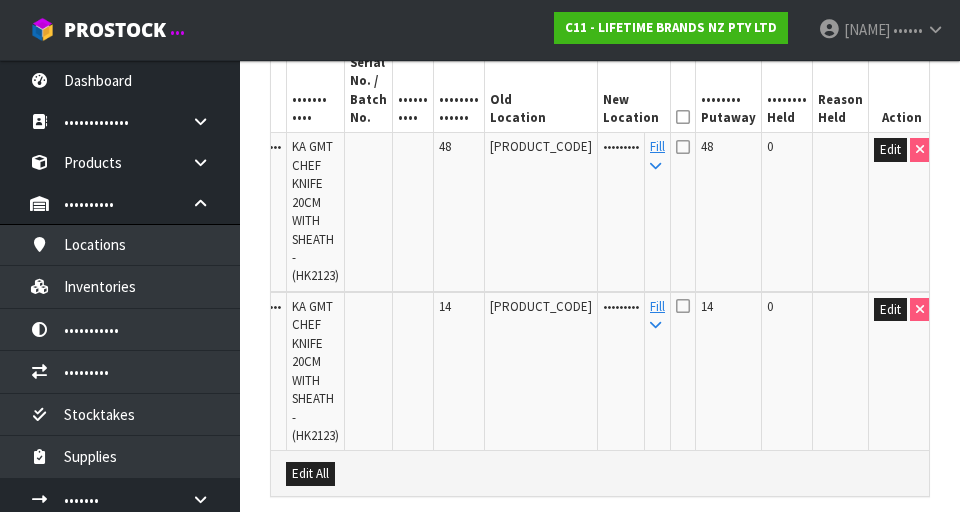 click at bounding box center [683, 117] 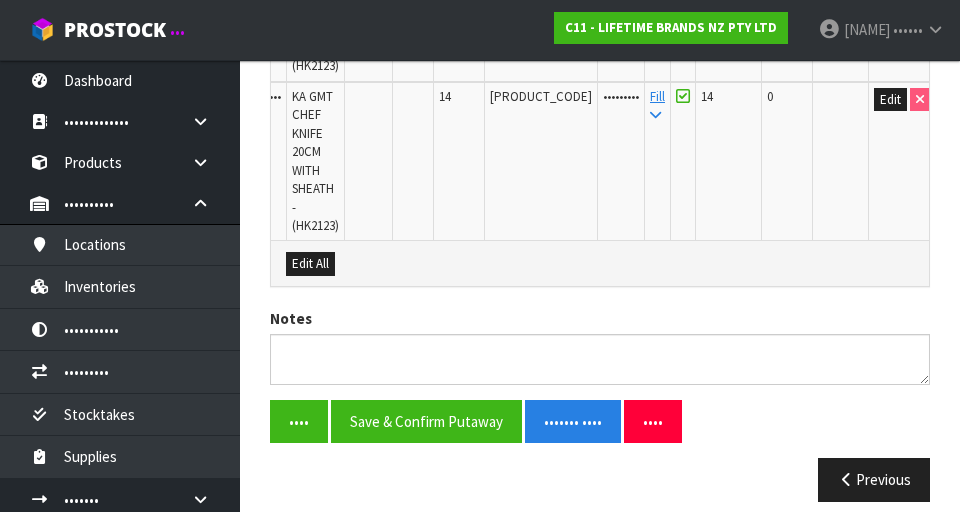 scroll, scrollTop: 847, scrollLeft: 0, axis: vertical 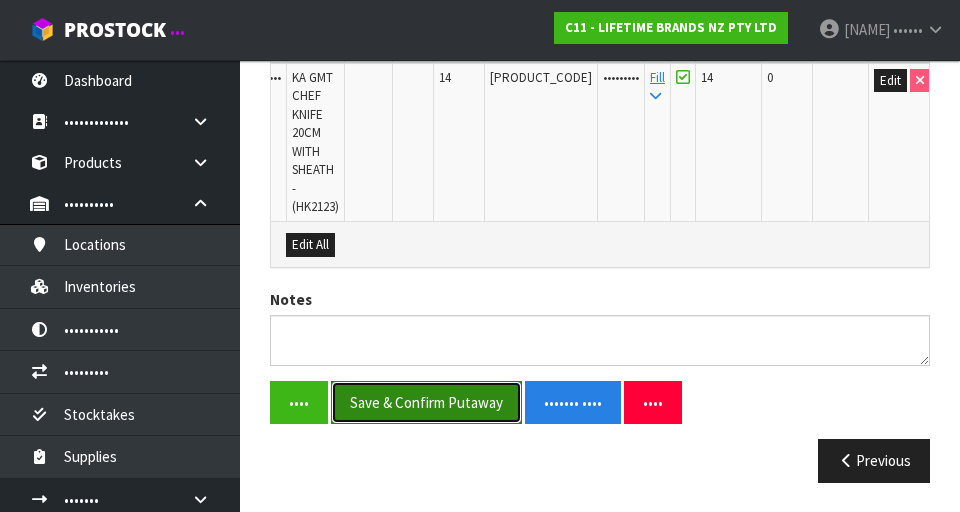 click on "Save & Confirm Putaway" at bounding box center [426, 402] 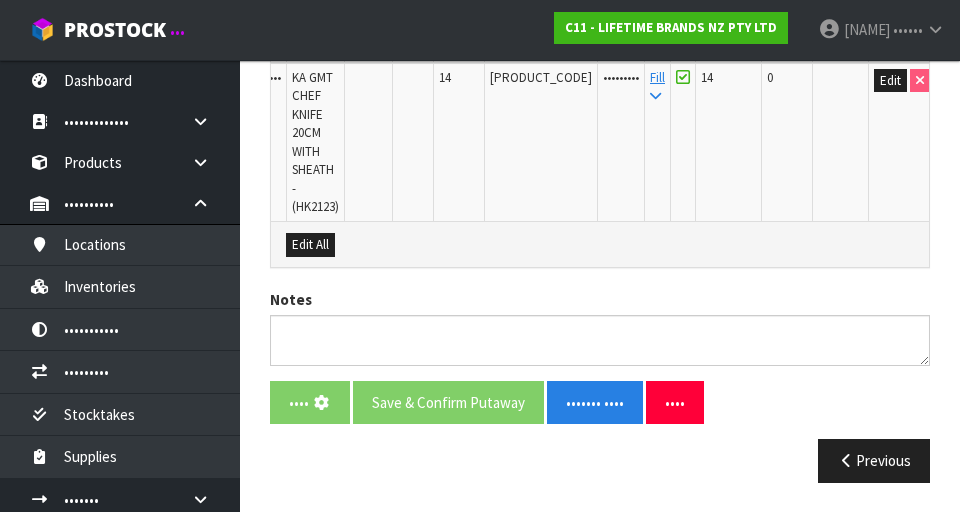 scroll, scrollTop: 0, scrollLeft: 0, axis: both 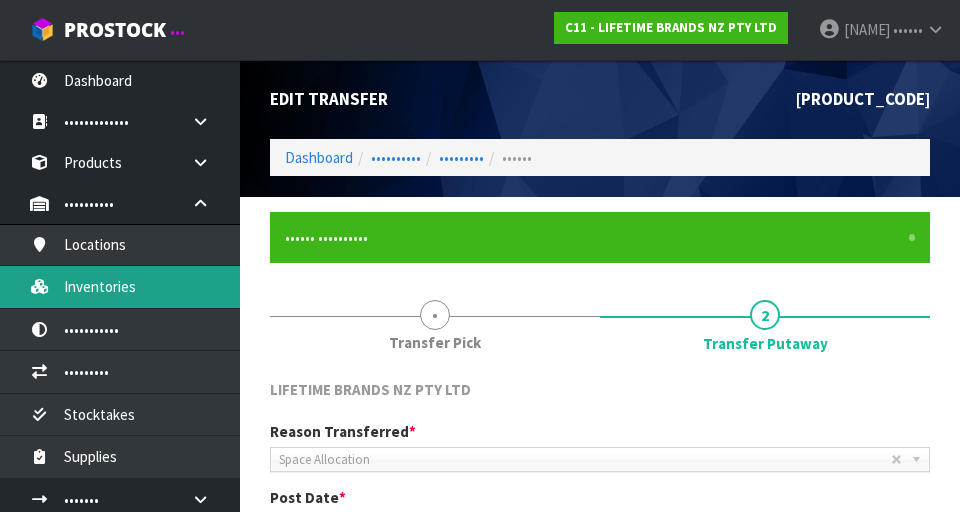 click on "Inventories" at bounding box center [120, 286] 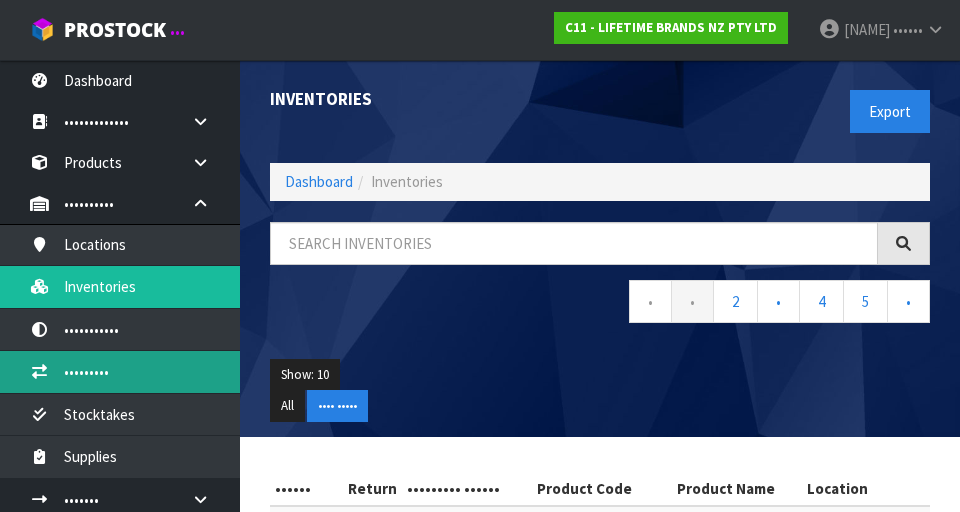 click on "Transfers" at bounding box center (120, 371) 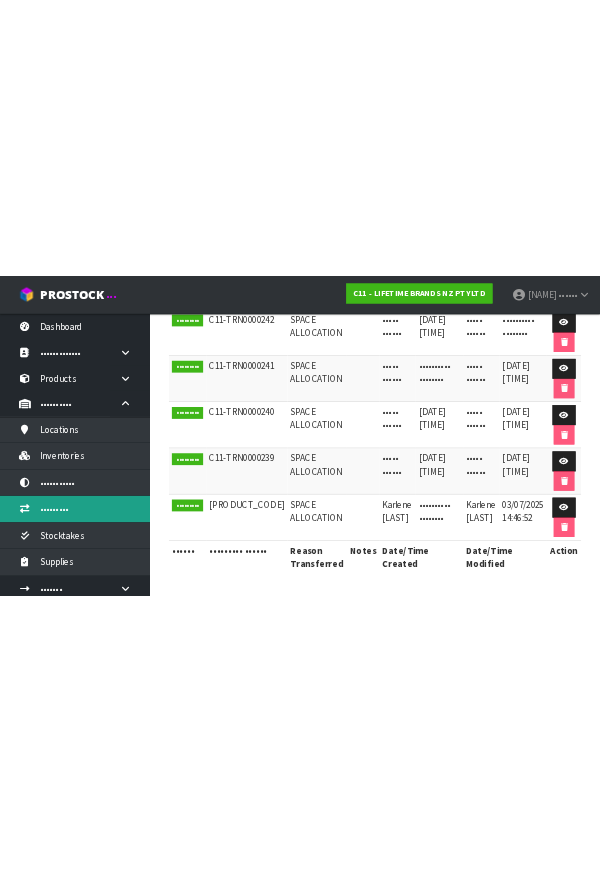 scroll, scrollTop: 0, scrollLeft: 0, axis: both 